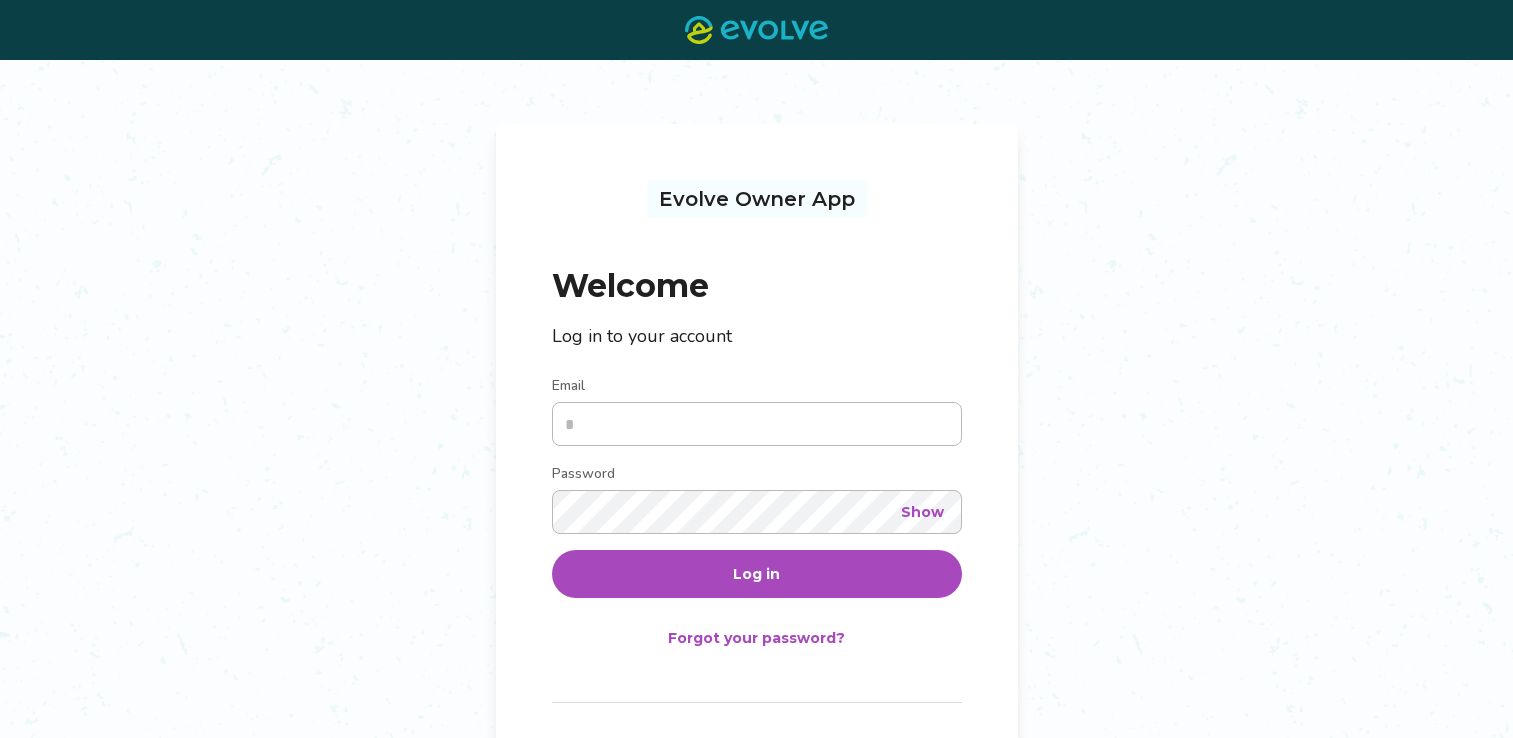 scroll, scrollTop: 0, scrollLeft: 0, axis: both 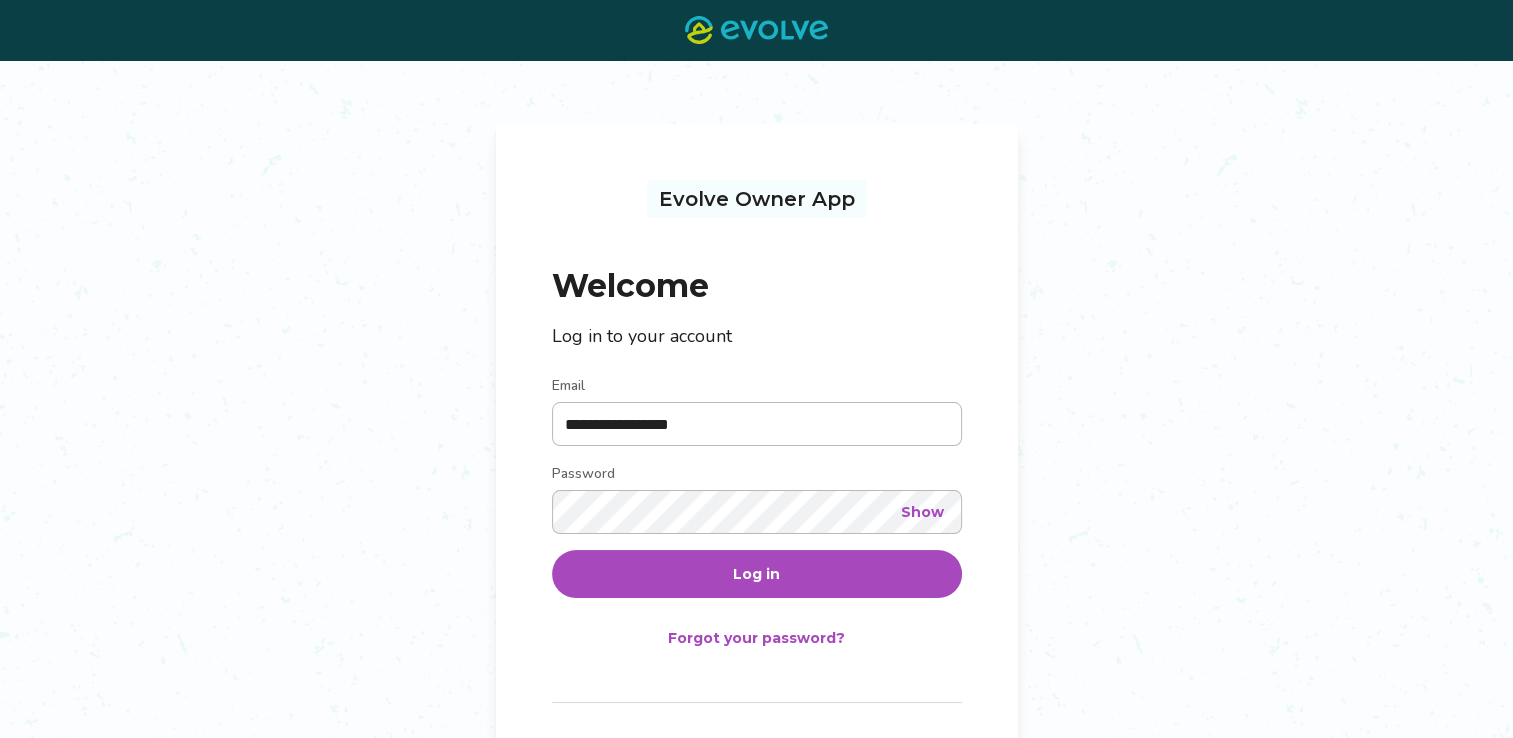 type on "**********" 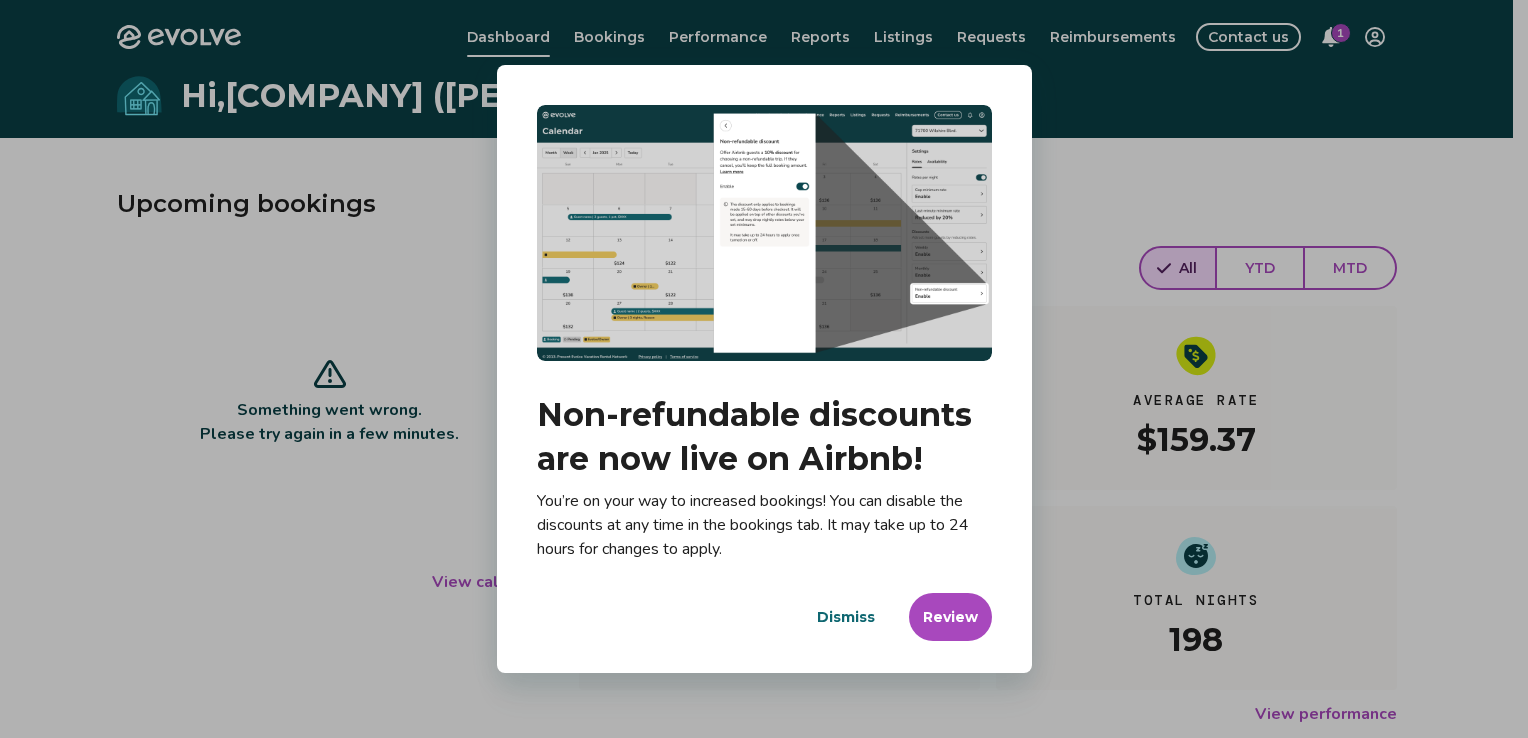 click on "Dismiss" at bounding box center (846, 617) 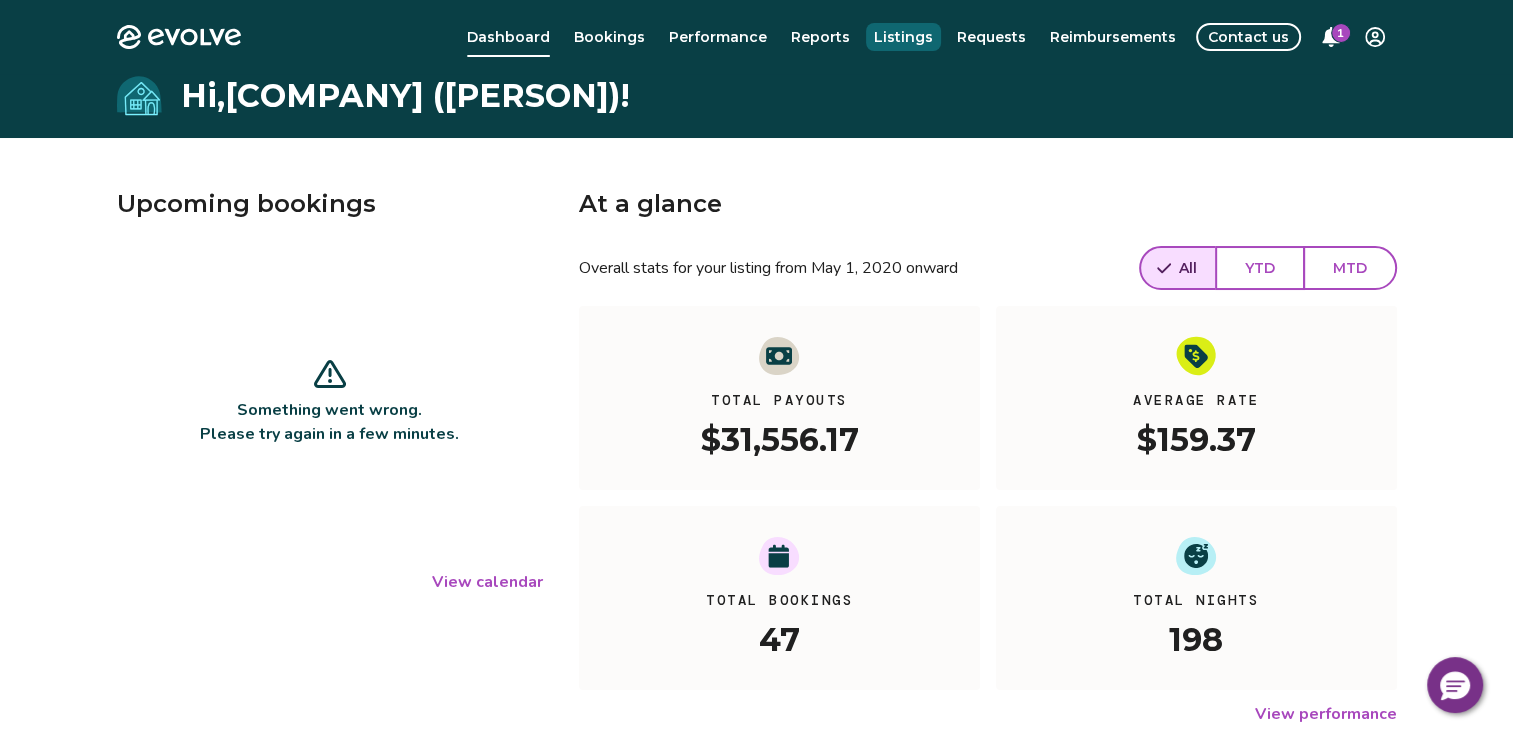 click on "Listings" at bounding box center [903, 37] 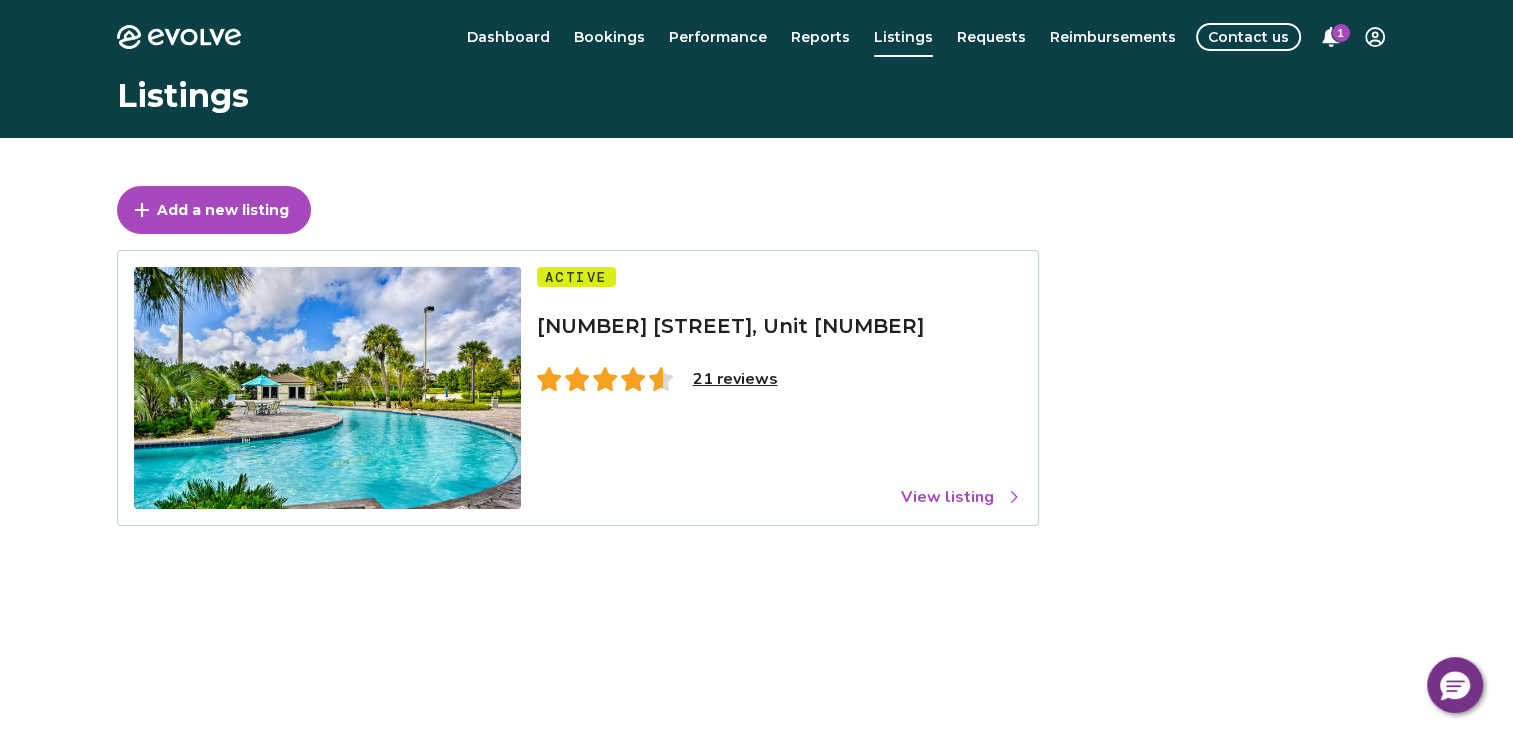 click on "21 reviews" at bounding box center [735, 379] 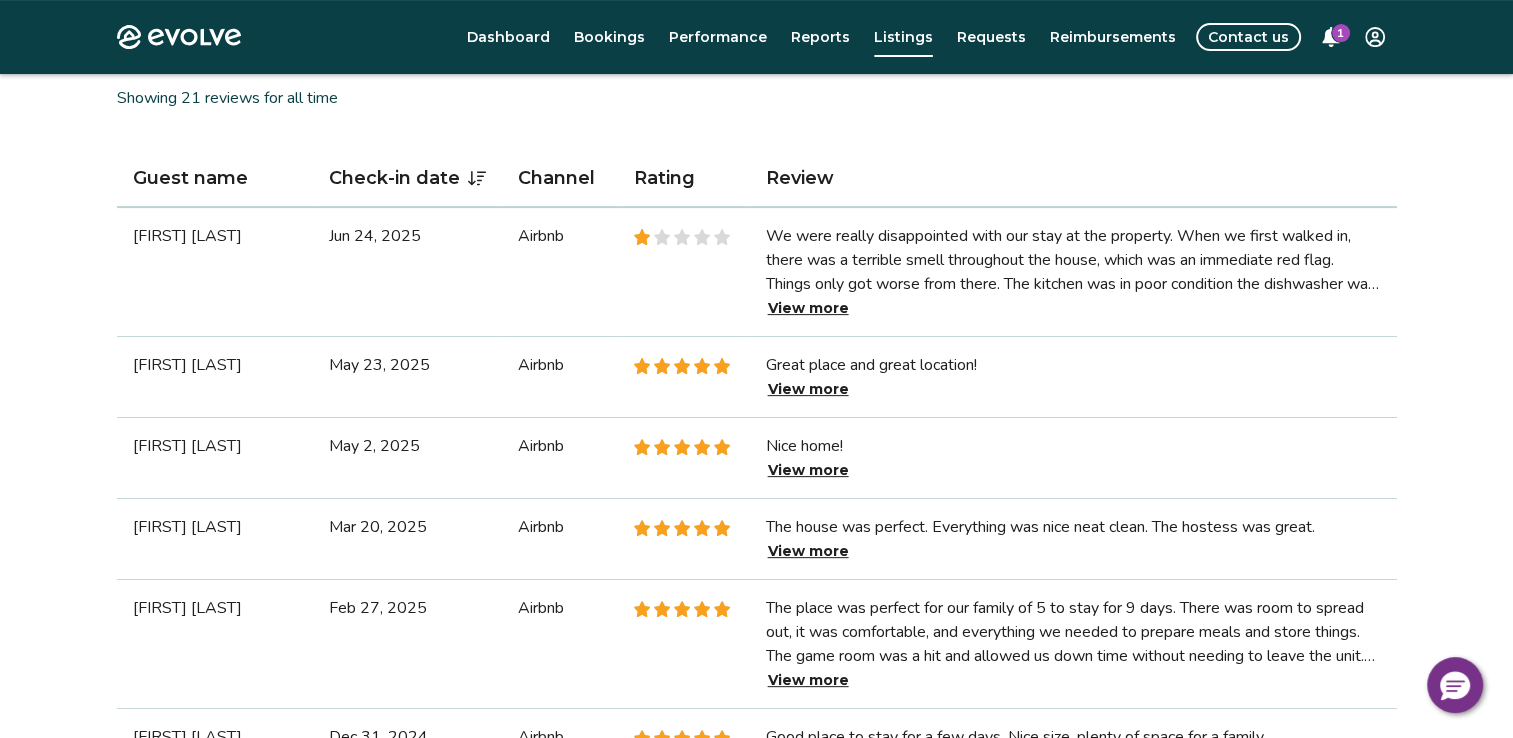 scroll, scrollTop: 600, scrollLeft: 0, axis: vertical 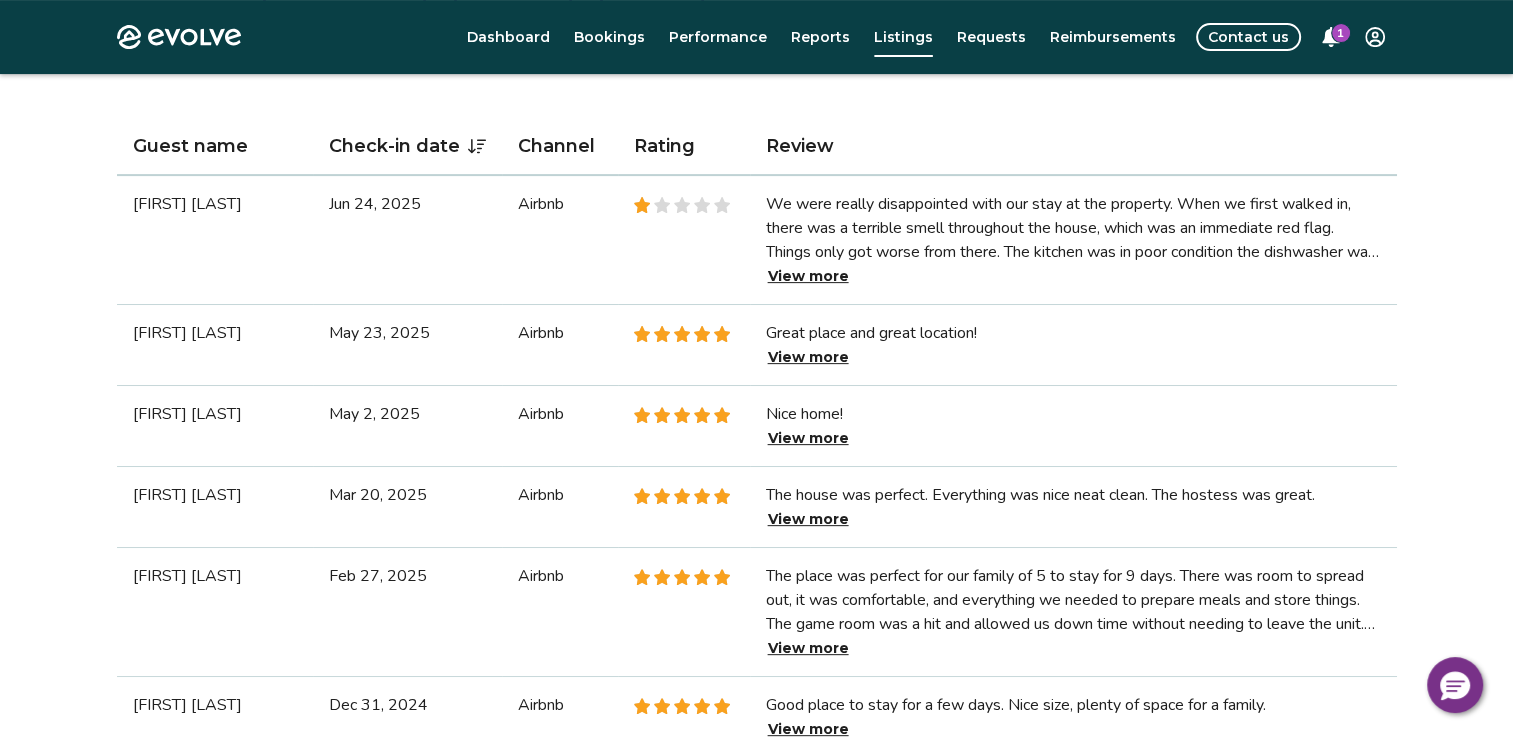 click on "View more" at bounding box center (808, 276) 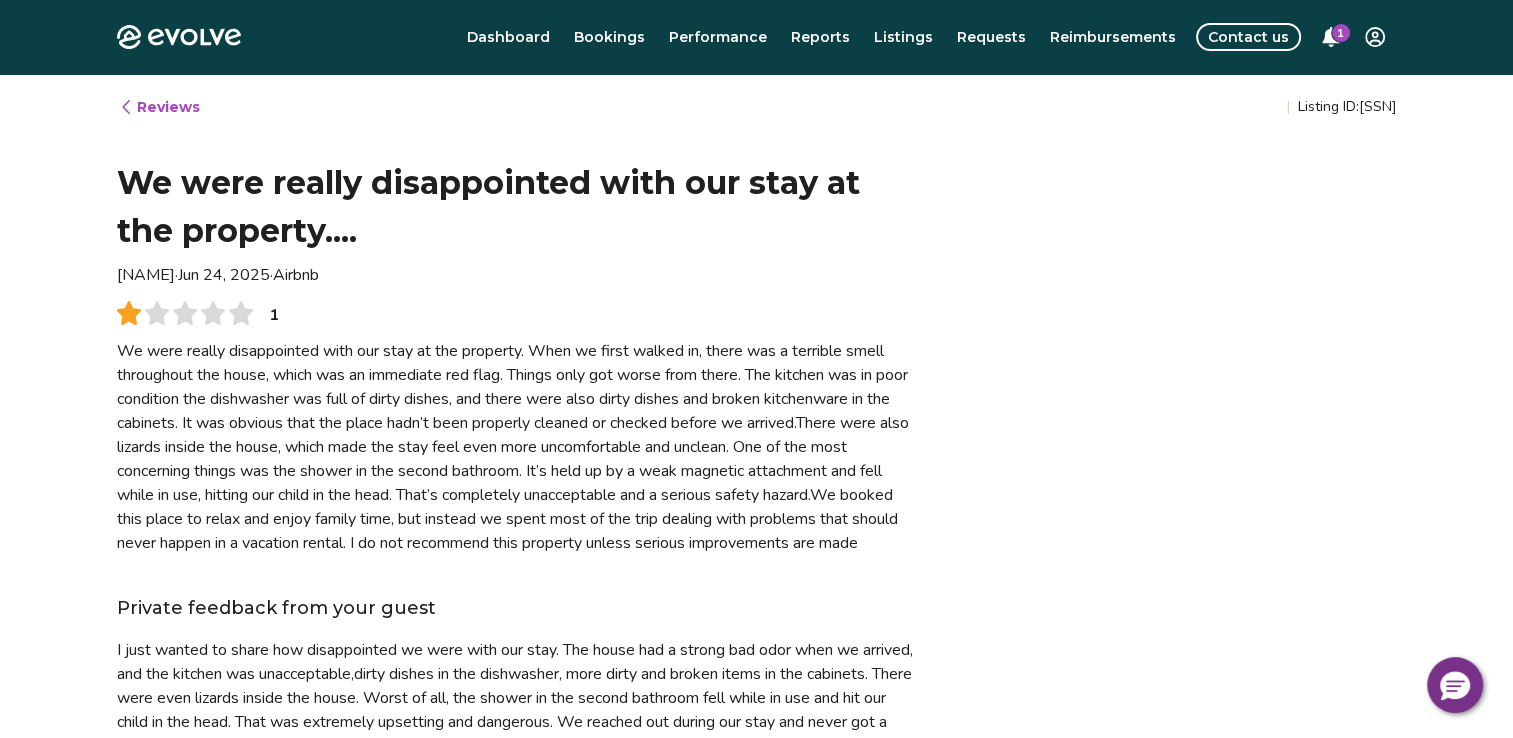 scroll, scrollTop: 0, scrollLeft: 0, axis: both 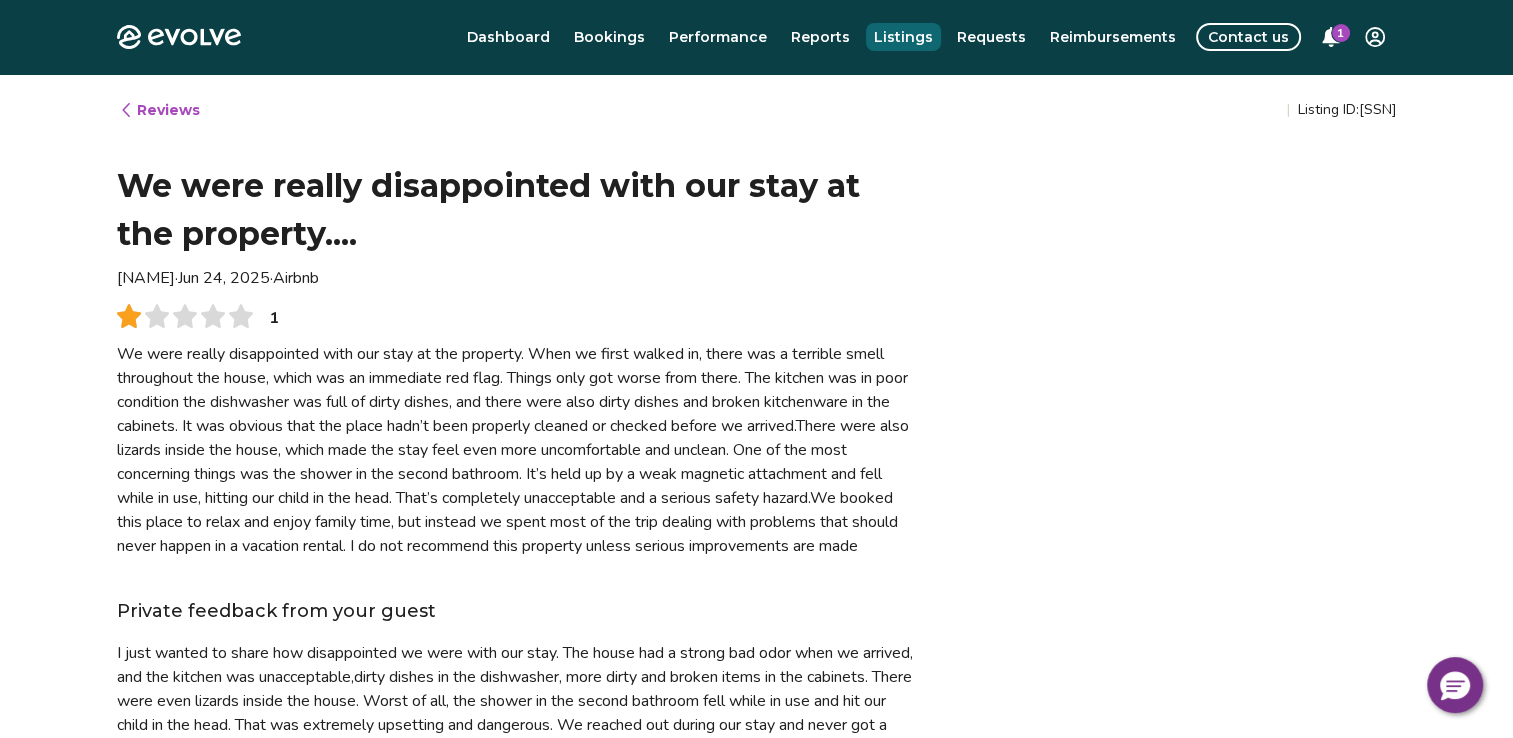 click on "Listings" at bounding box center (903, 37) 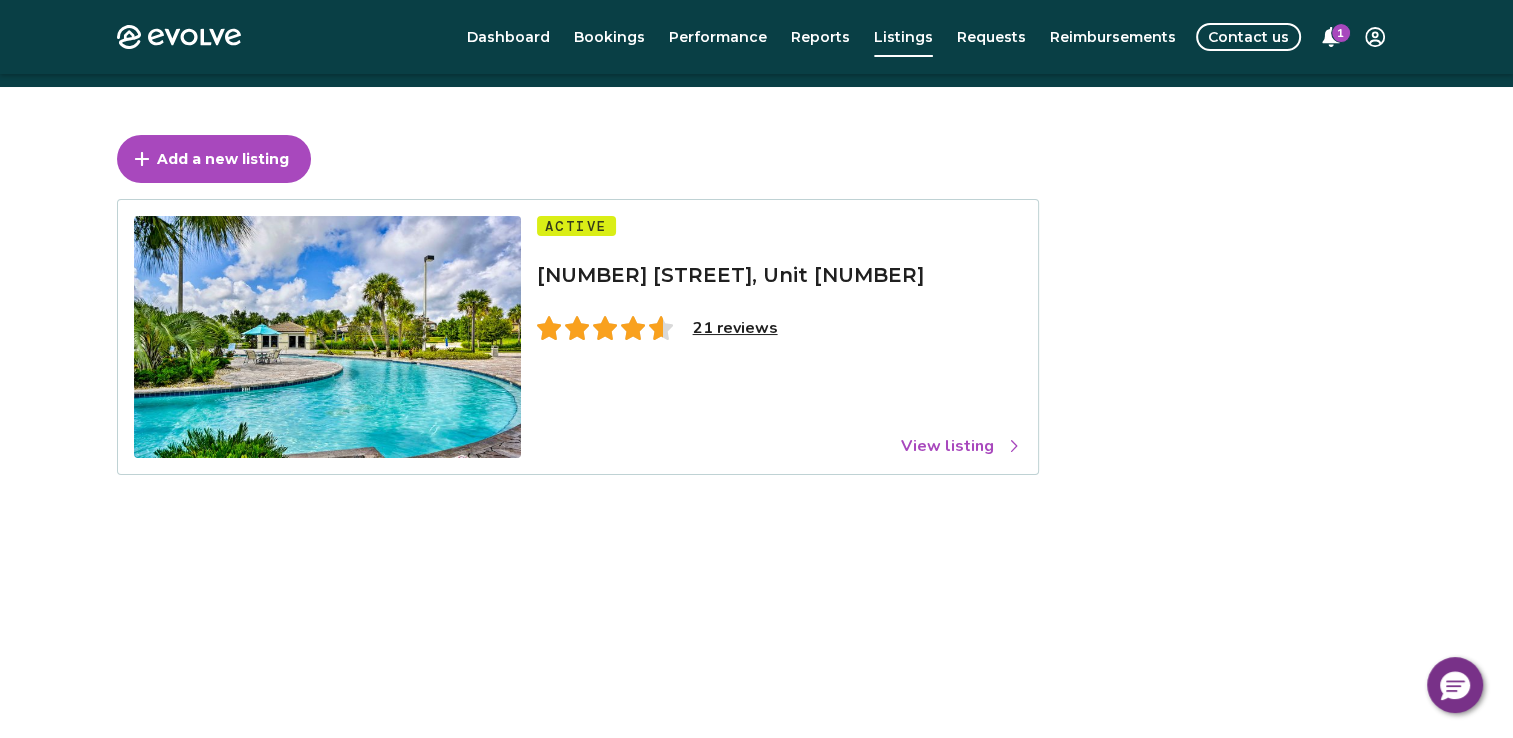 scroll, scrollTop: 100, scrollLeft: 0, axis: vertical 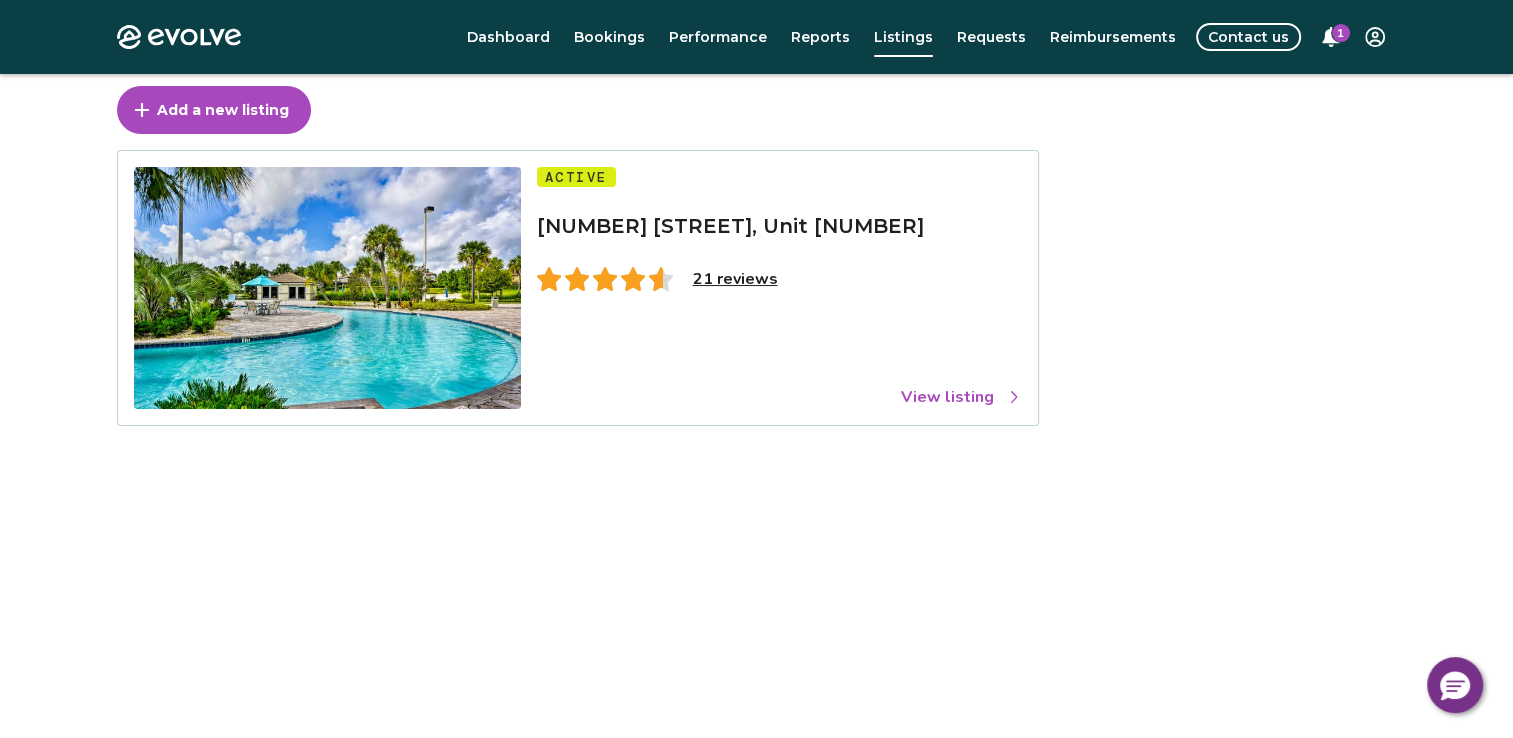 click on "View listing" at bounding box center [961, 397] 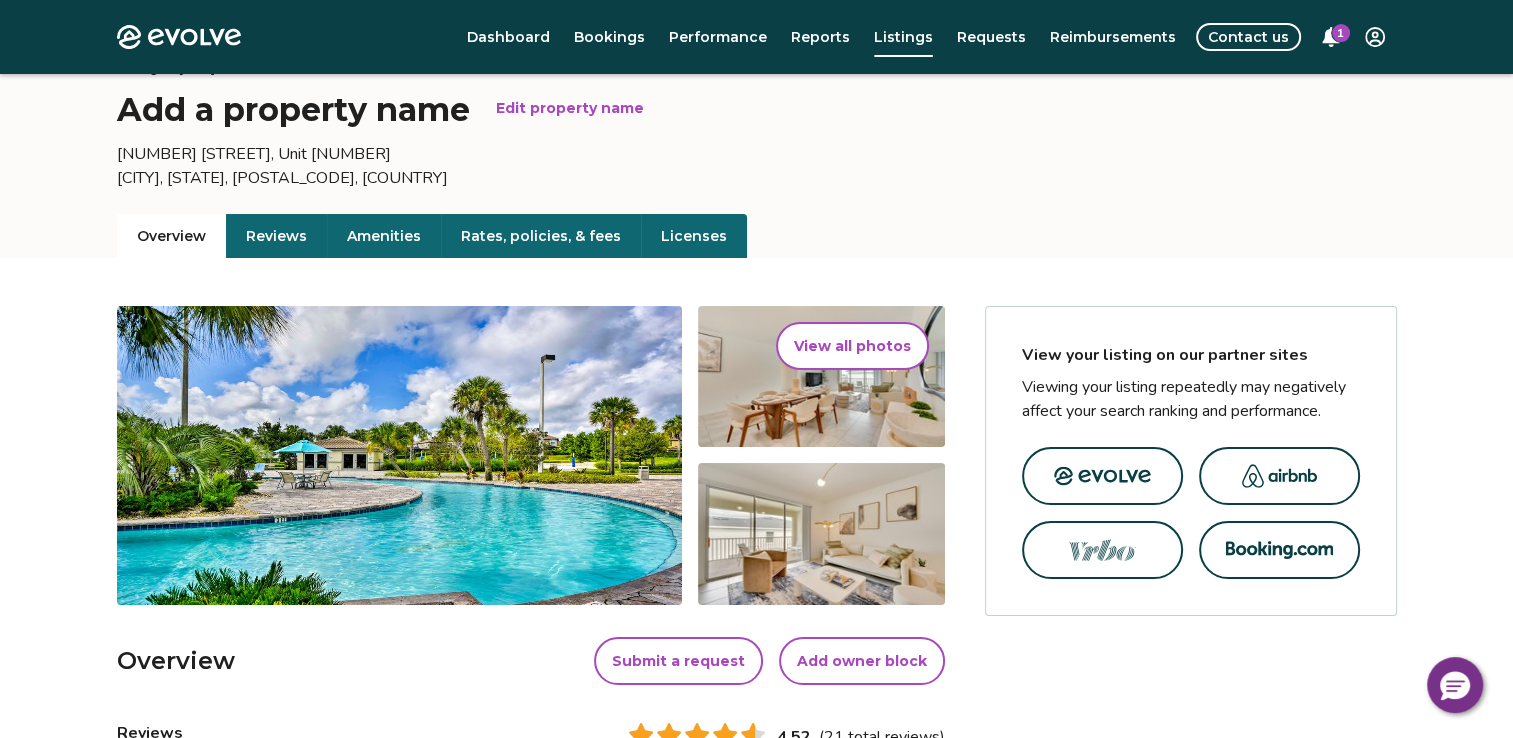 click on "Amenities" at bounding box center [384, 236] 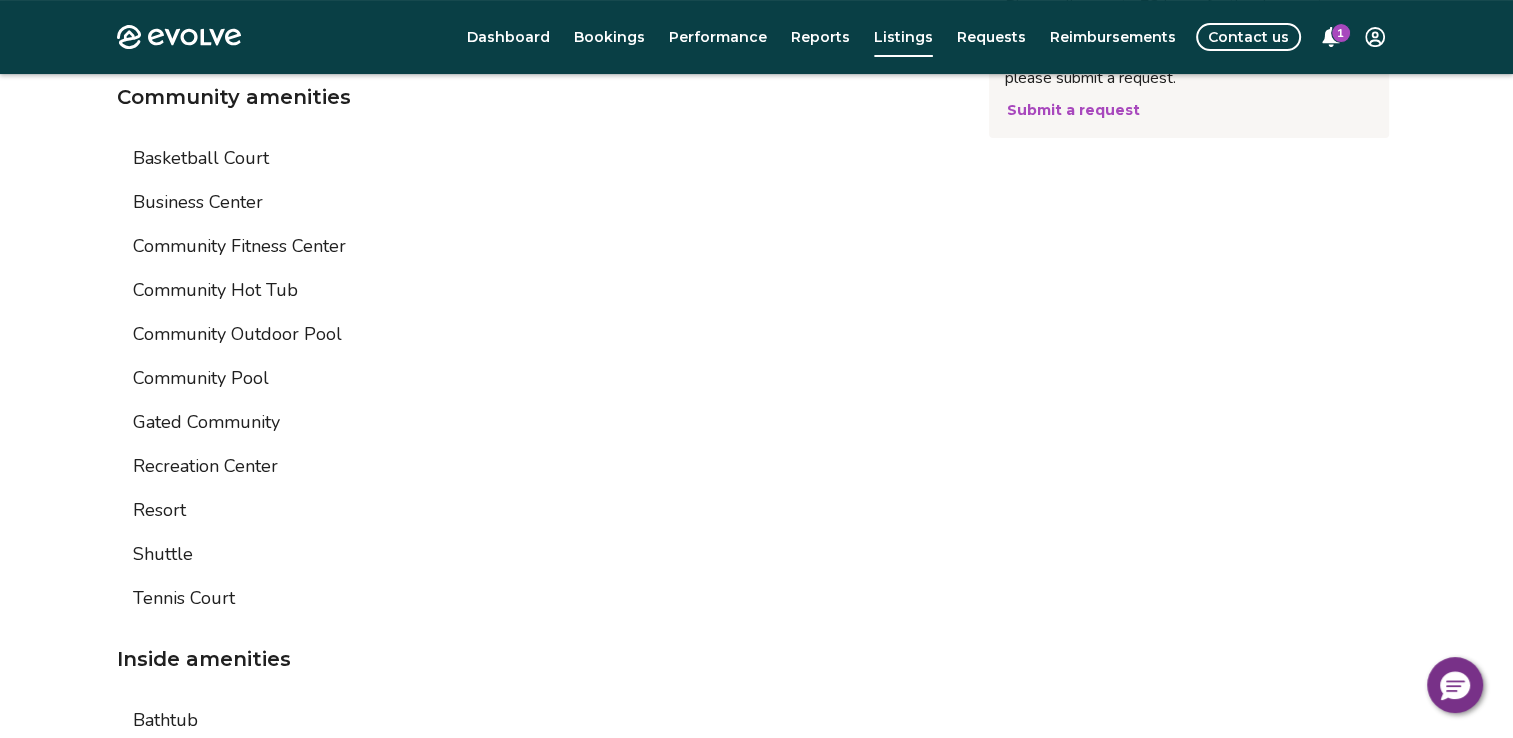 scroll, scrollTop: 0, scrollLeft: 0, axis: both 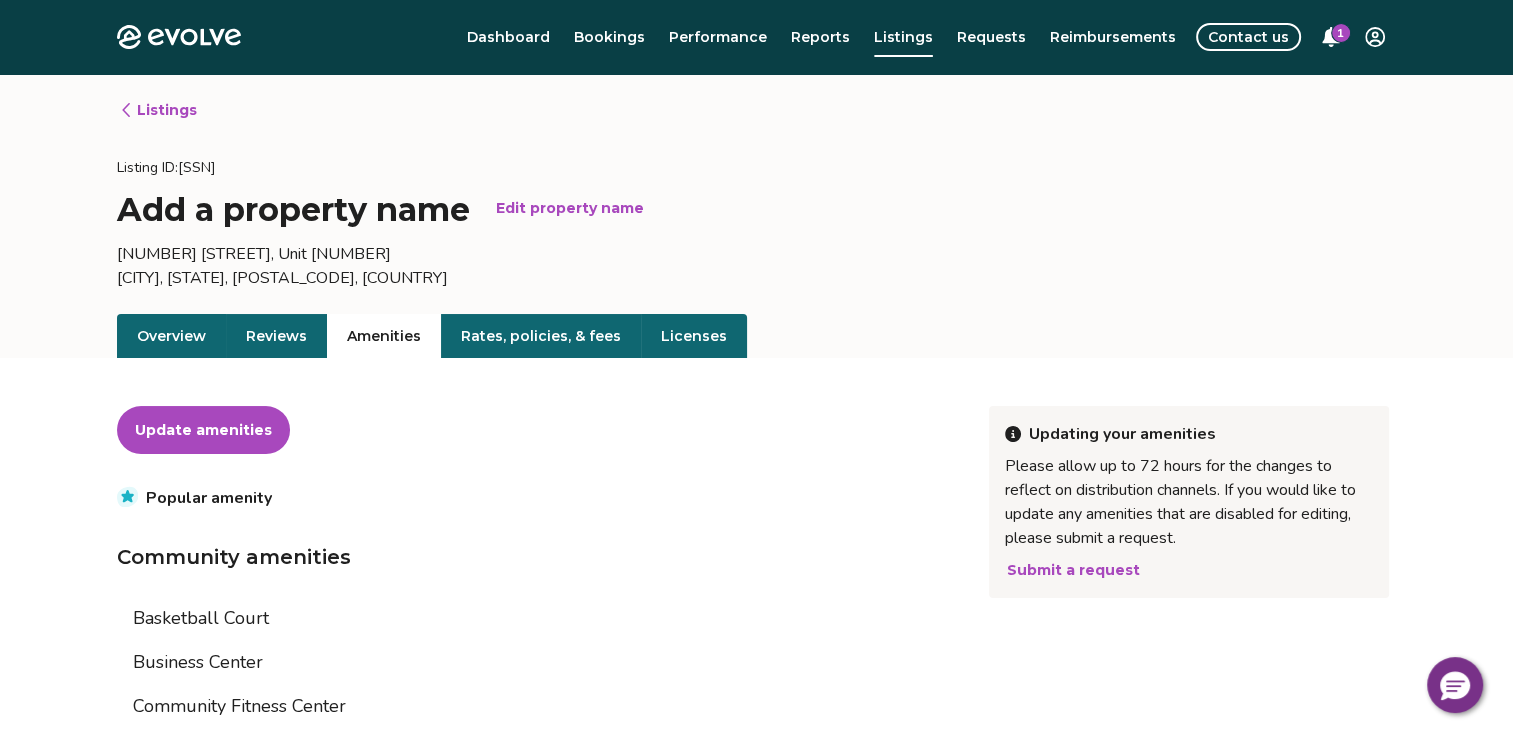click on "Overview" at bounding box center (171, 336) 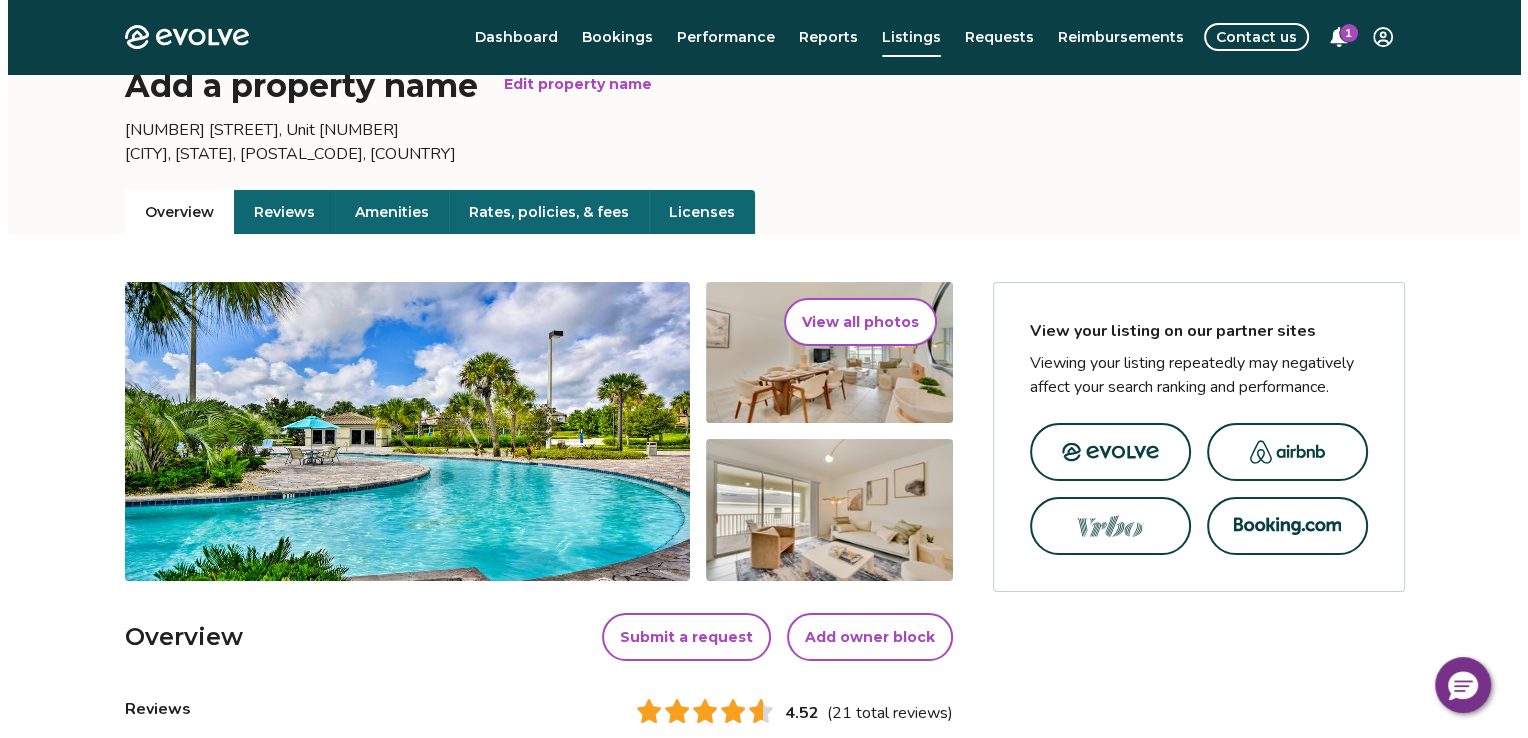 scroll, scrollTop: 300, scrollLeft: 0, axis: vertical 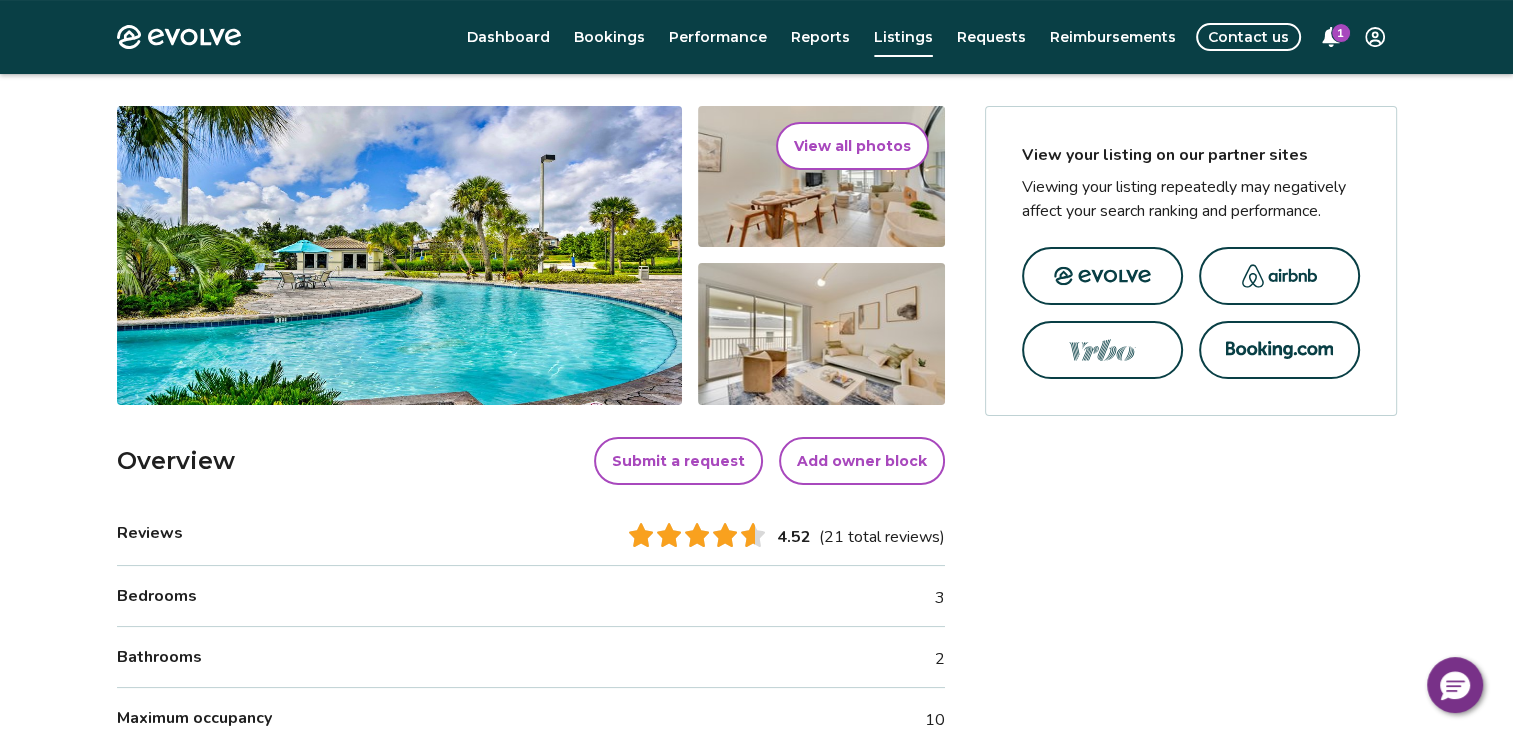 click on "View all photos" at bounding box center [852, 146] 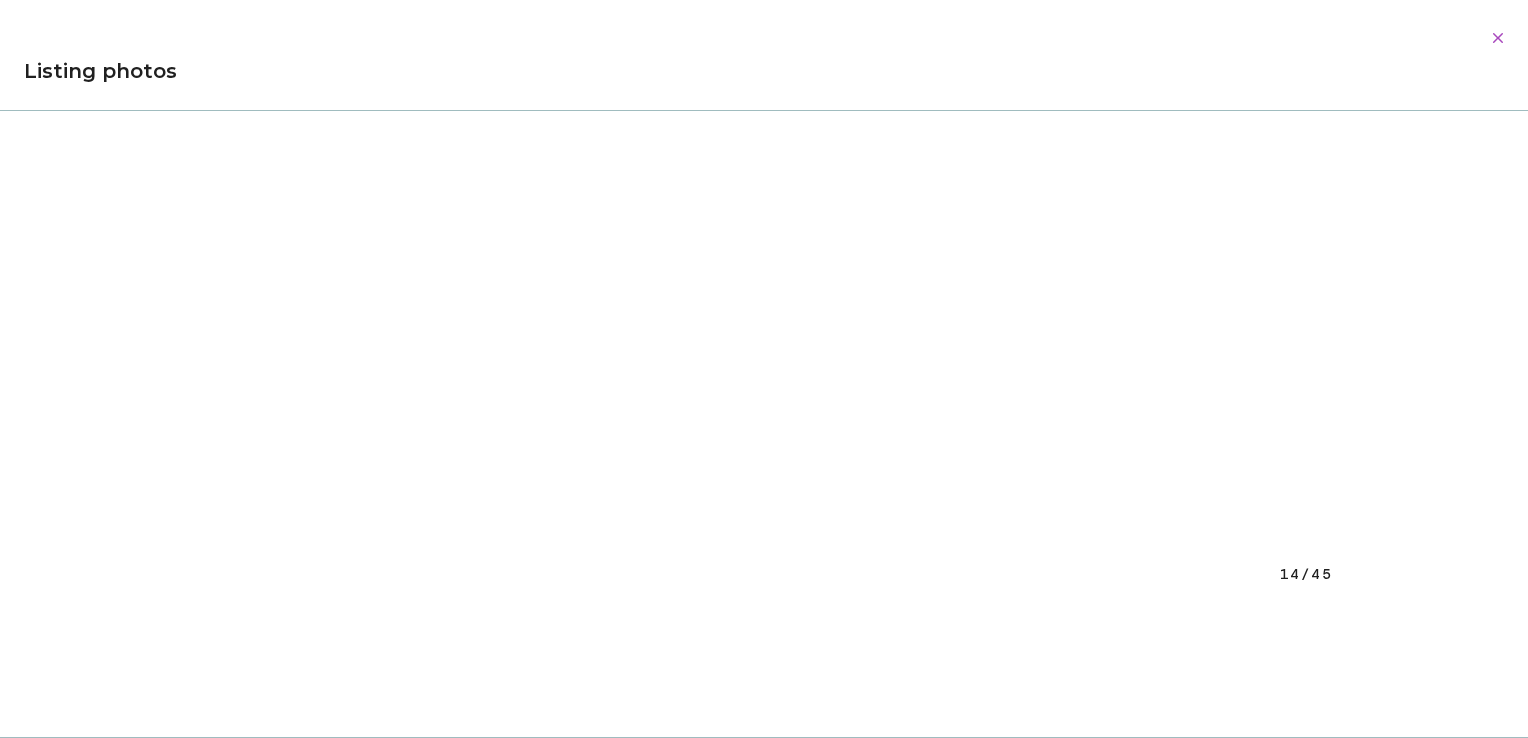 scroll, scrollTop: 9400, scrollLeft: 0, axis: vertical 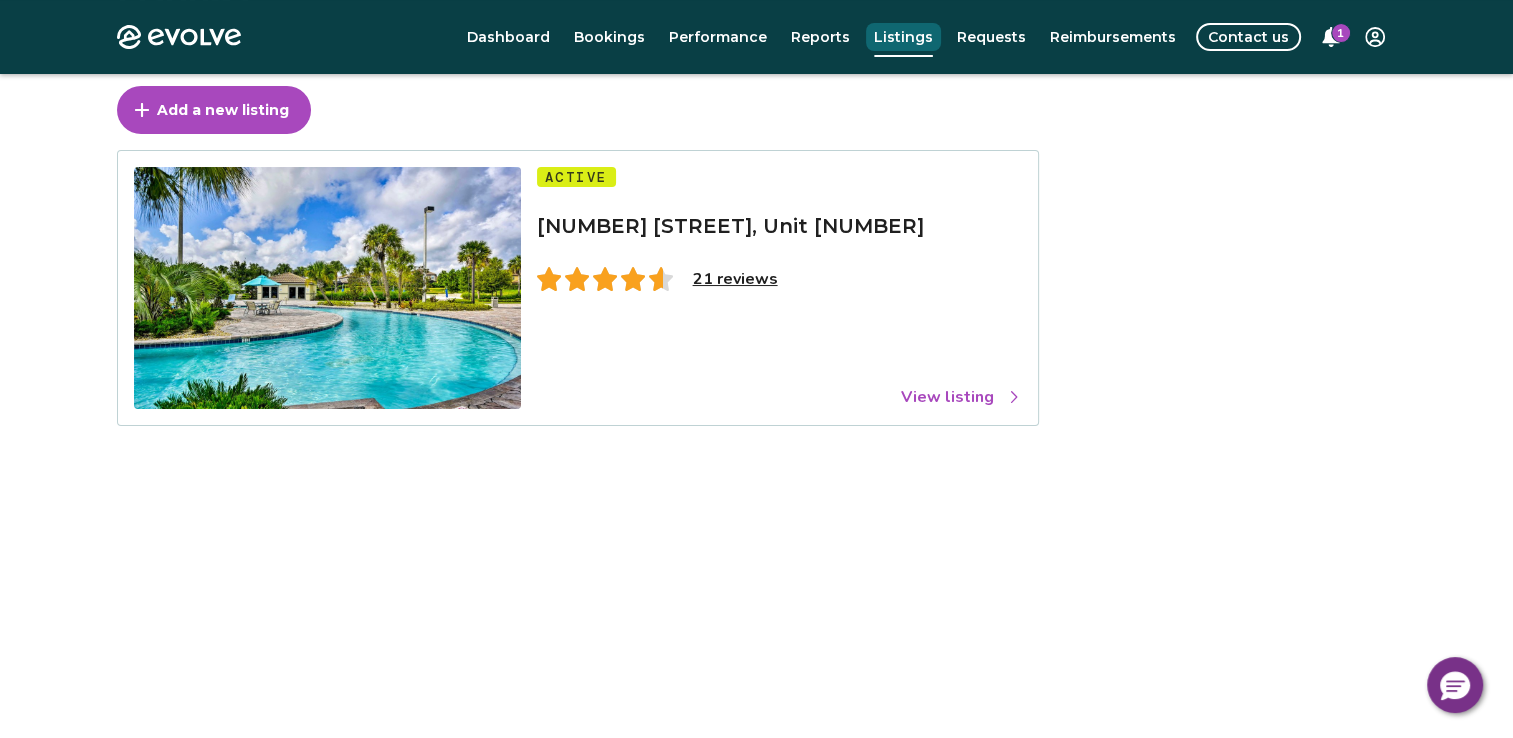 click on "Listings" at bounding box center [903, 37] 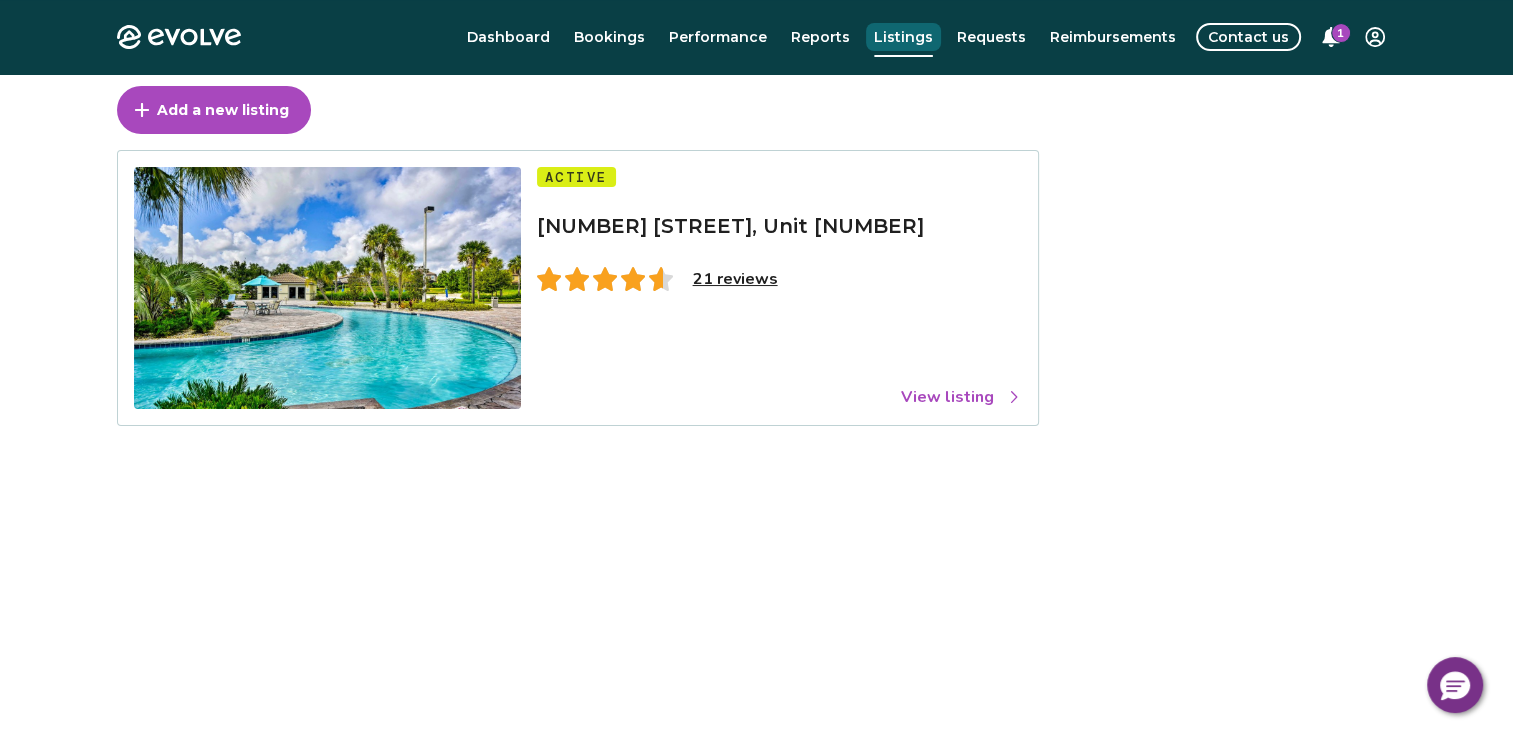 scroll, scrollTop: 0, scrollLeft: 0, axis: both 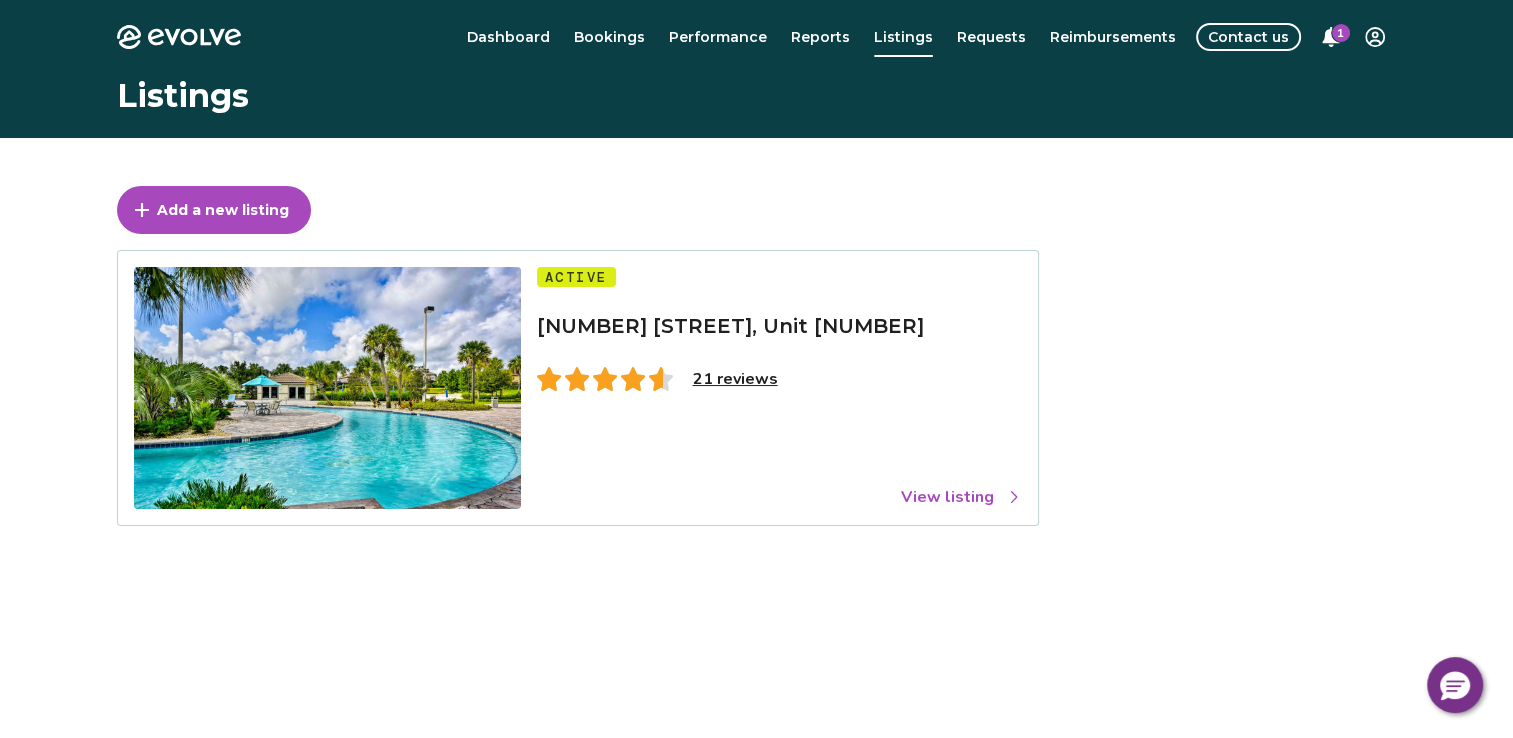 click on "View listing" at bounding box center [961, 497] 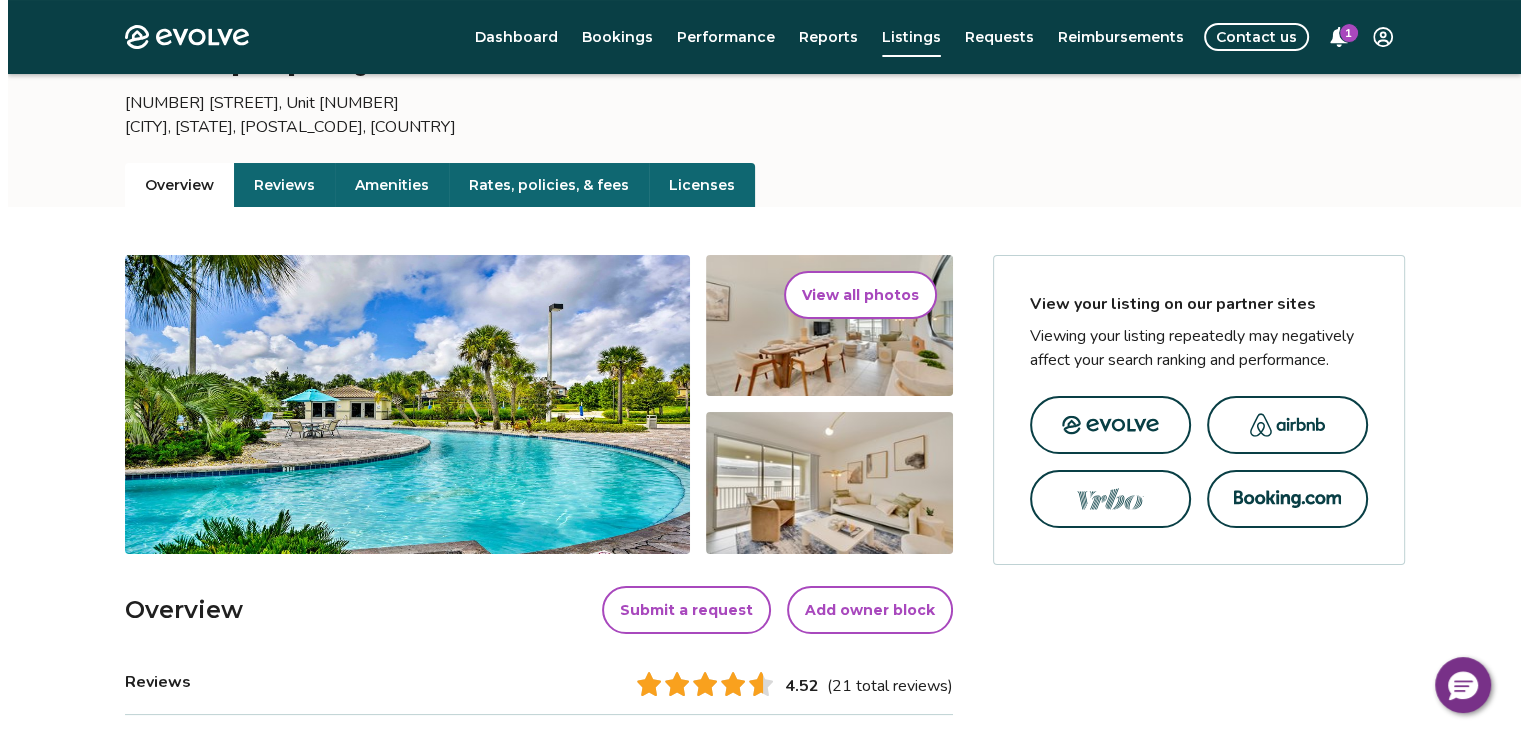 scroll, scrollTop: 200, scrollLeft: 0, axis: vertical 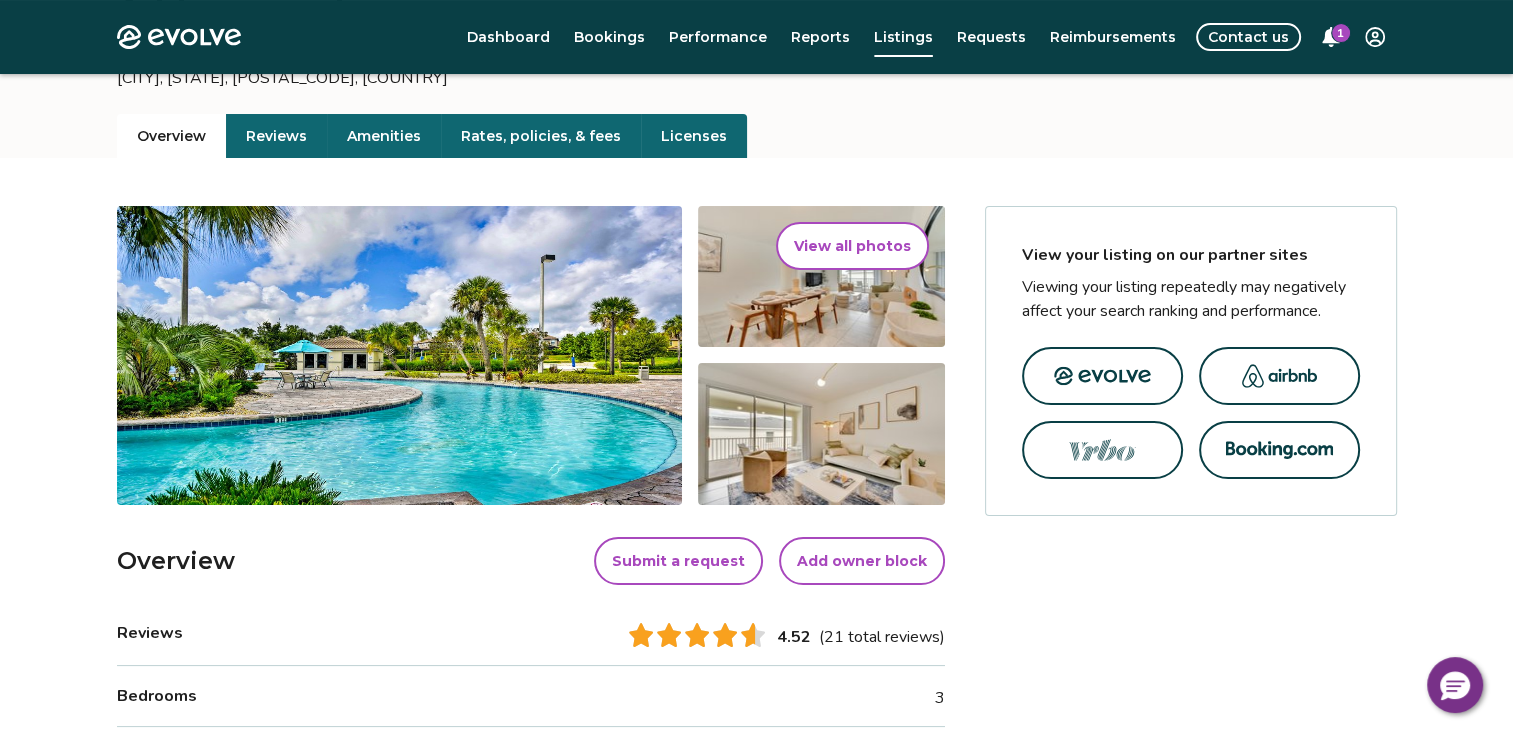 click on "View all photos" at bounding box center [852, 246] 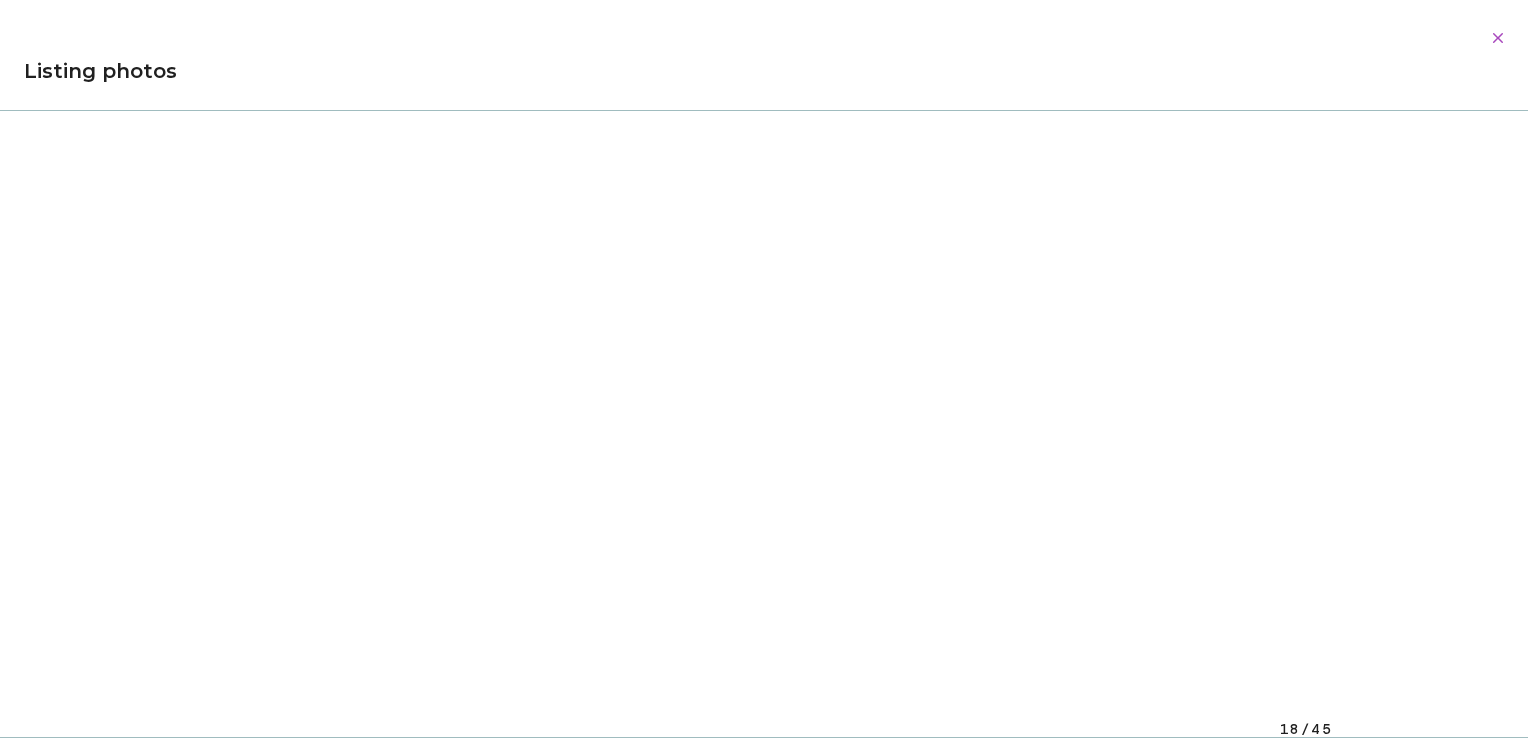 scroll, scrollTop: 12185, scrollLeft: 0, axis: vertical 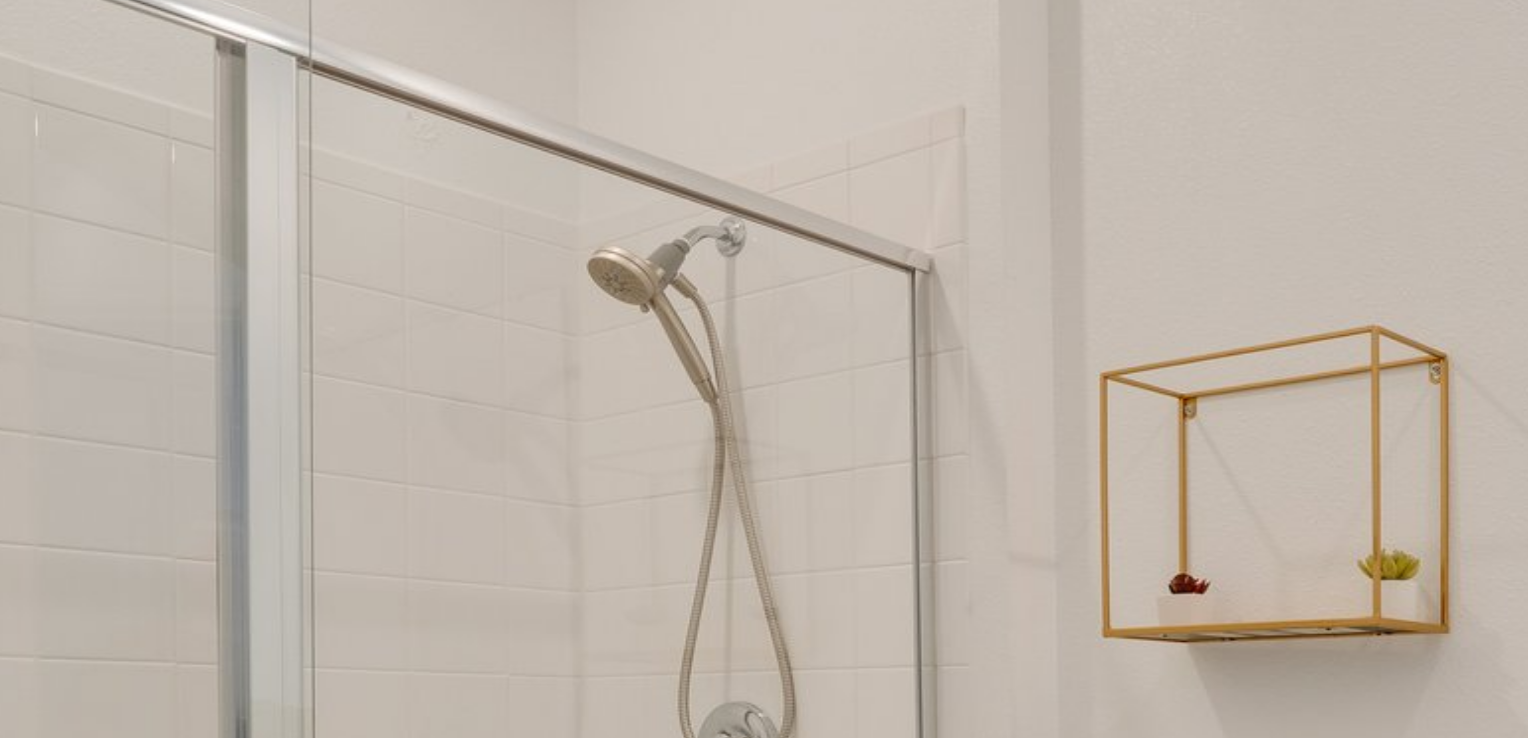 click at bounding box center (764, 468) 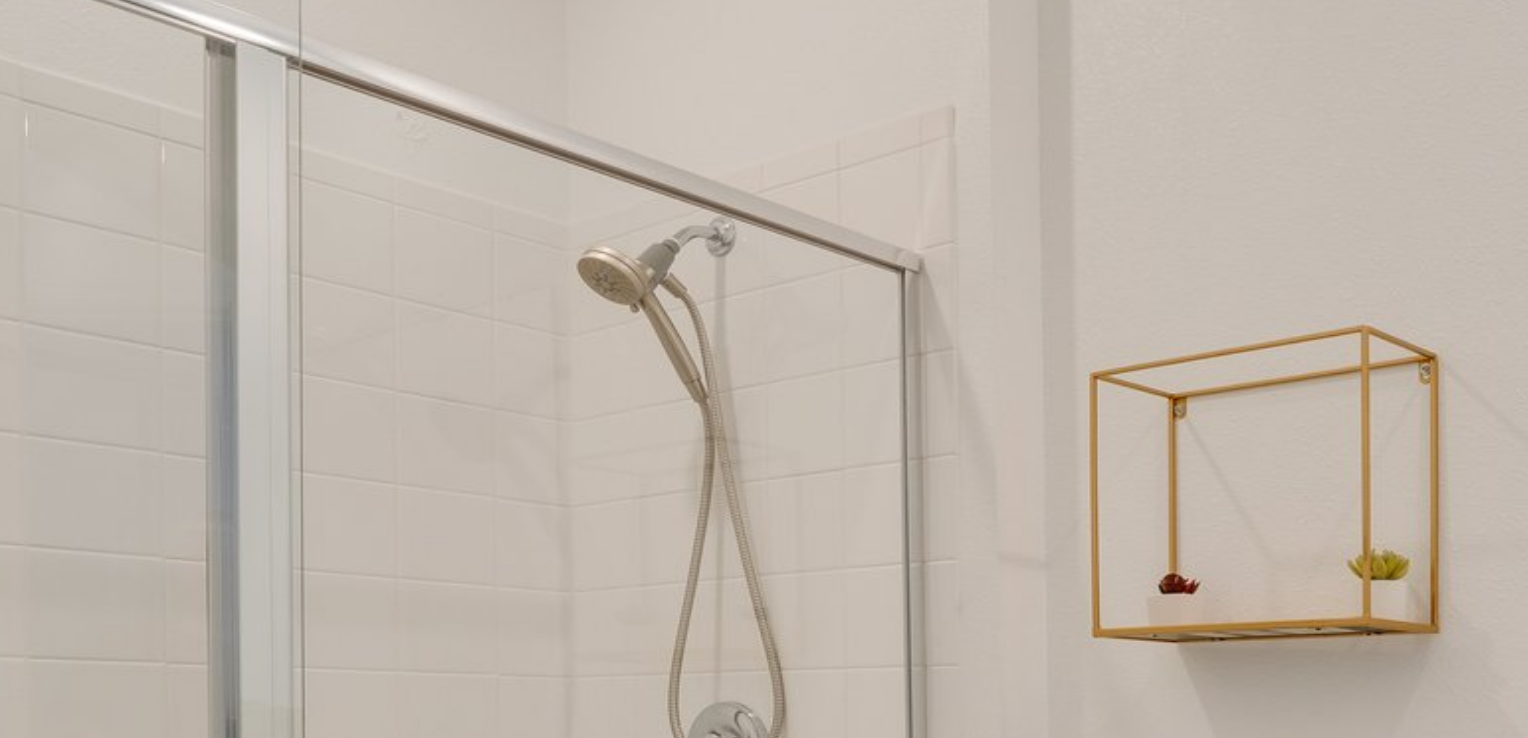 click at bounding box center [764, 468] 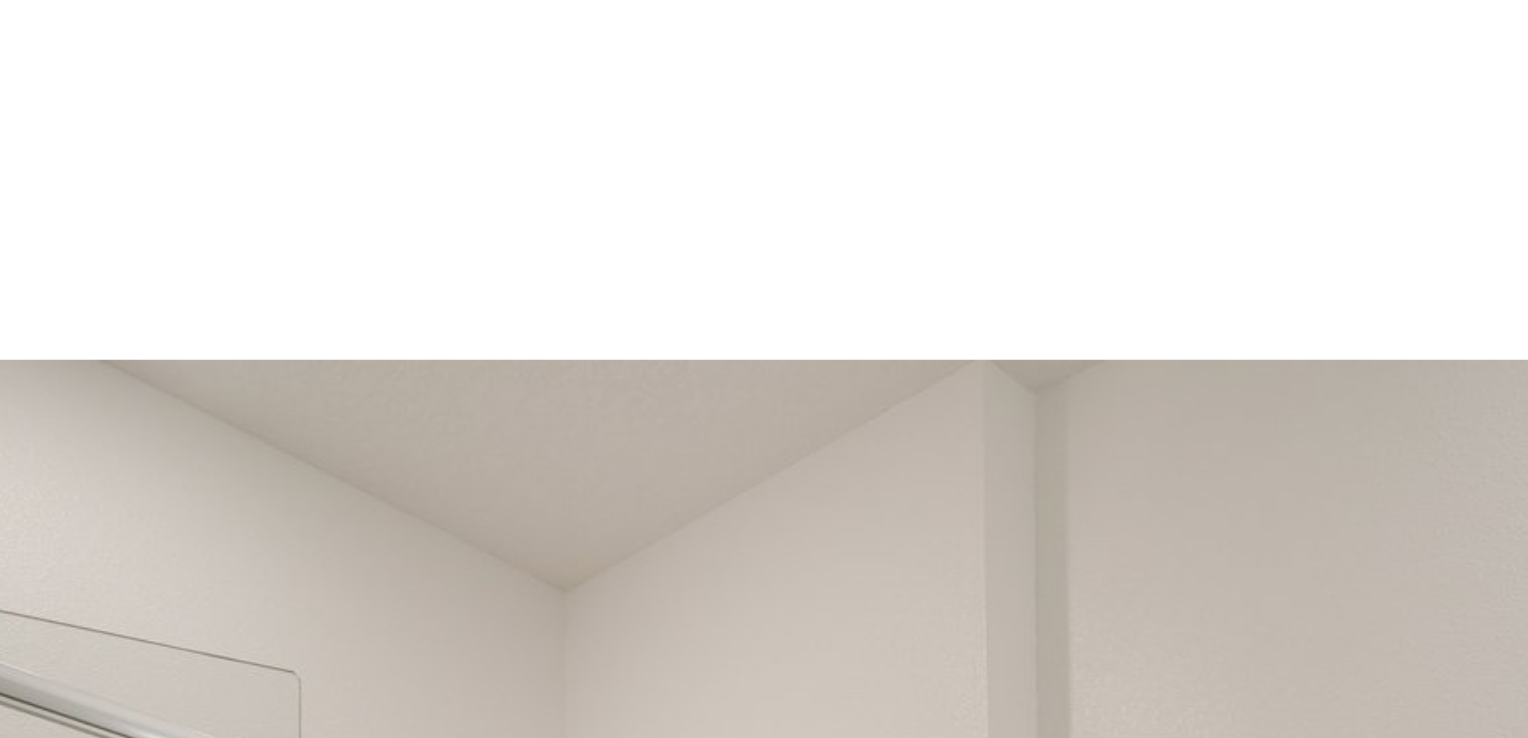 scroll, scrollTop: 11893, scrollLeft: 0, axis: vertical 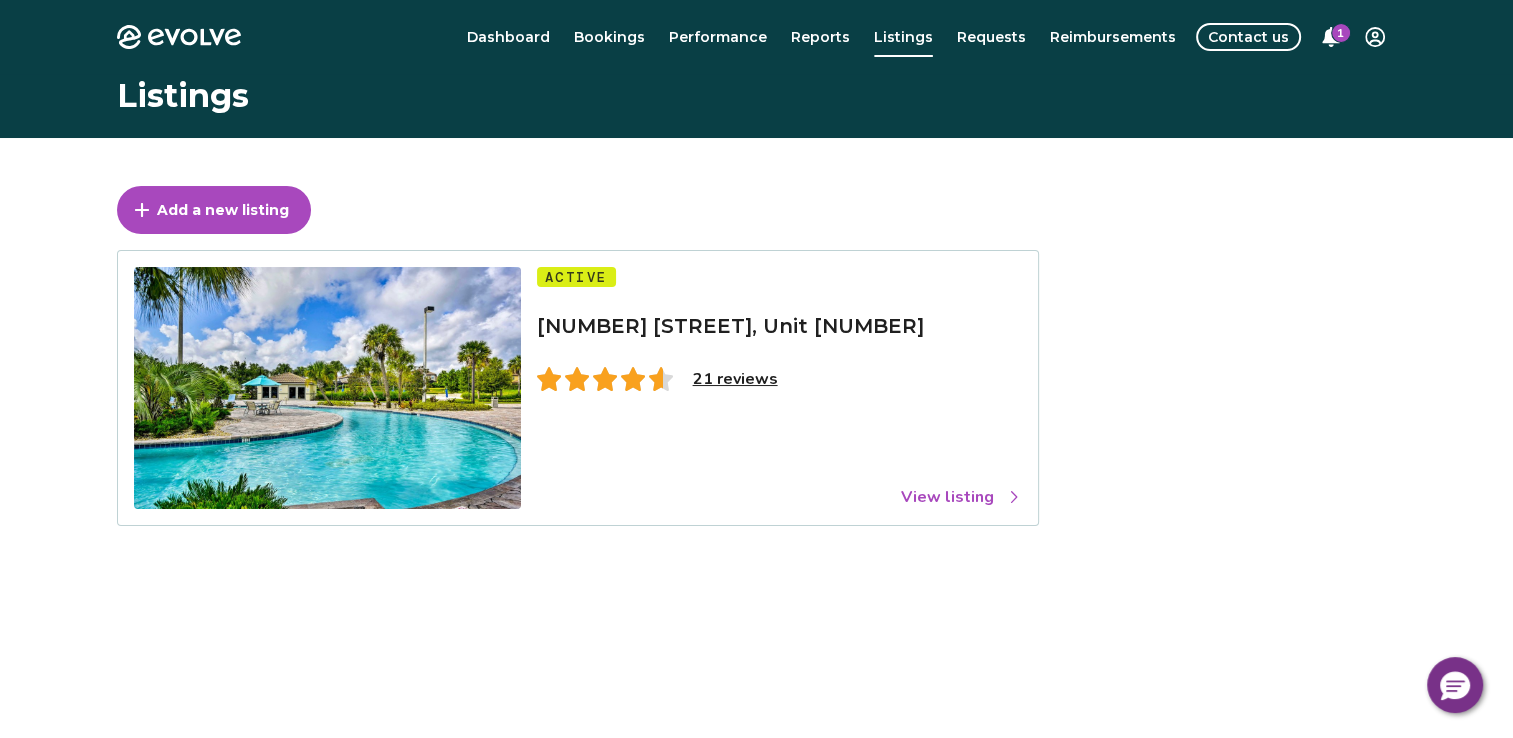 click on "21 reviews" at bounding box center (735, 379) 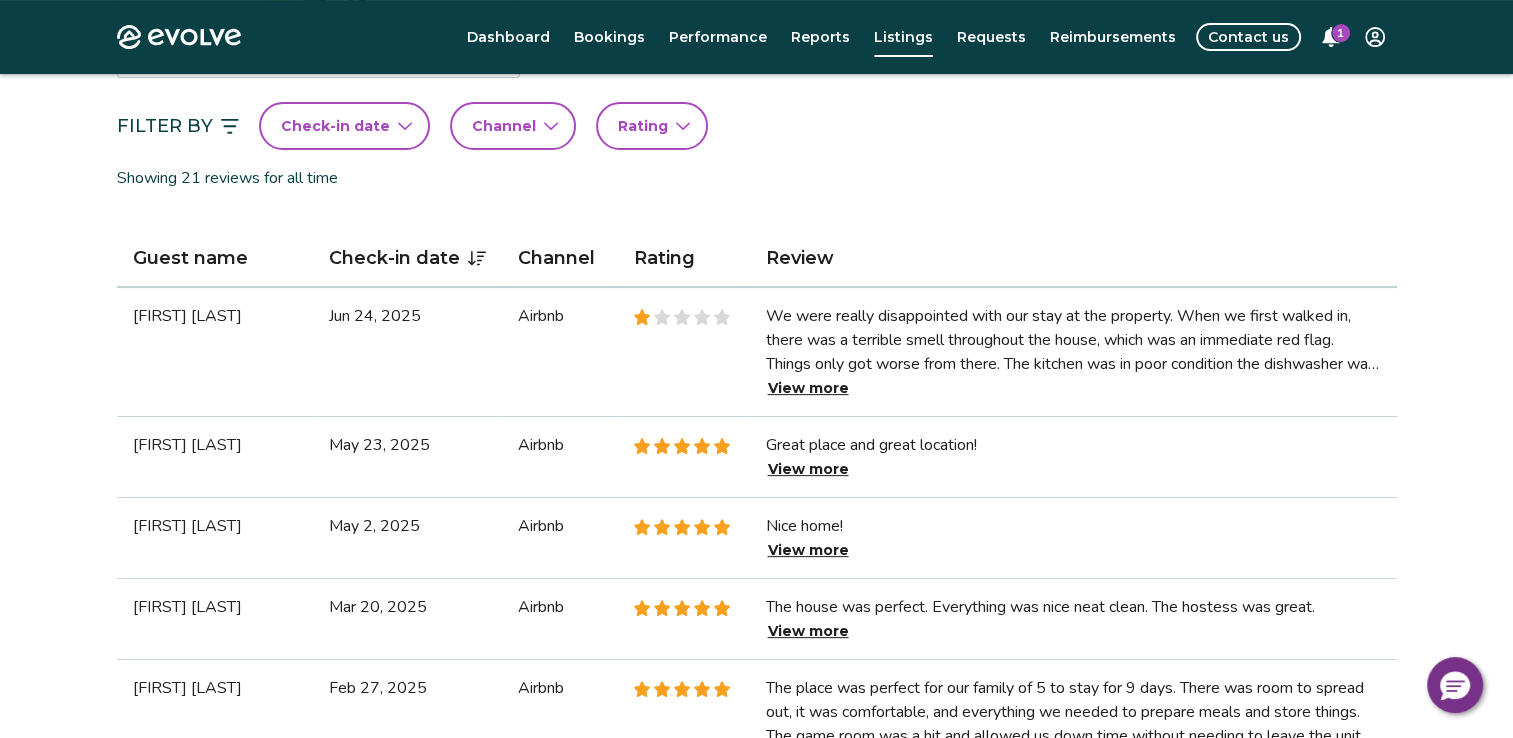 scroll, scrollTop: 500, scrollLeft: 0, axis: vertical 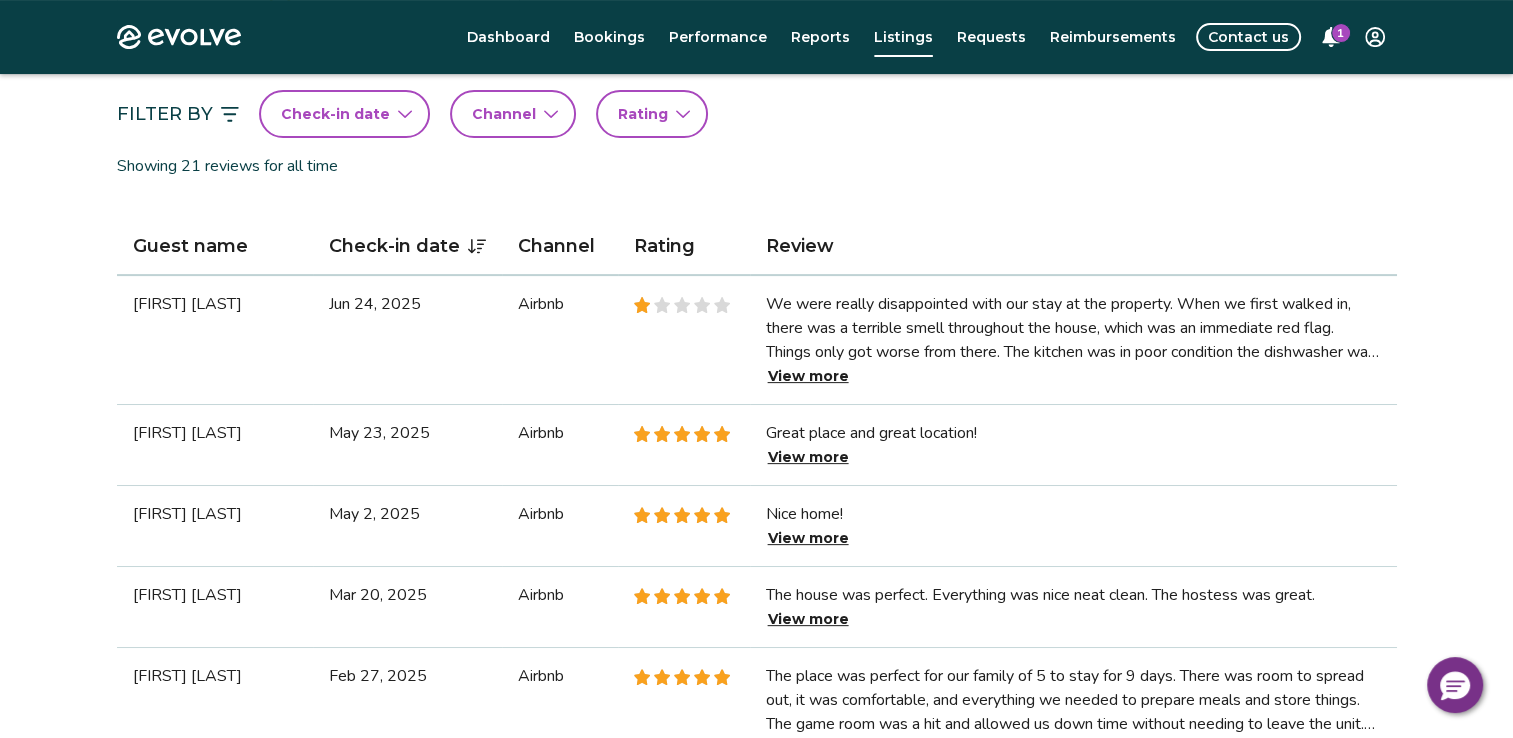 click on "View more" at bounding box center (808, 376) 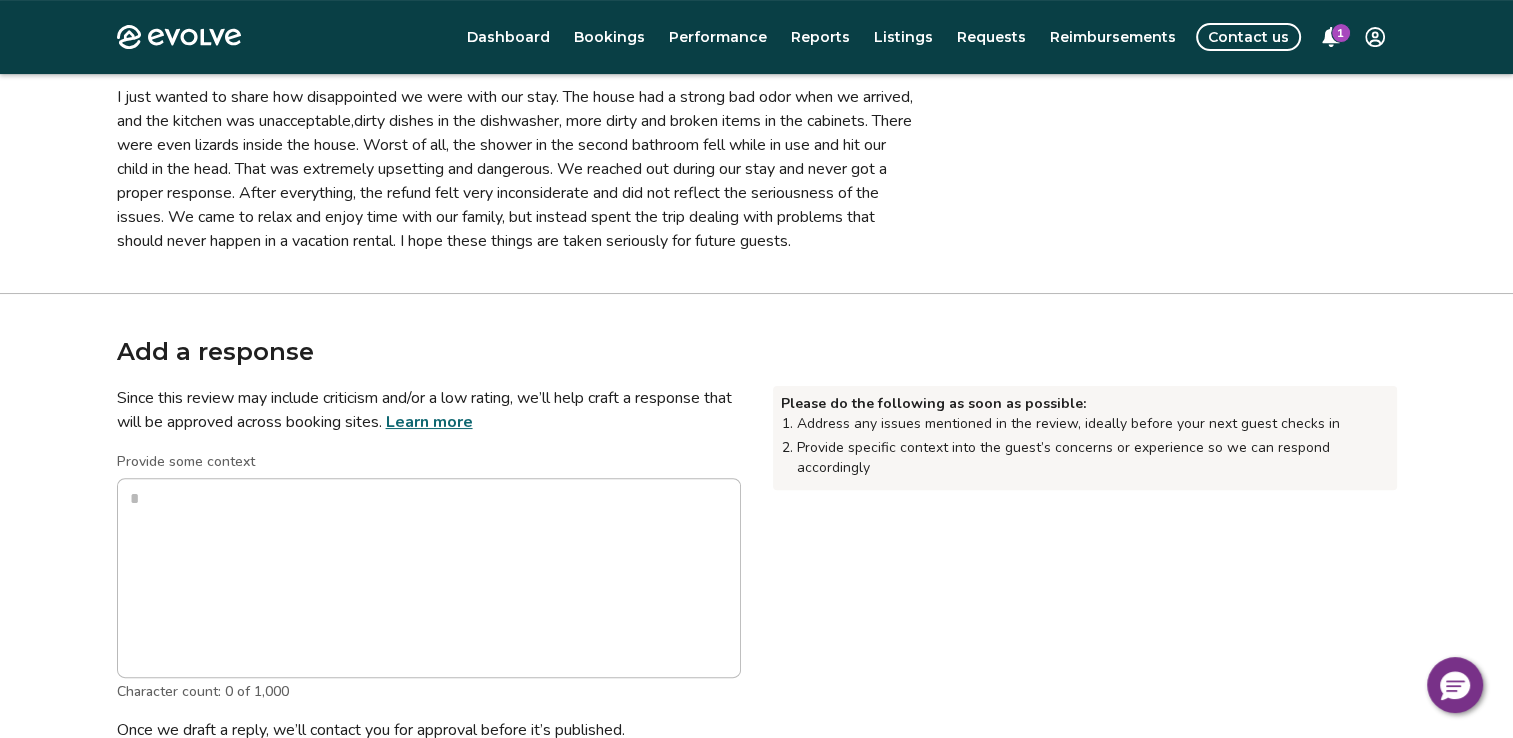 scroll, scrollTop: 612, scrollLeft: 0, axis: vertical 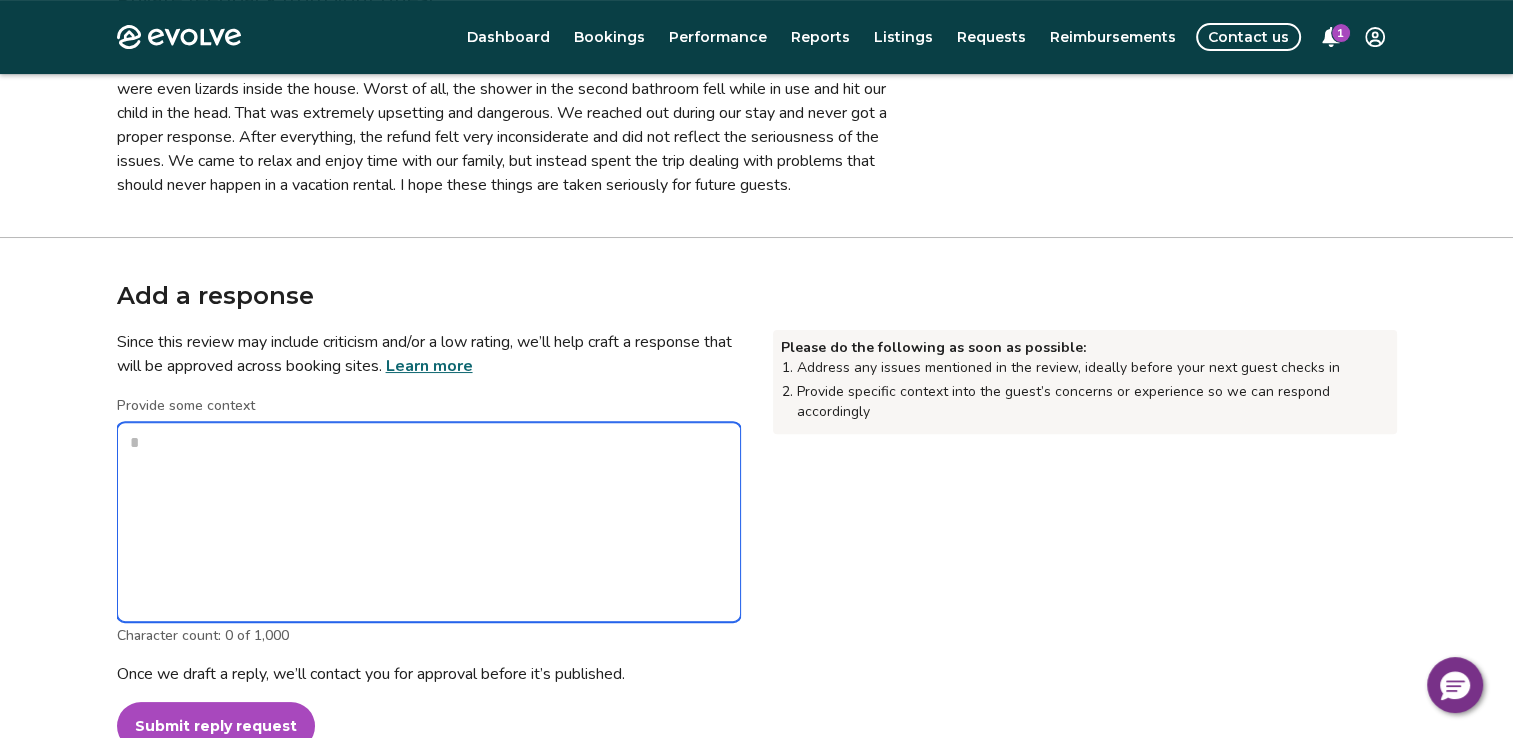 click on "Provide some context" at bounding box center (429, 522) 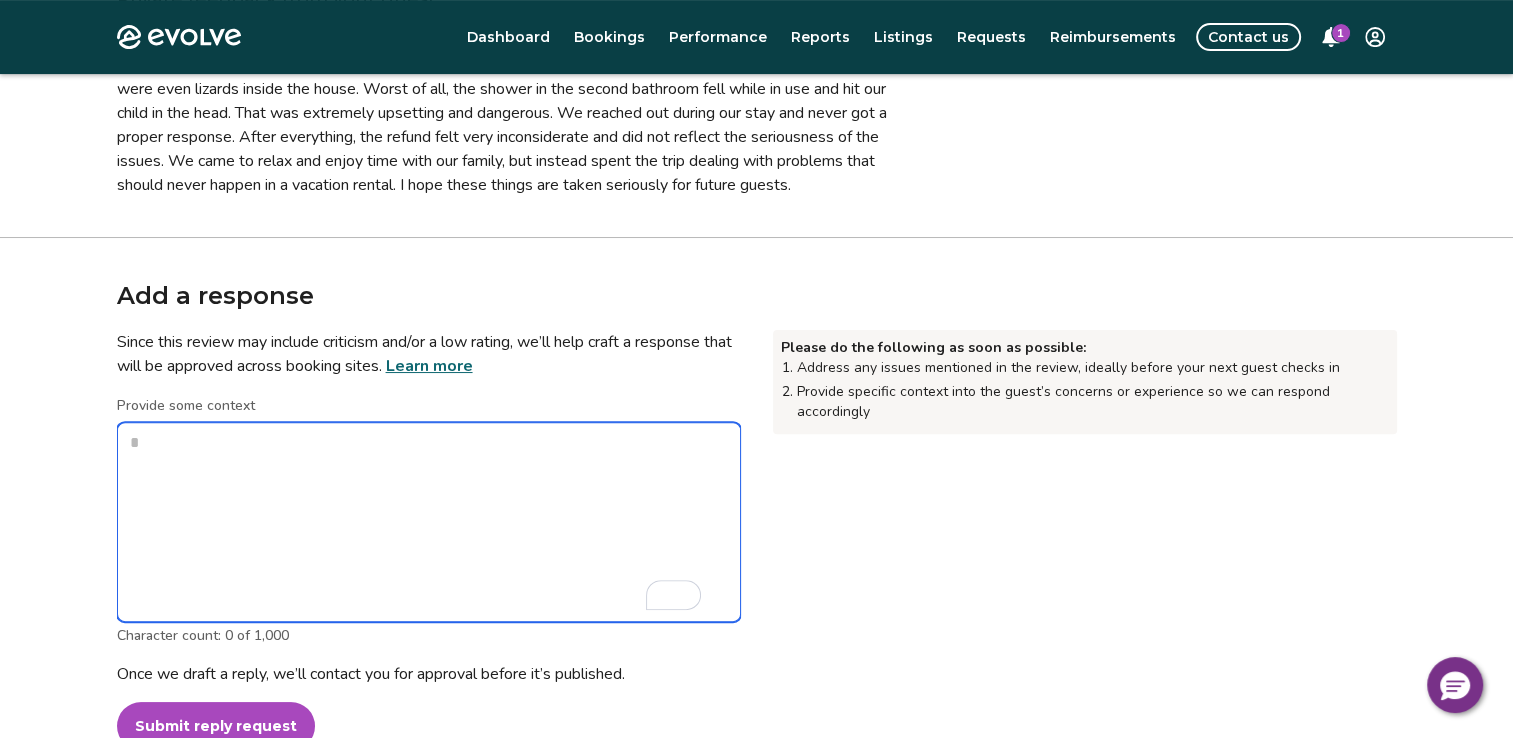type on "*" 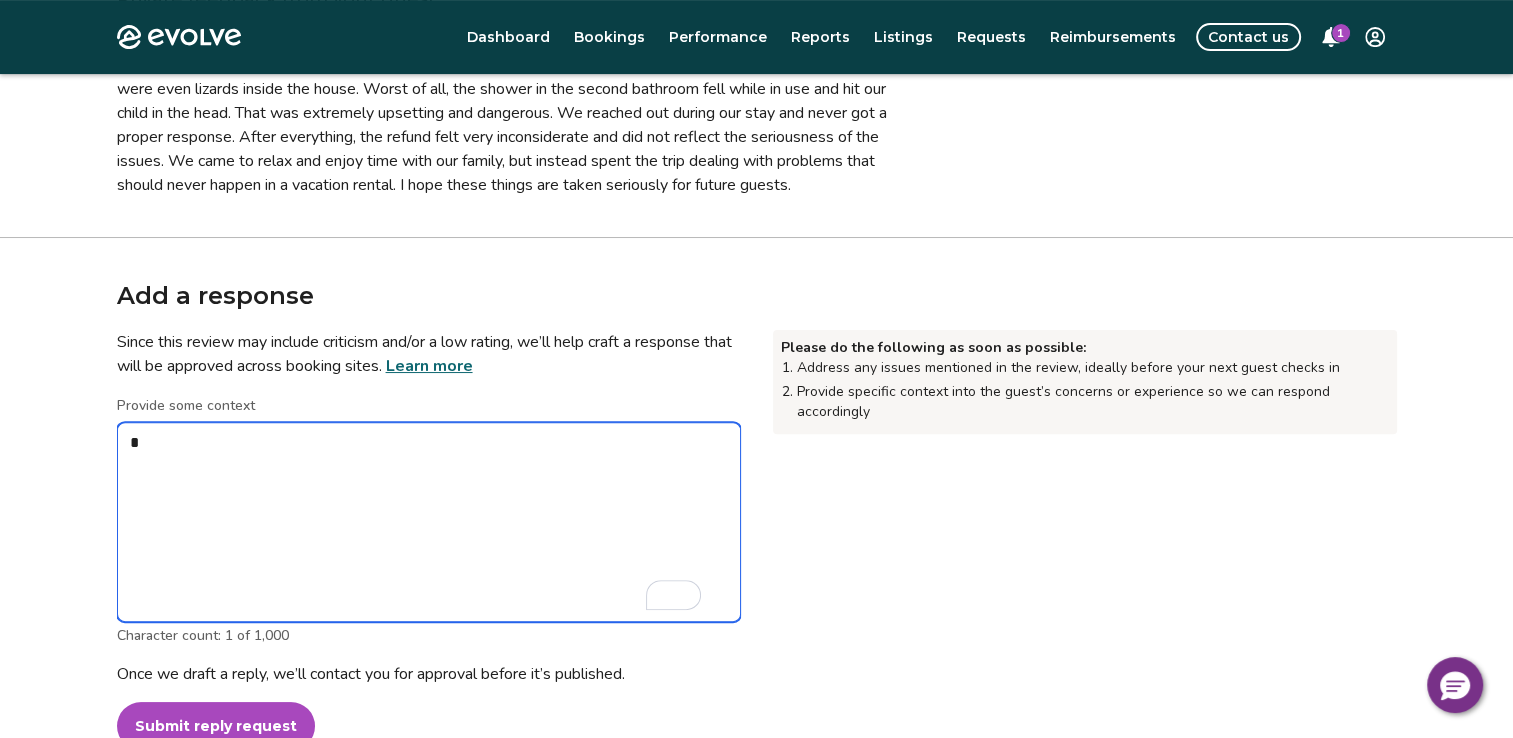 type on "*" 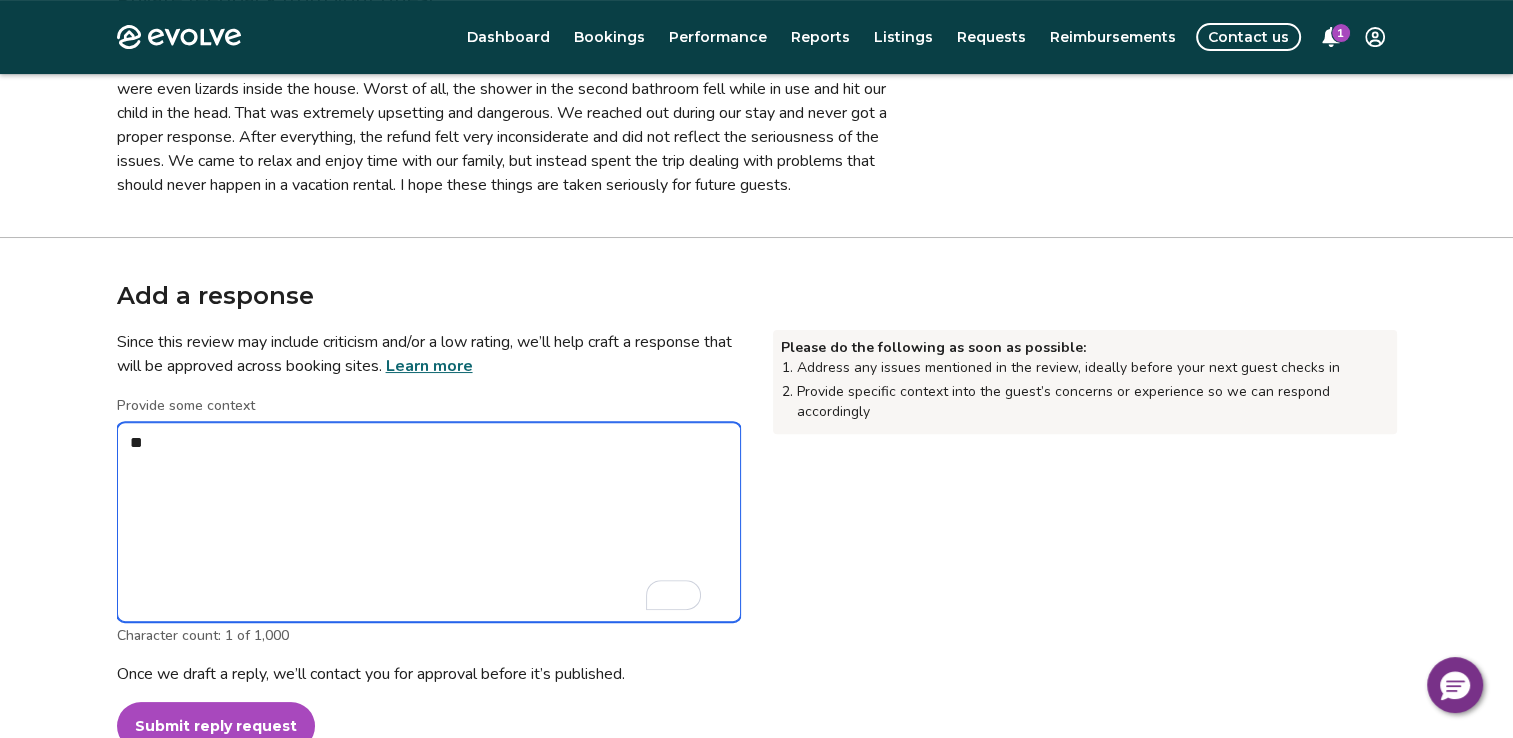 type on "**" 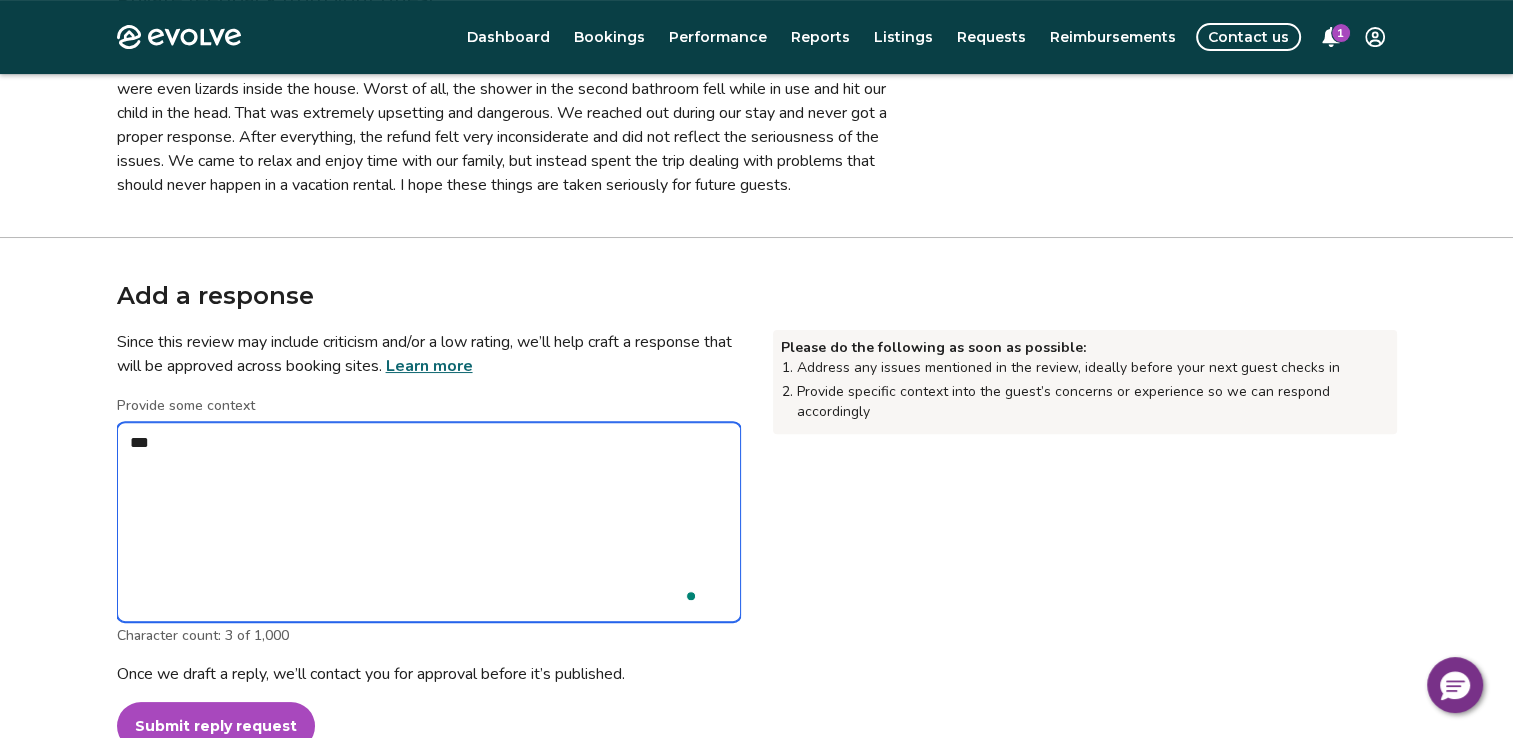 type on "*" 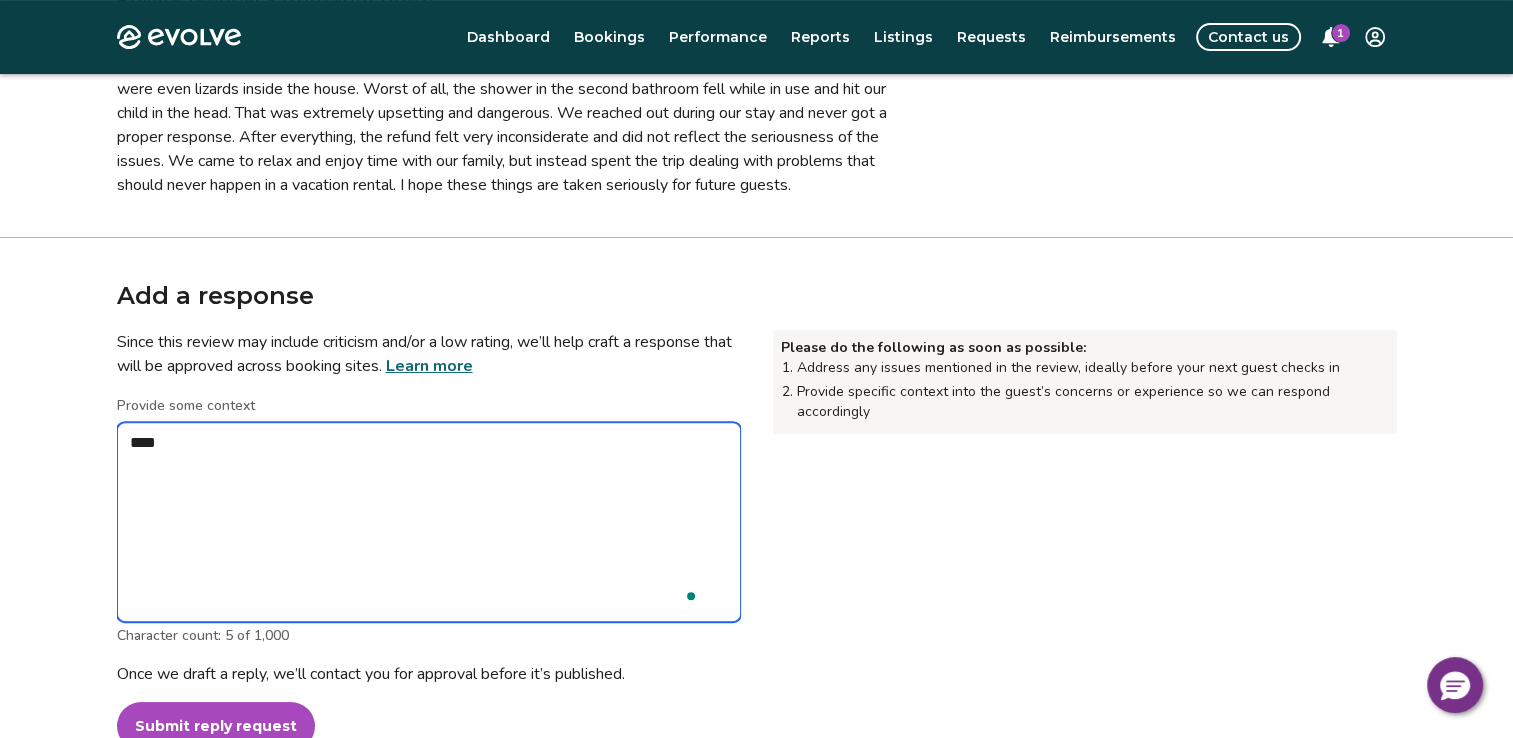 type on "*" 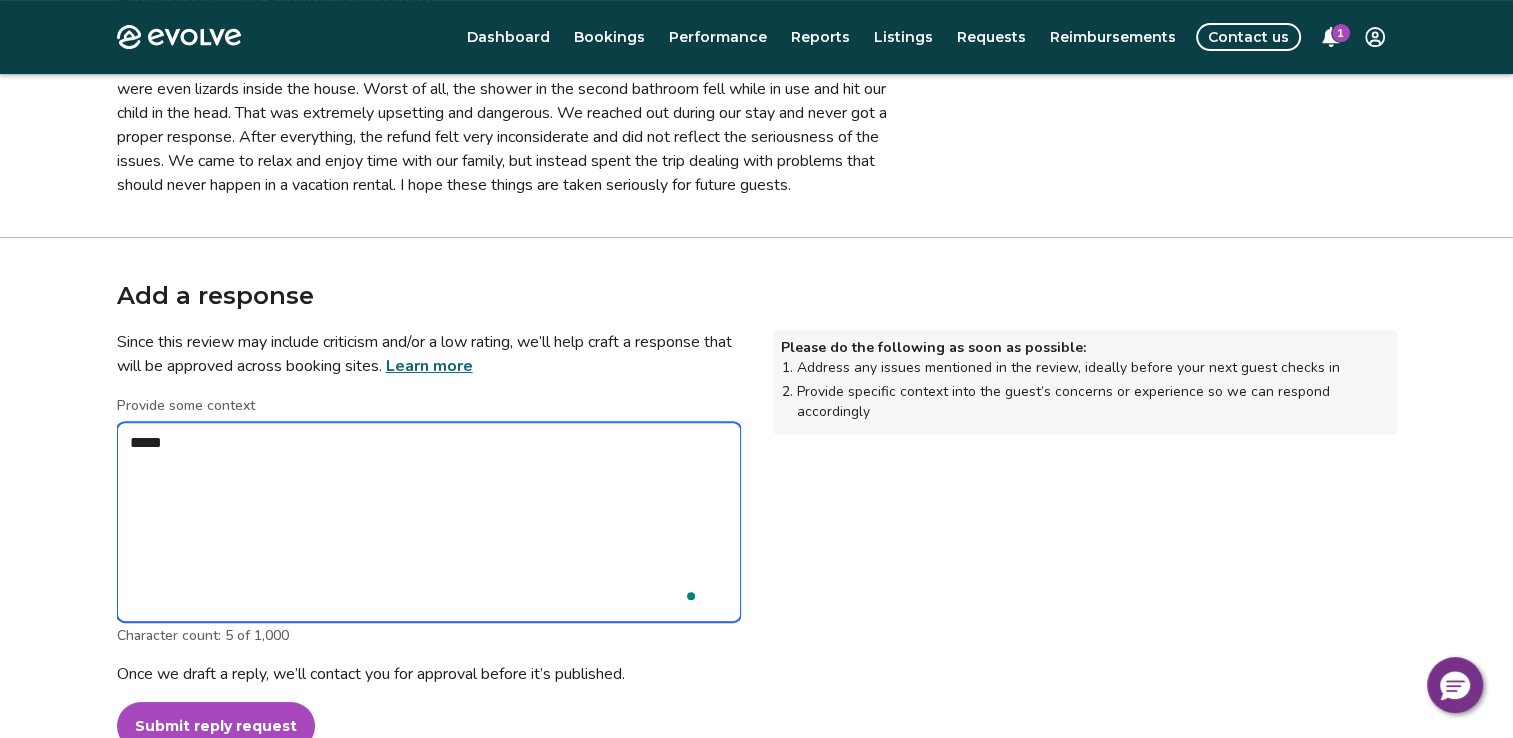 type on "*" 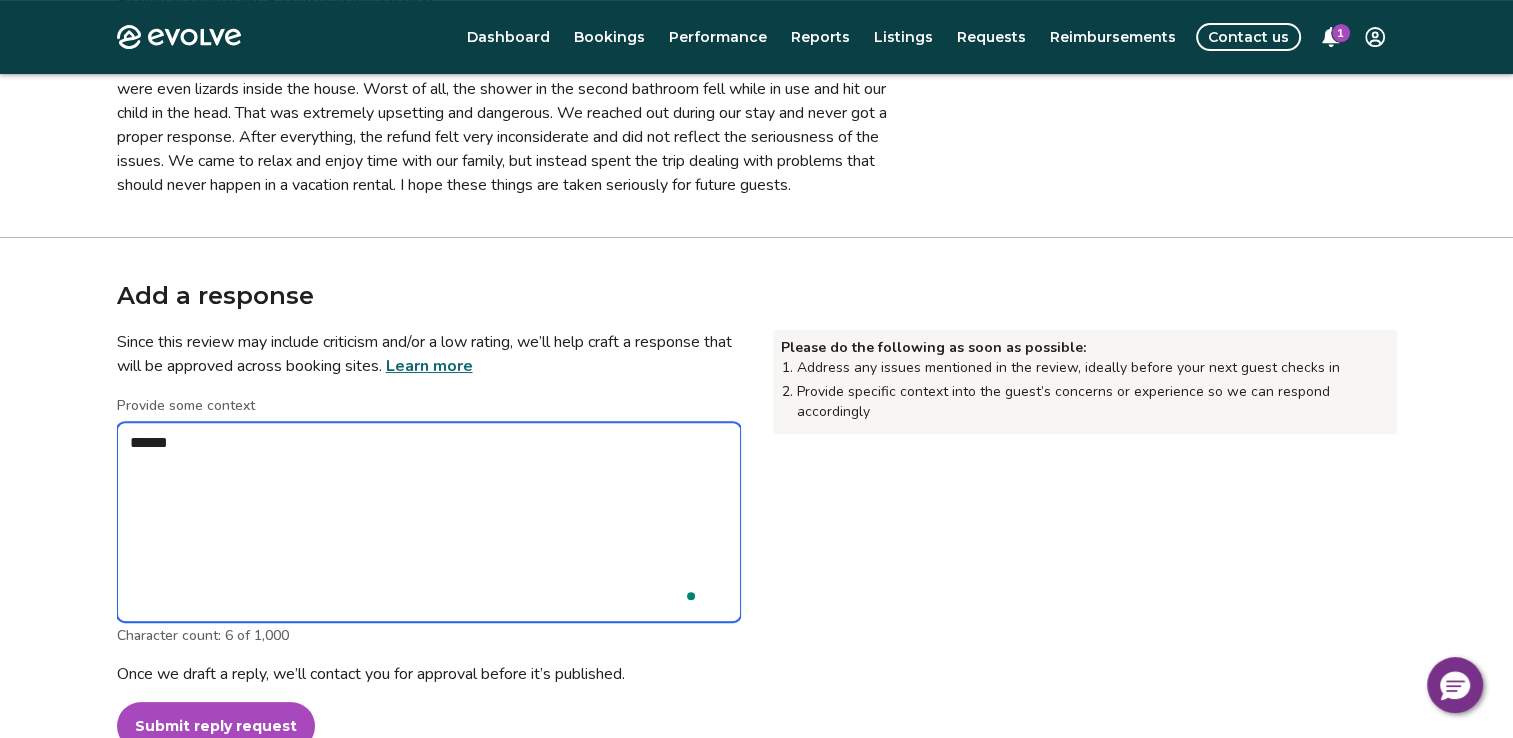 type on "*" 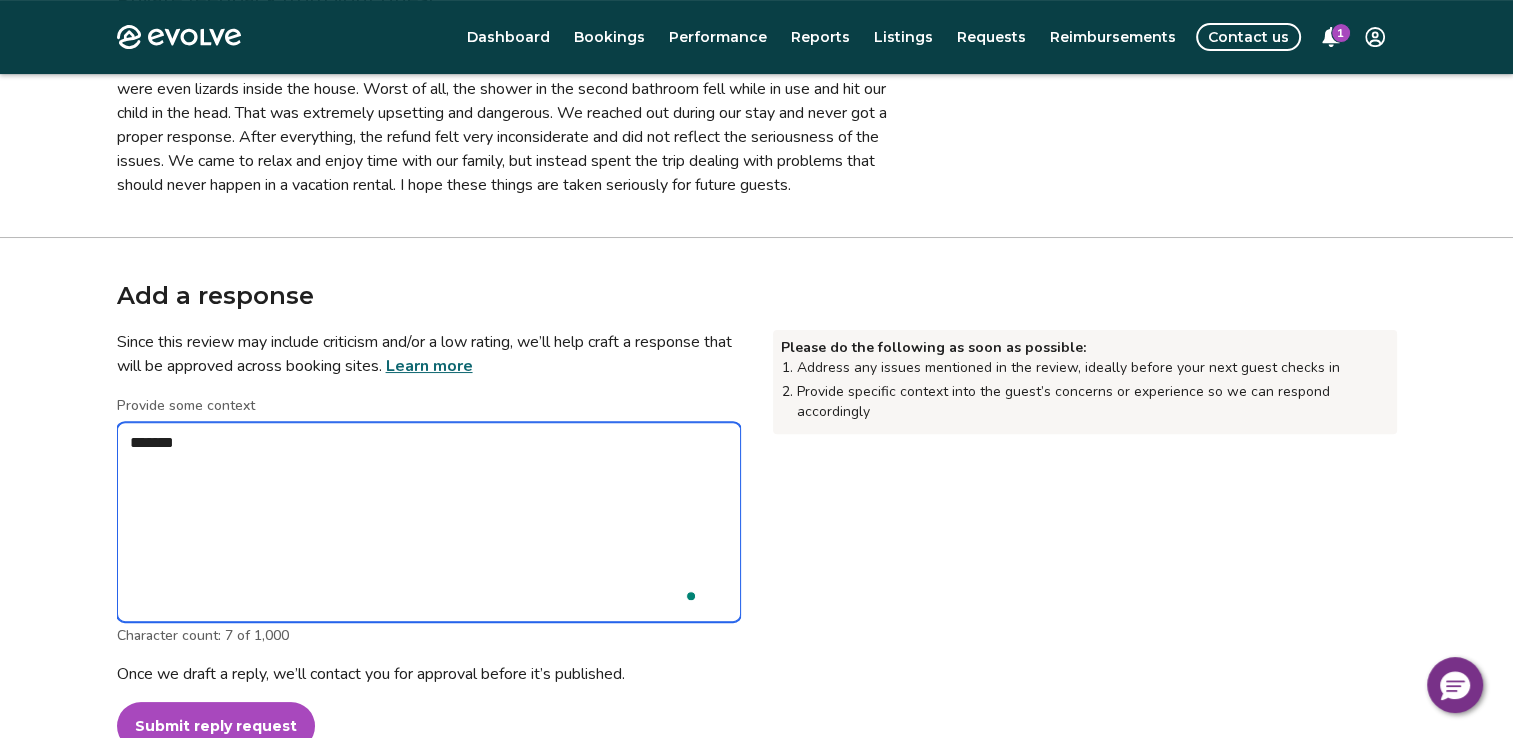 type on "*" 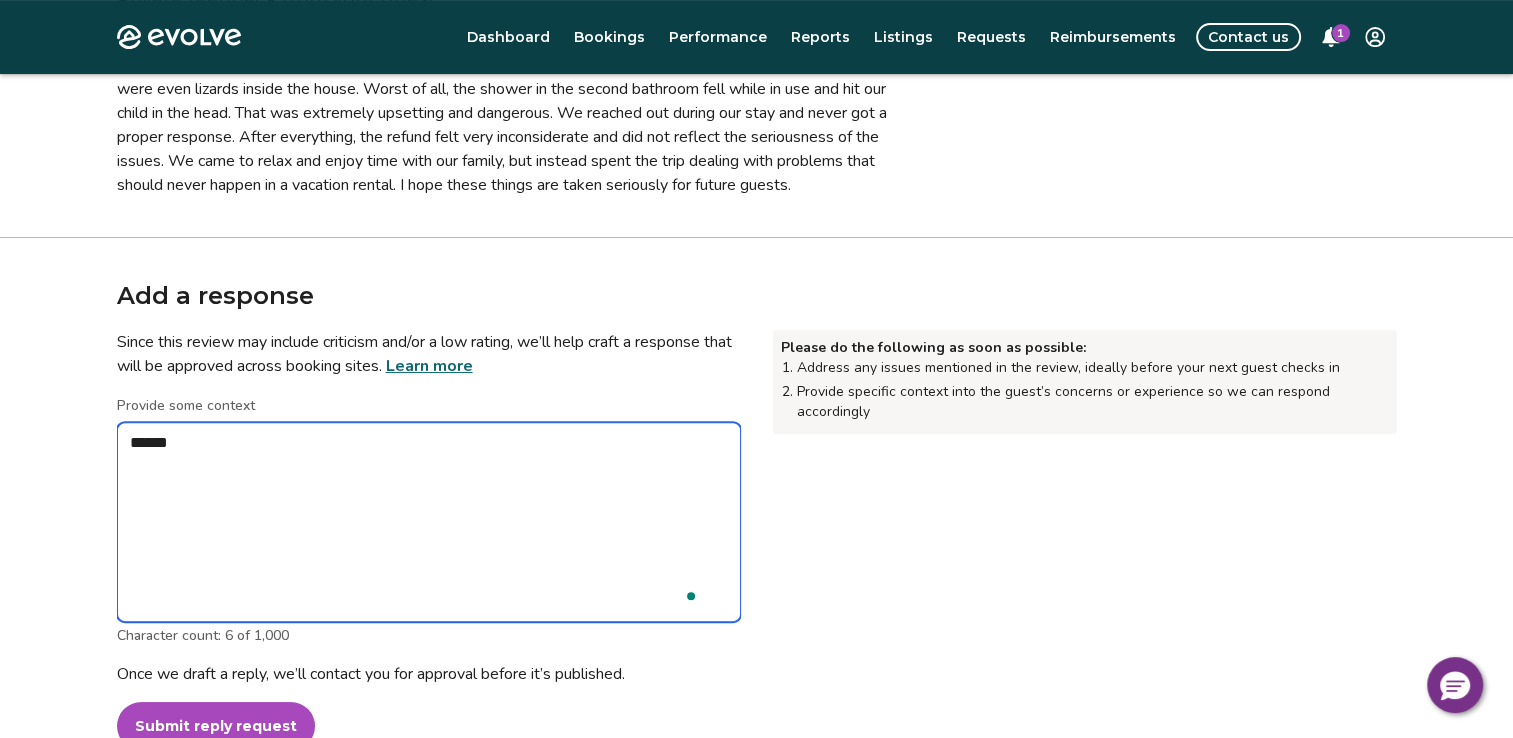 type on "*" 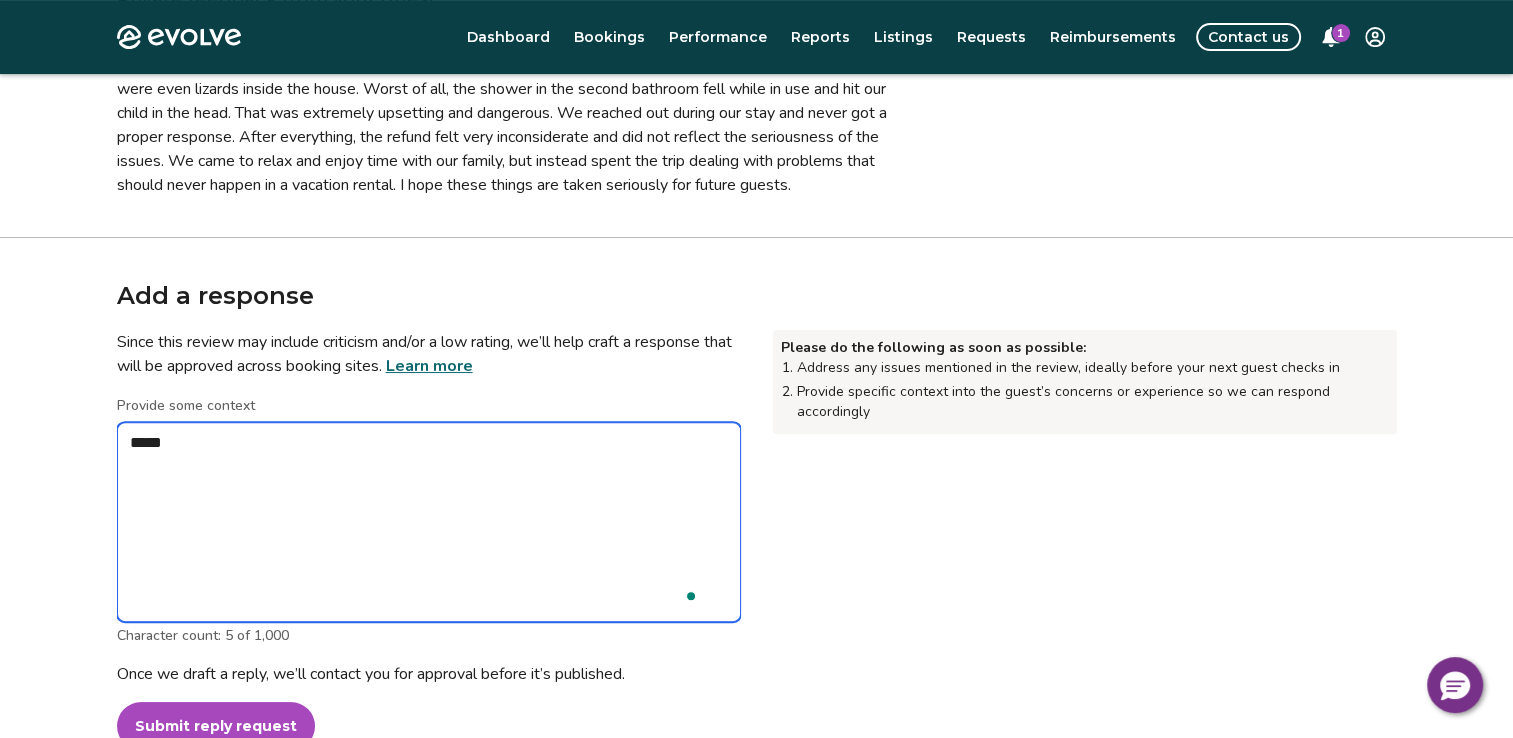 type on "*" 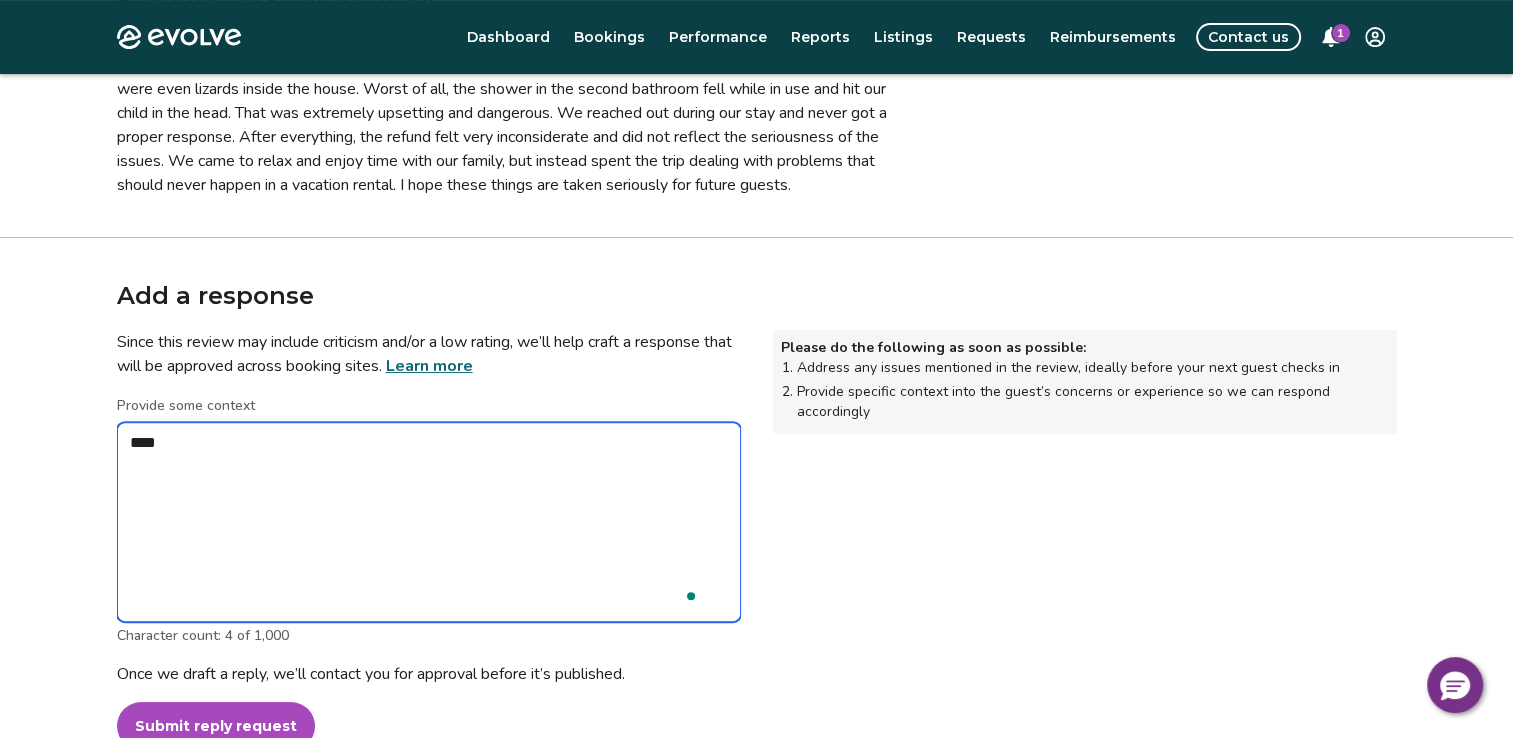 type on "*" 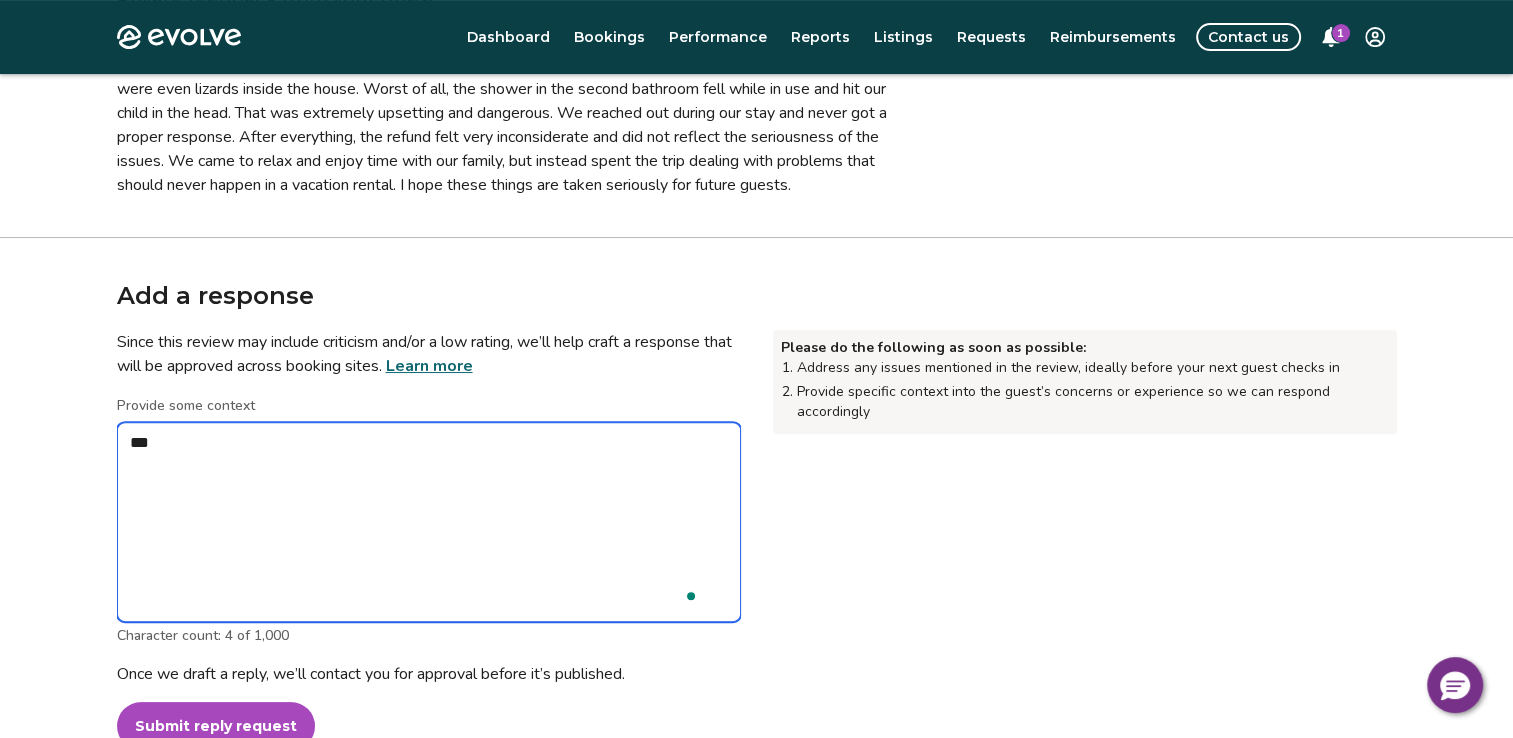 type on "*" 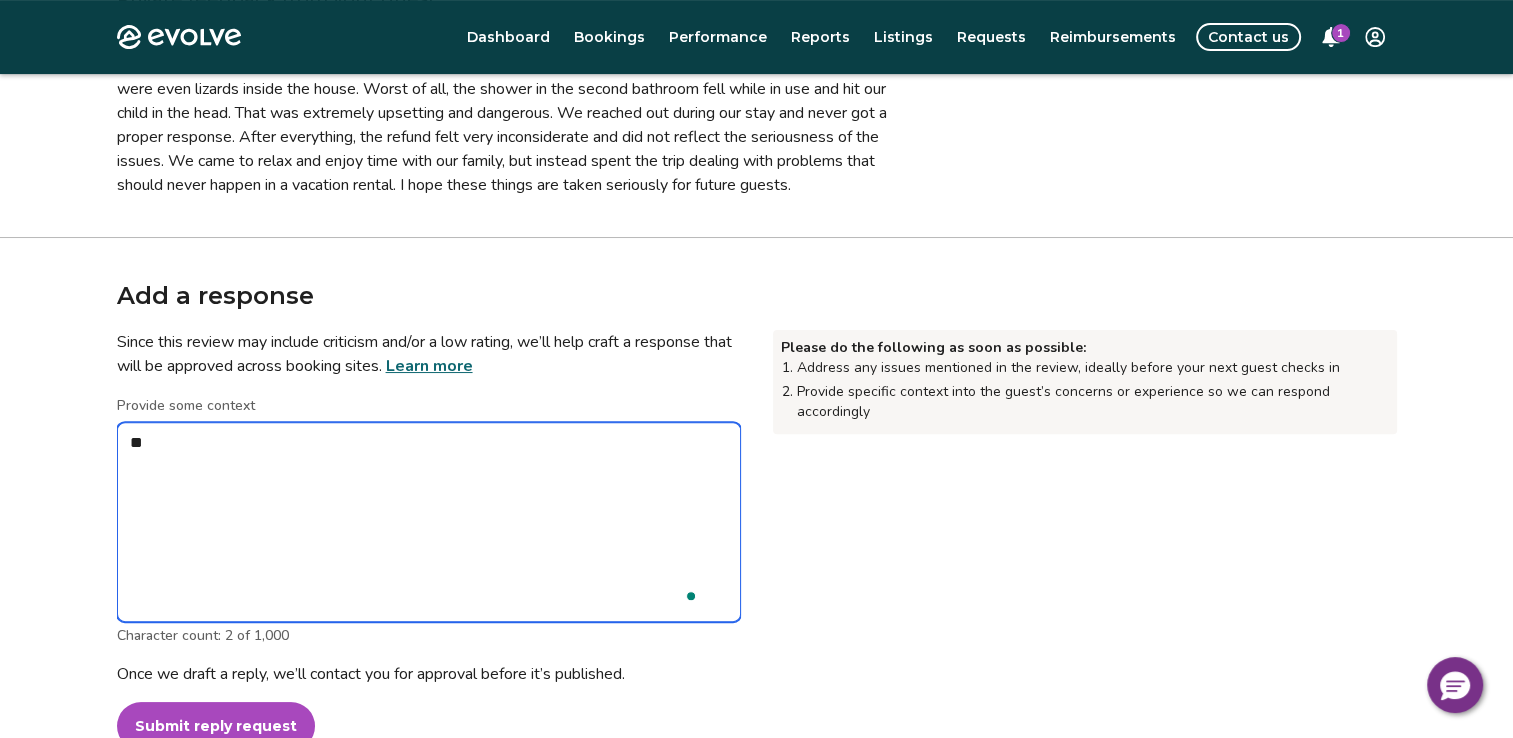 type on "*" 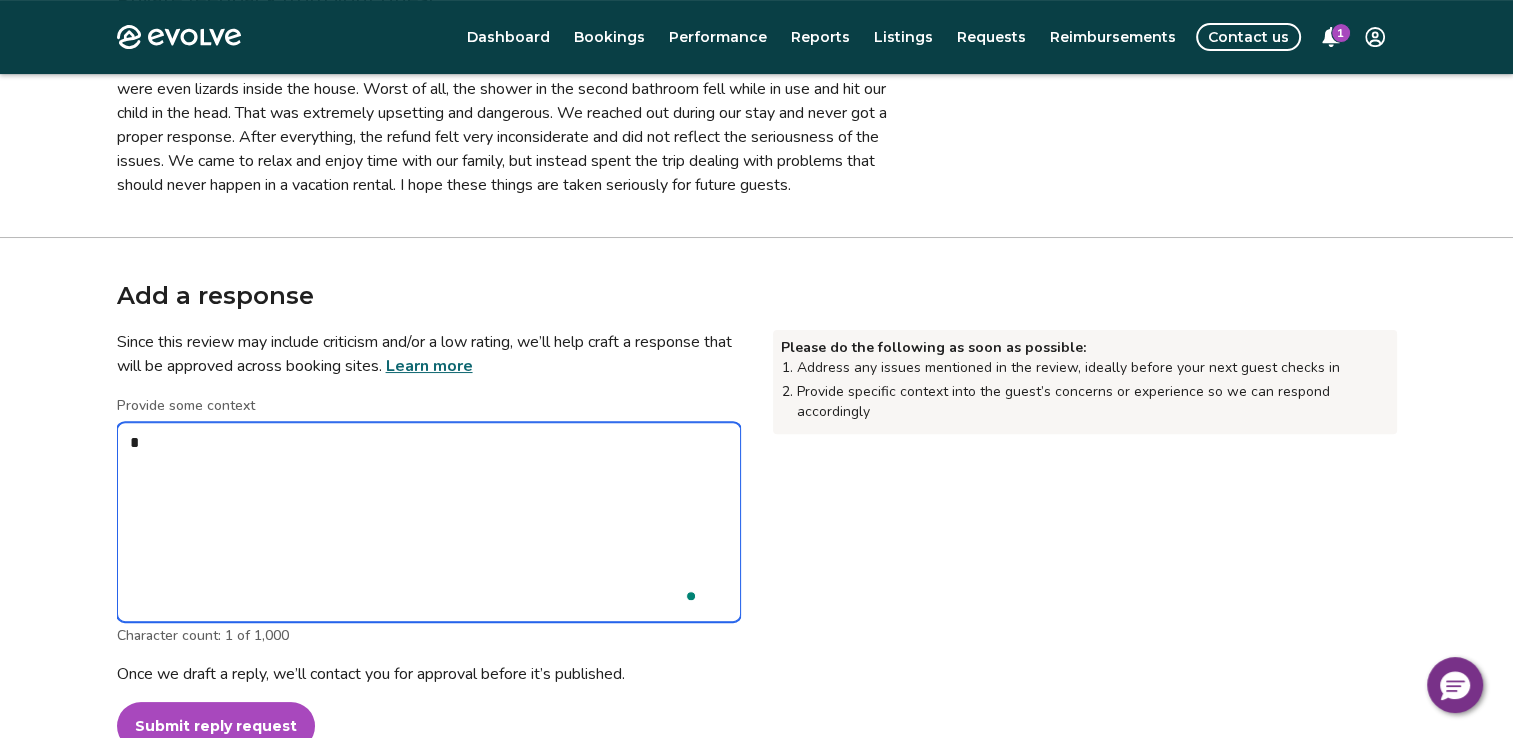 type on "*" 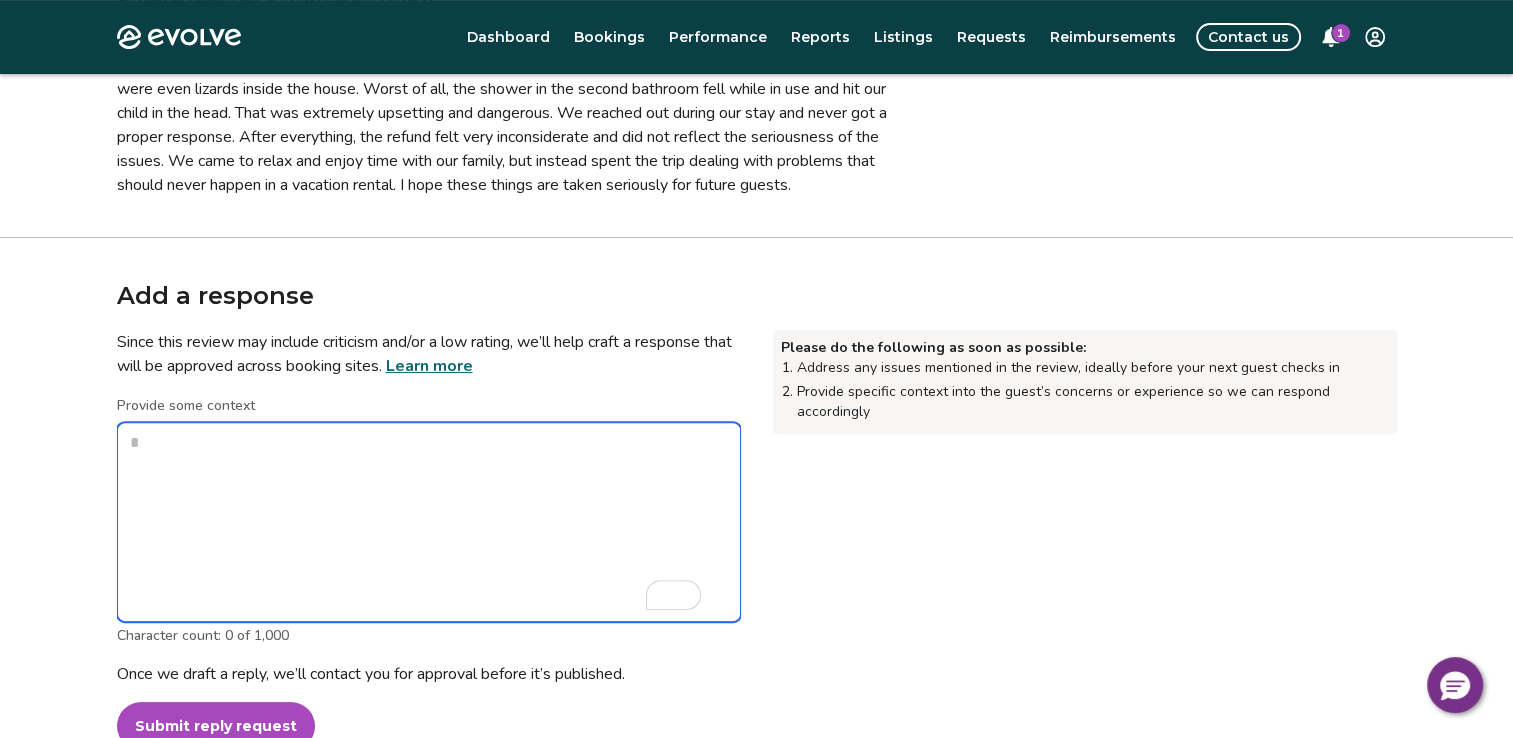 type on "*" 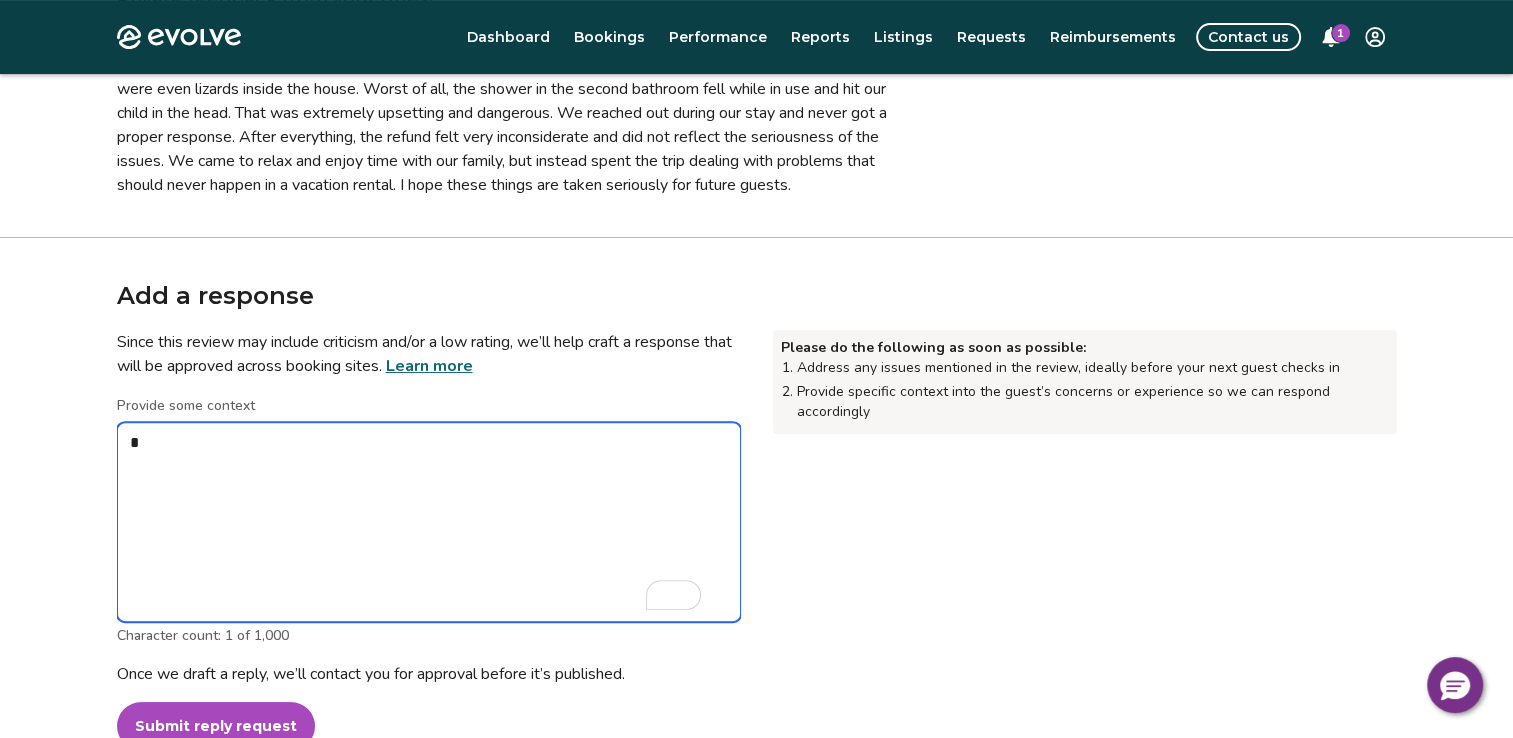type on "*" 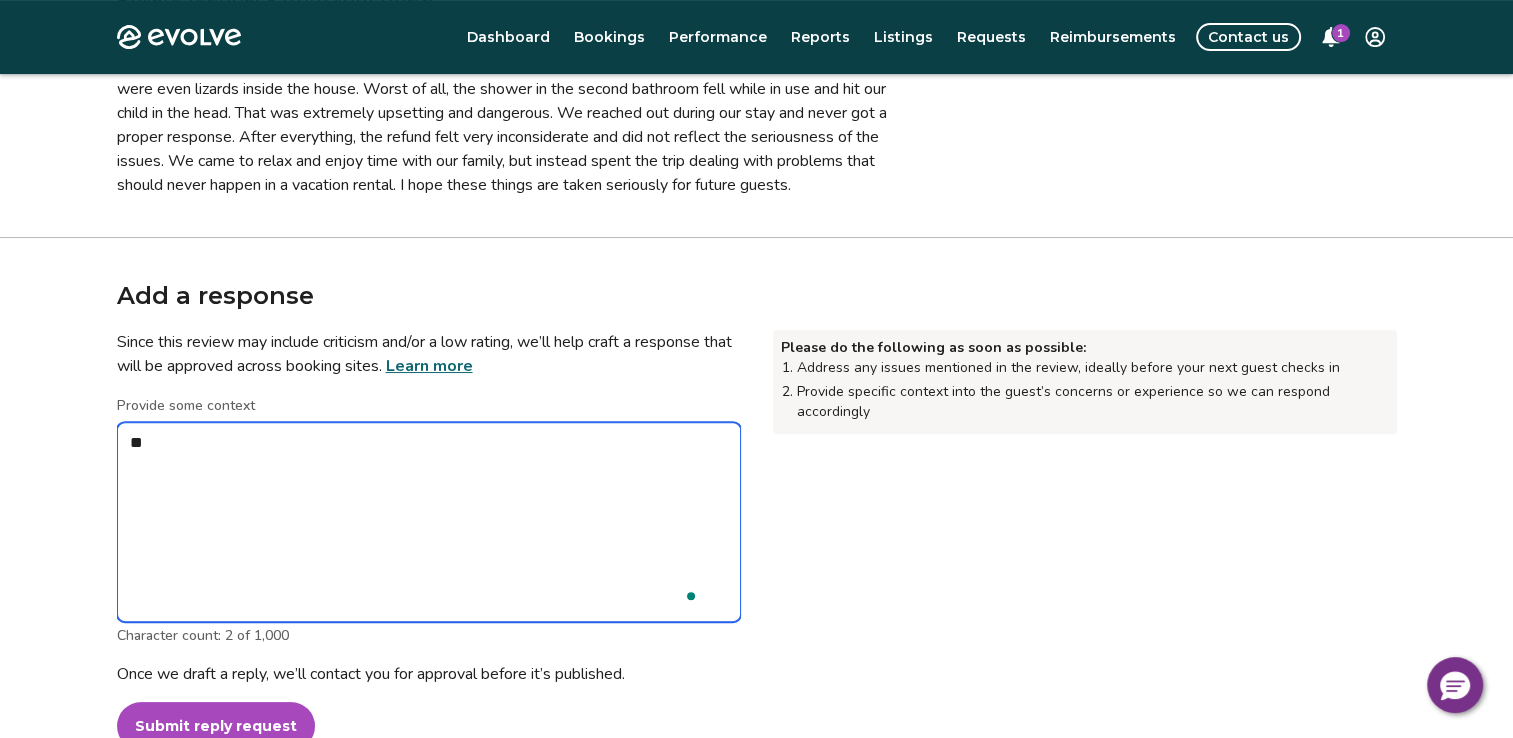 type on "*" 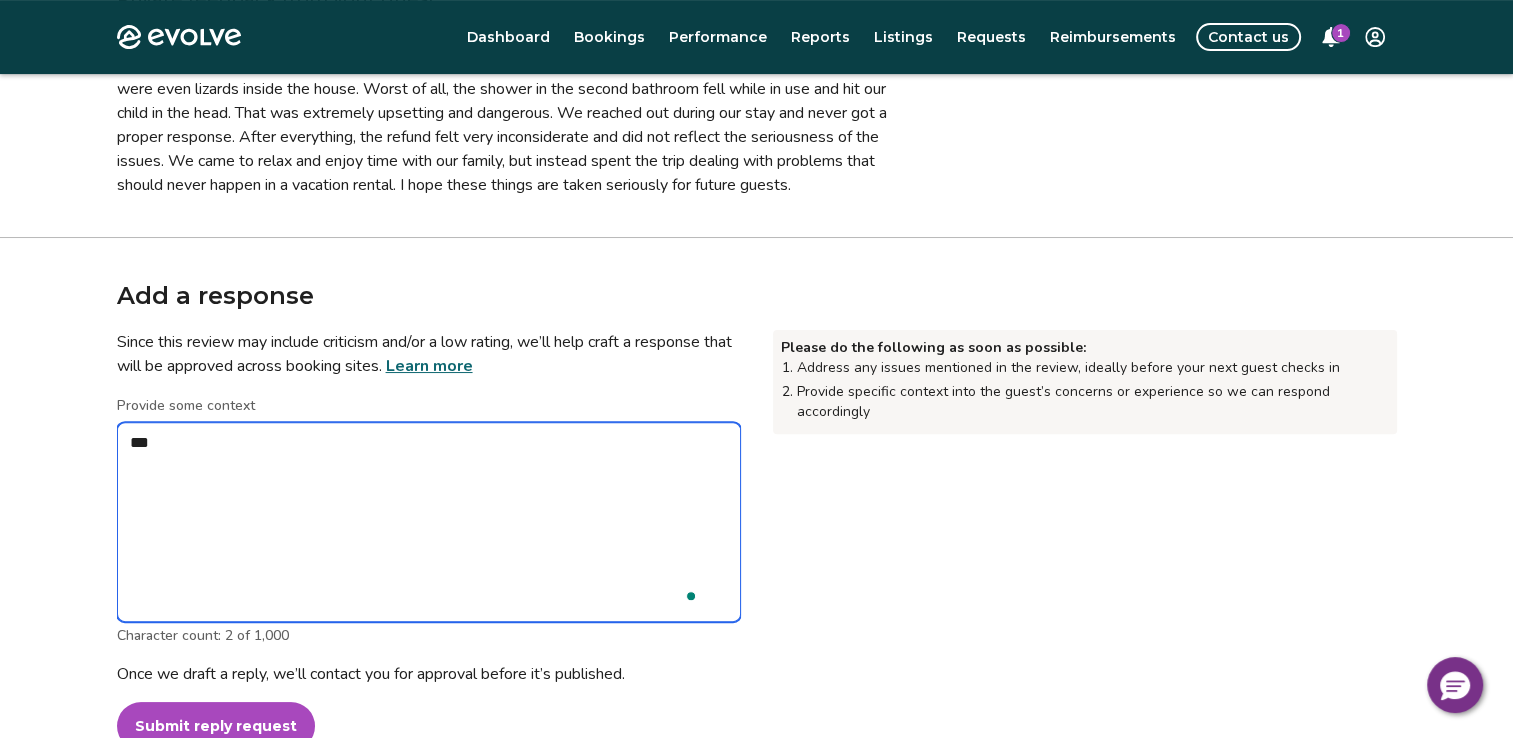 type on "*" 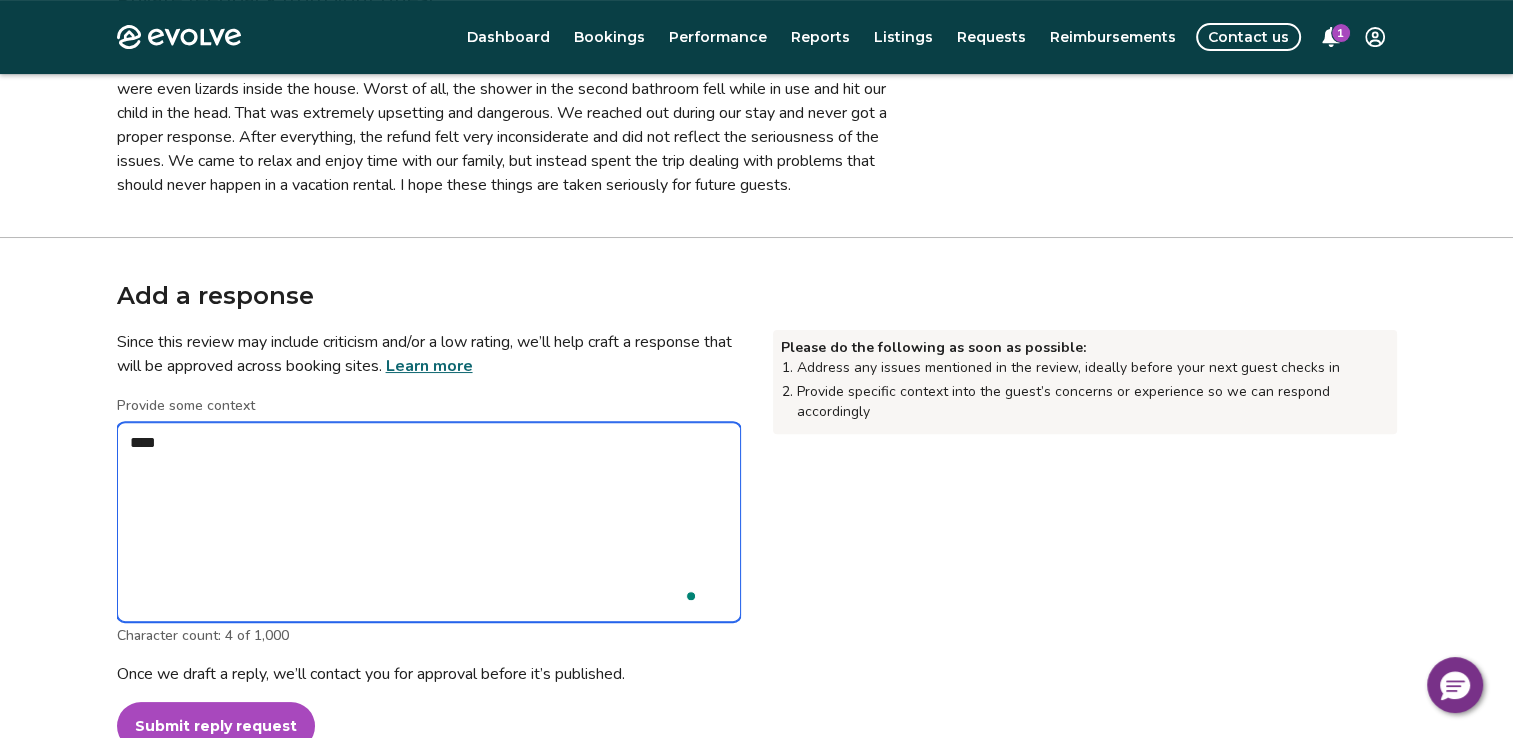type on "*" 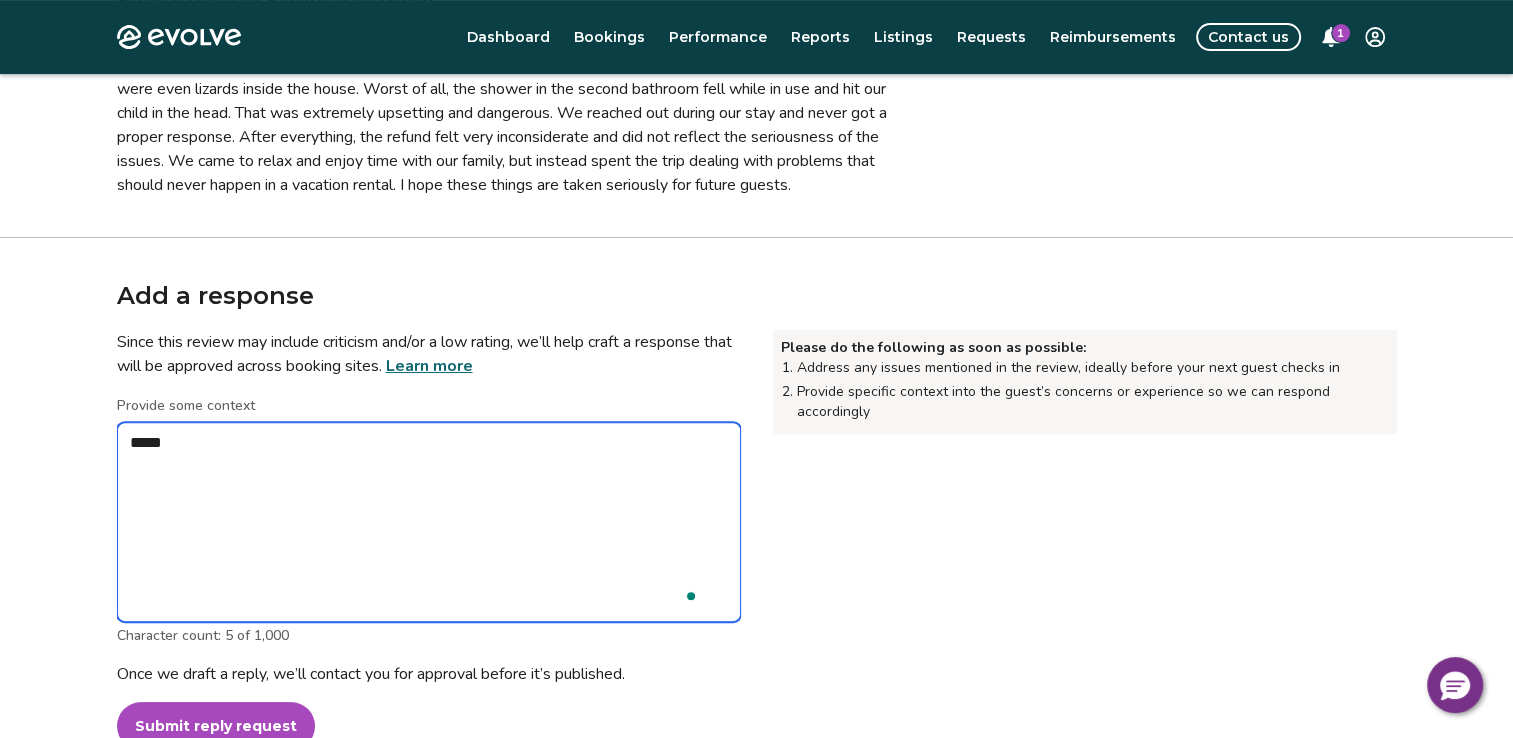 type on "*" 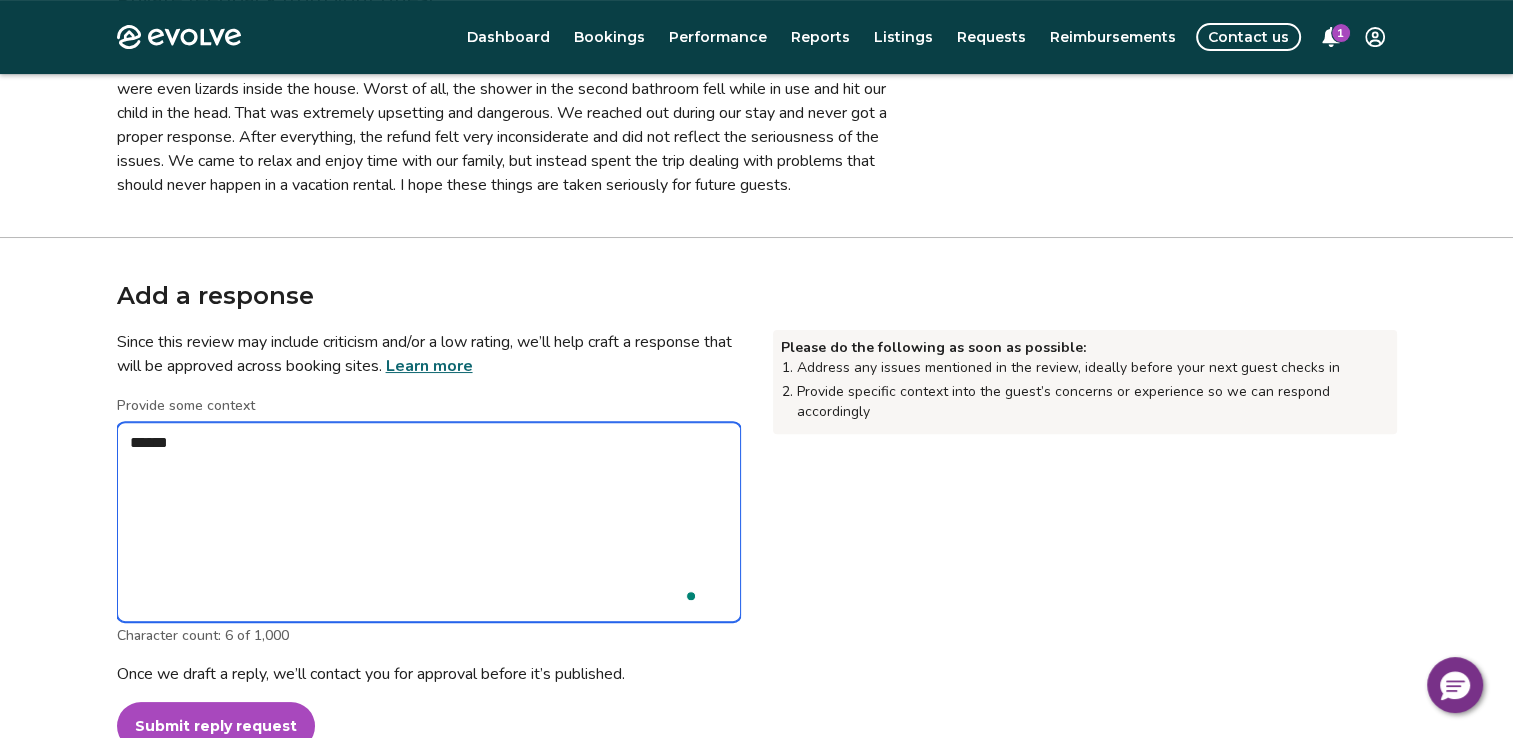 type on "*" 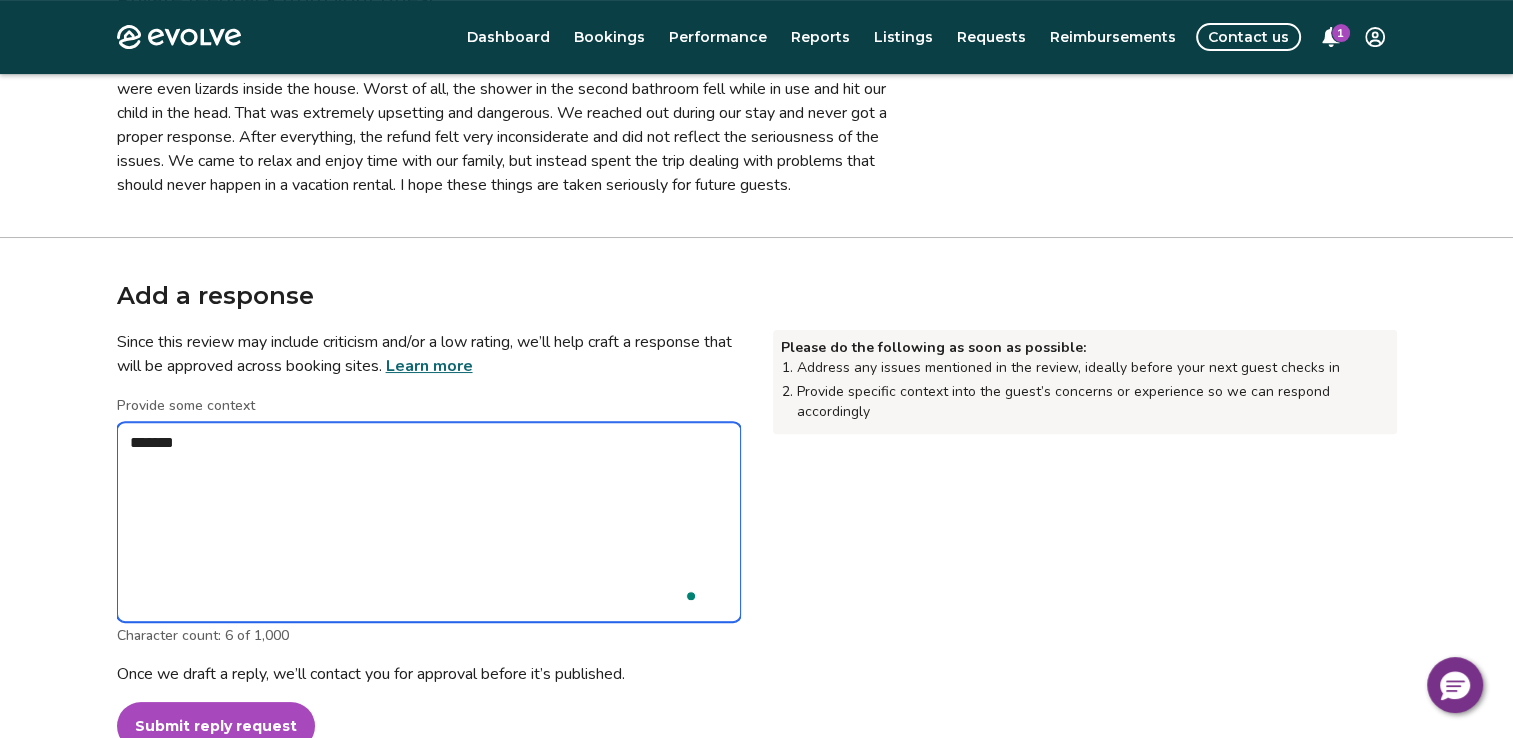 type on "*" 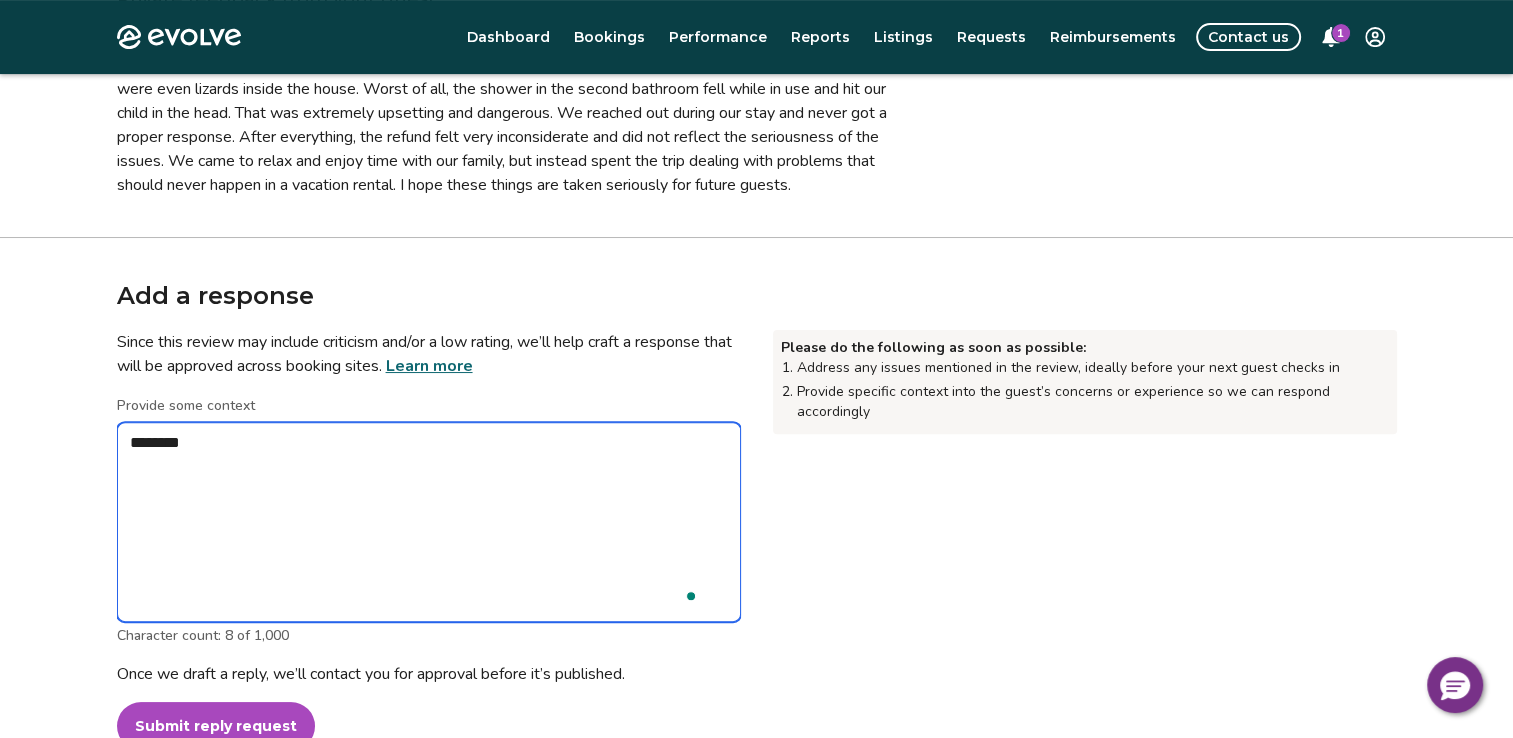 type on "*" 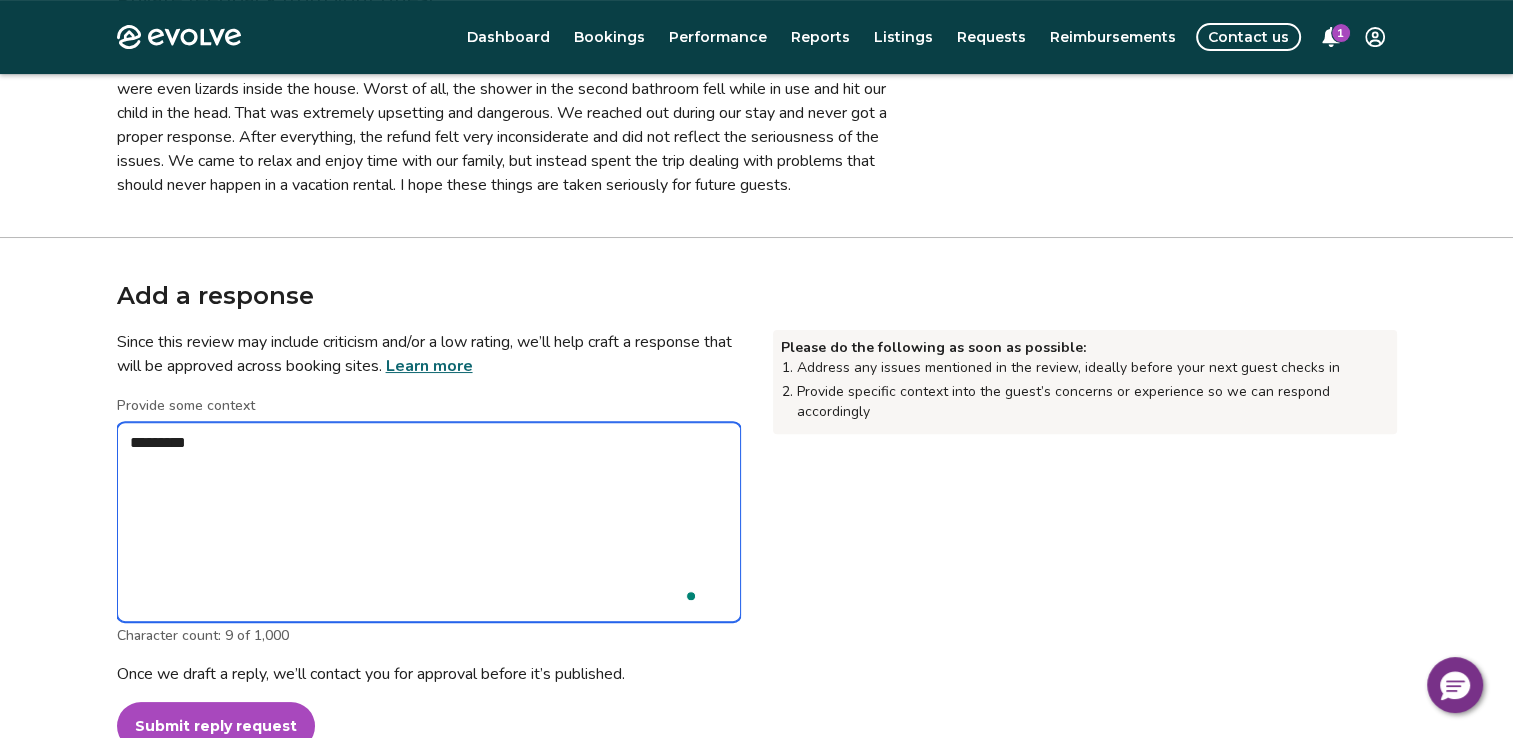 type on "*" 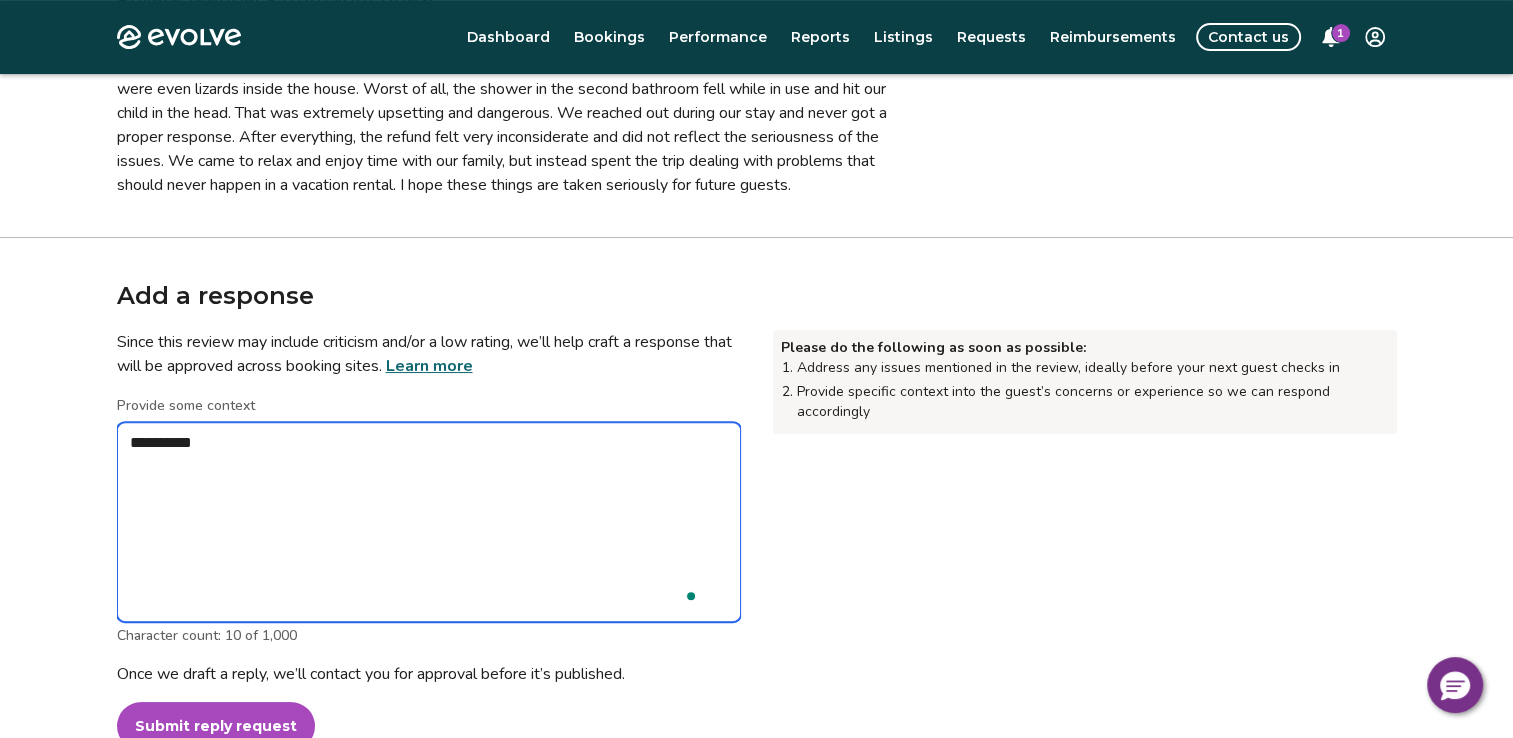 type on "*" 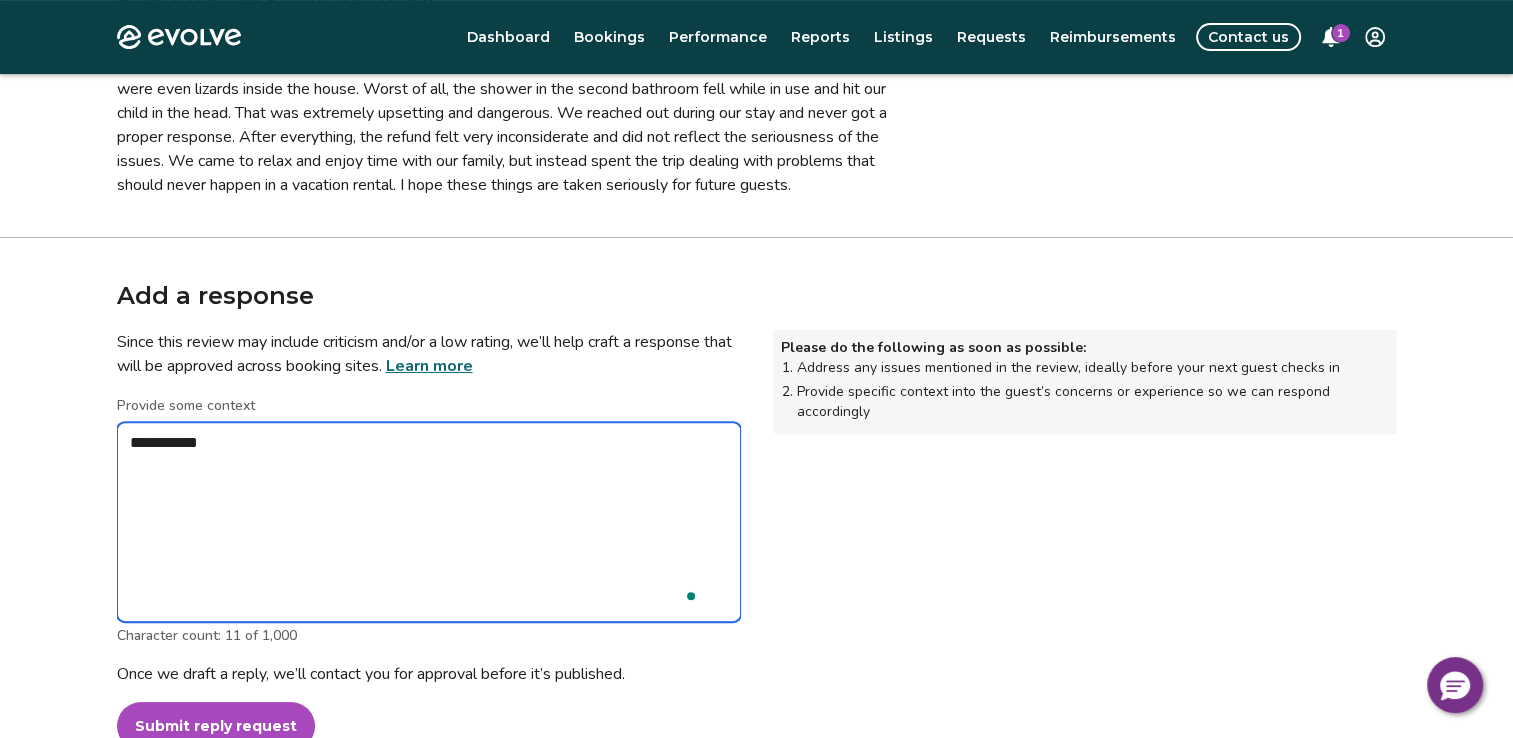 type on "*" 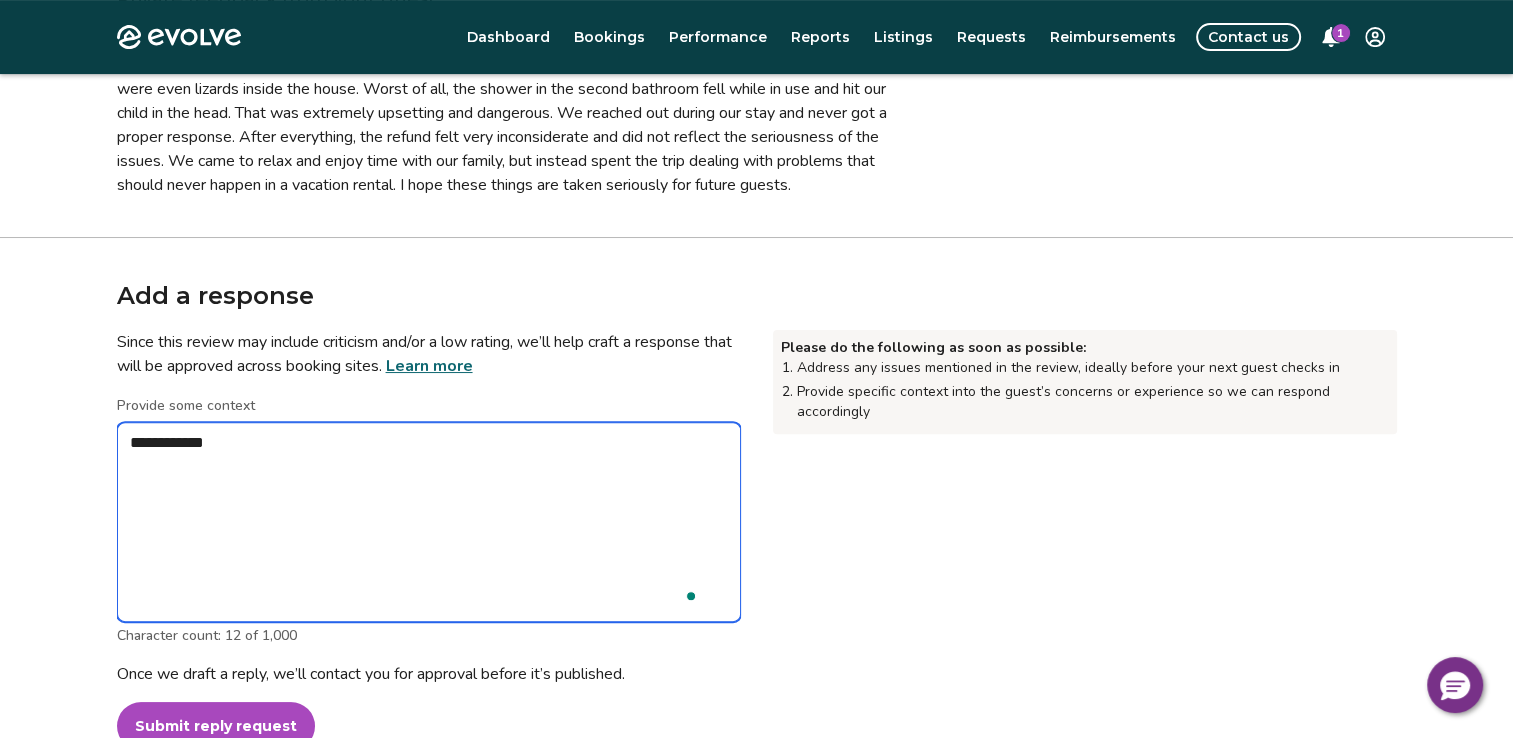 type on "*" 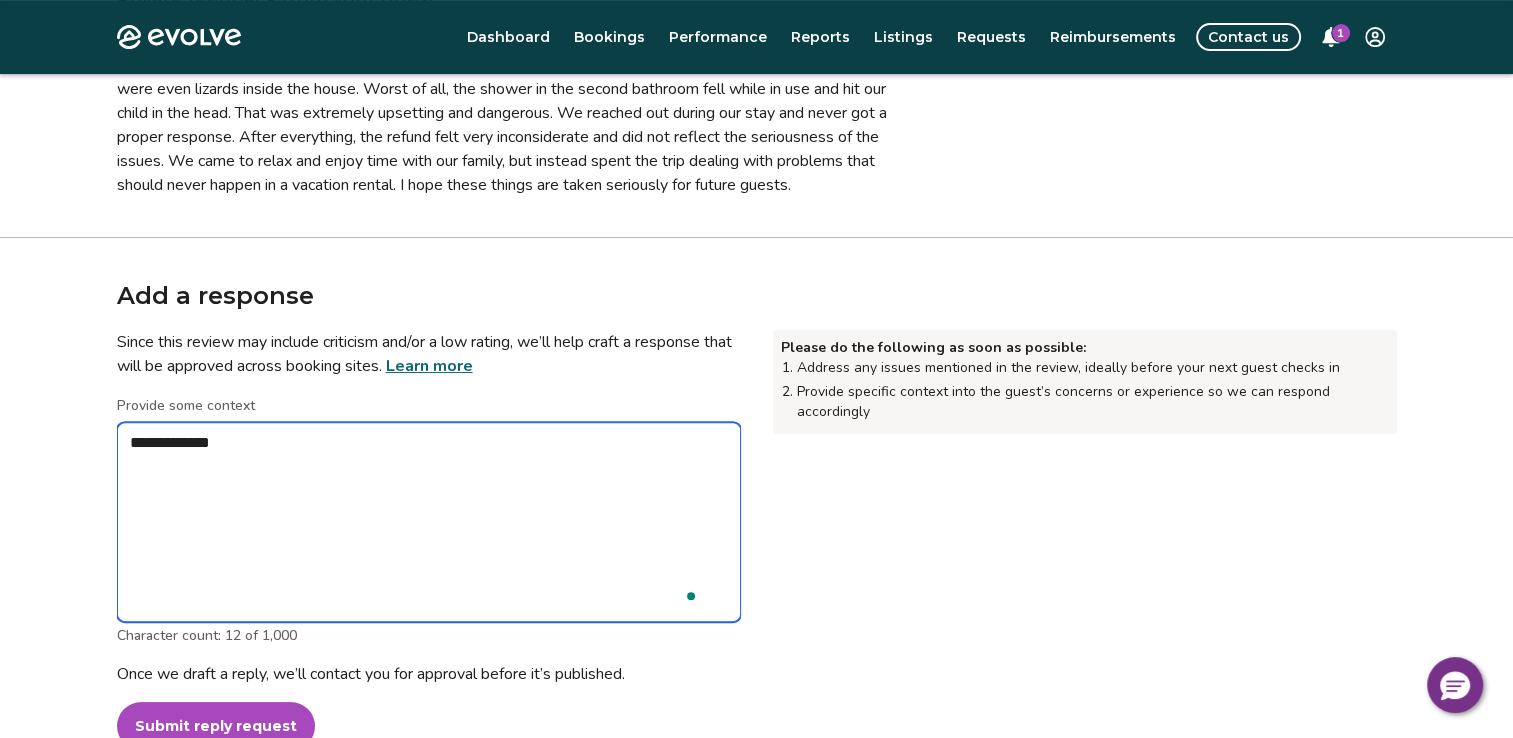 type on "*" 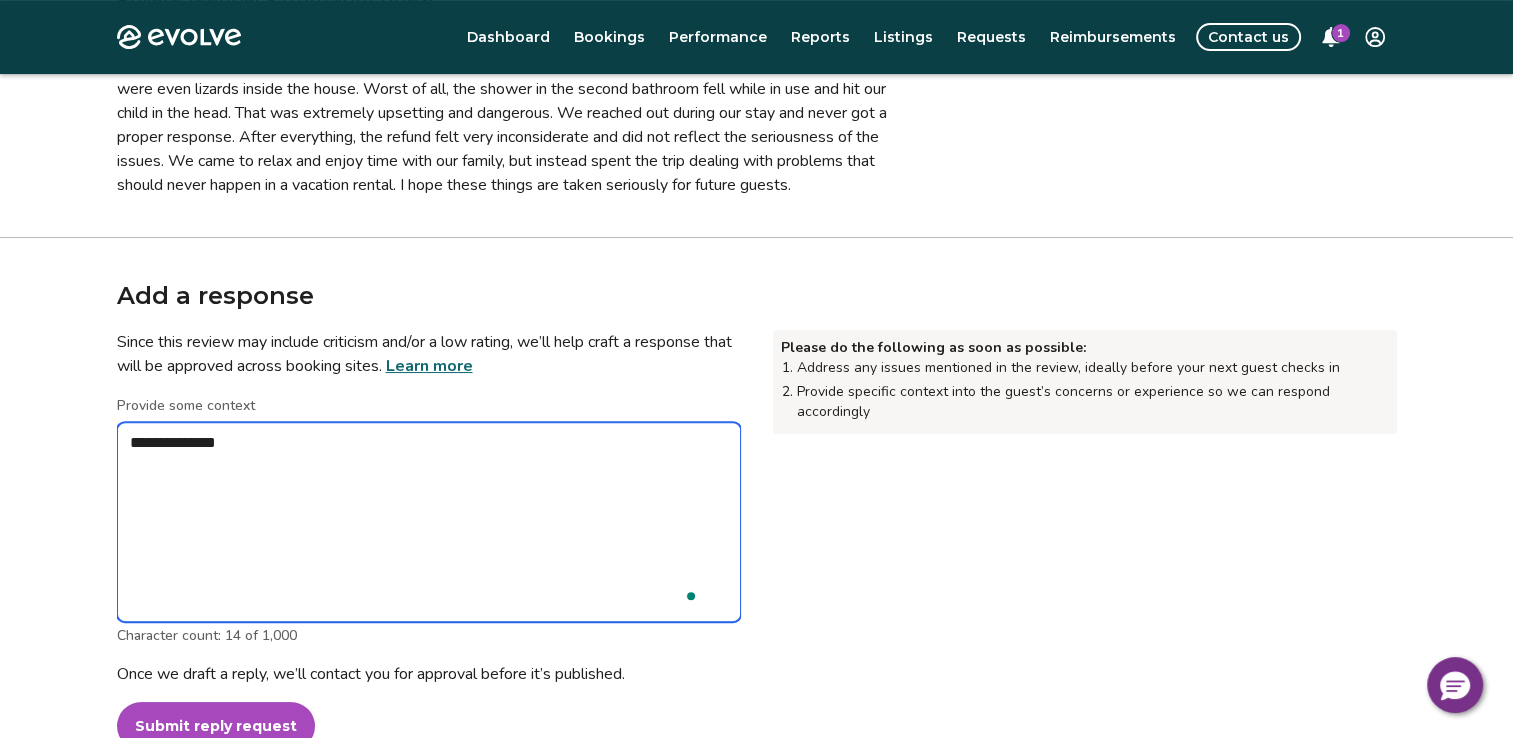 type on "**********" 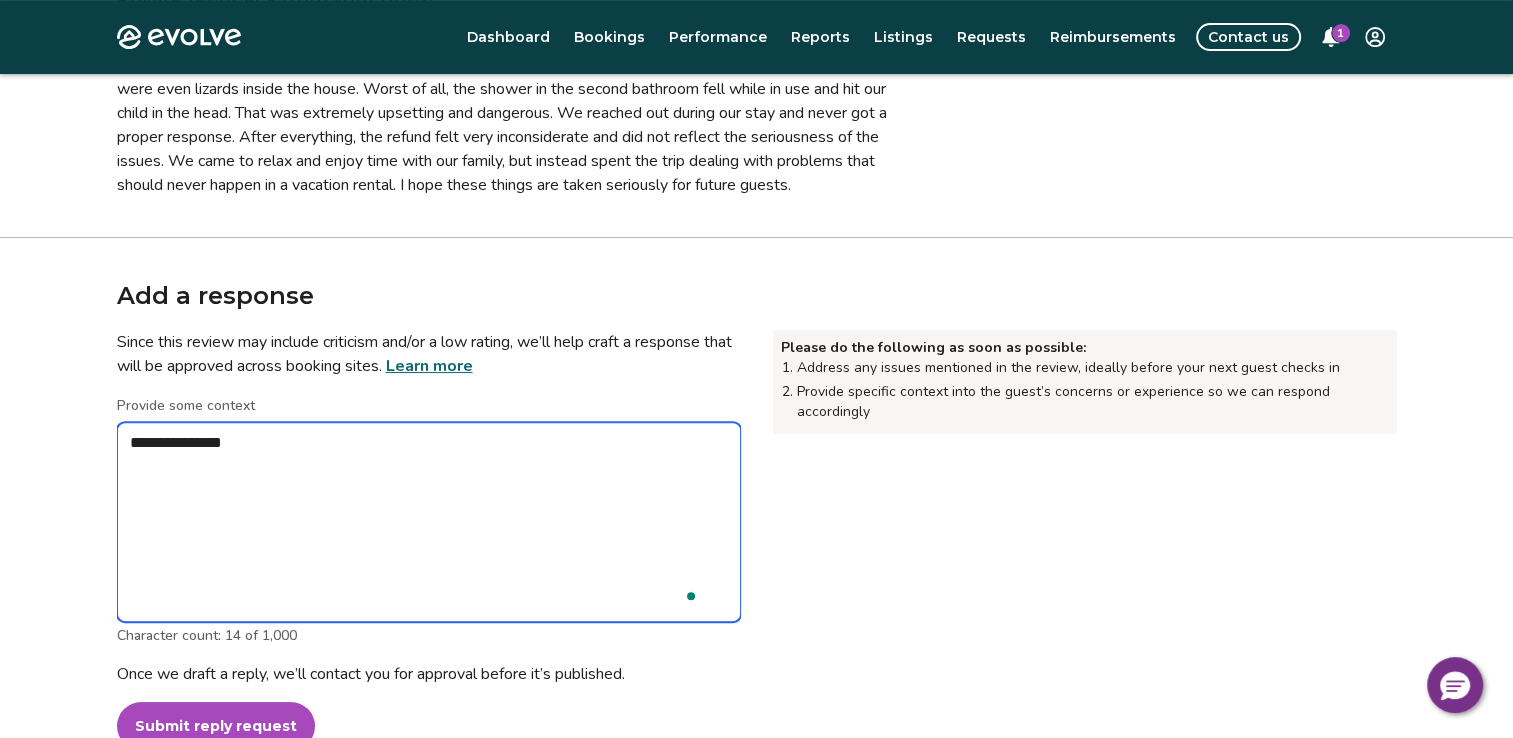 type on "*" 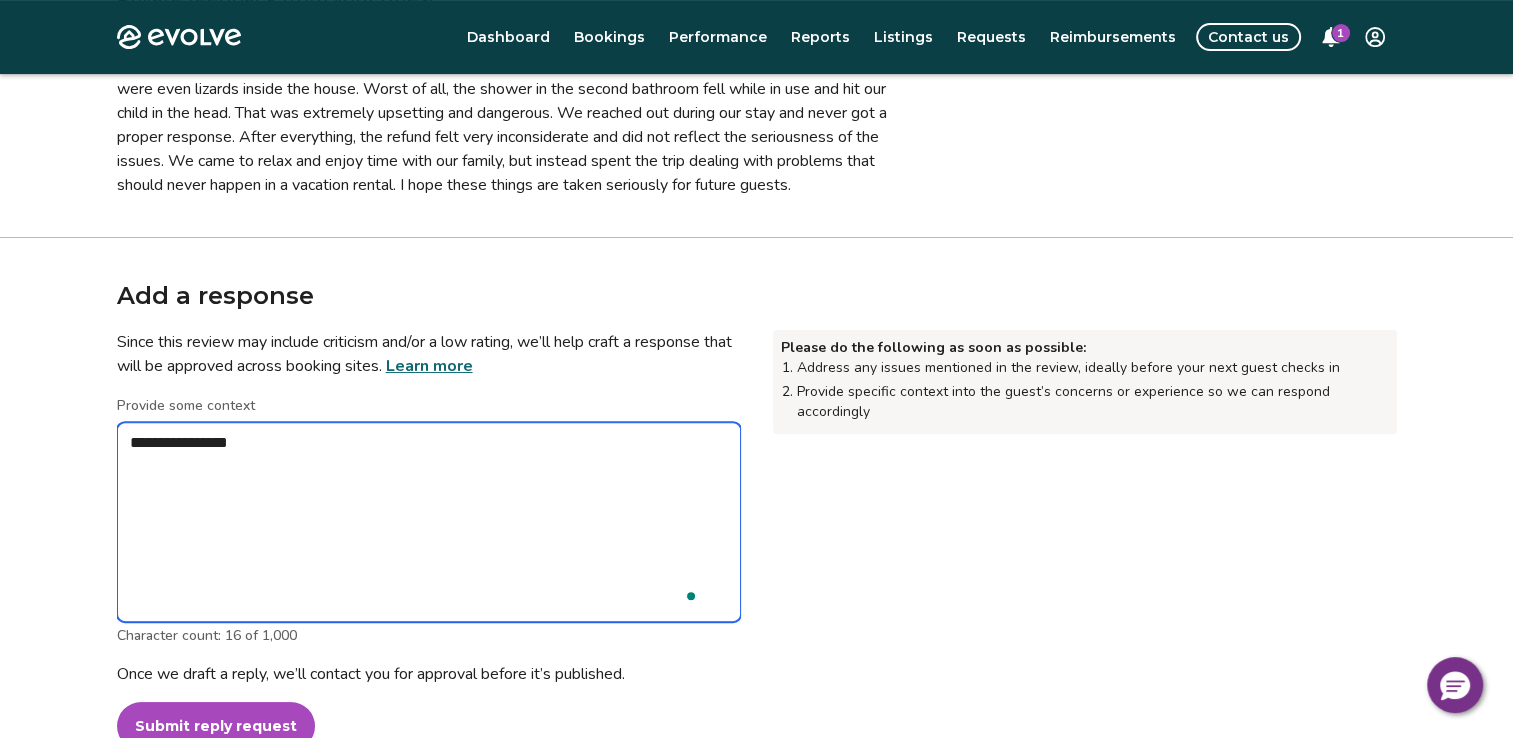 type on "*" 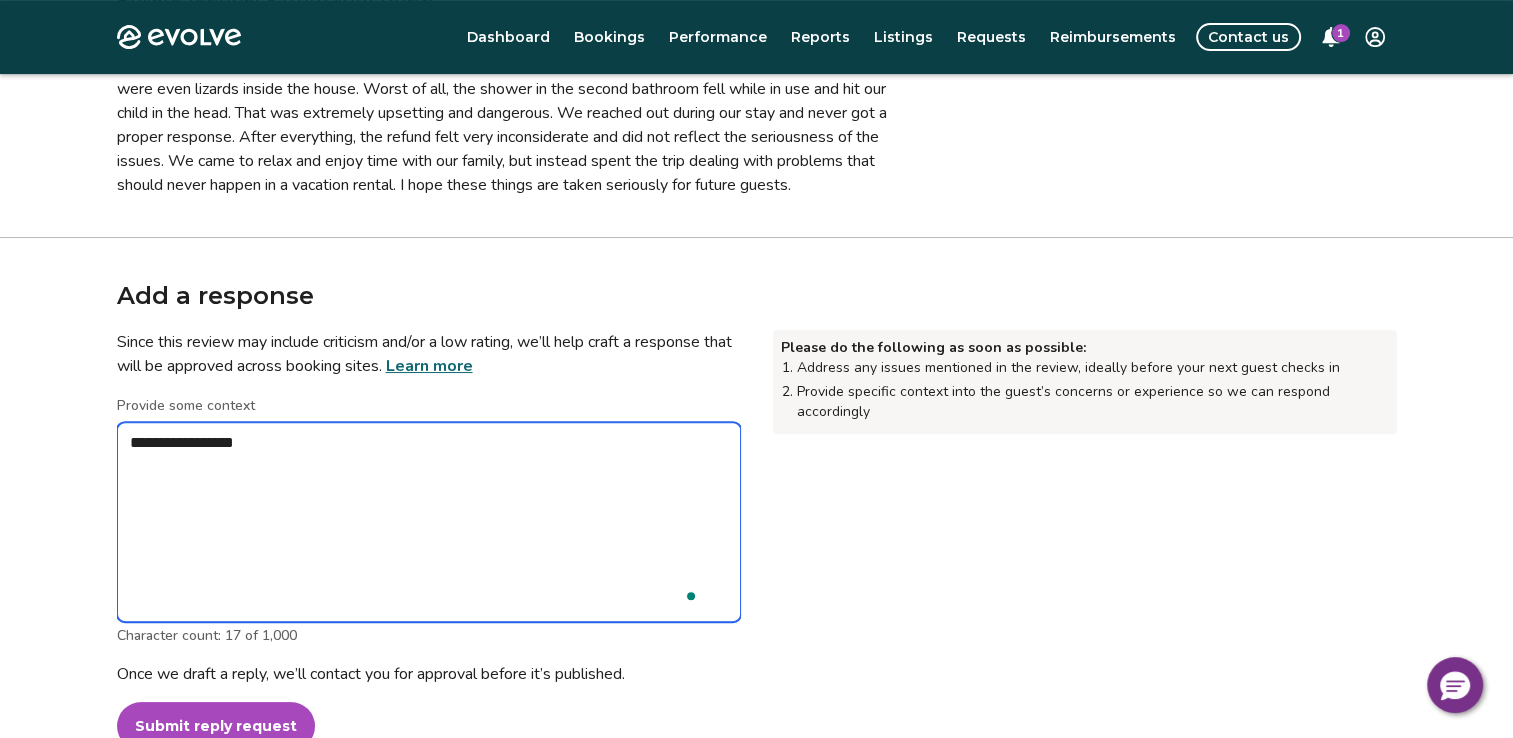 type on "*" 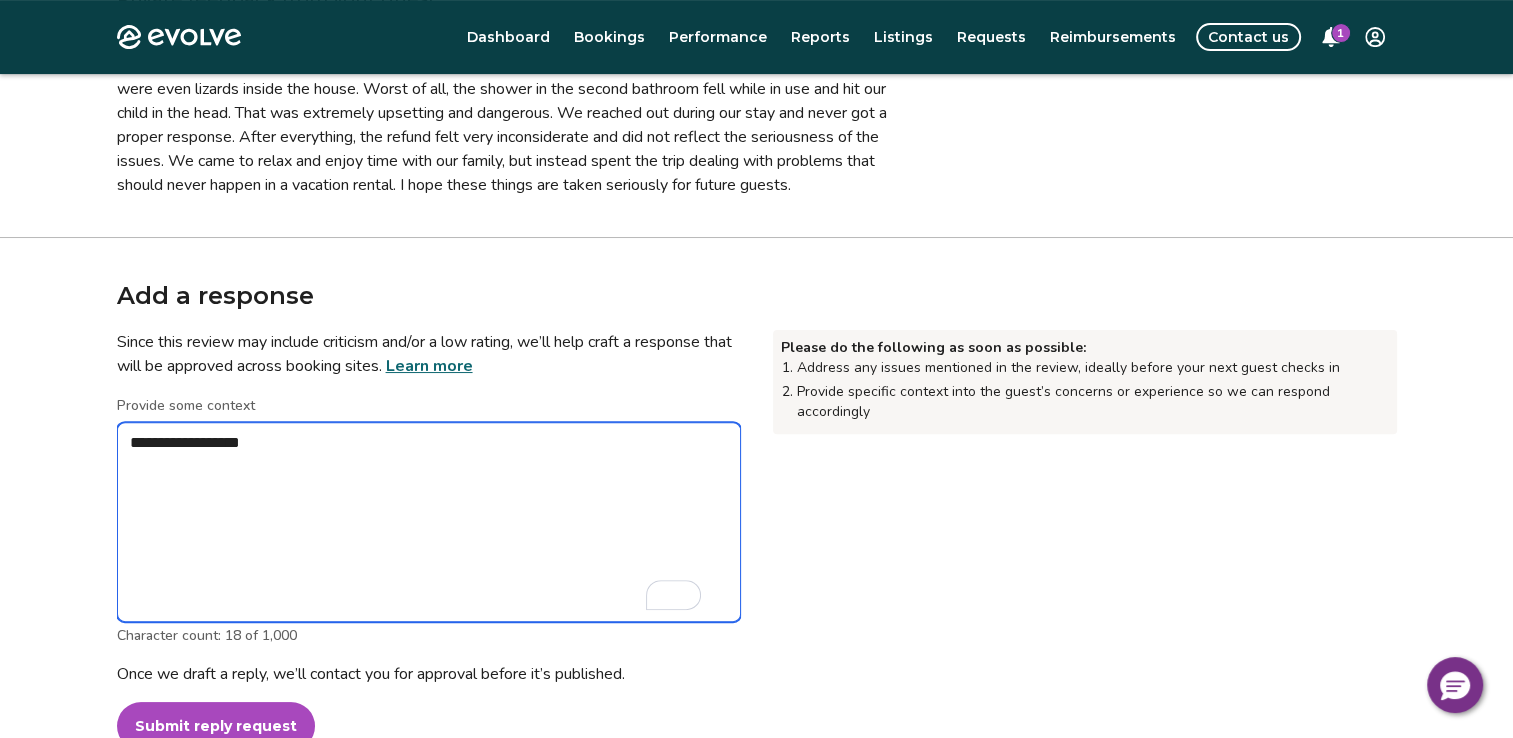 type on "*" 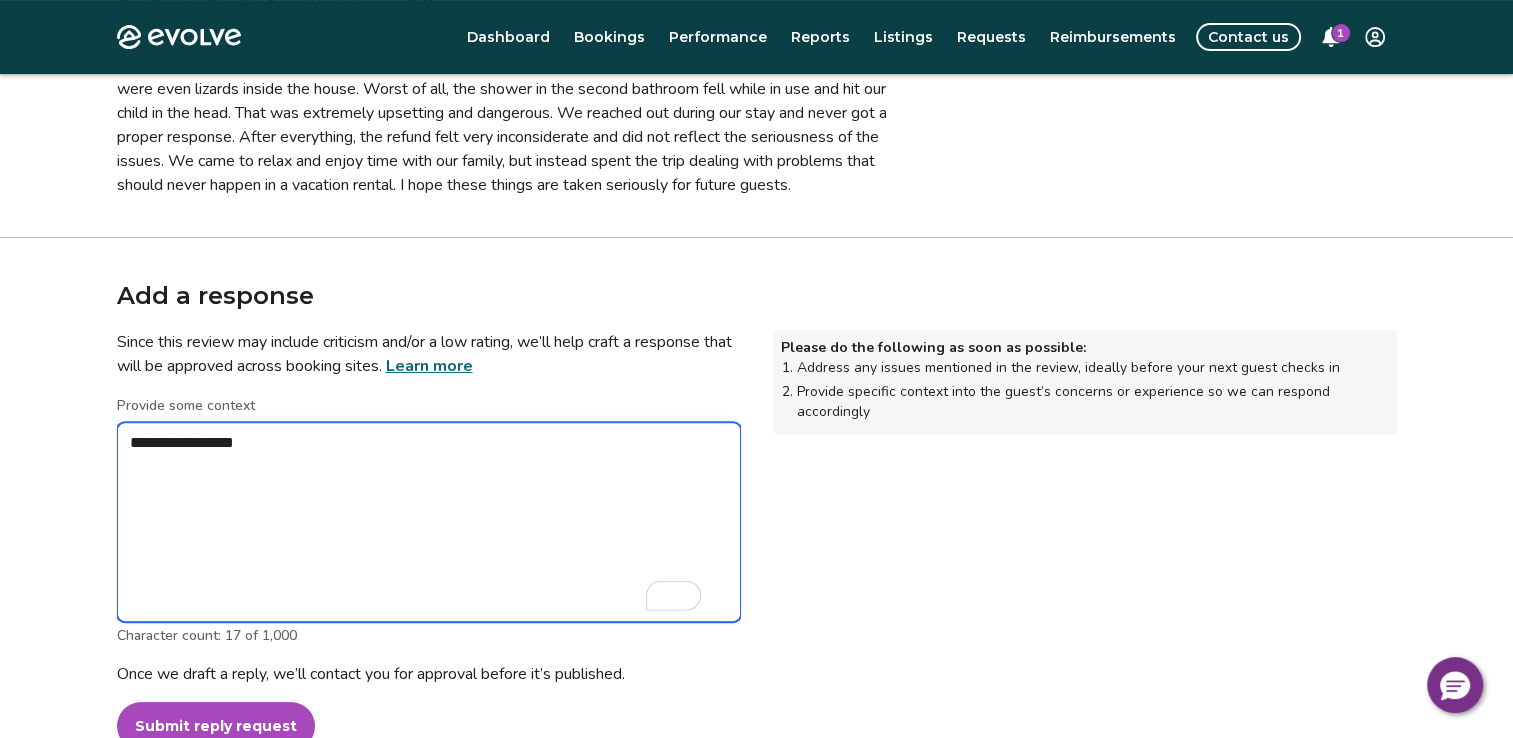 type on "*" 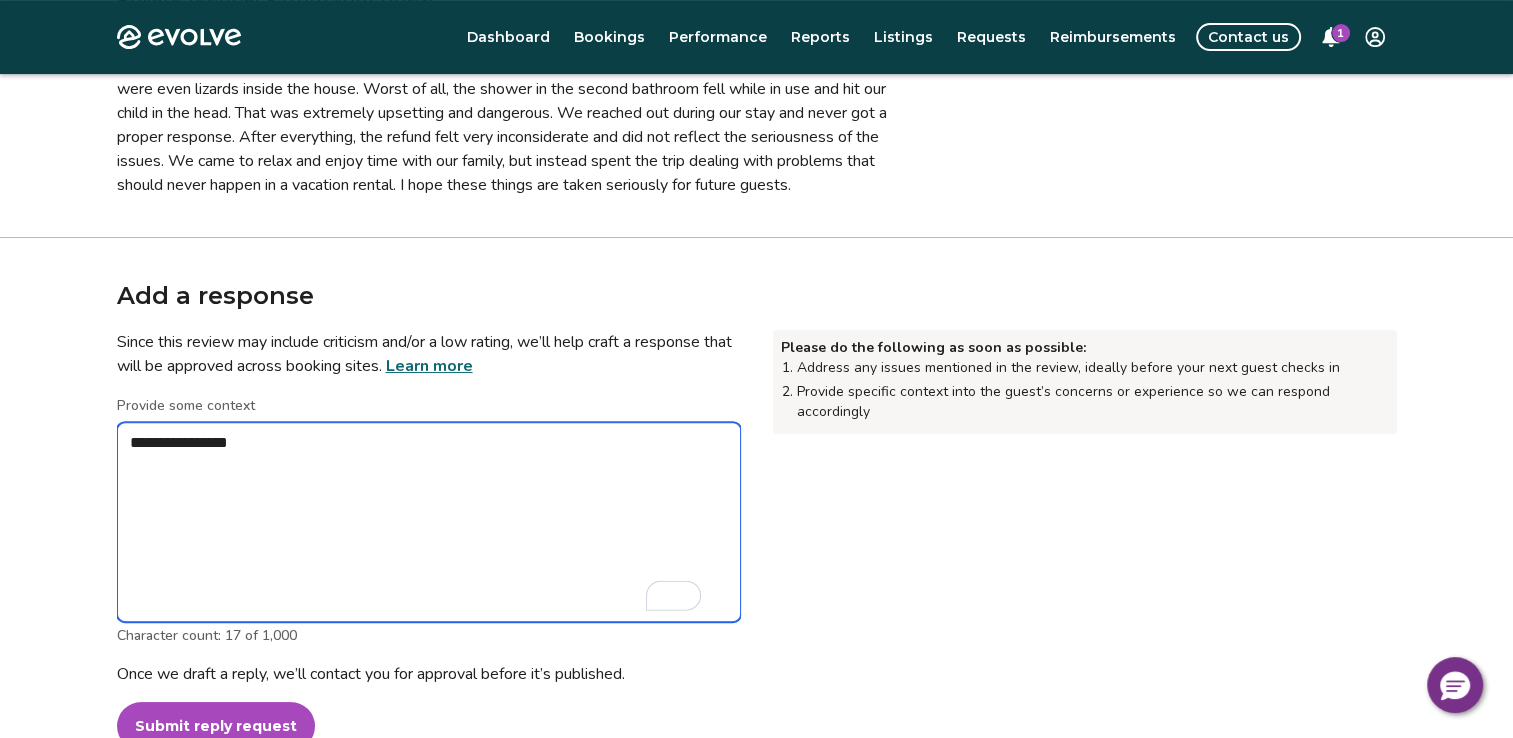 type on "*" 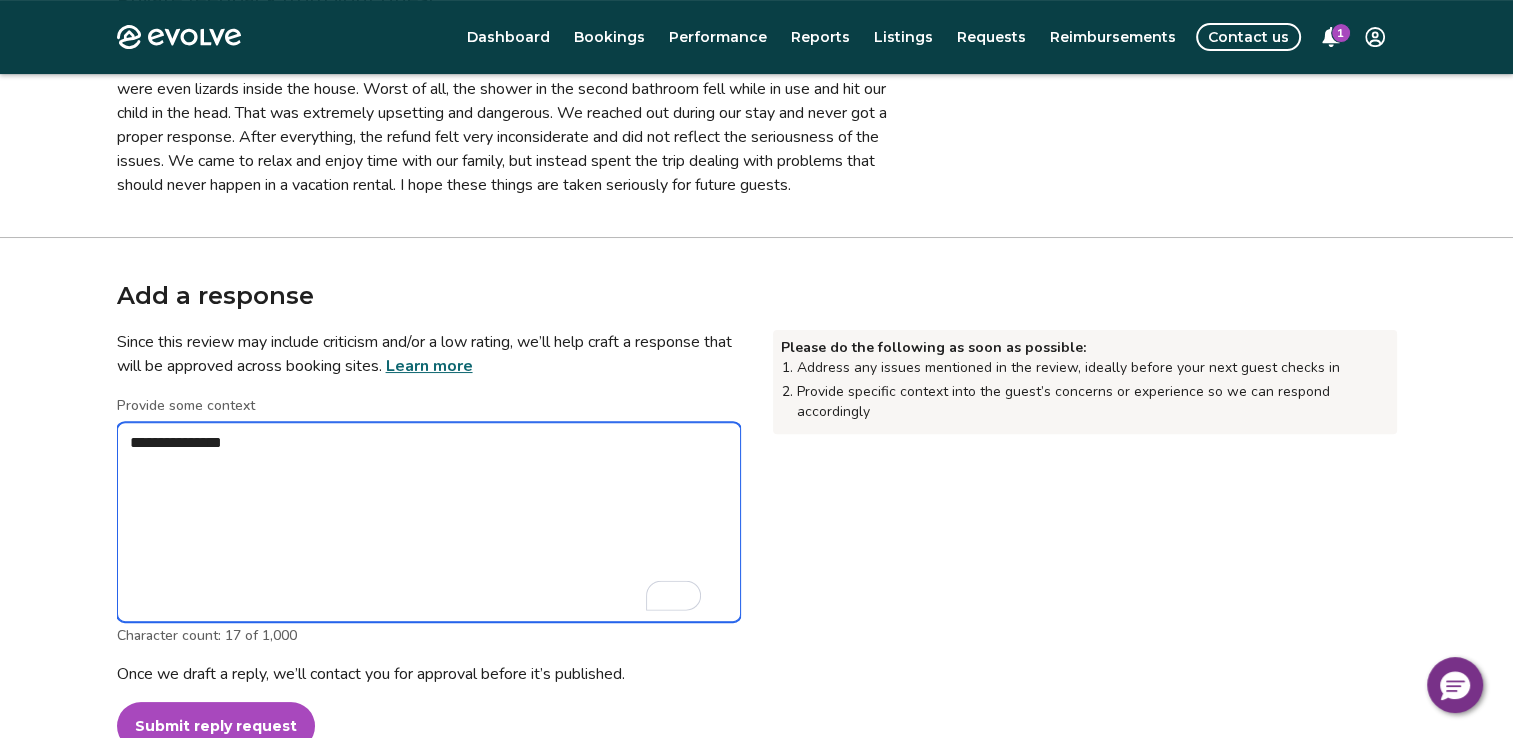 type on "*" 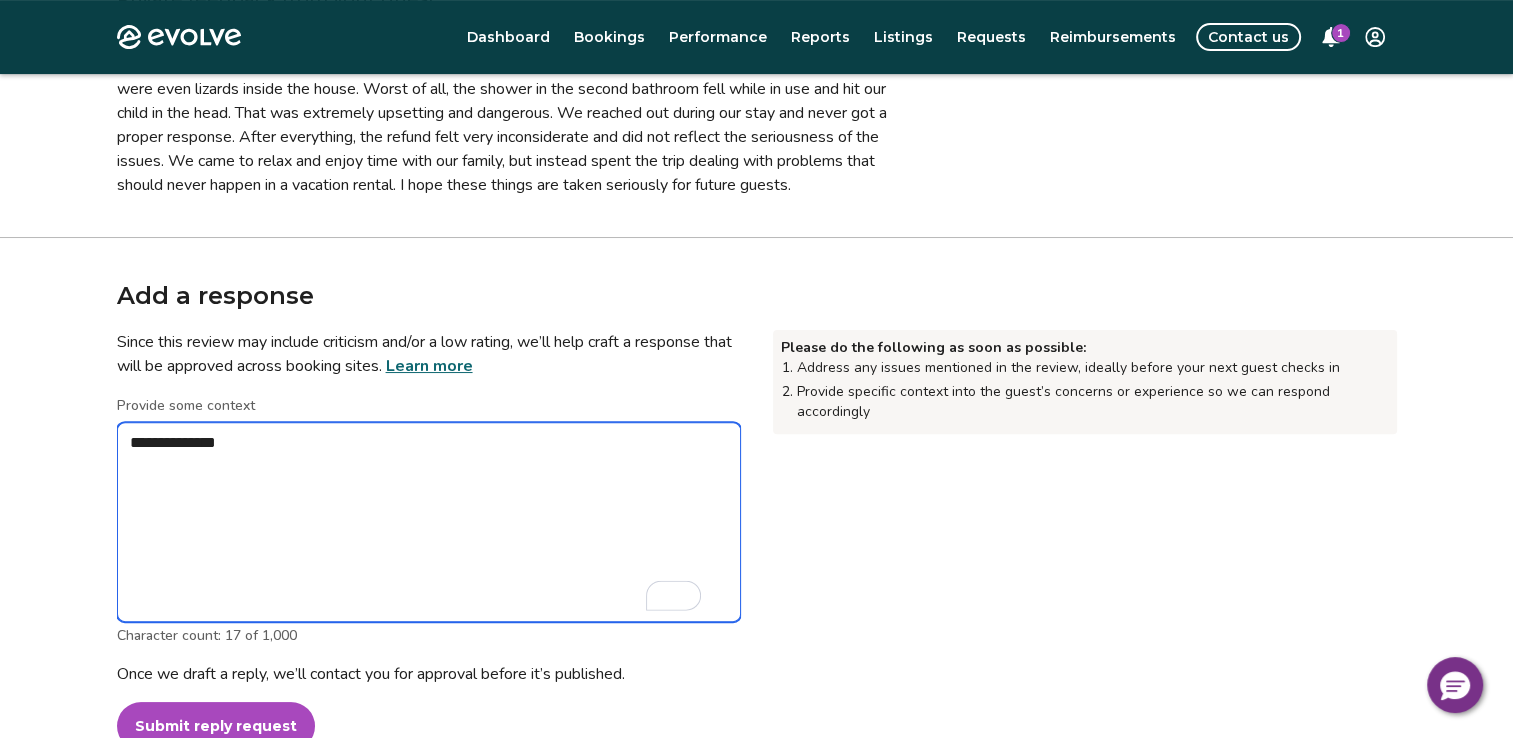 type on "*" 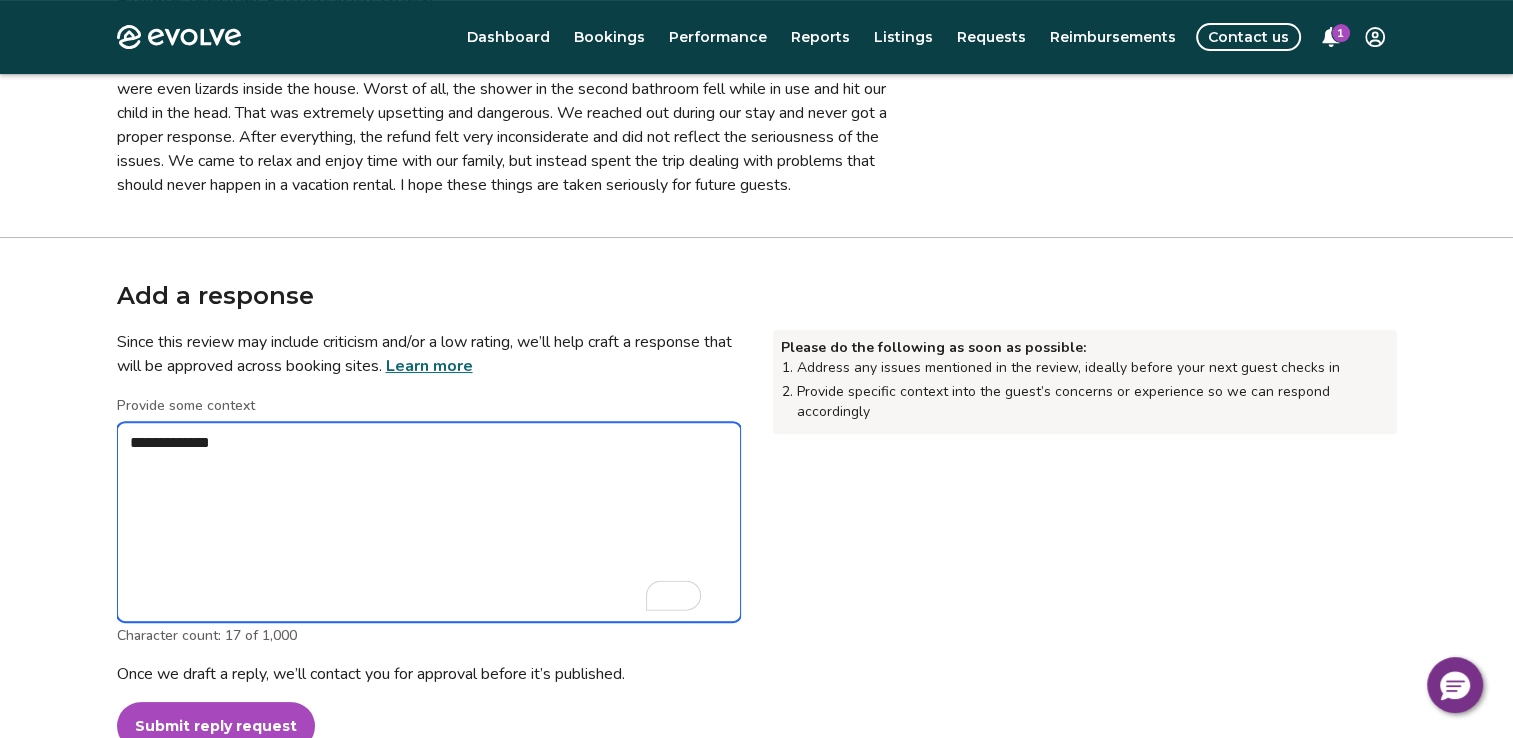 type on "*" 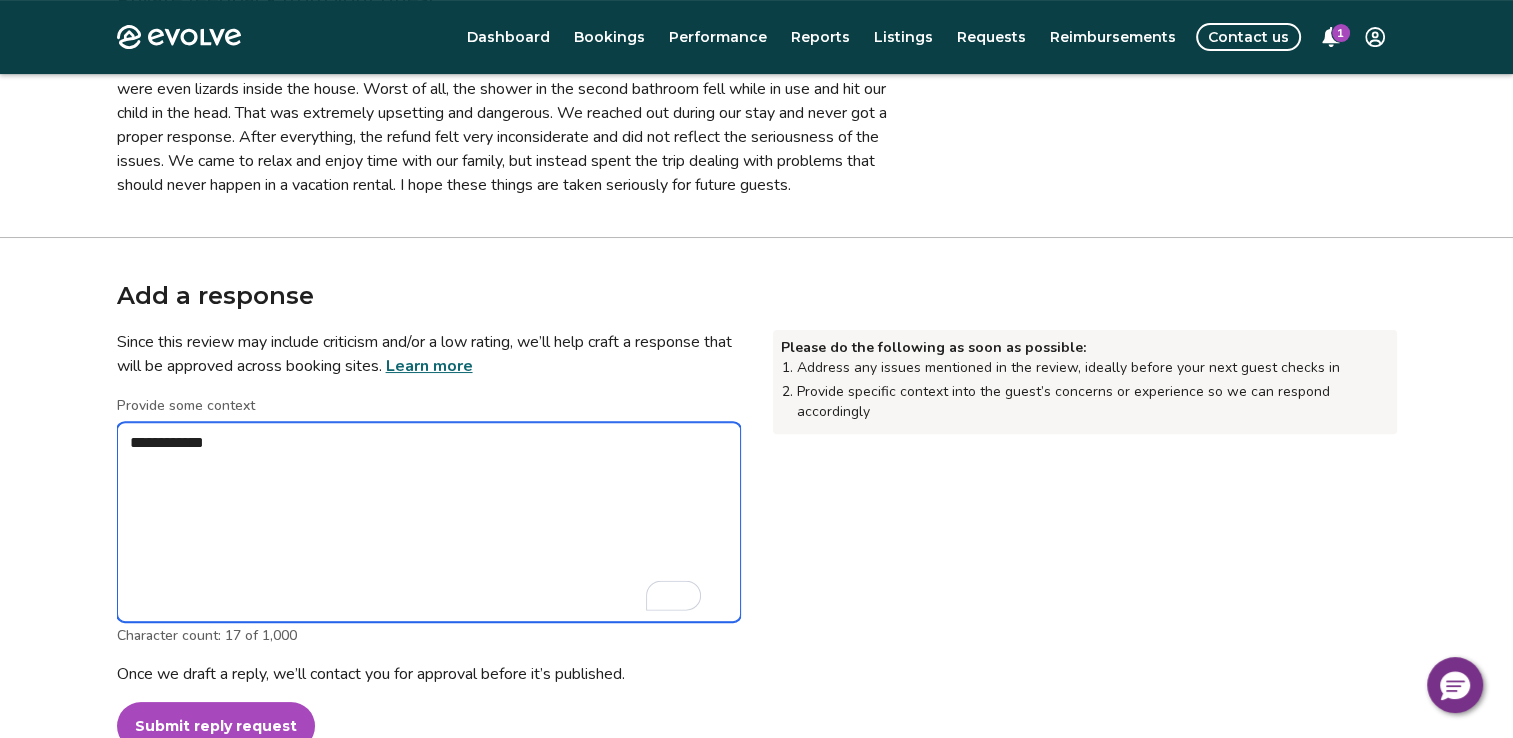 type on "*" 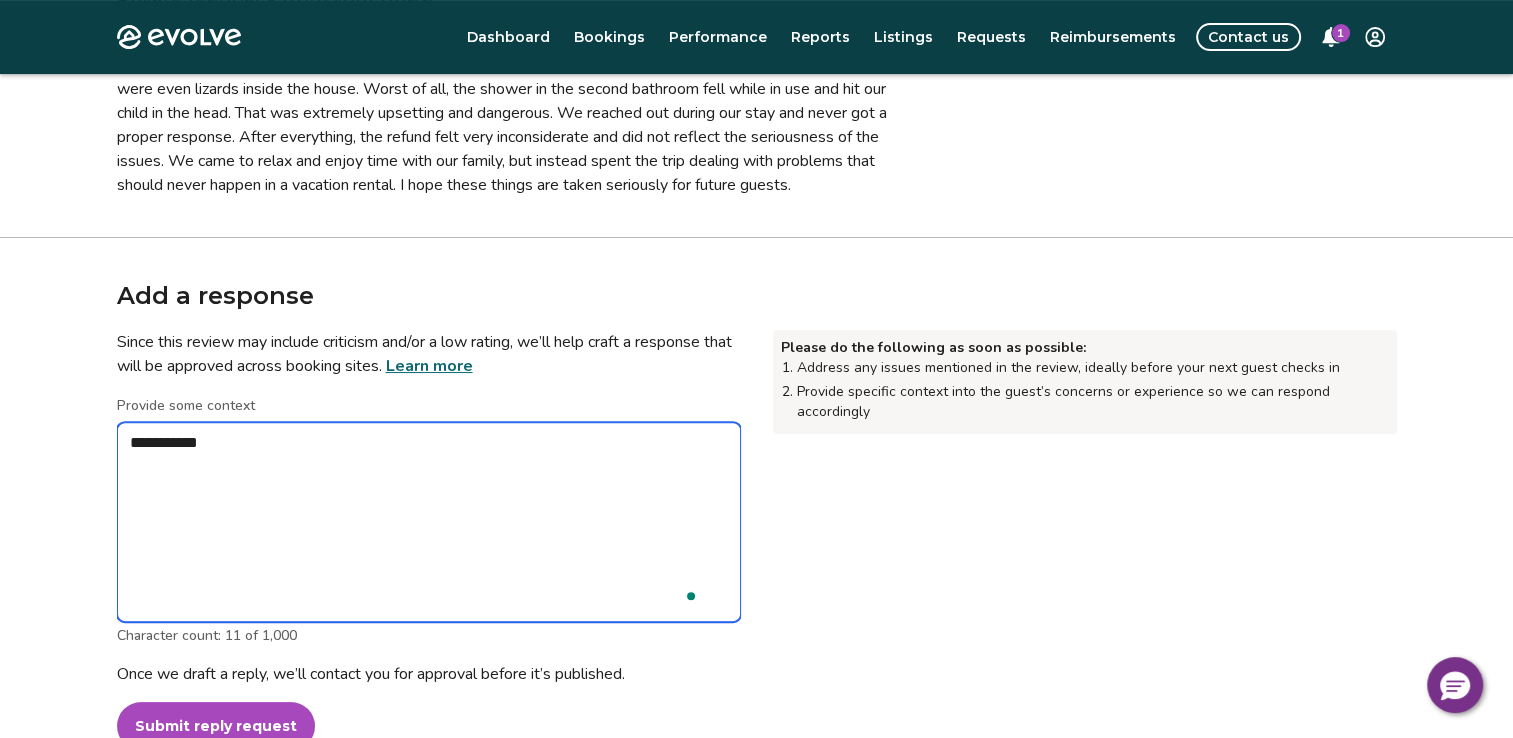 type on "*" 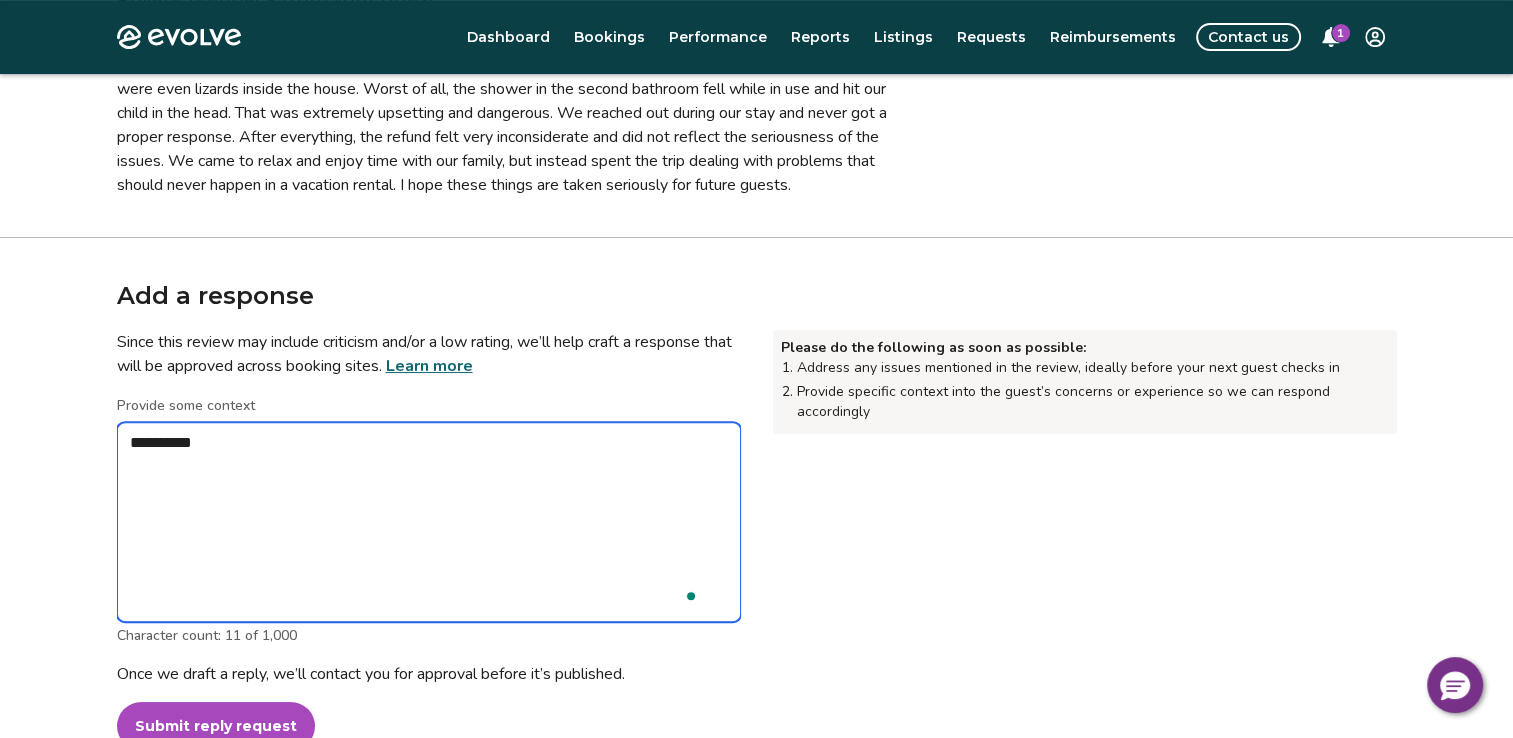 type on "*" 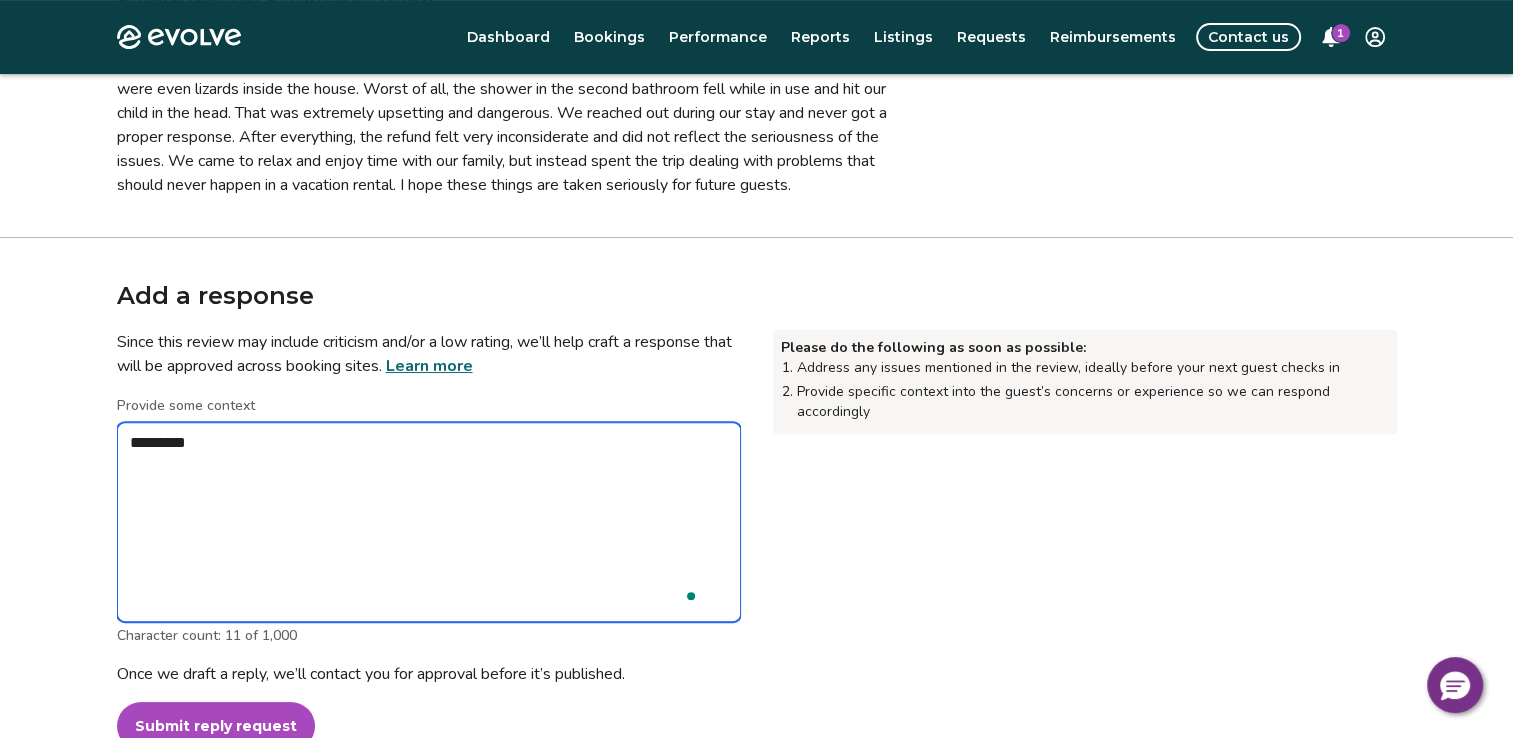 type on "*" 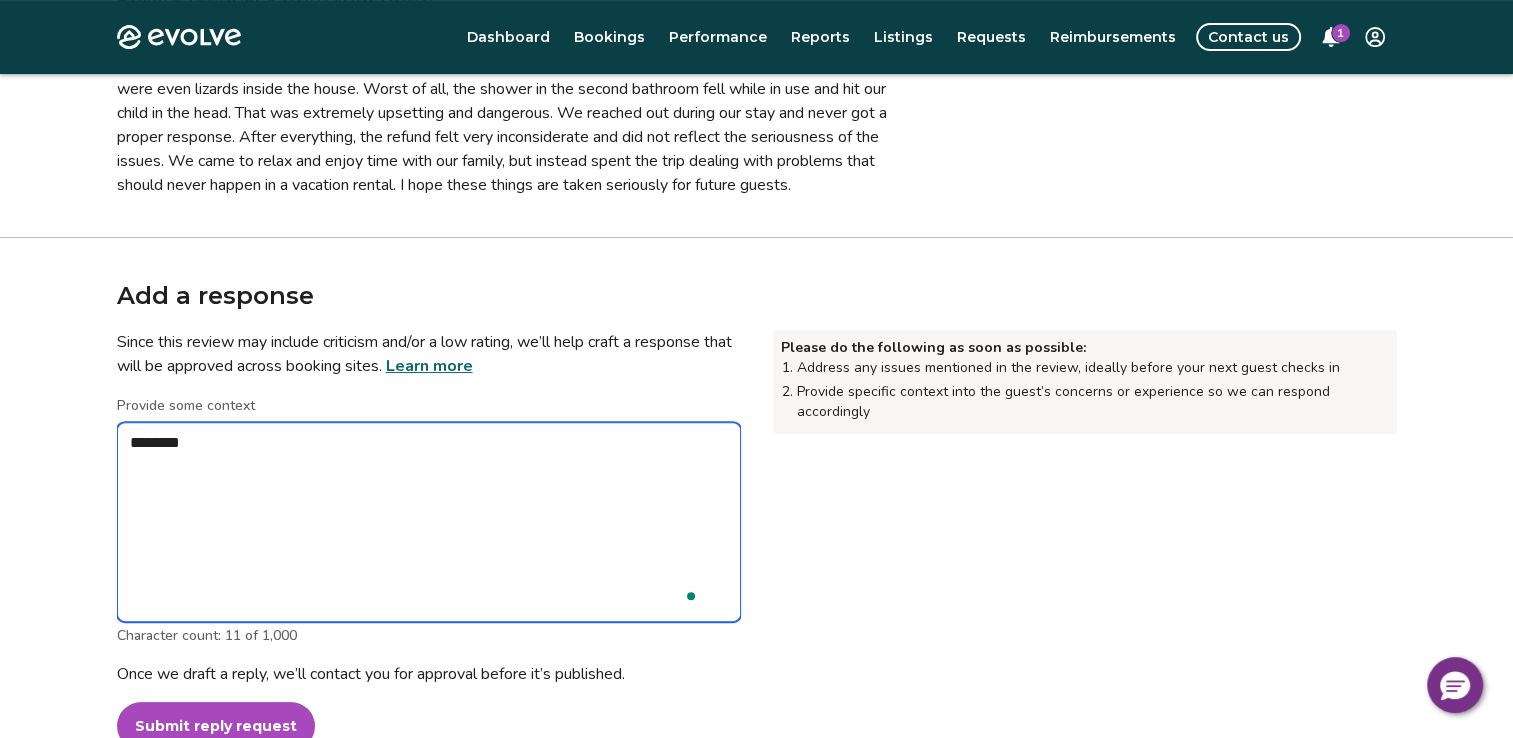 type on "*" 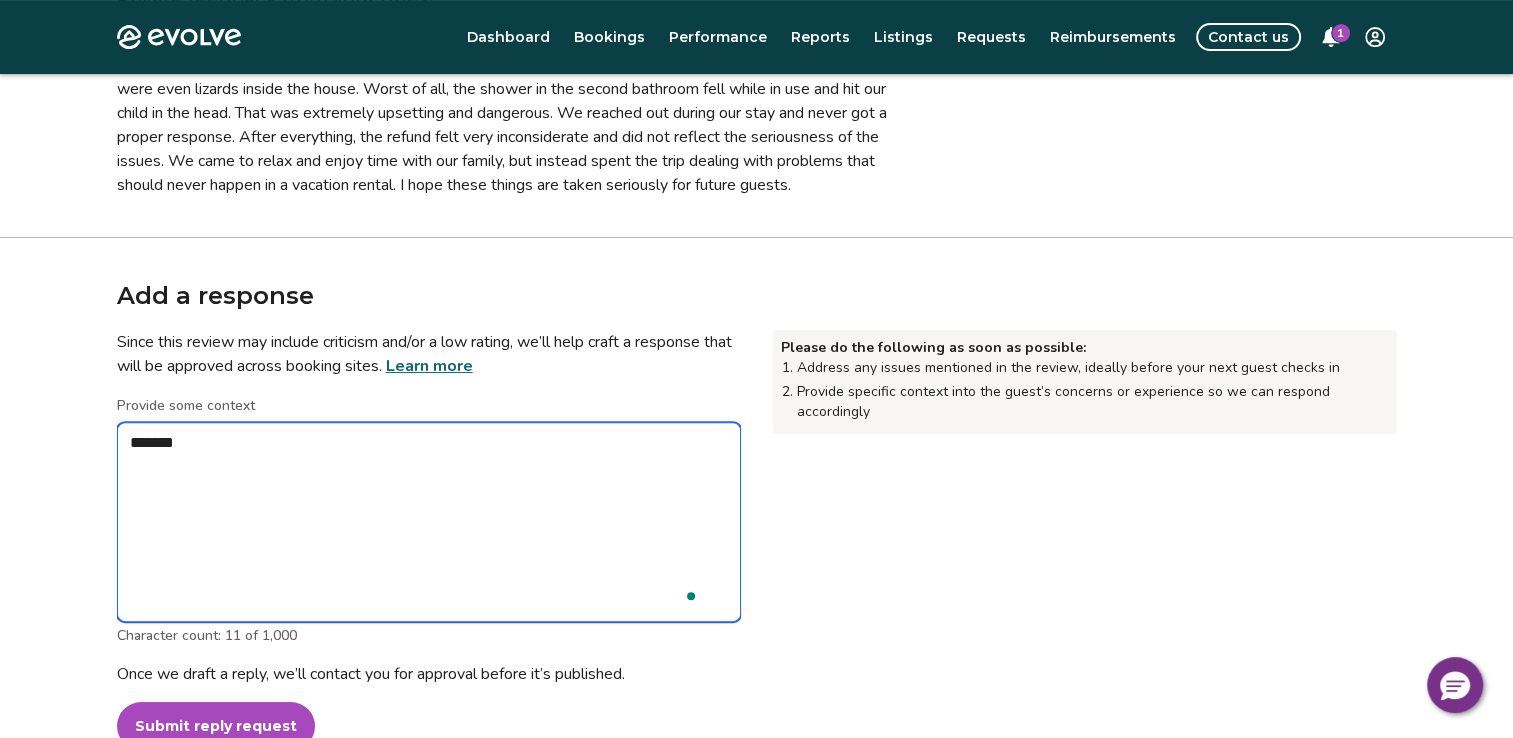 type on "*" 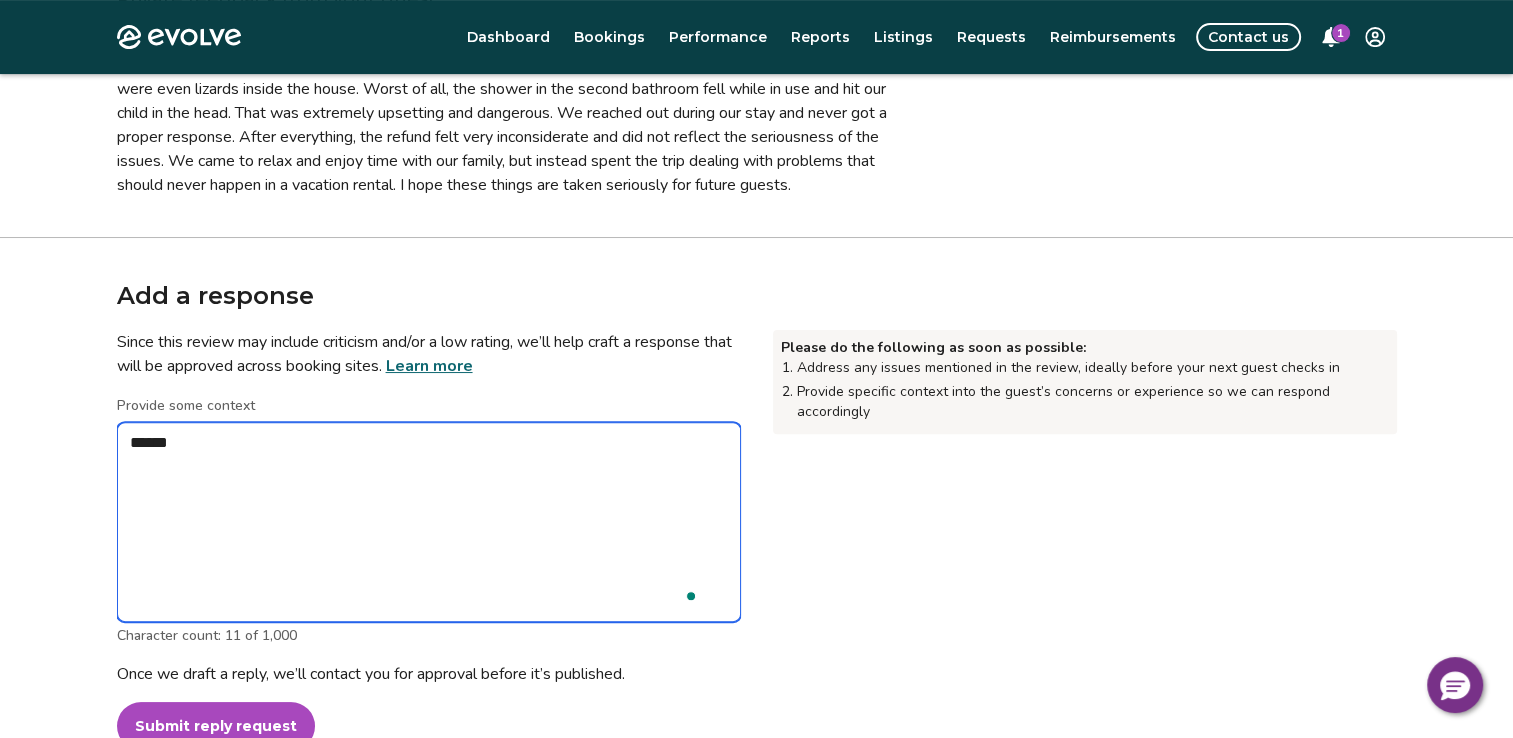 type on "*" 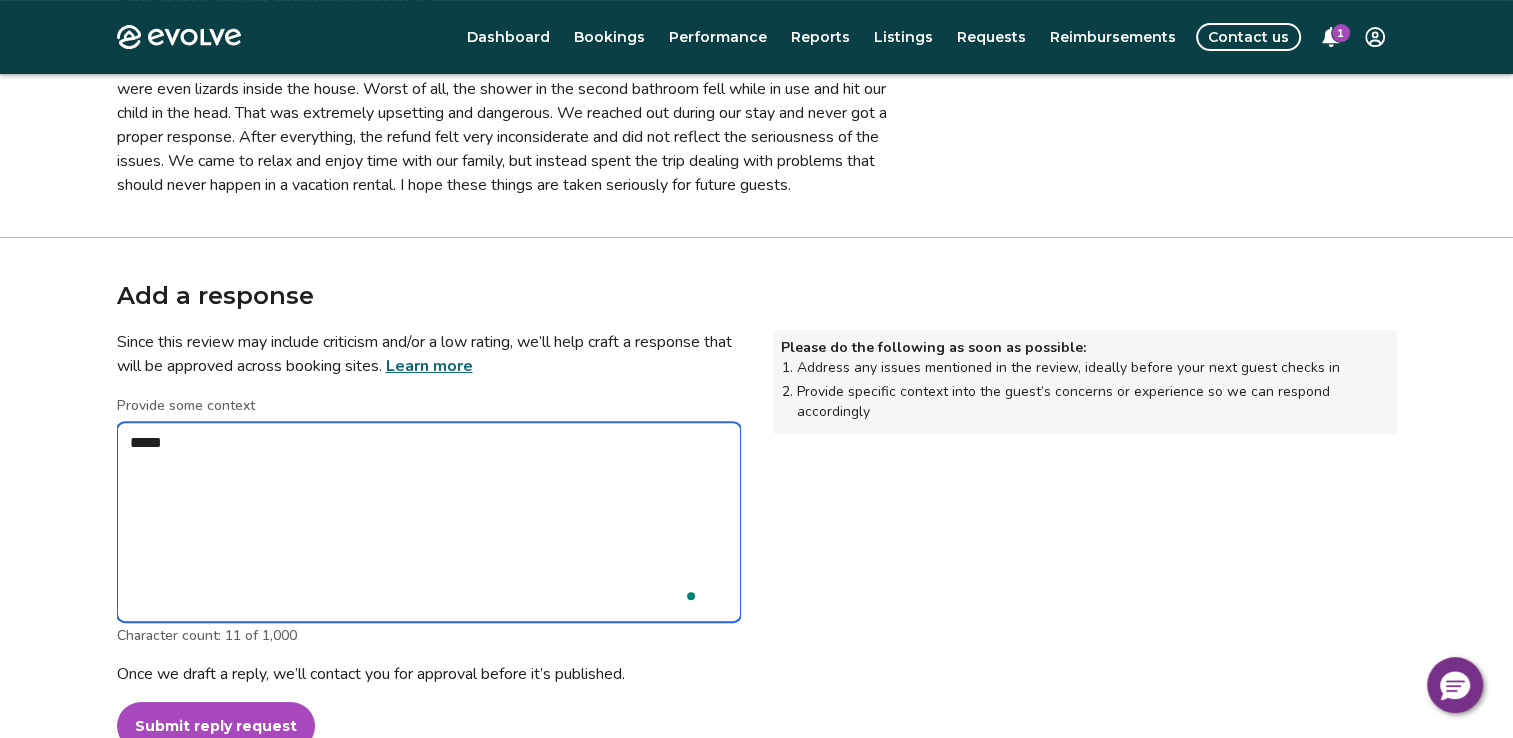 type on "*" 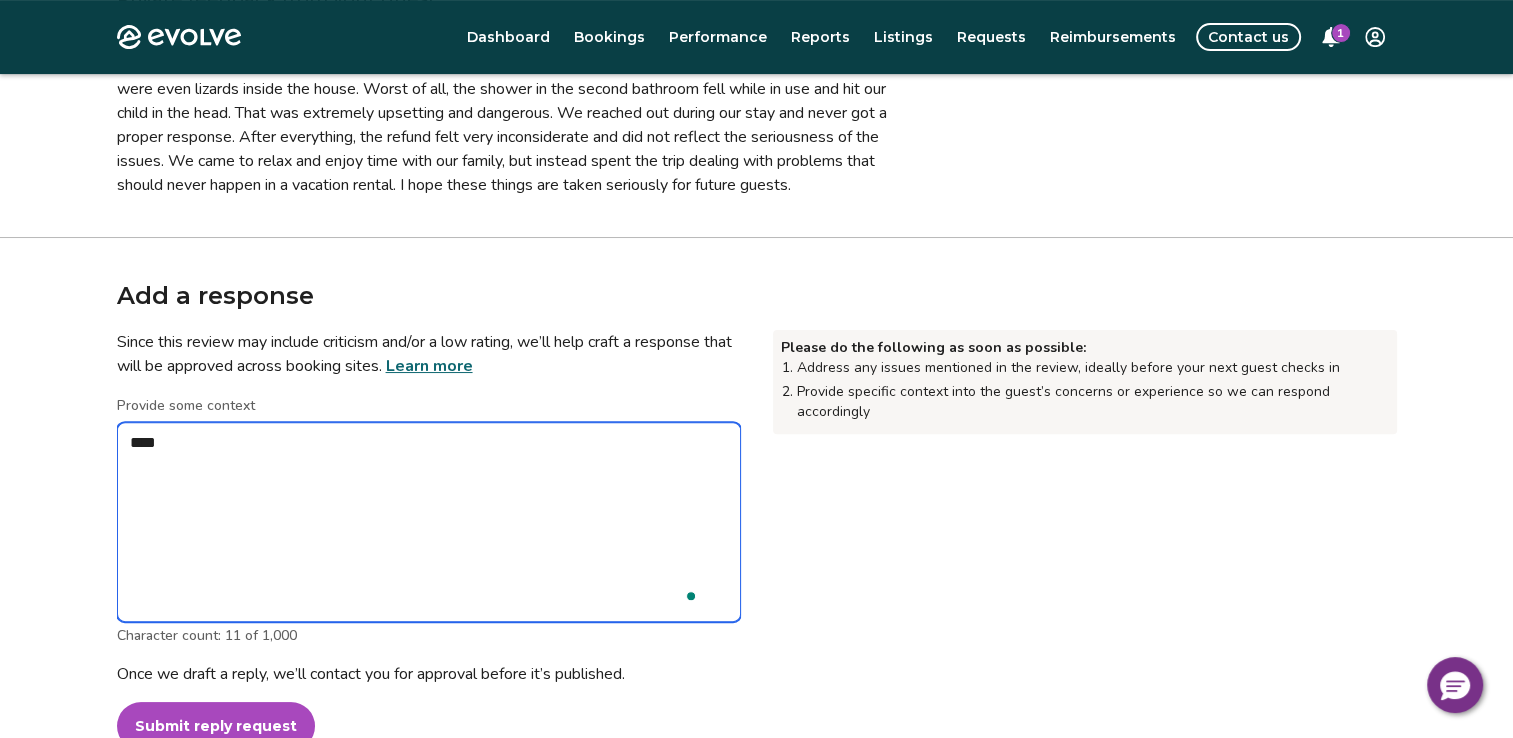 type on "*" 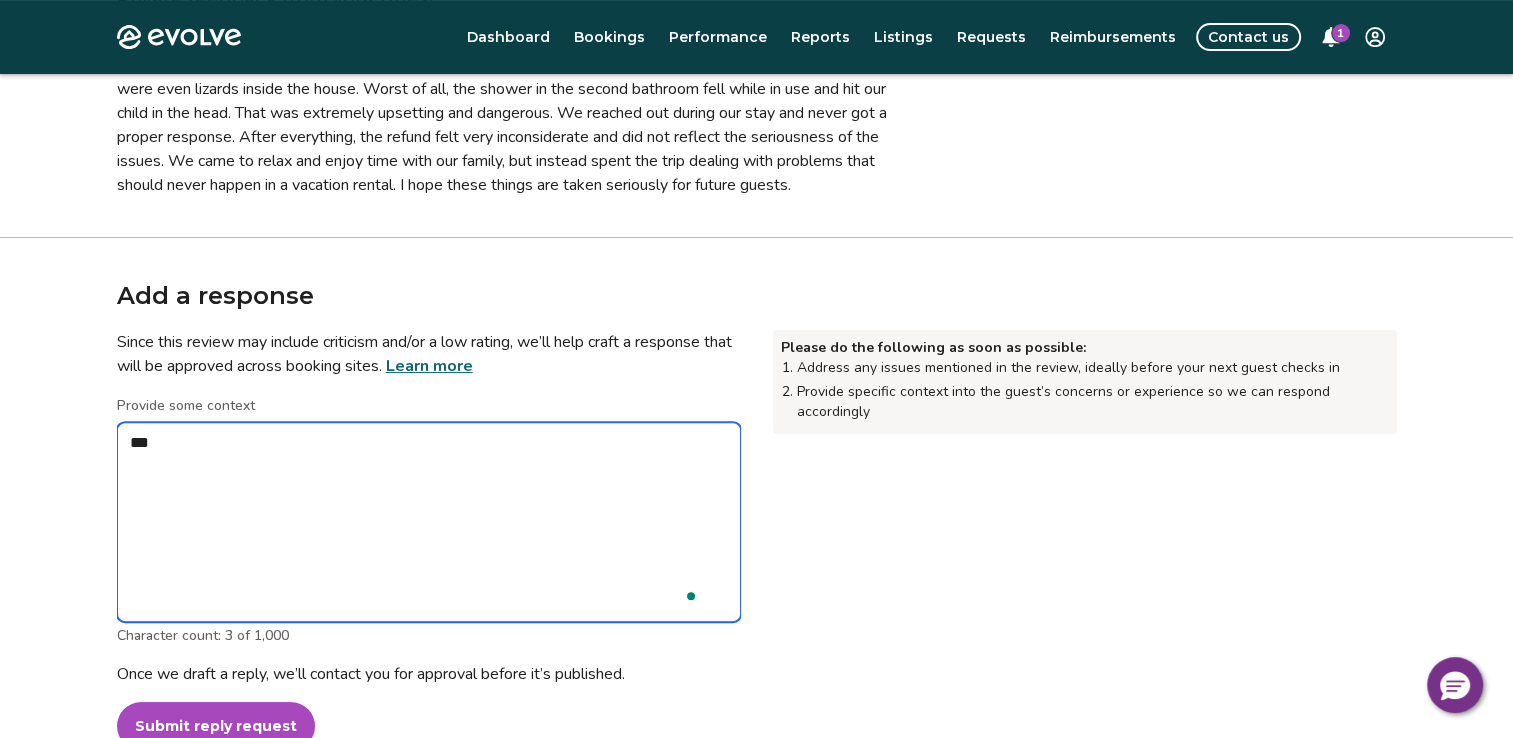 type on "**" 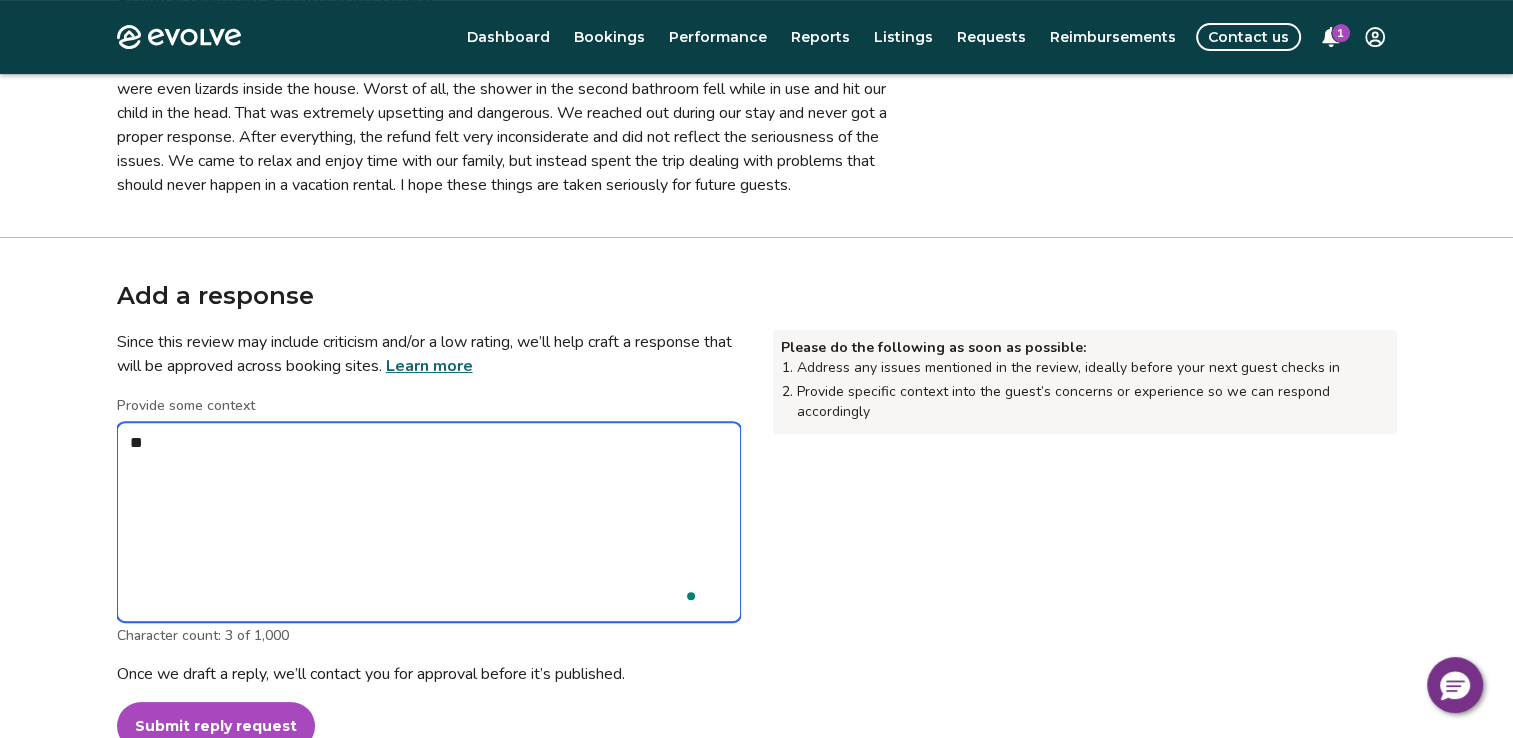 type on "*" 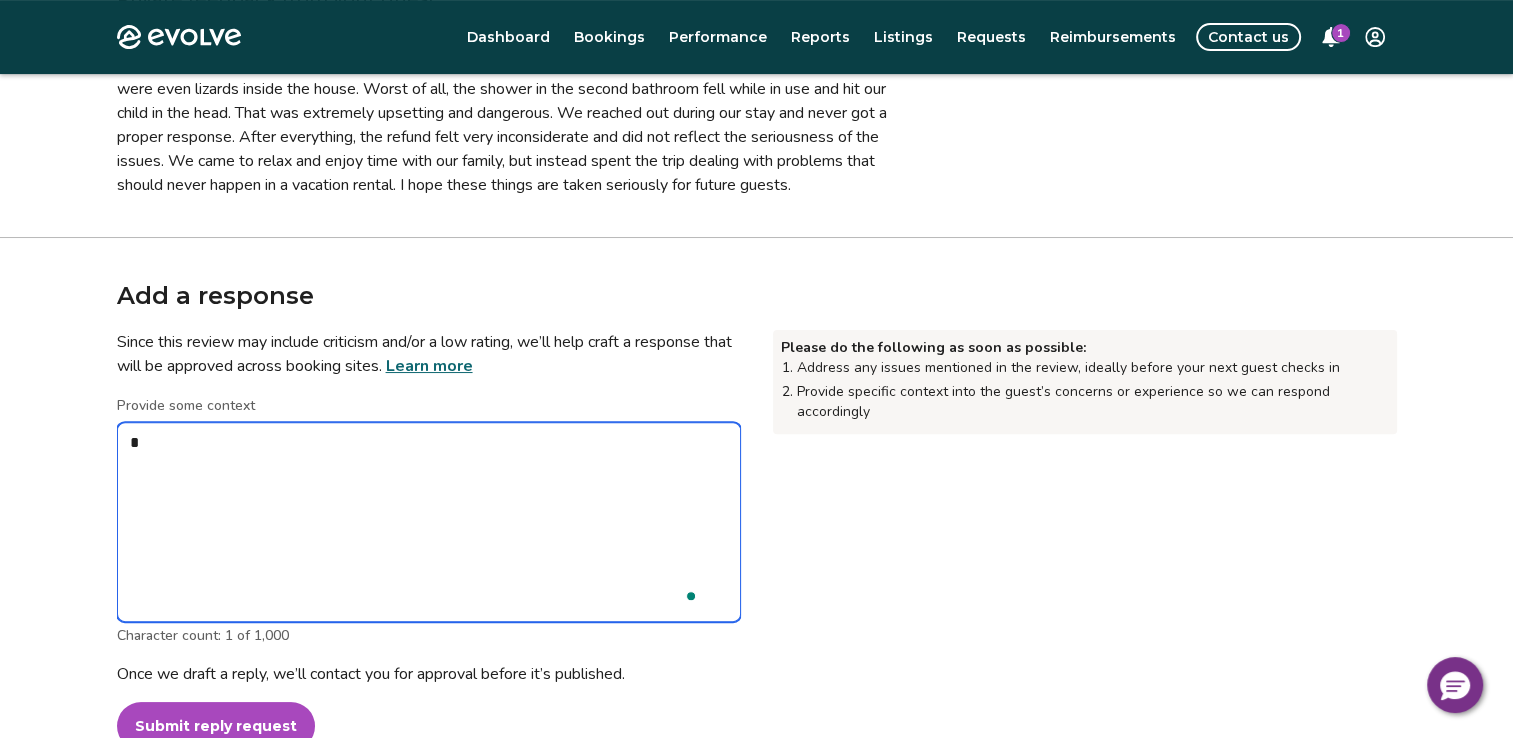 type on "*" 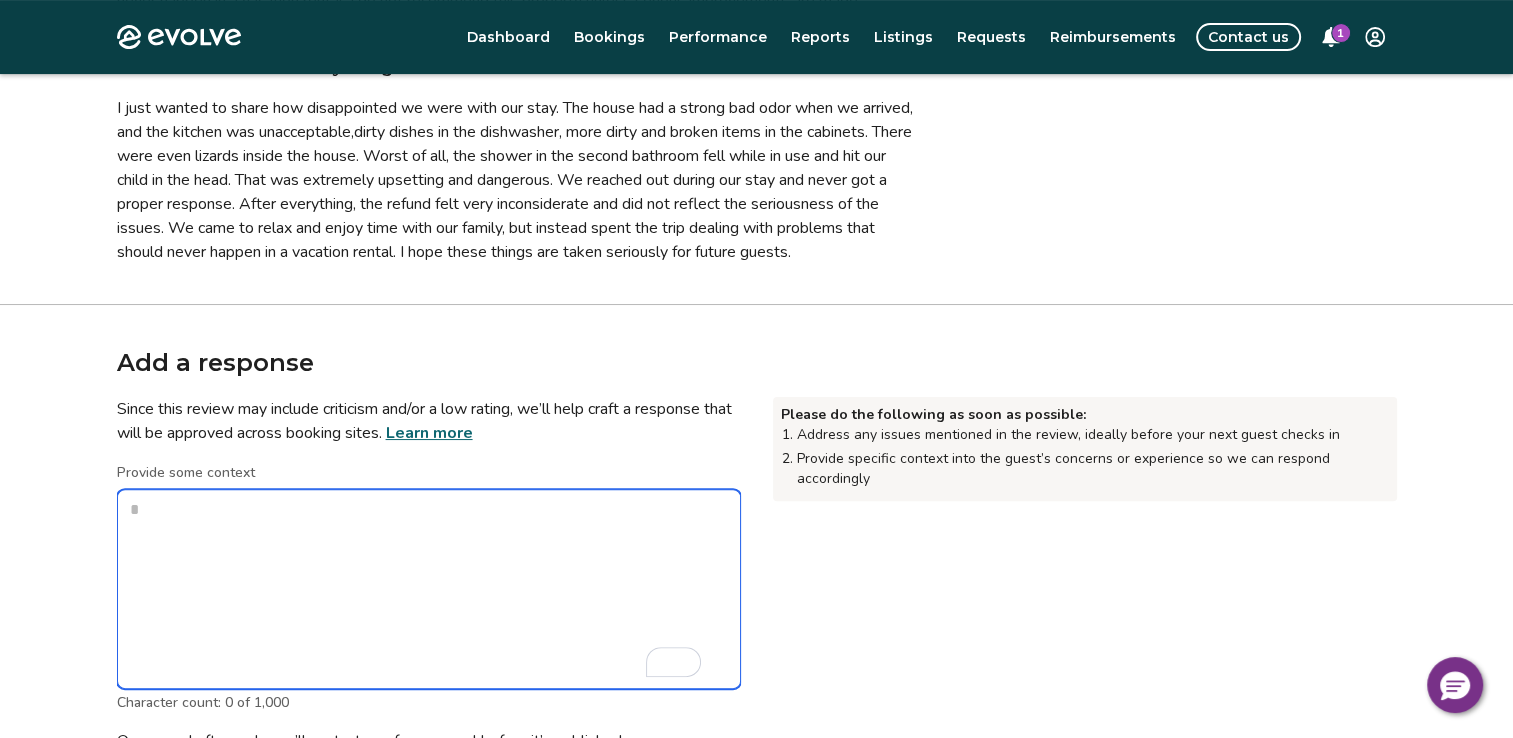 scroll, scrollTop: 548, scrollLeft: 0, axis: vertical 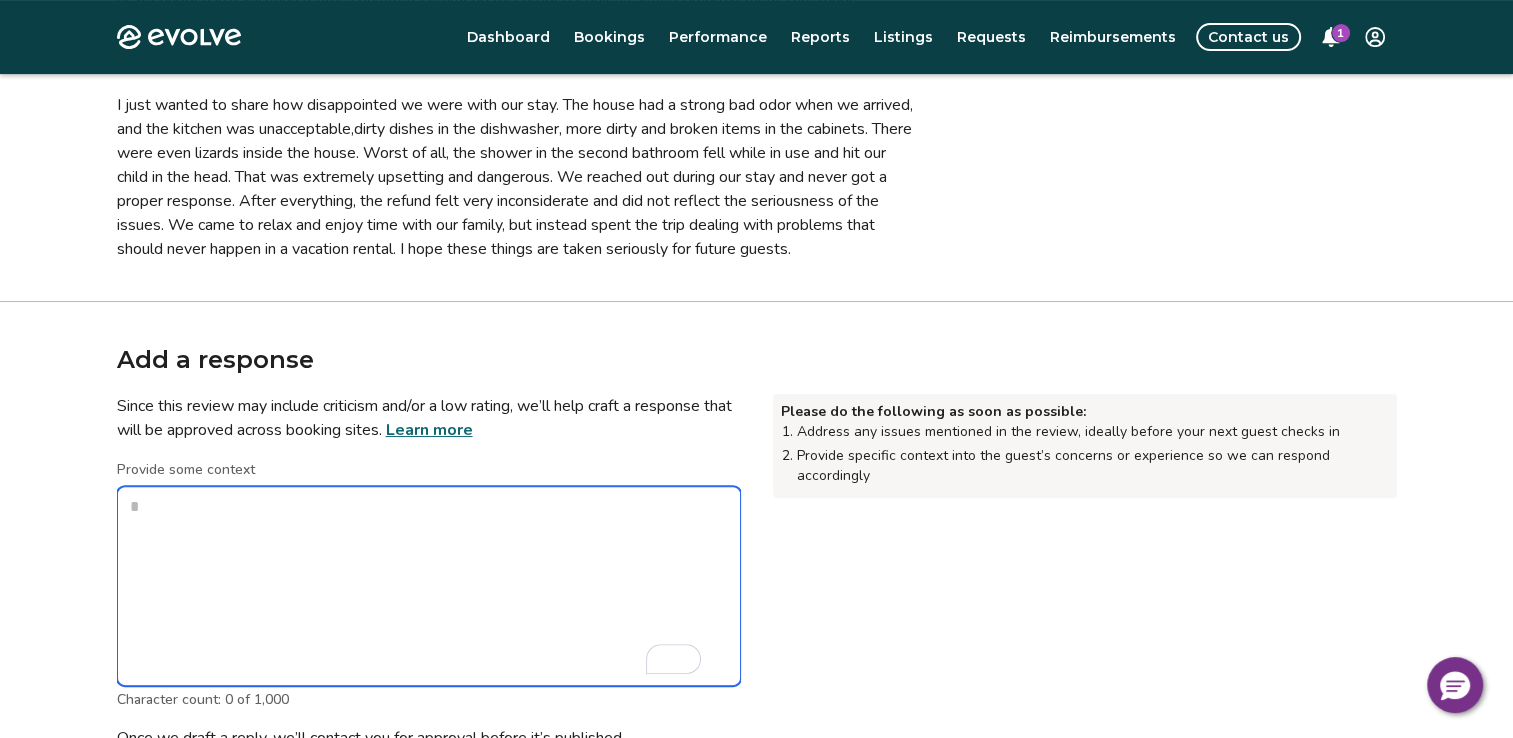 type on "*" 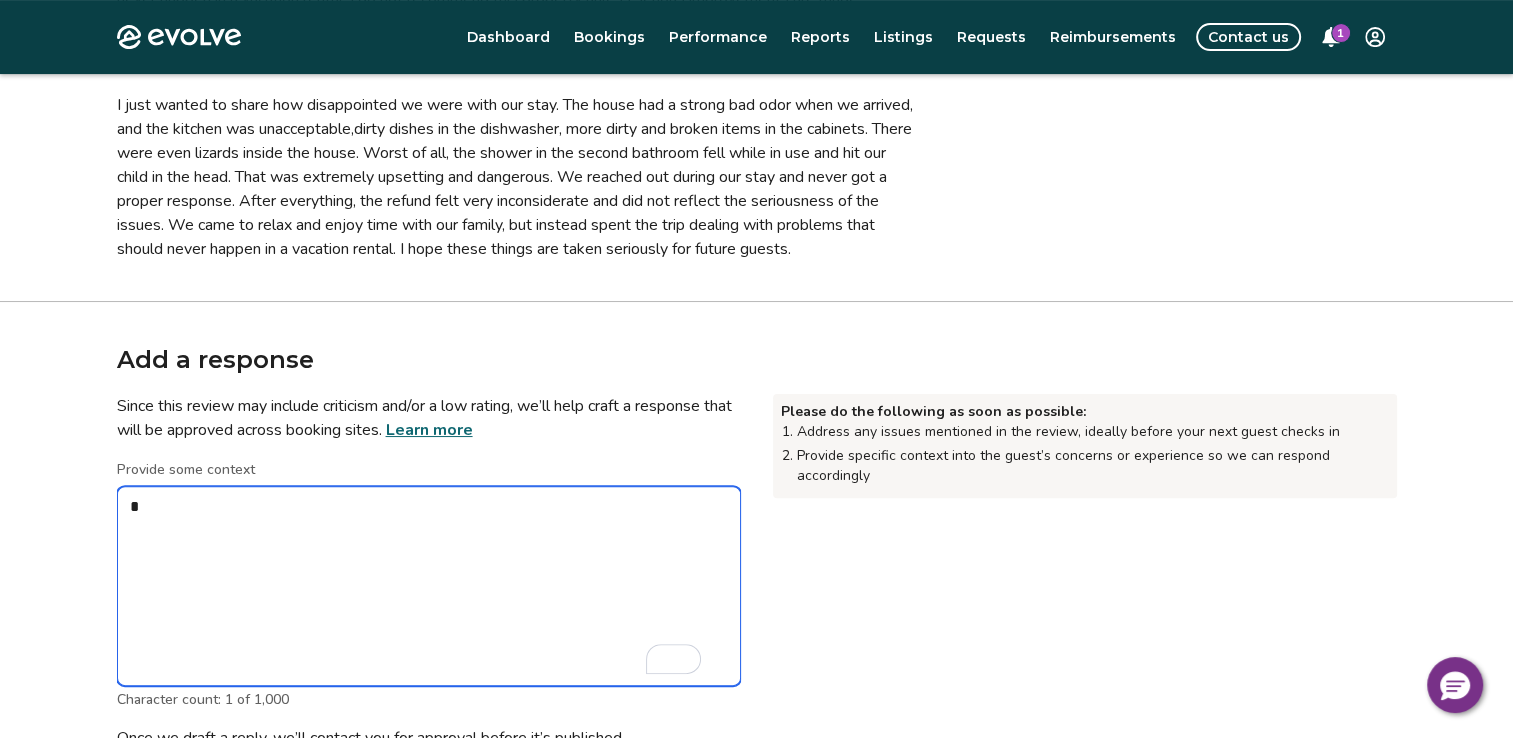 type on "*" 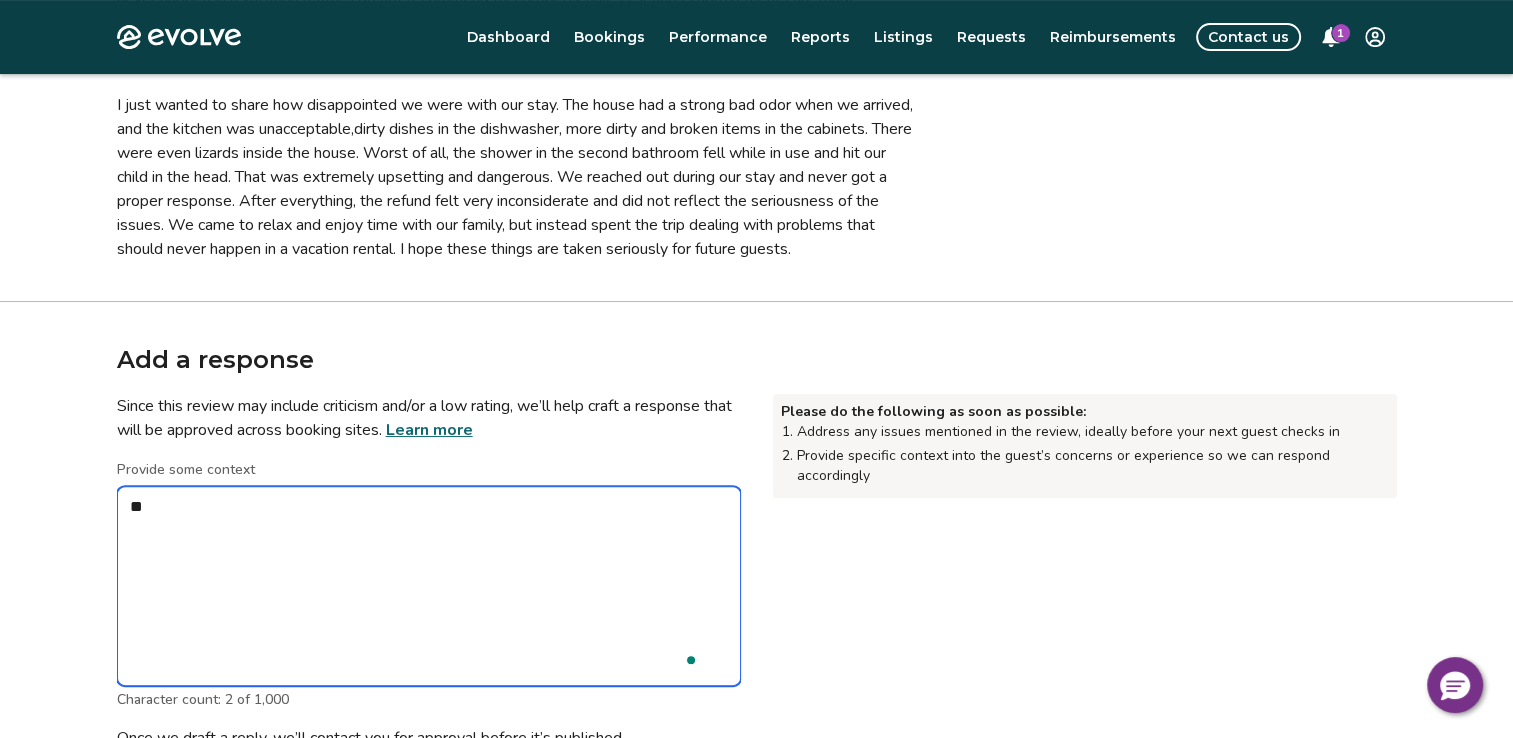 type on "*" 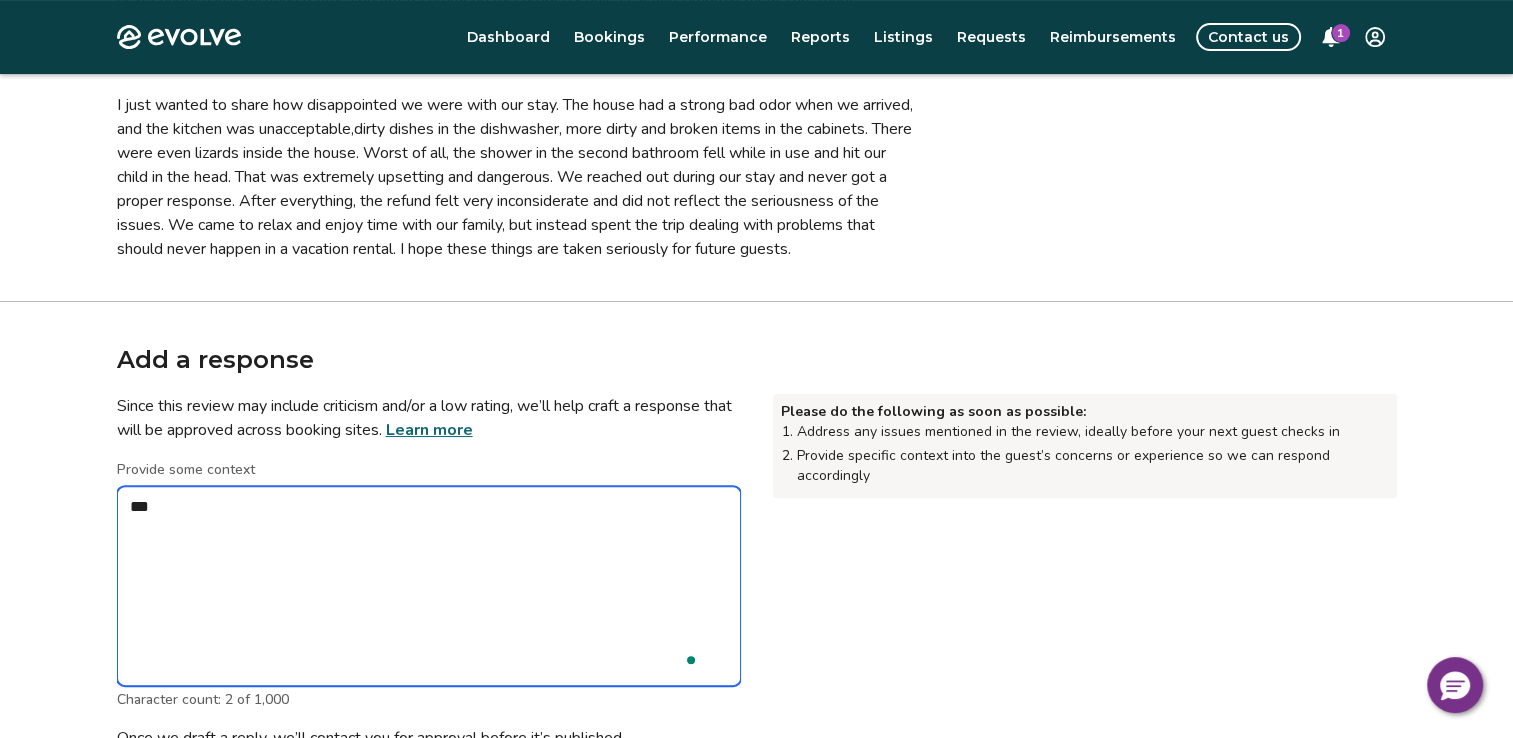 type on "*" 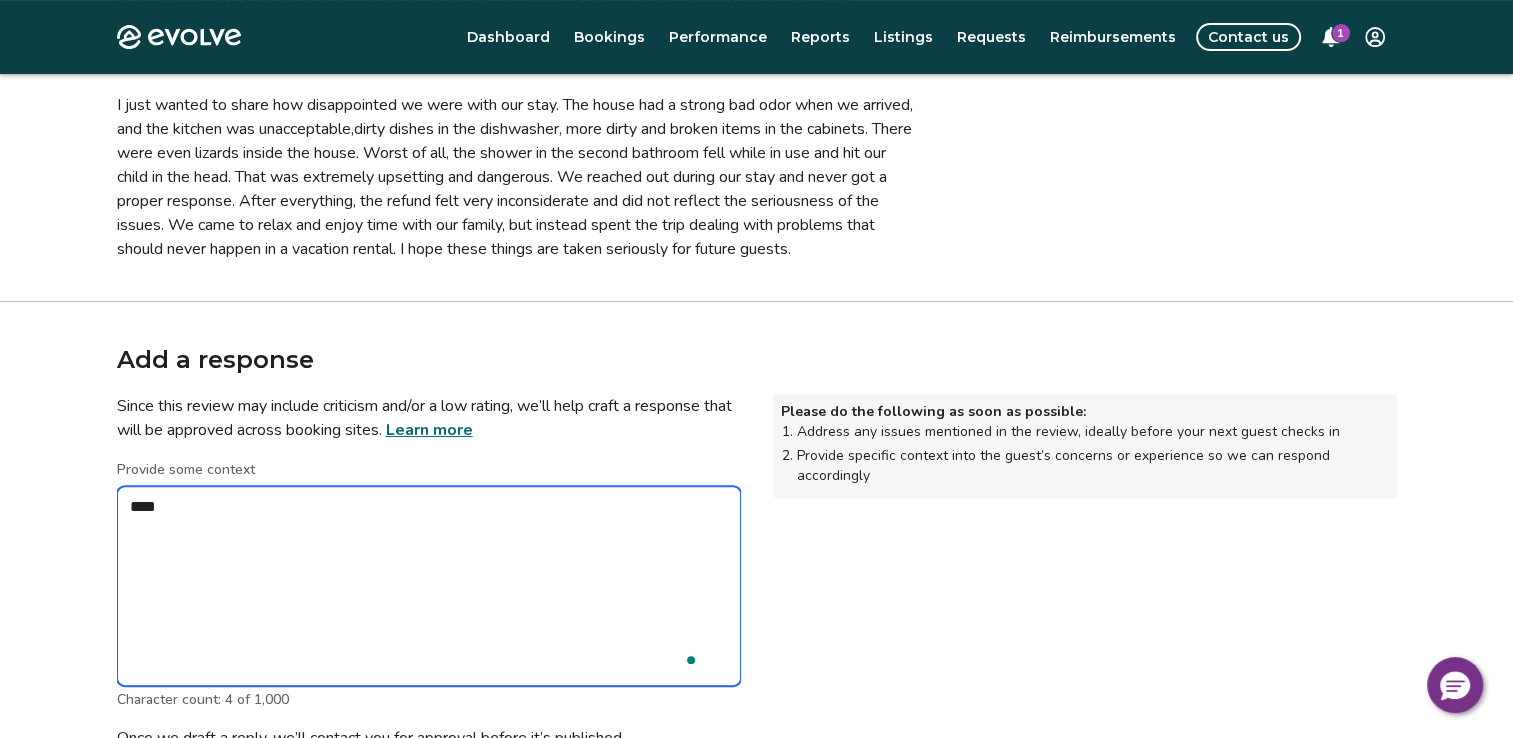 type on "*" 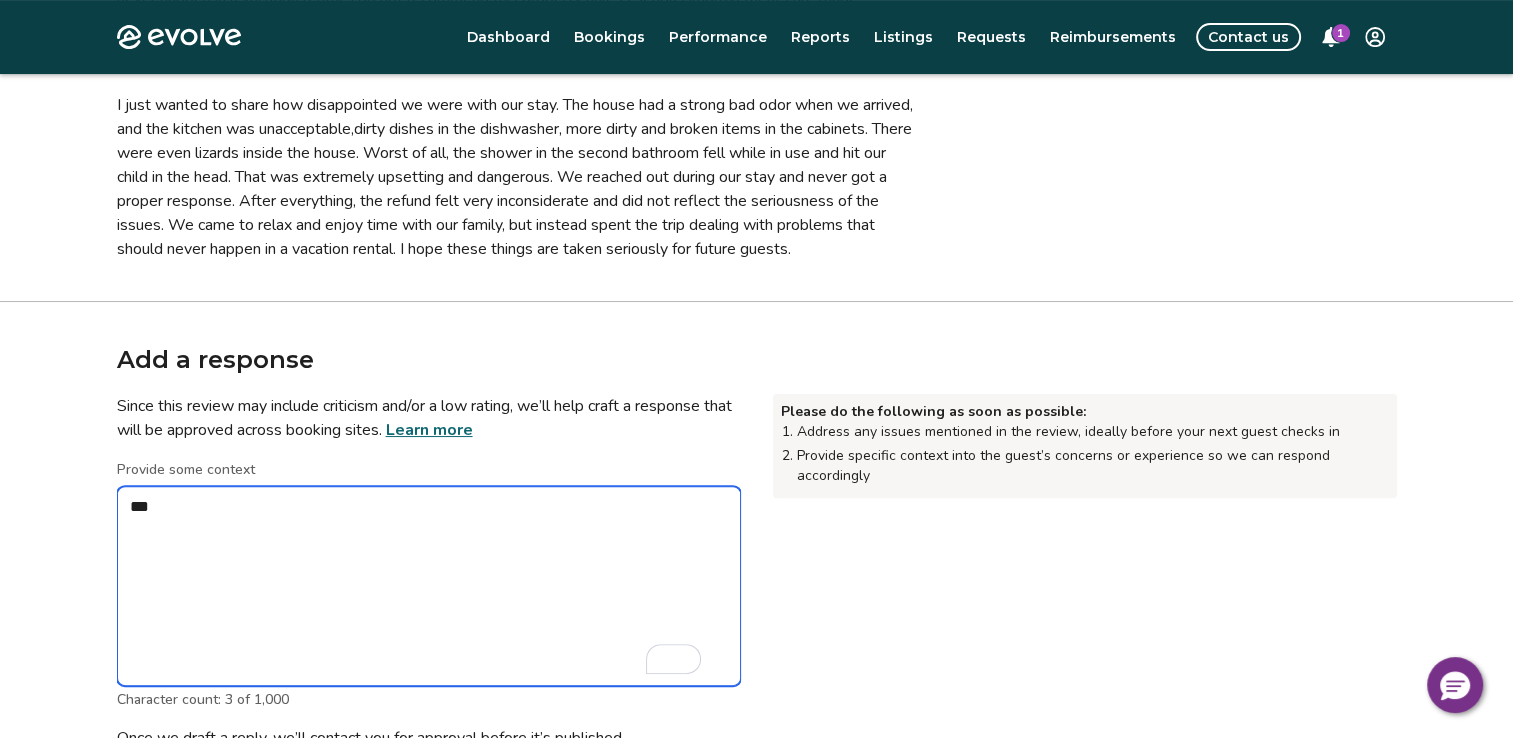 type on "*" 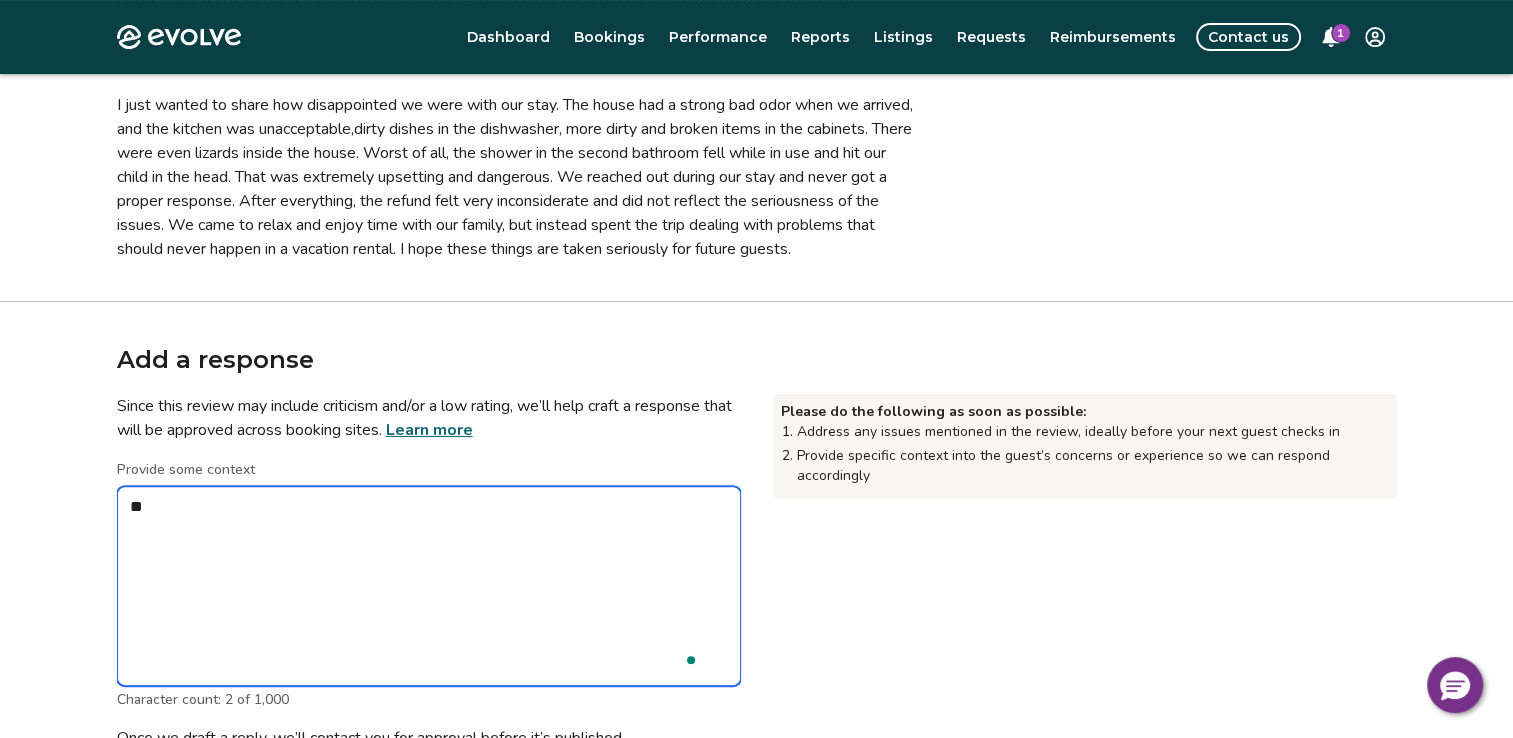 type on "*" 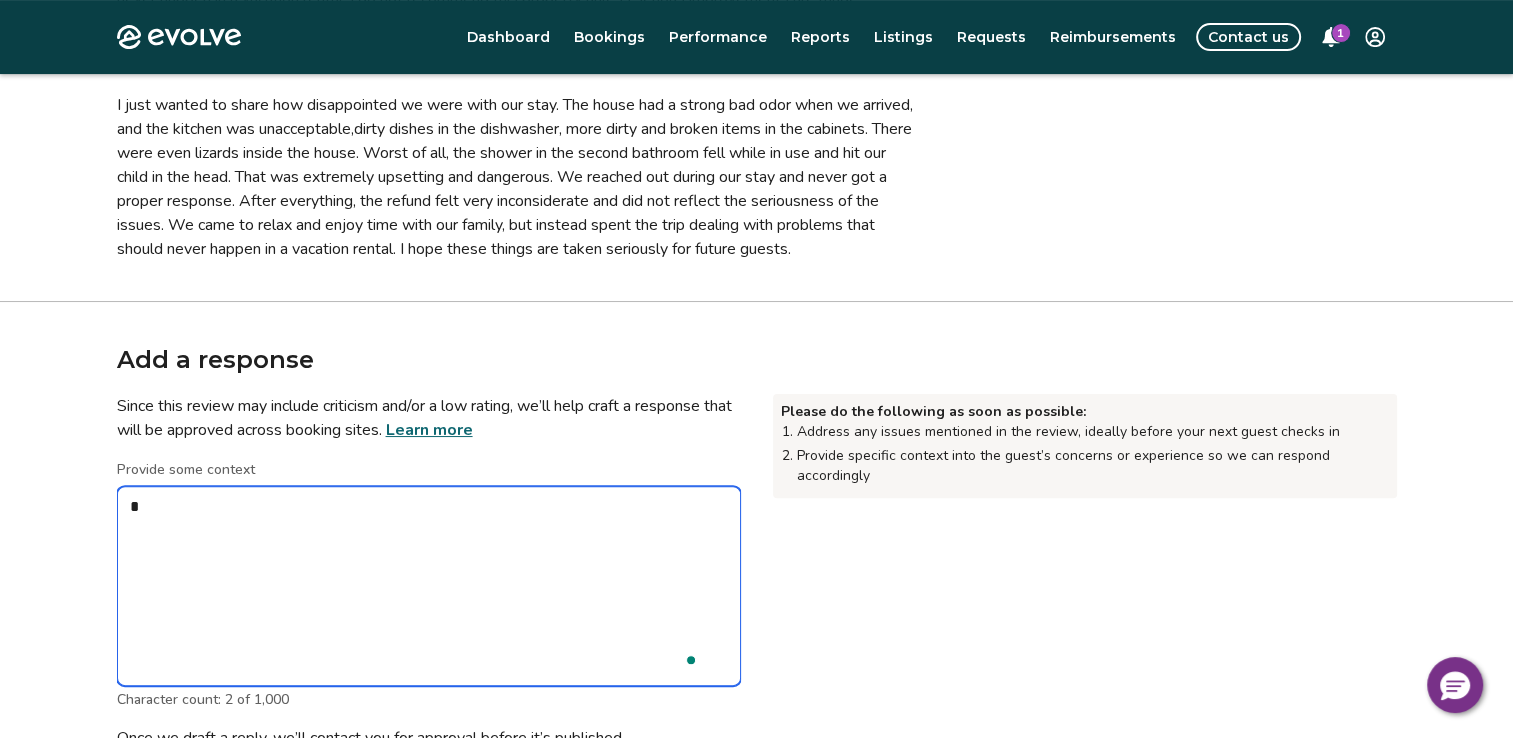 type on "*" 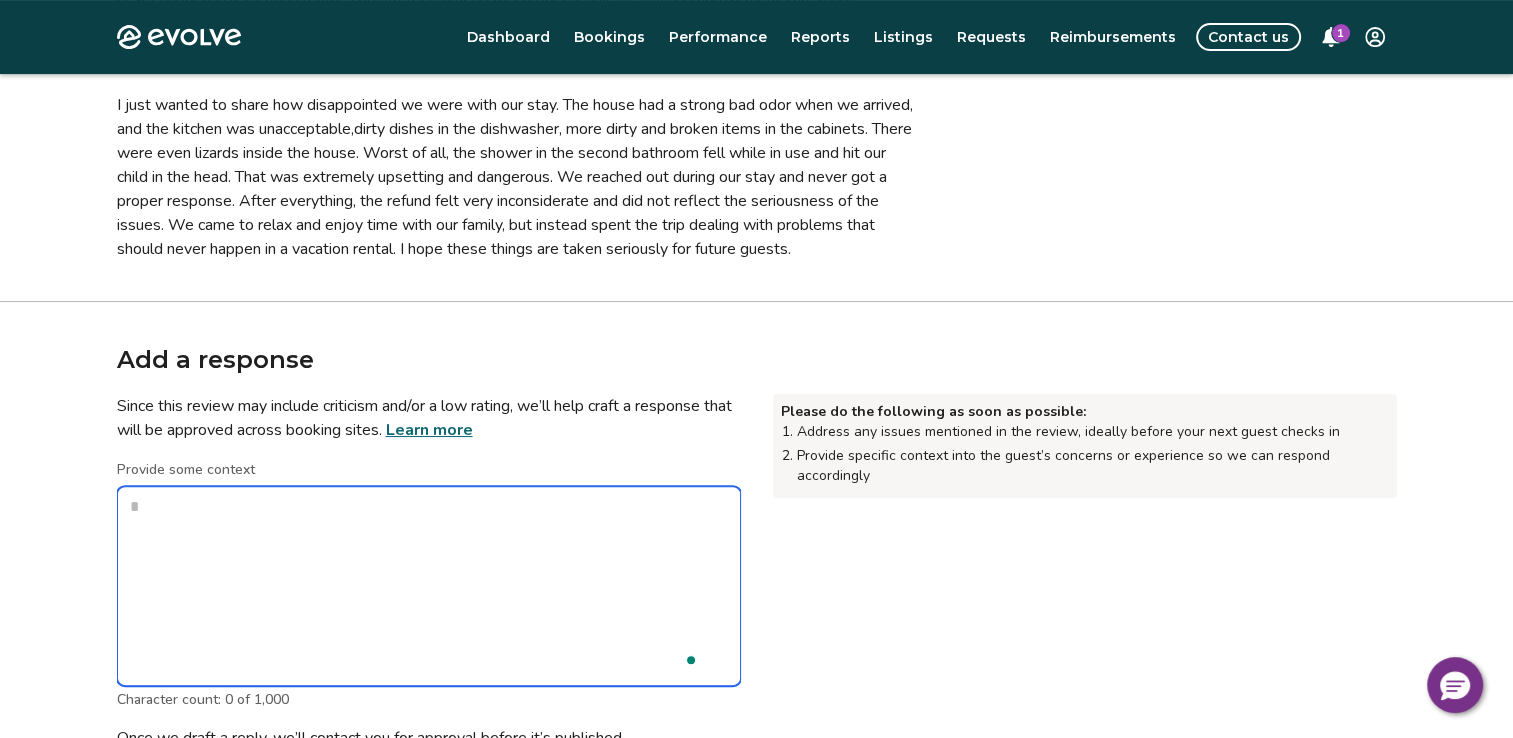 type on "*" 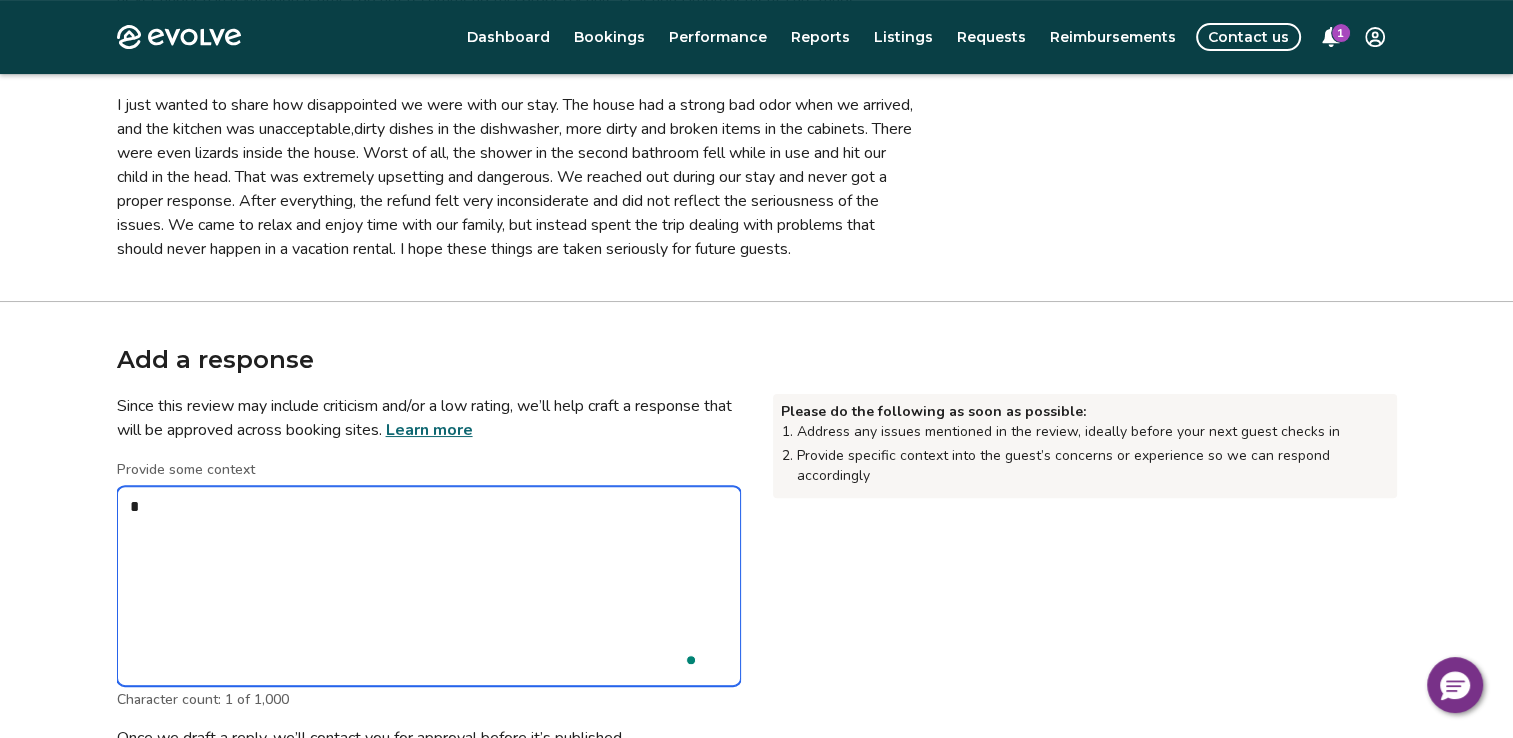 type on "*" 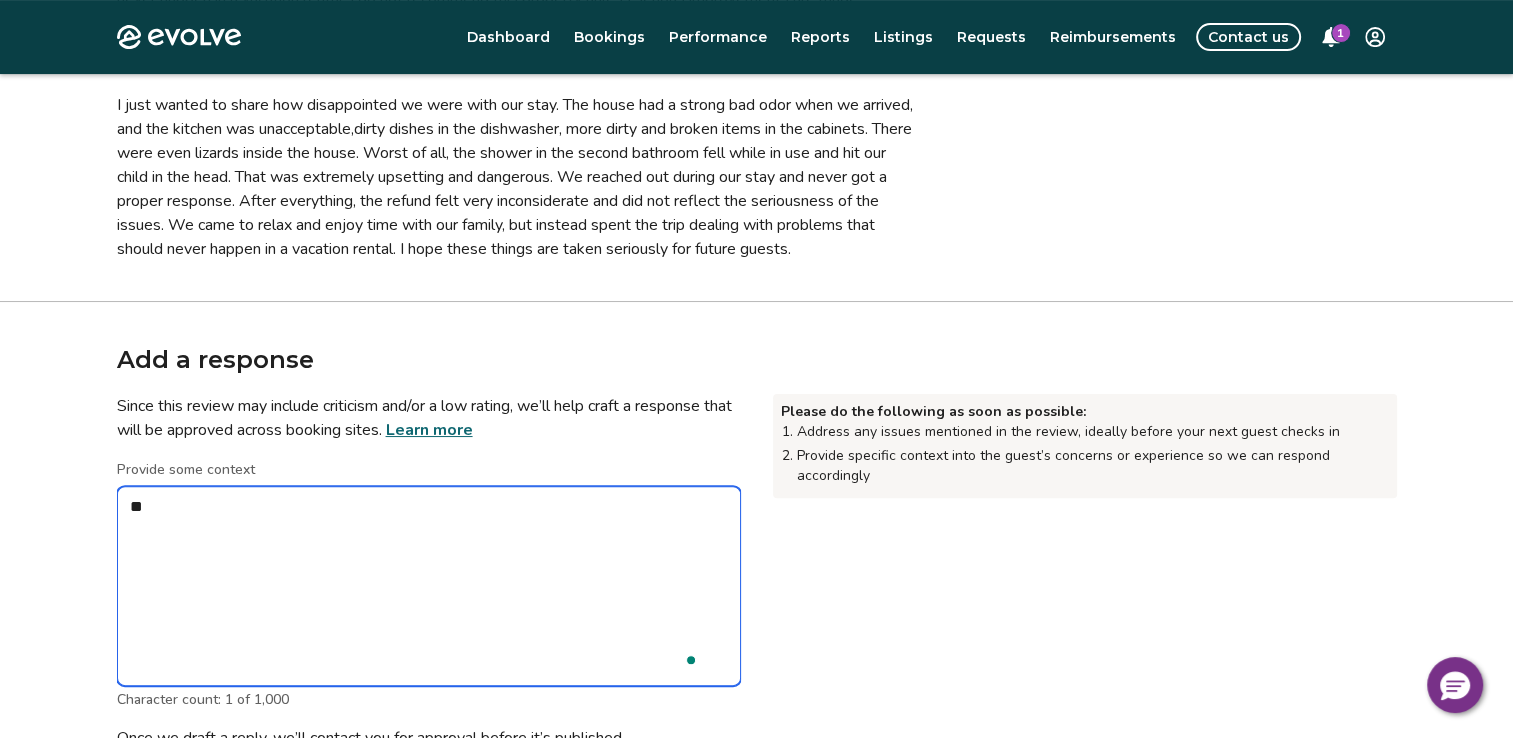 type on "*" 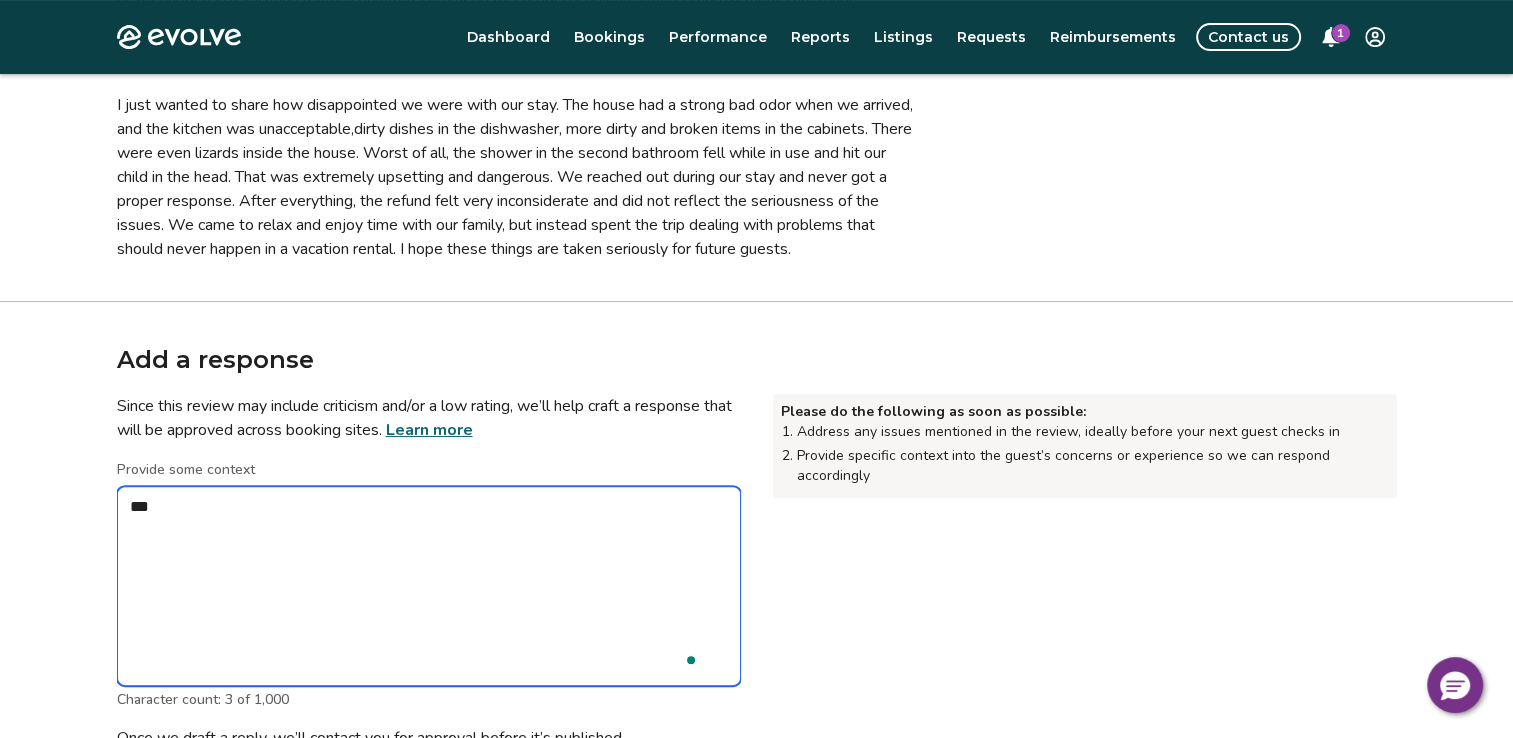 type on "*" 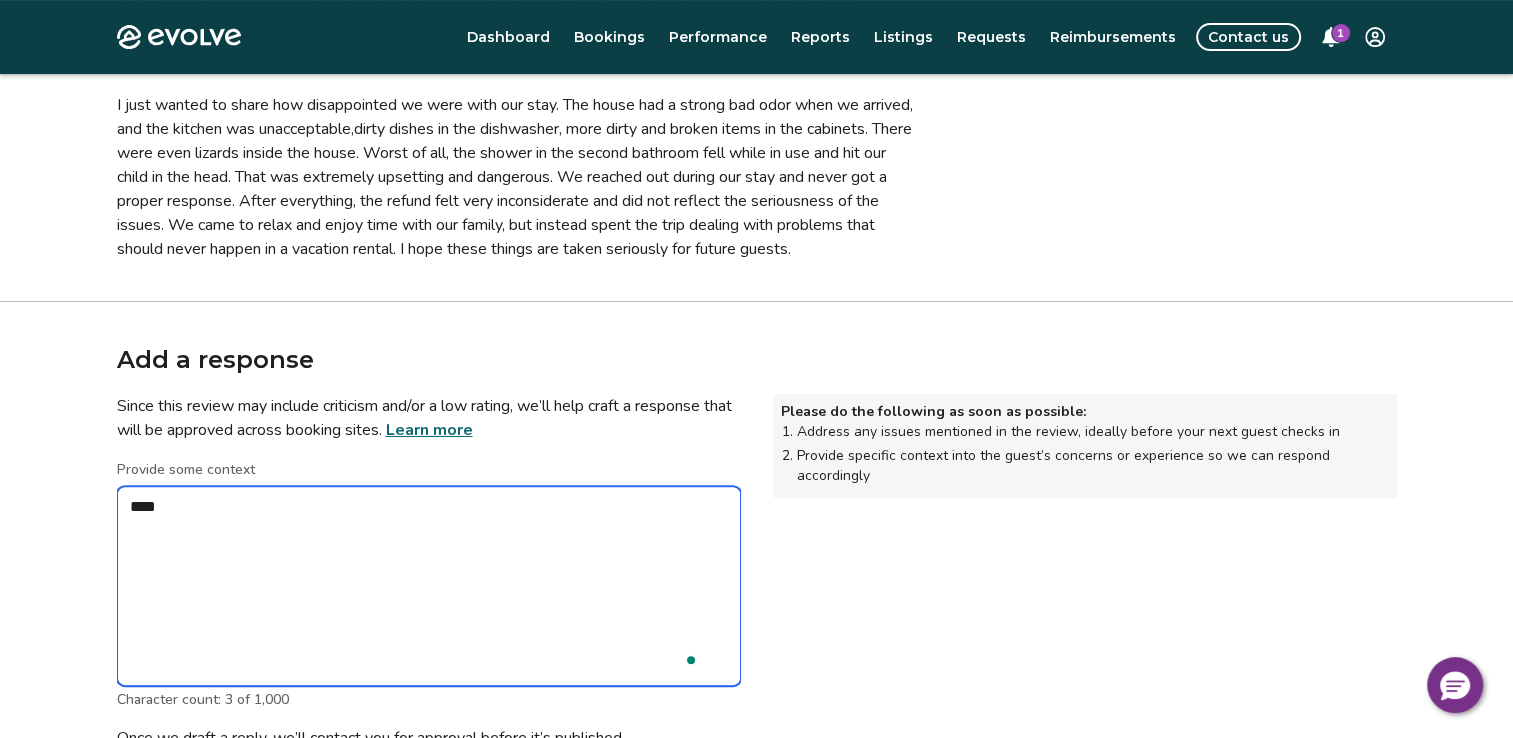 type on "*" 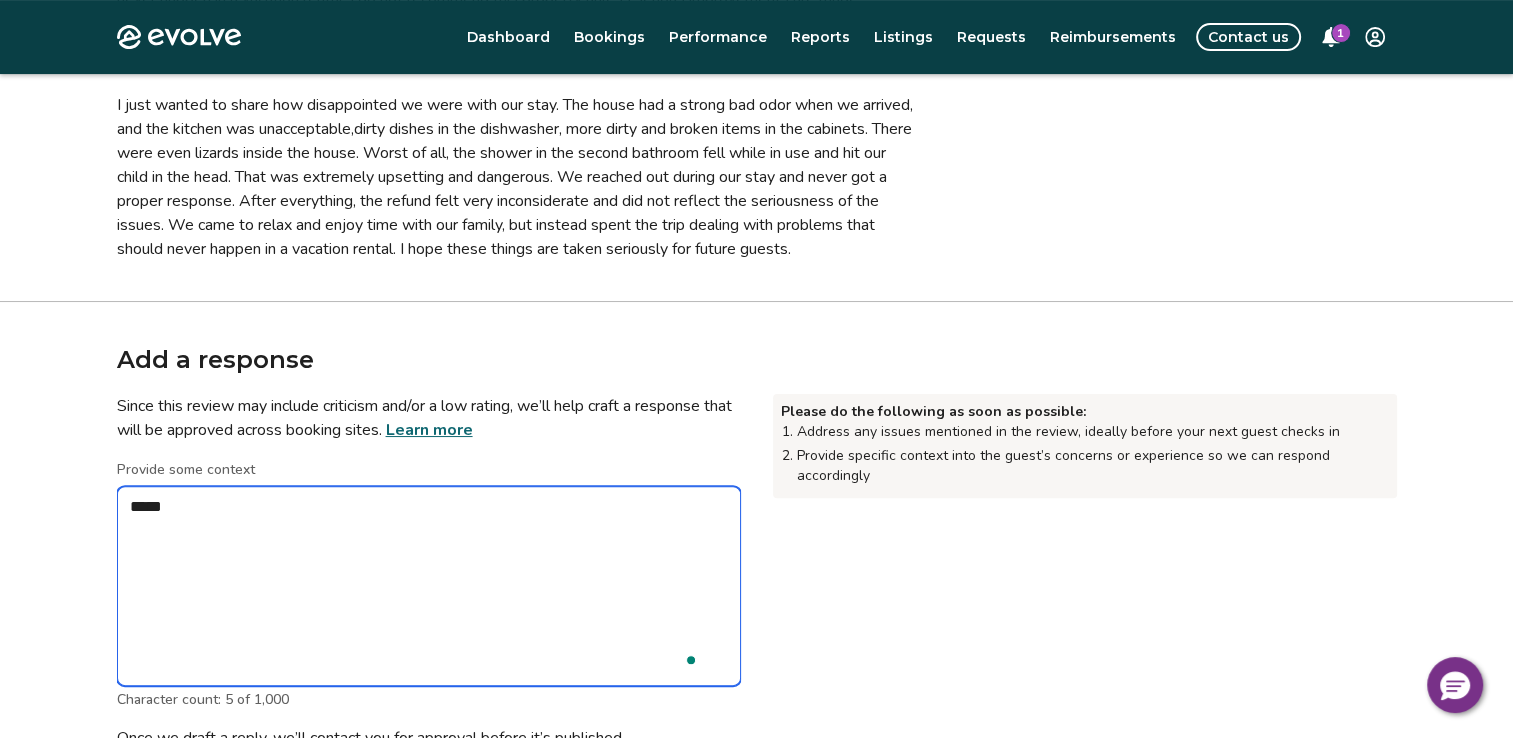 type on "*" 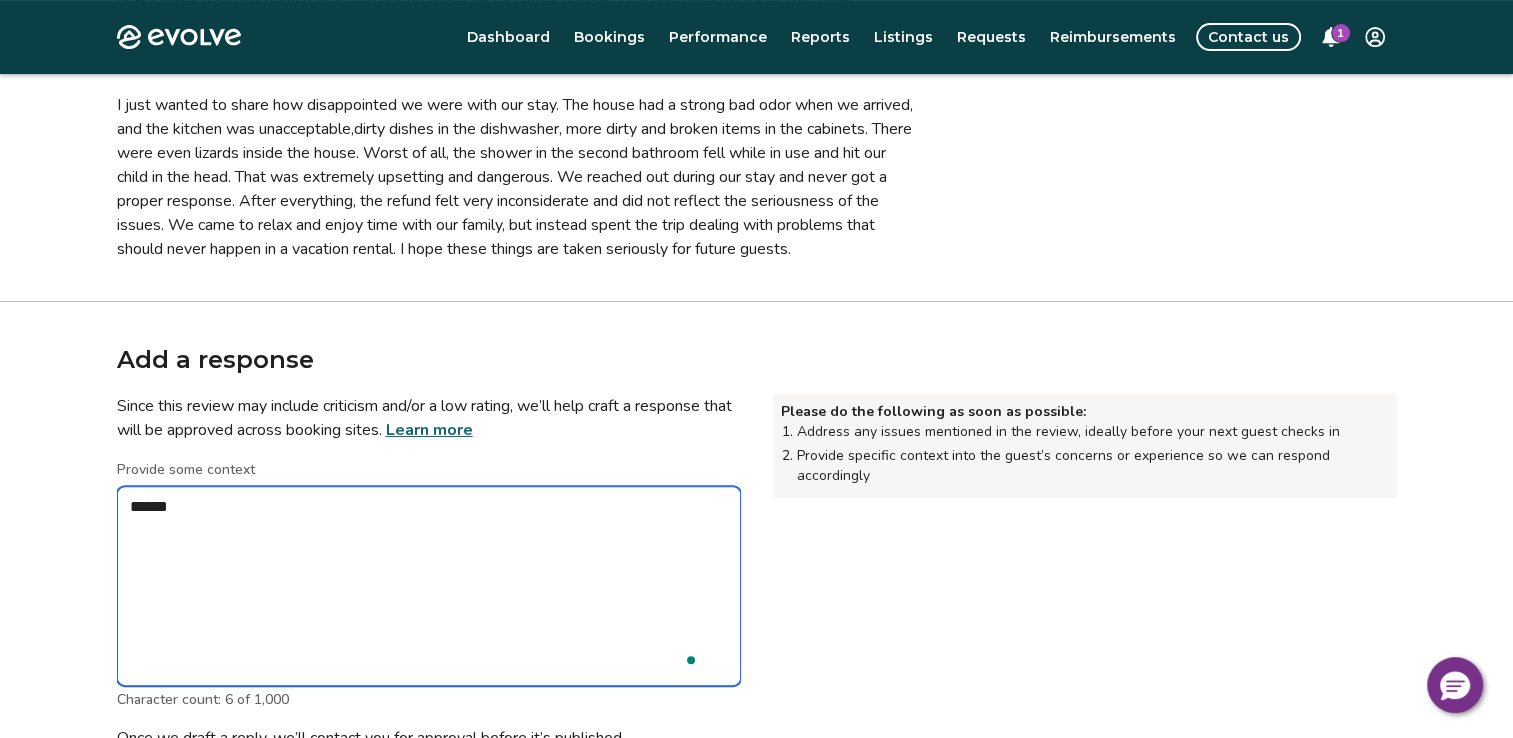 type on "*" 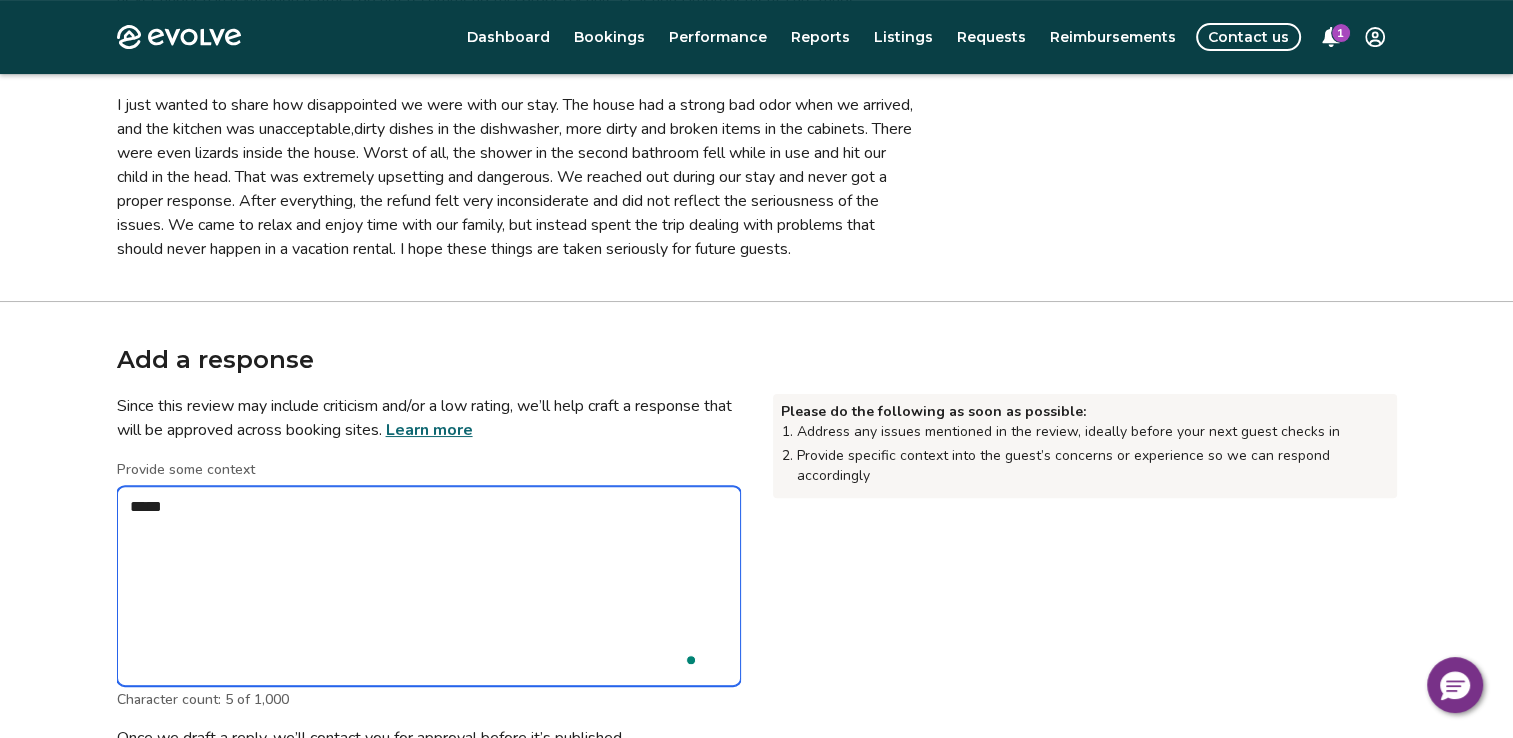 type on "*" 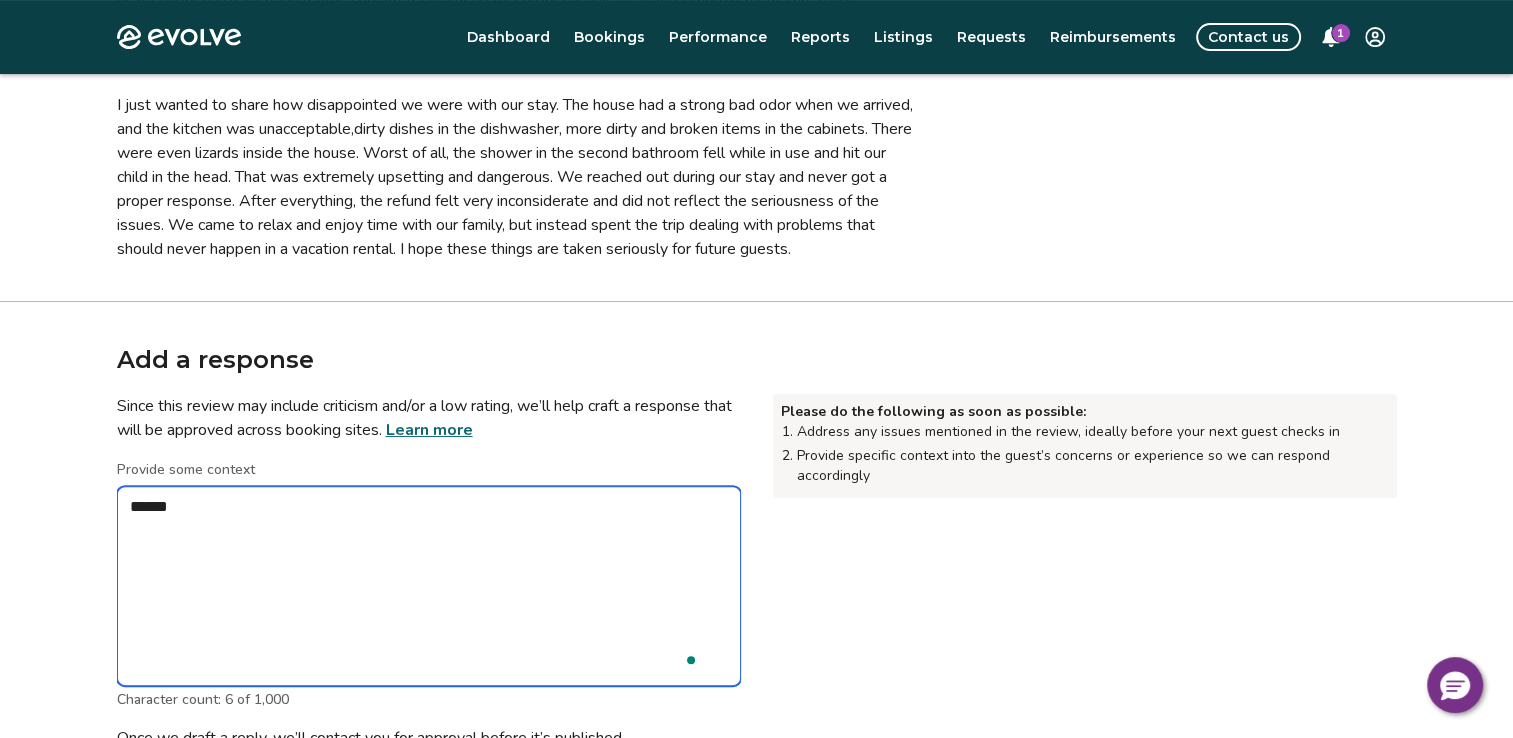 type on "*" 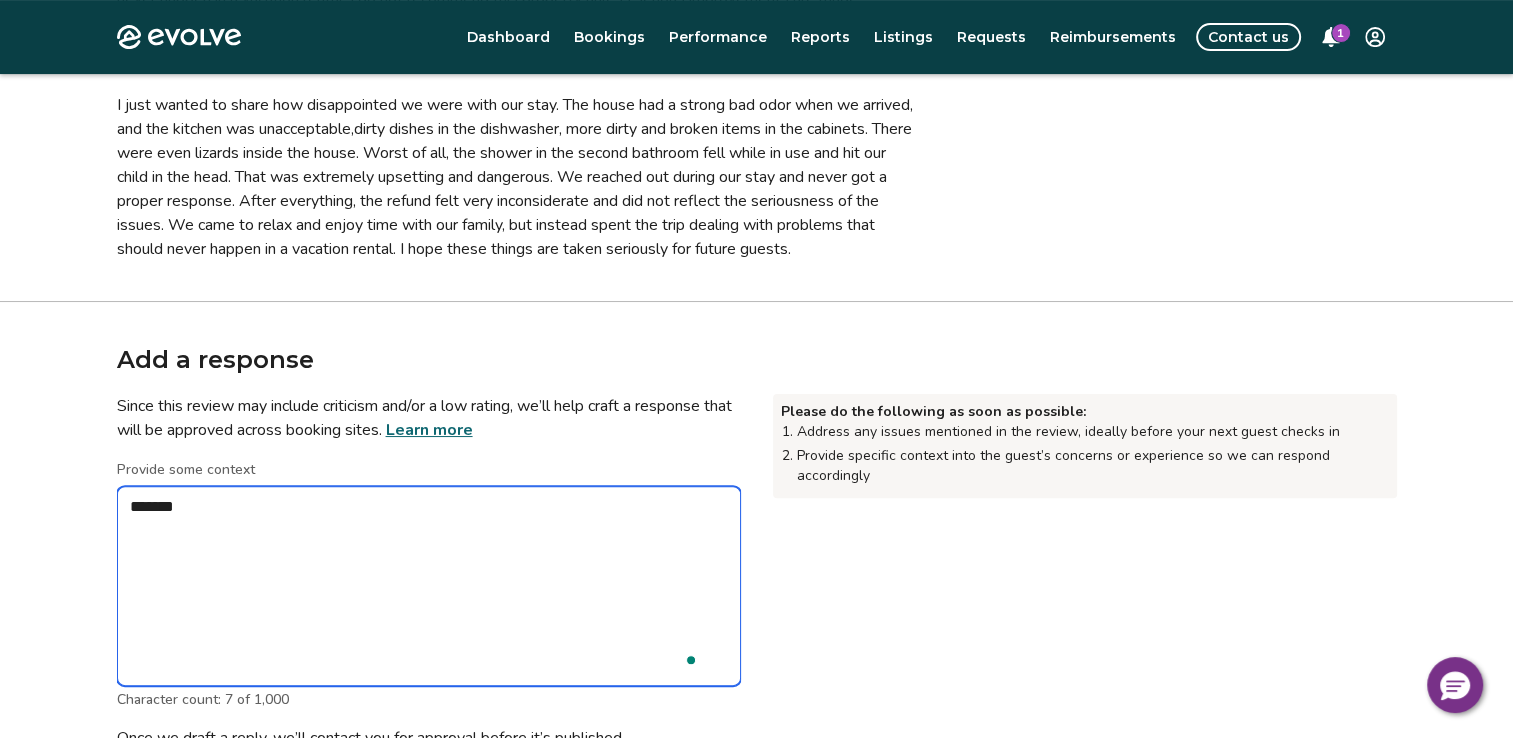 type on "*" 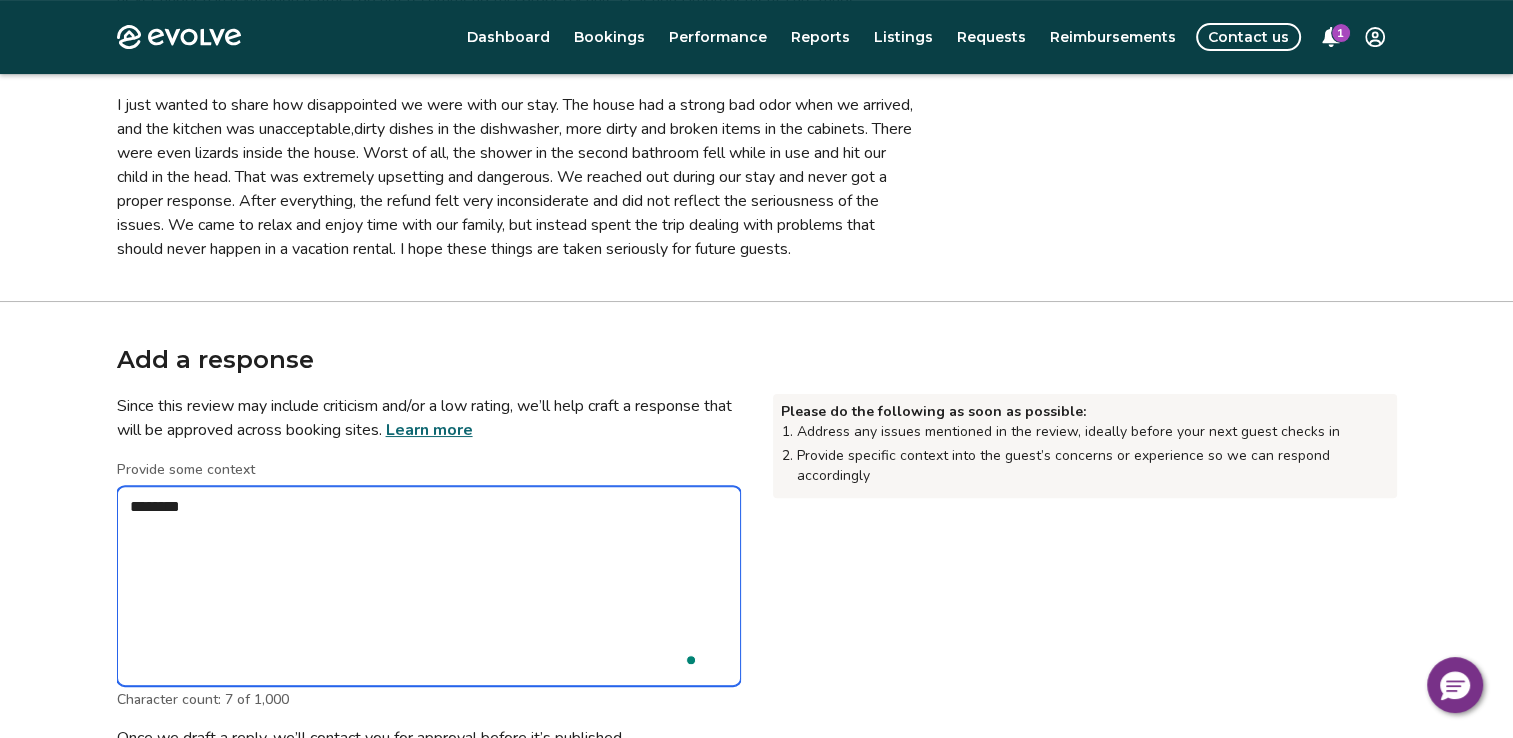 type on "*" 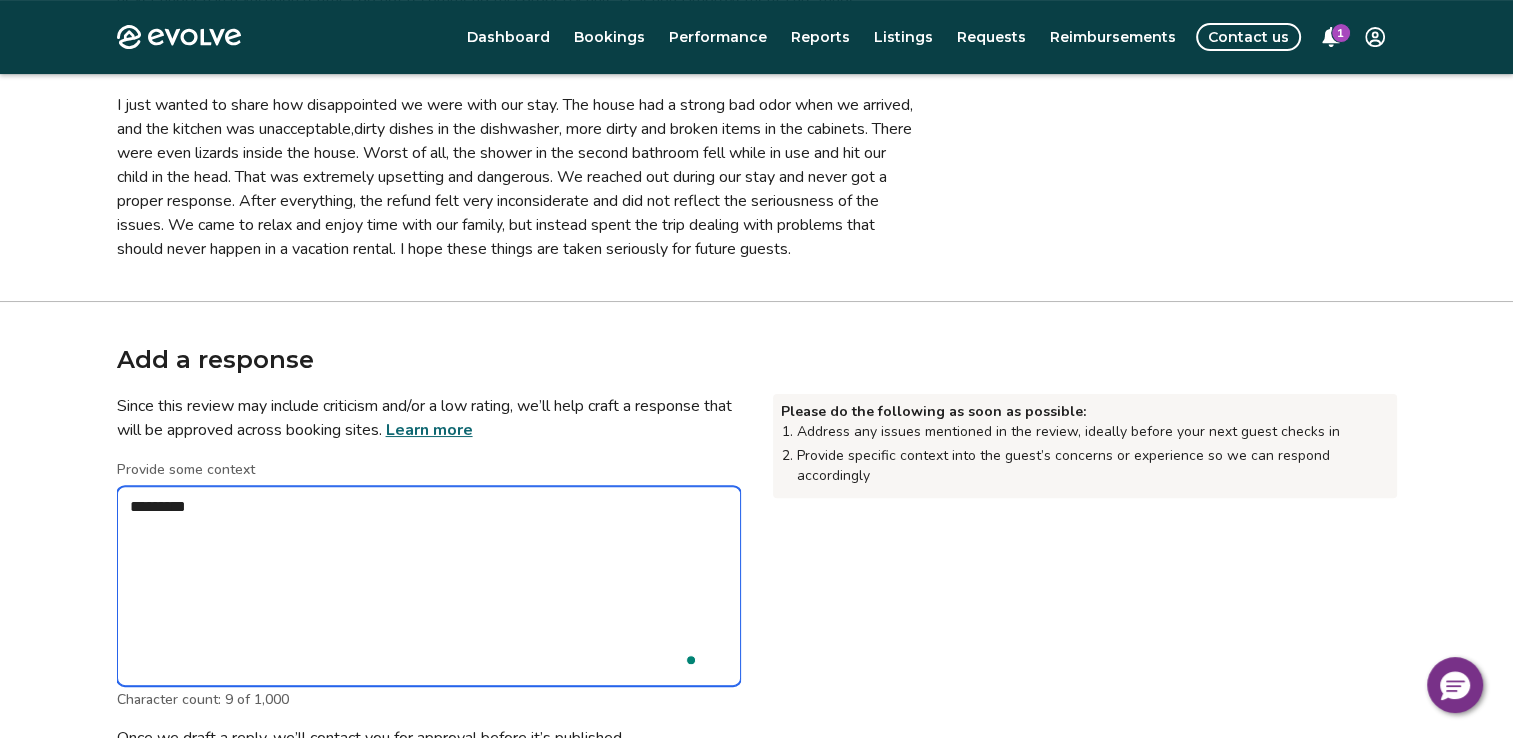 type on "*" 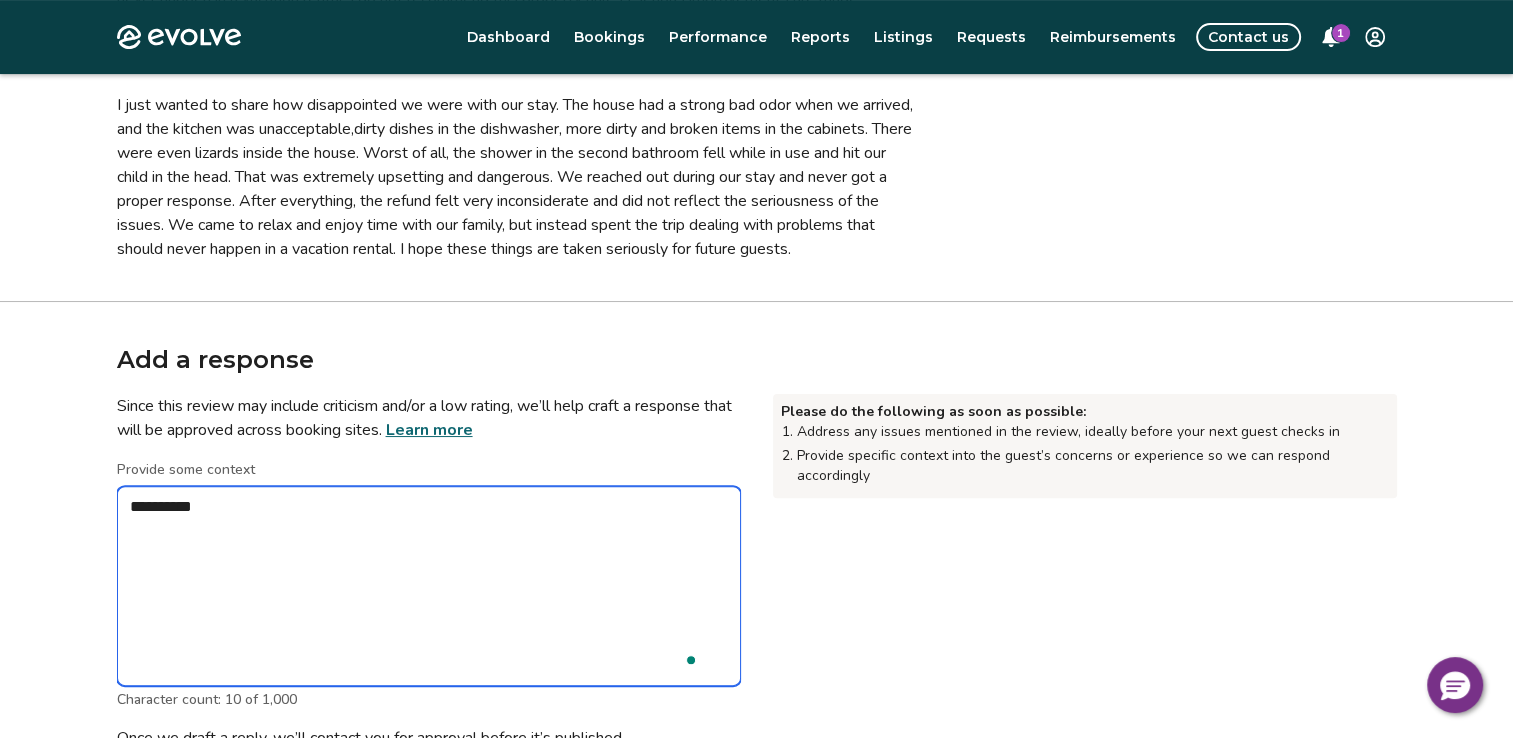 type on "*" 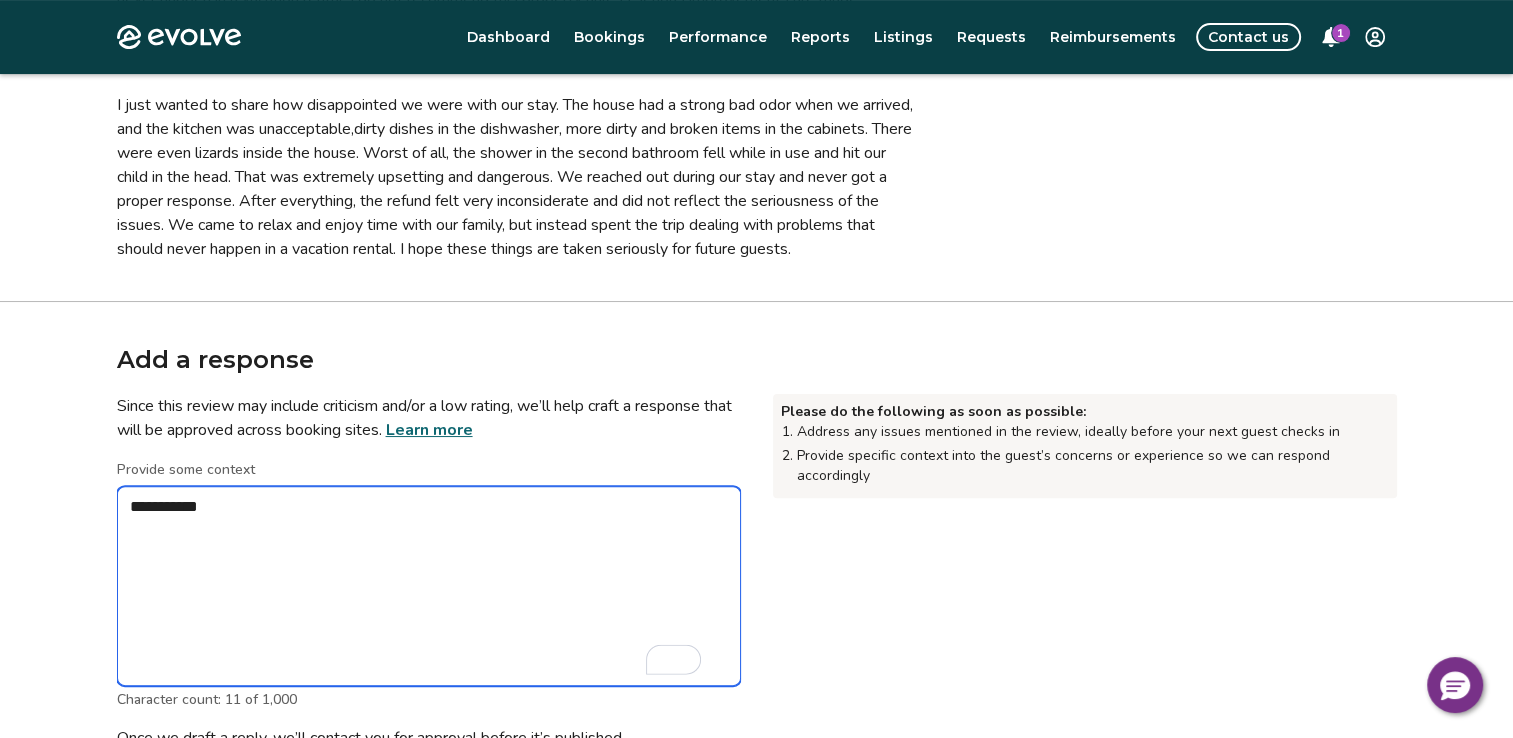 type on "*" 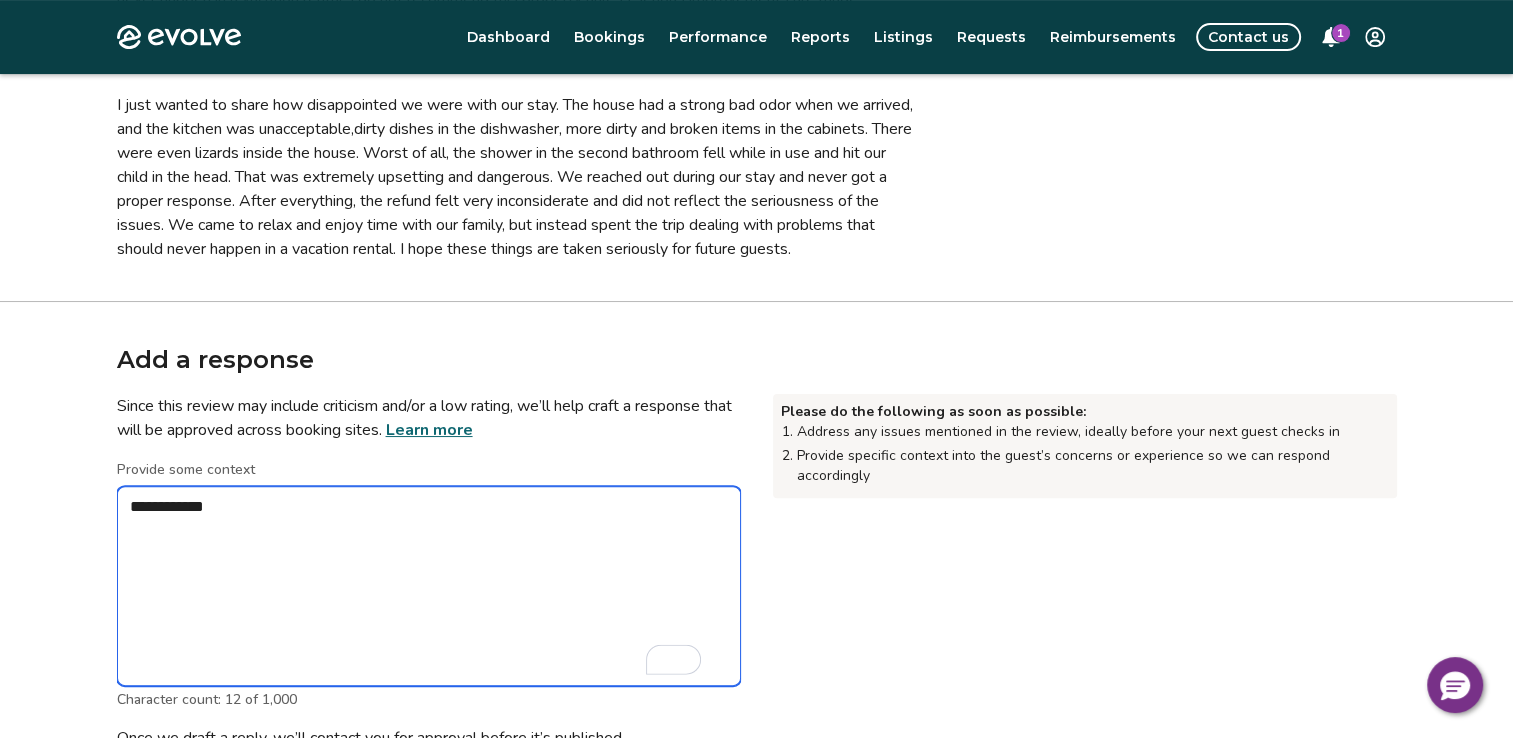 type on "*" 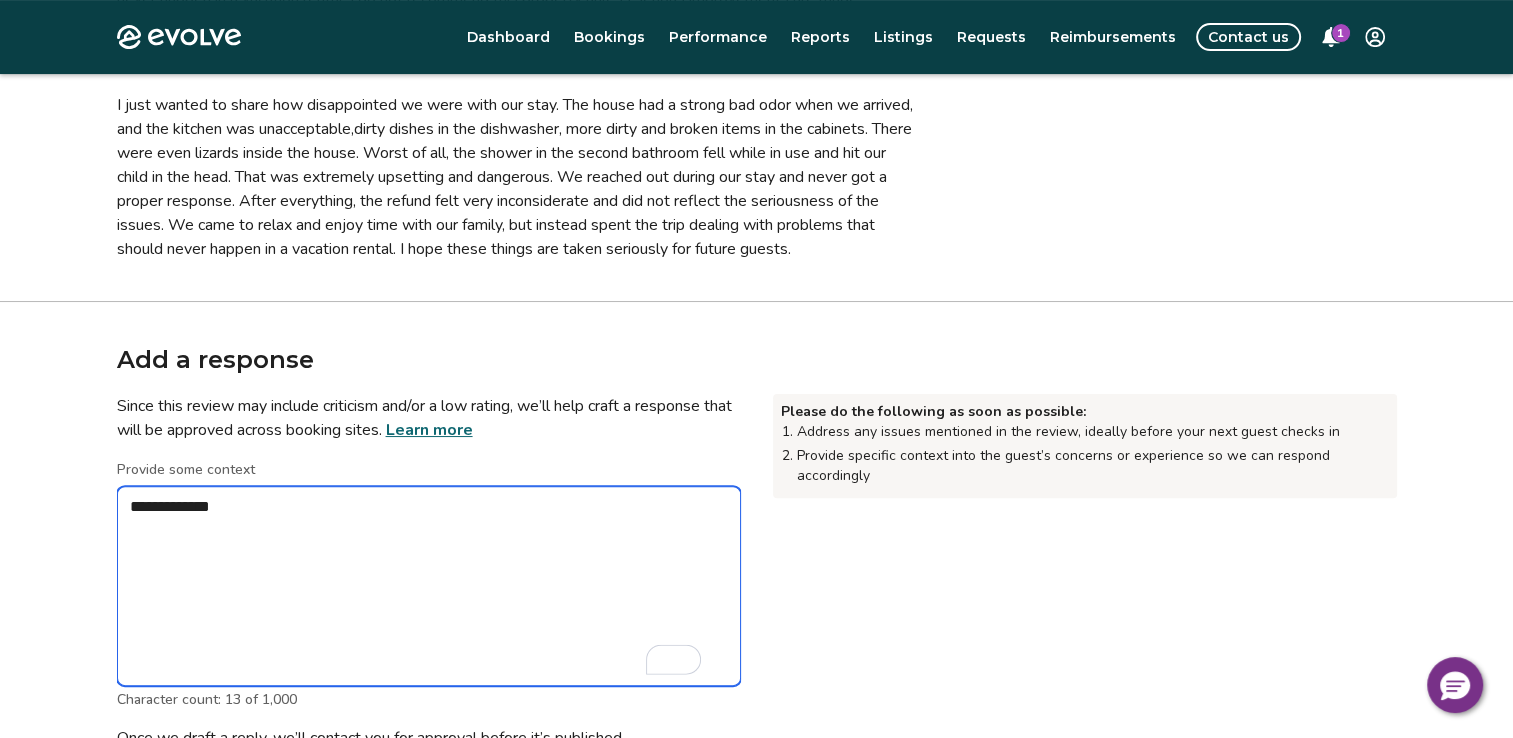 type on "*" 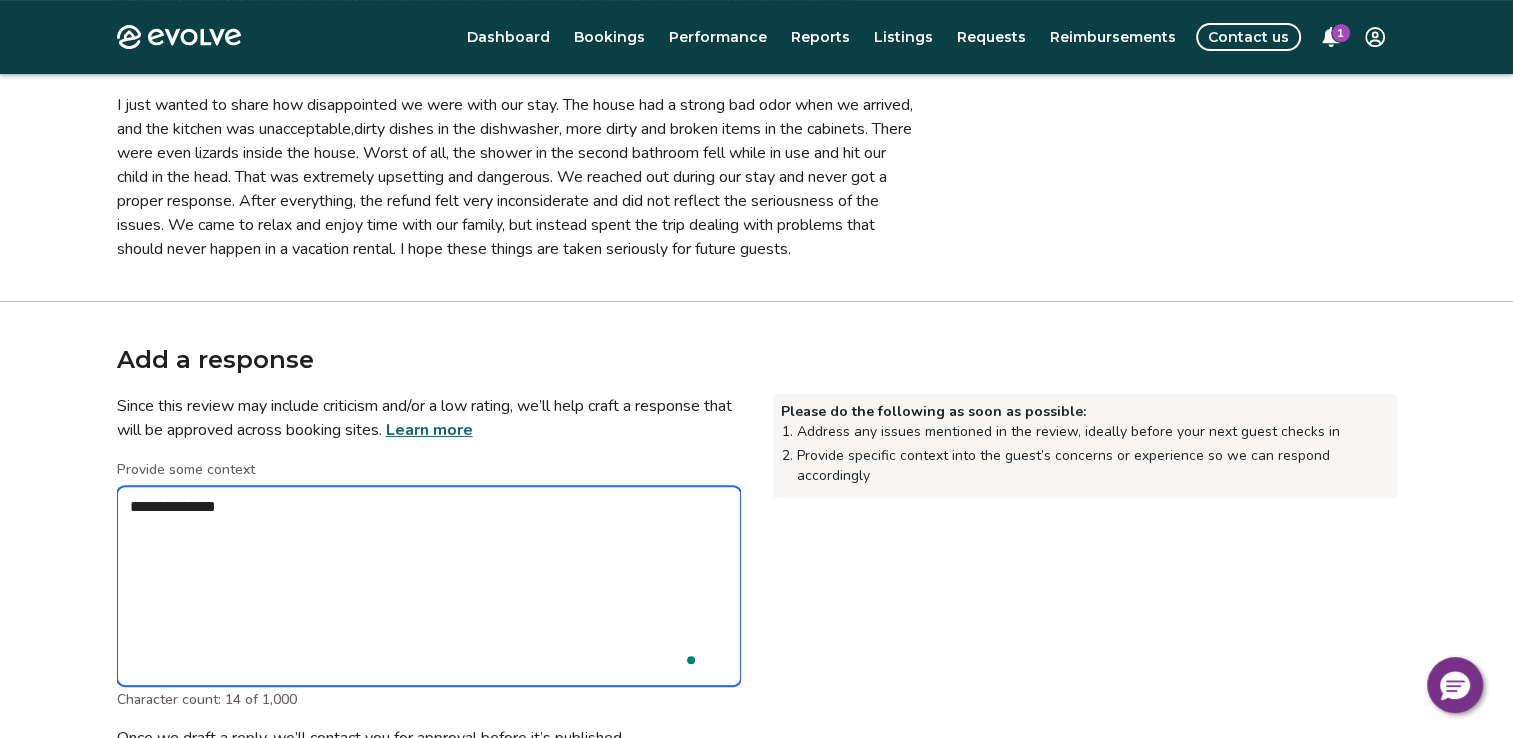 type on "*" 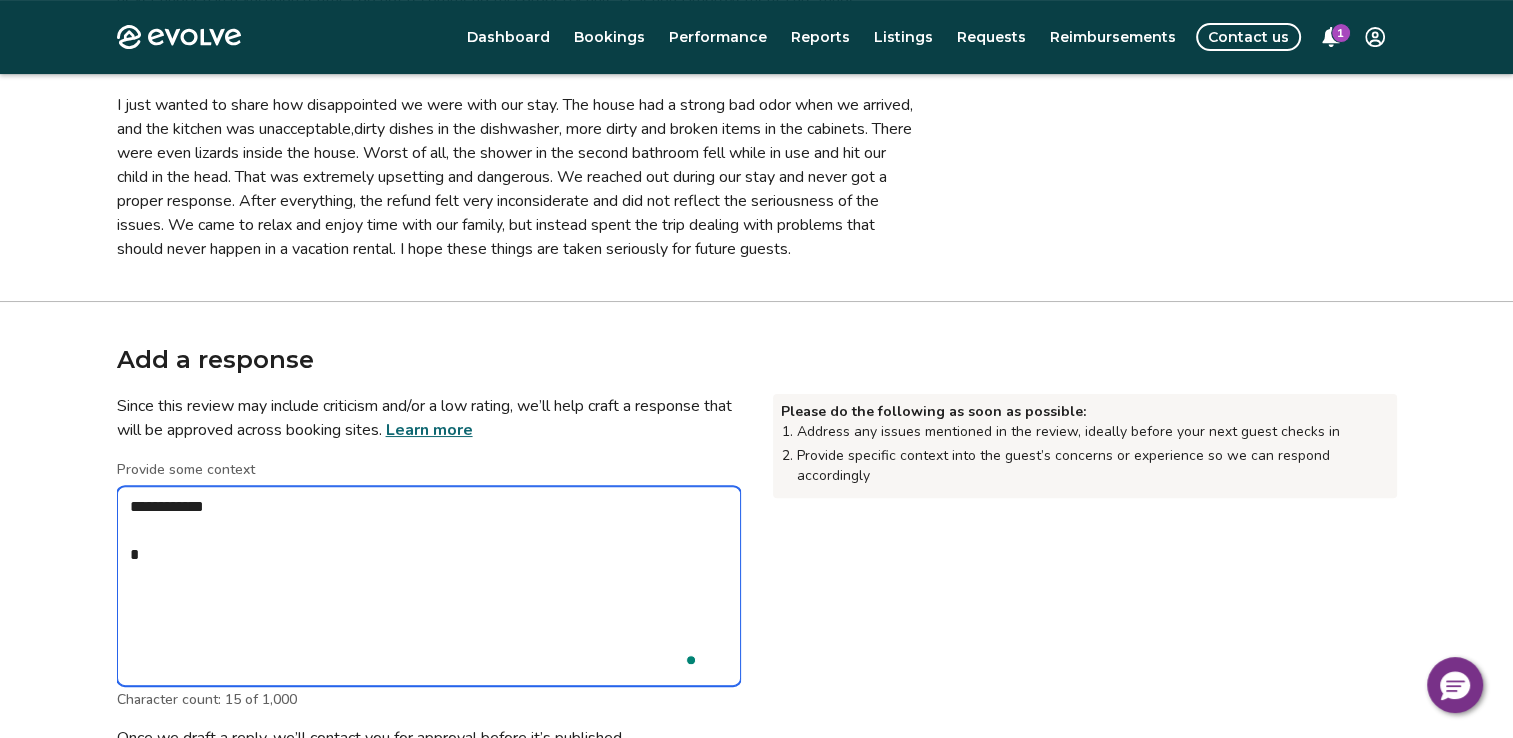 type on "*" 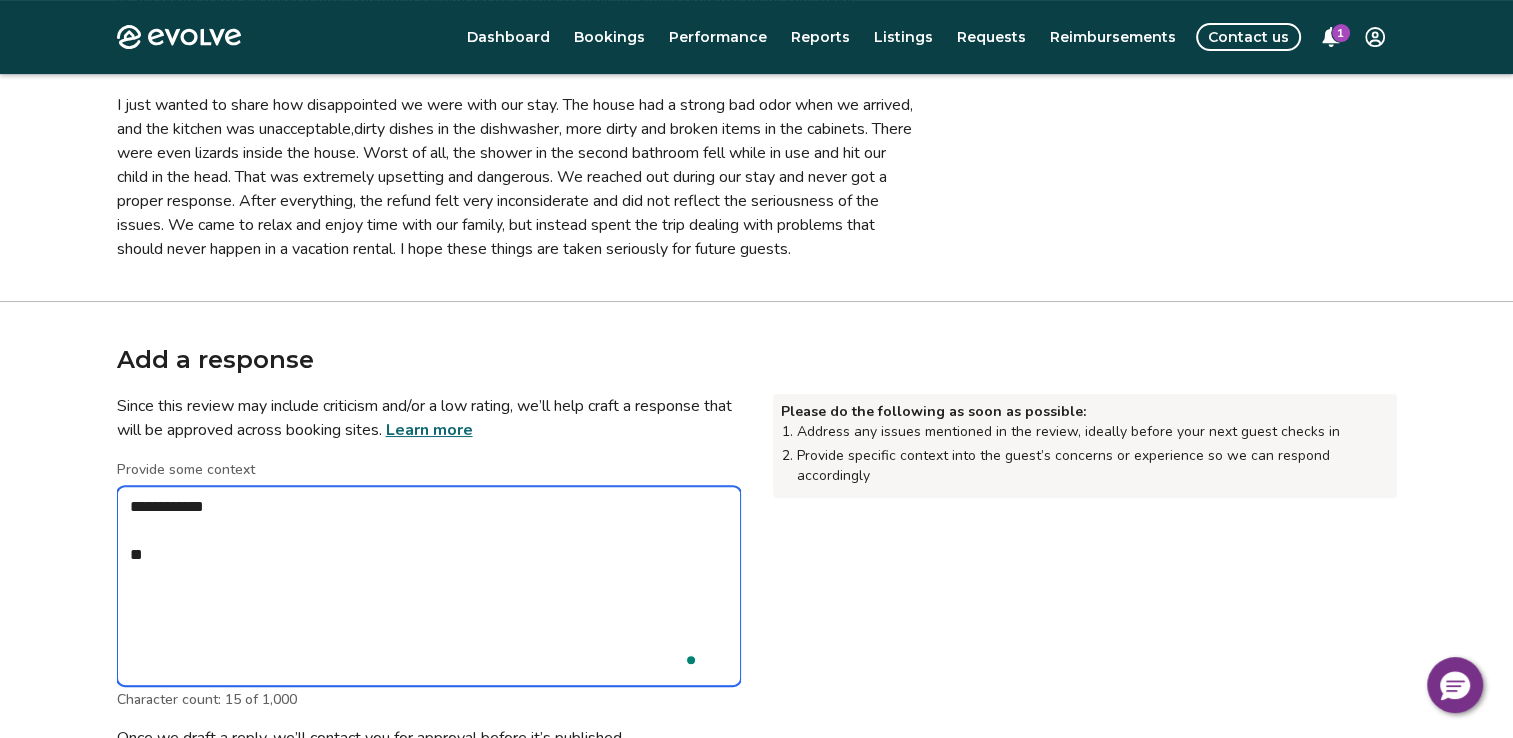 type on "*" 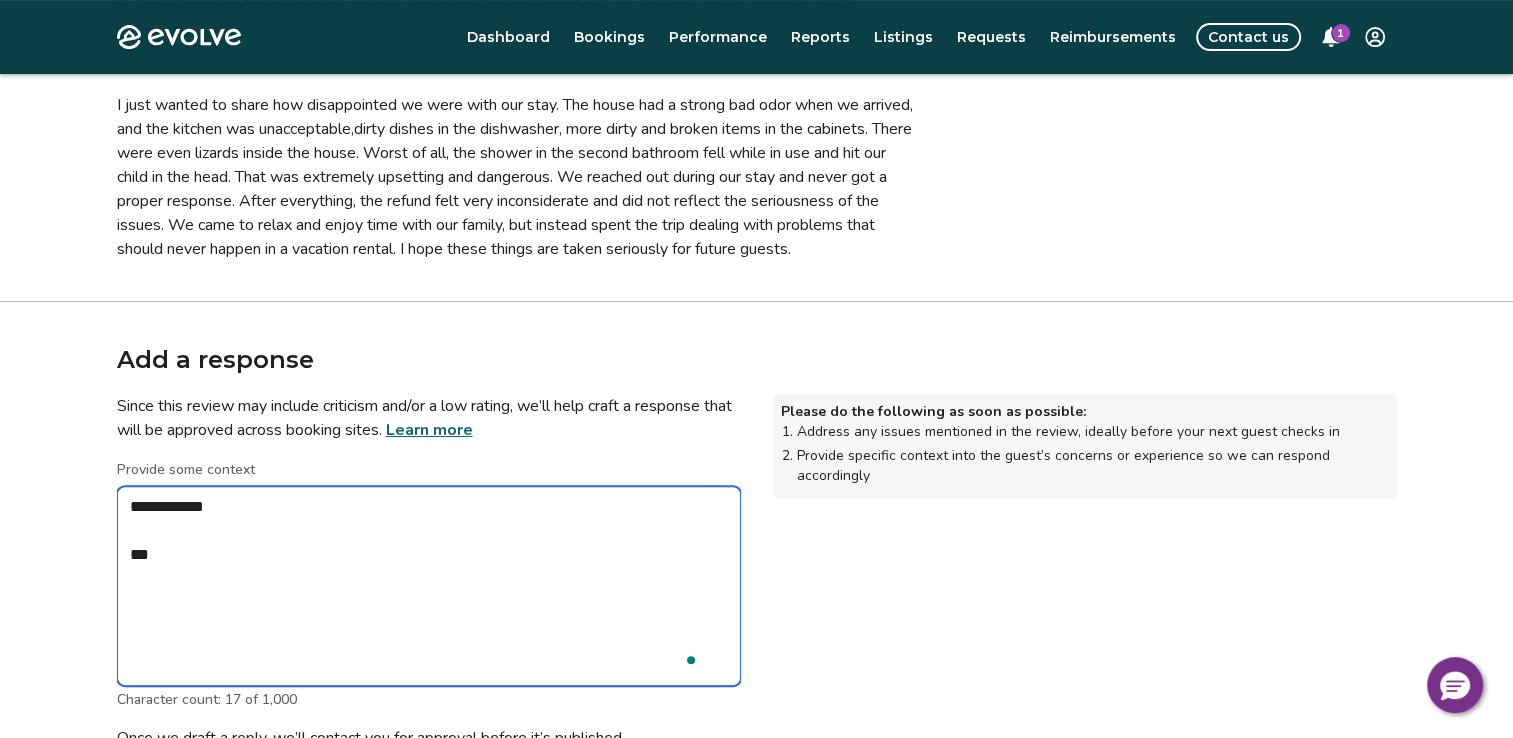 type on "*" 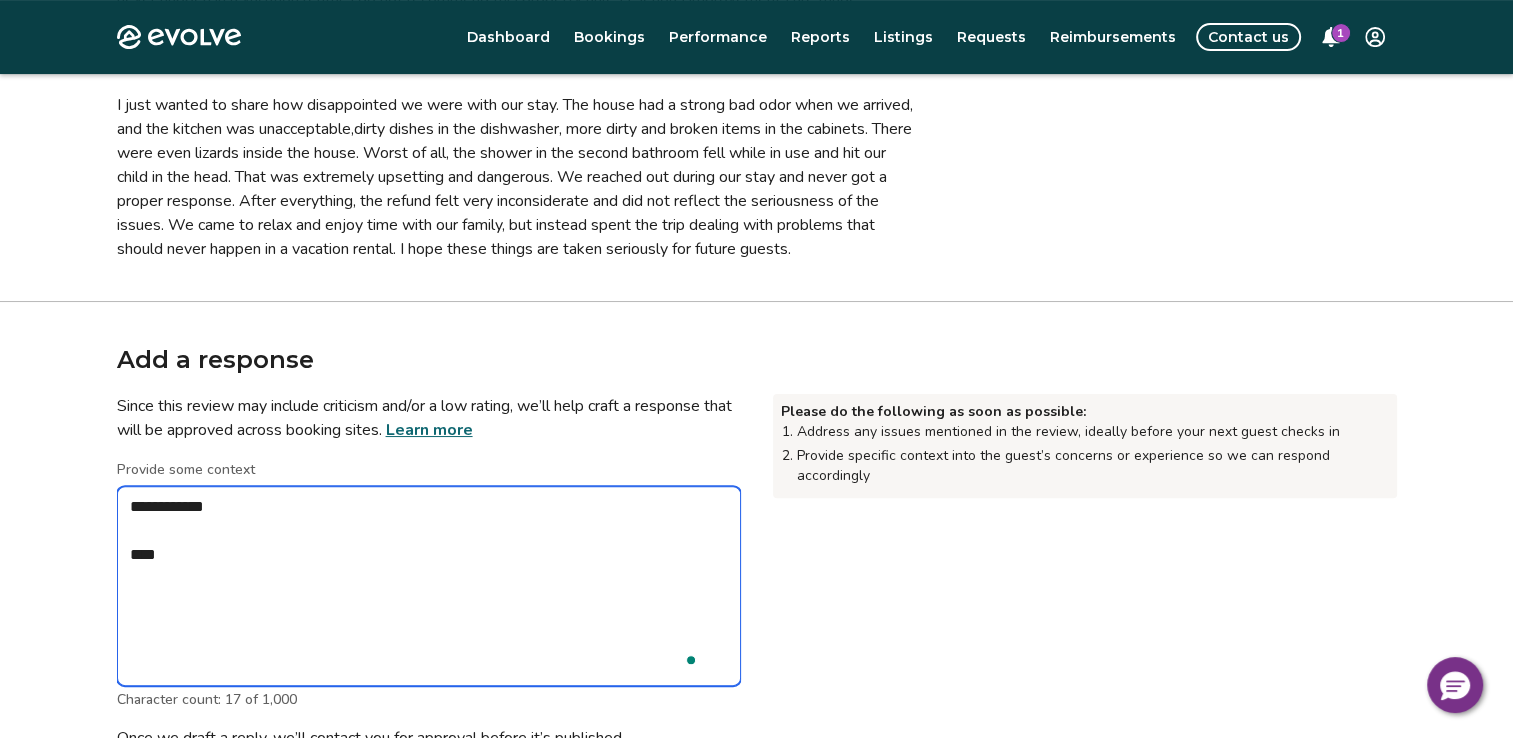 type on "*" 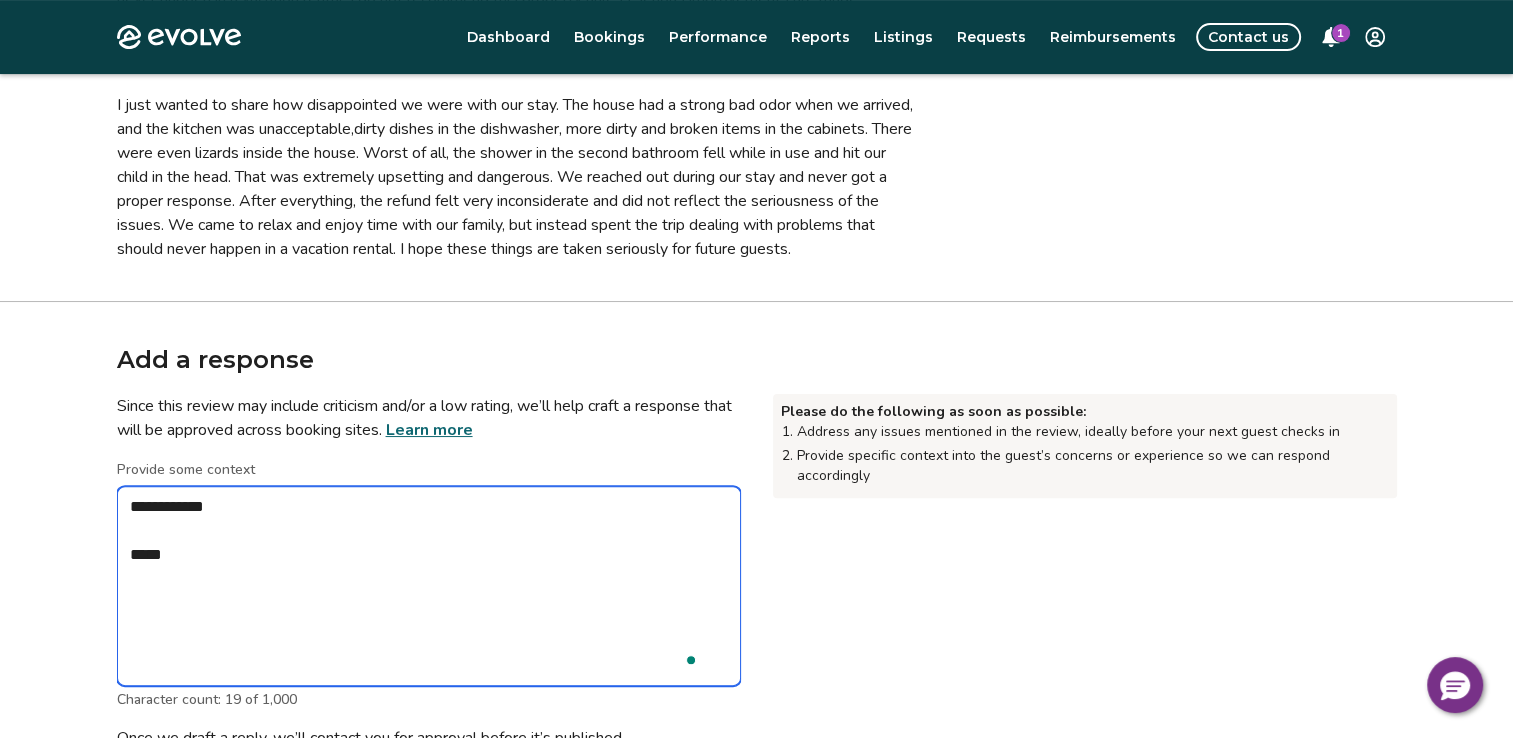 type on "*" 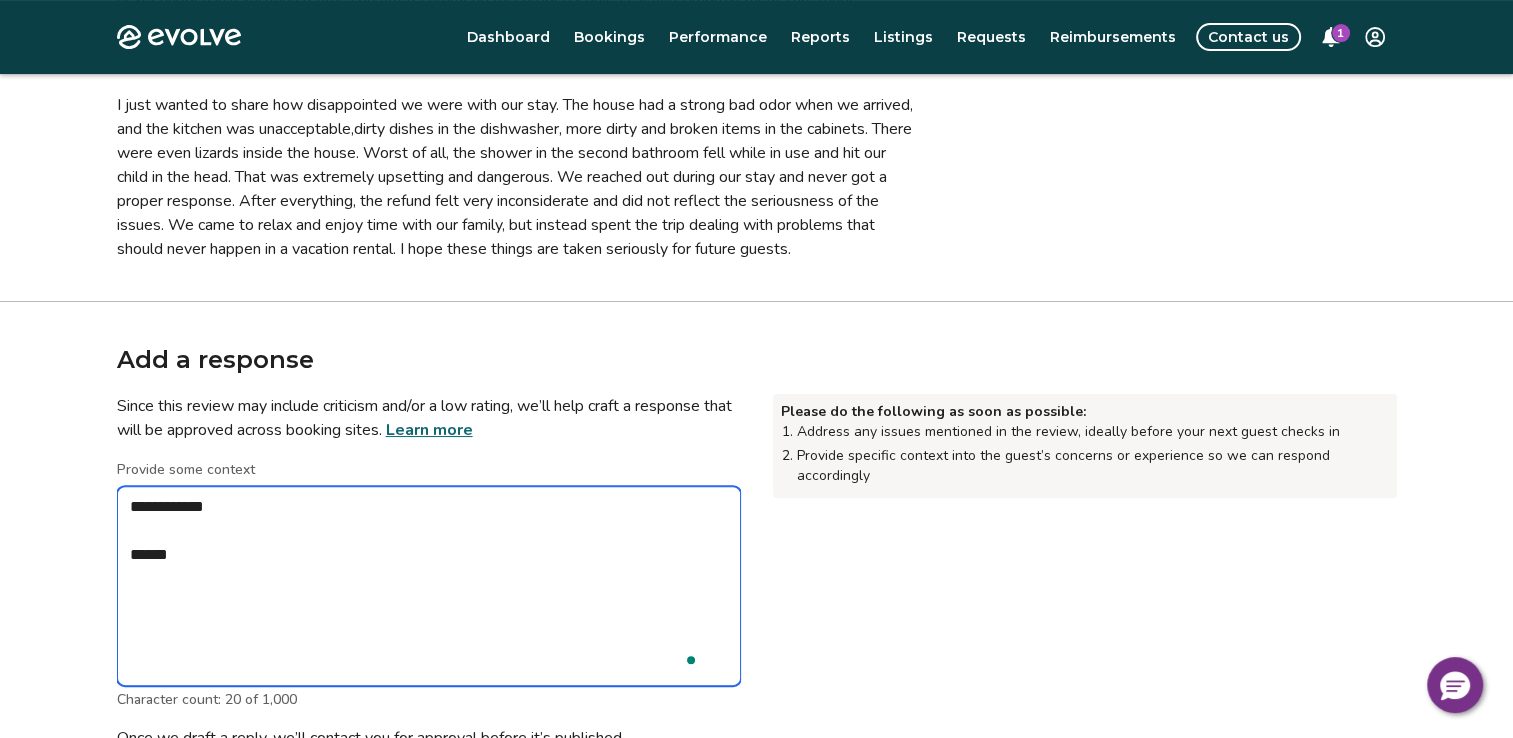 type on "*" 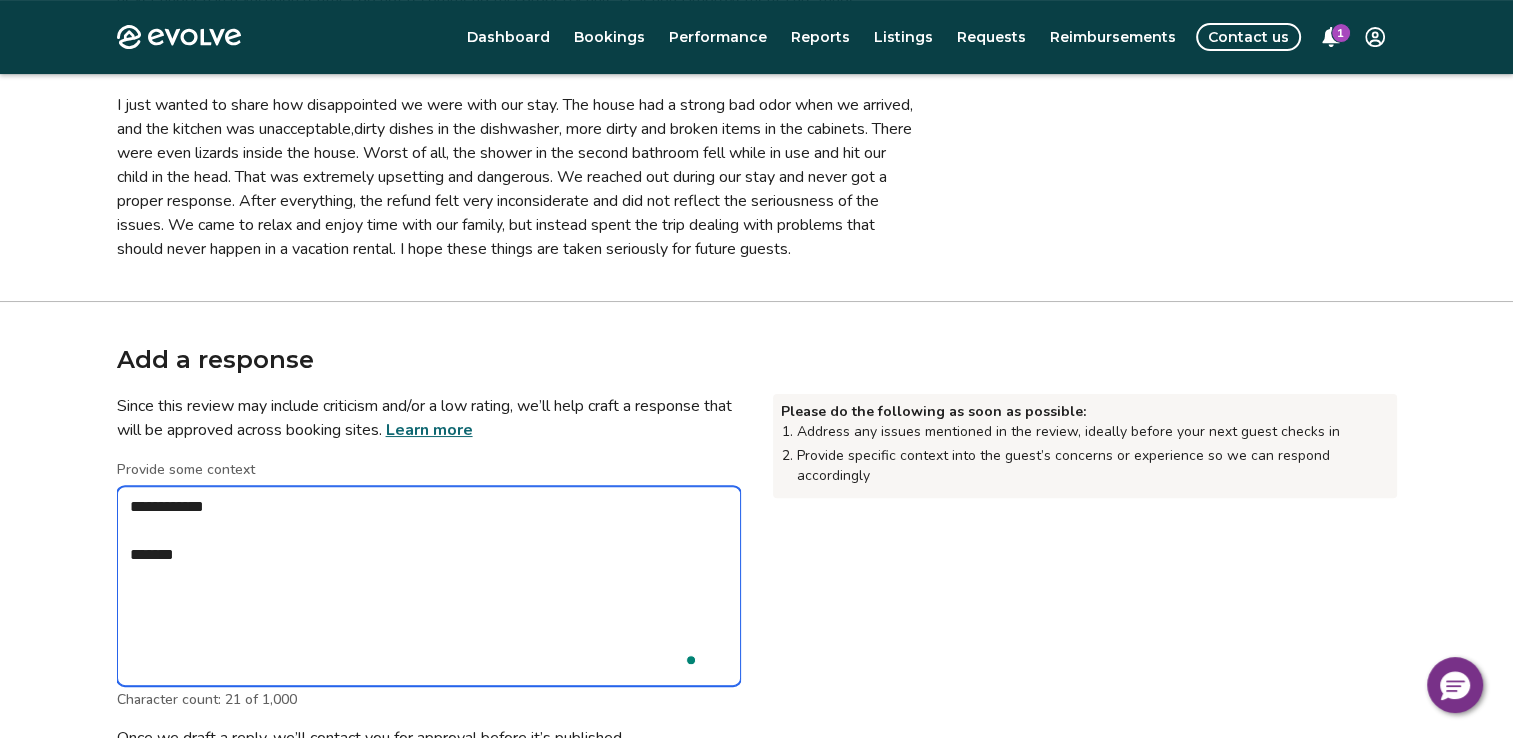 type on "*" 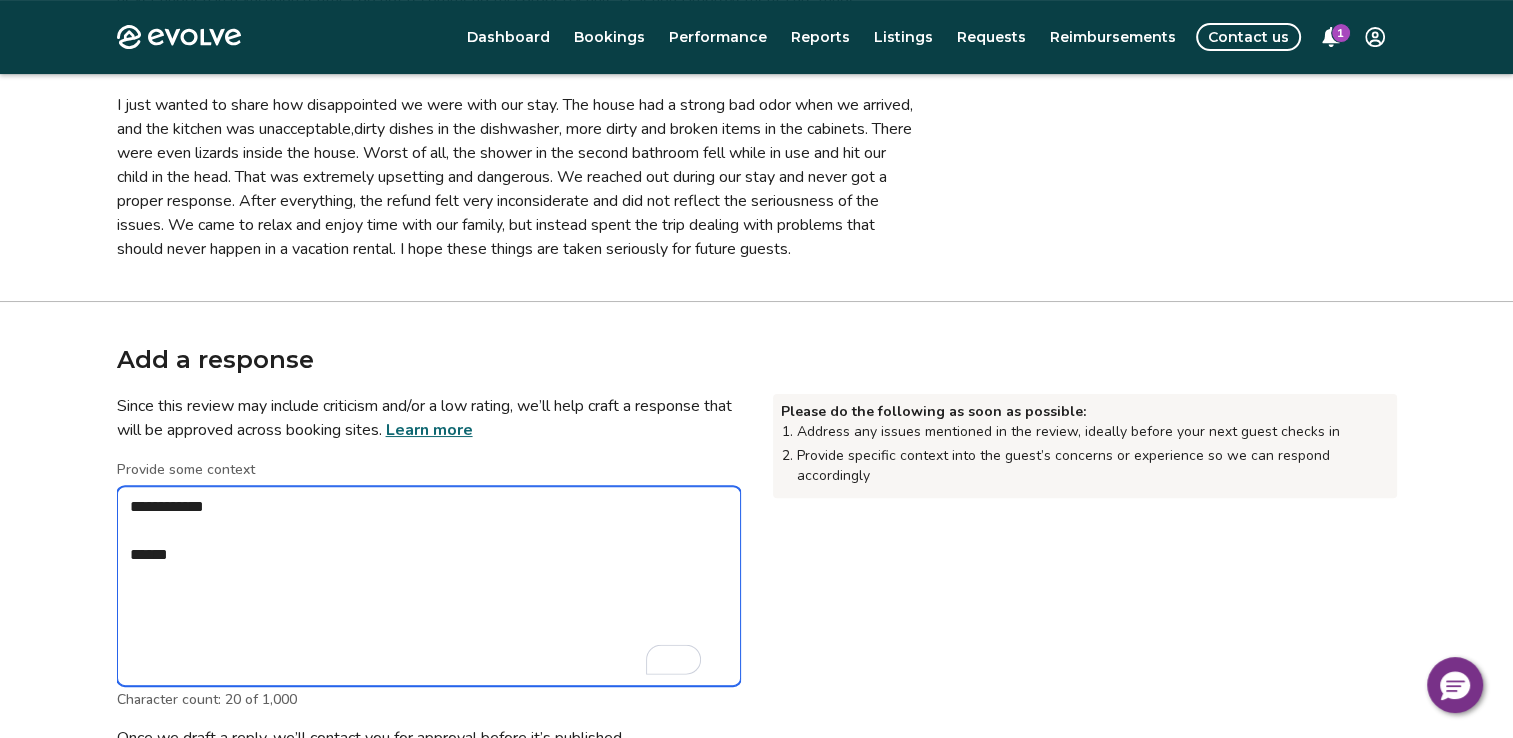 type on "*" 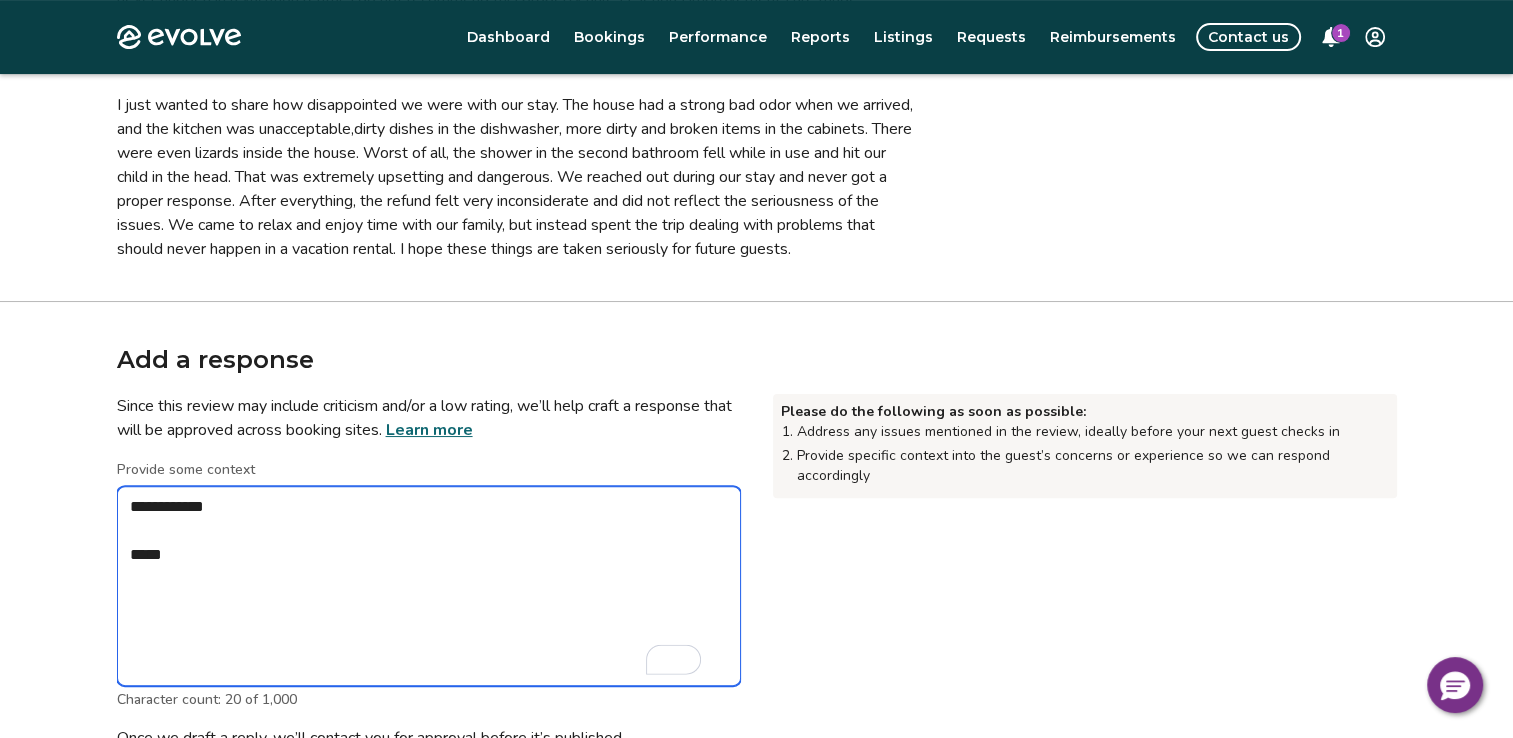 type on "*" 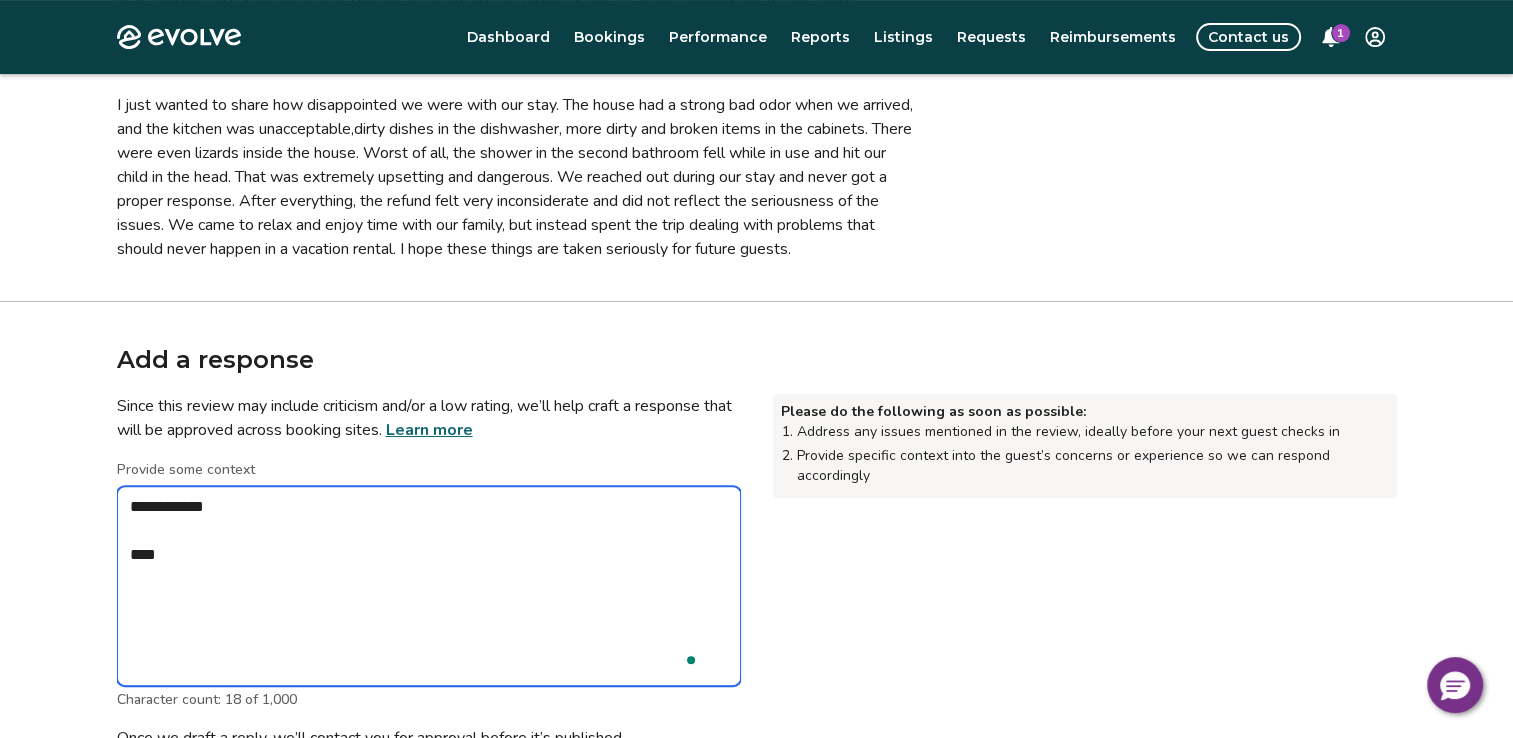 type on "*" 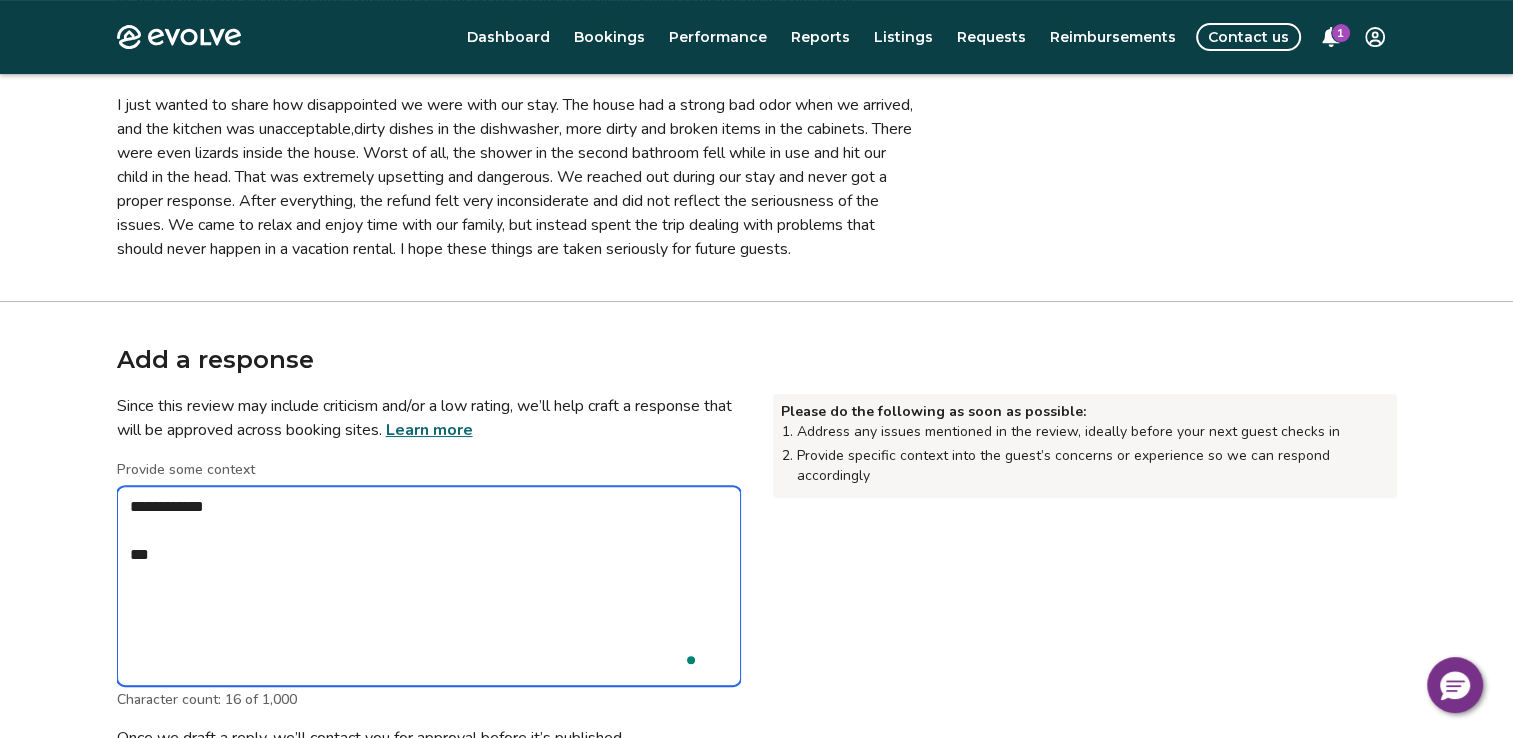 type on "*" 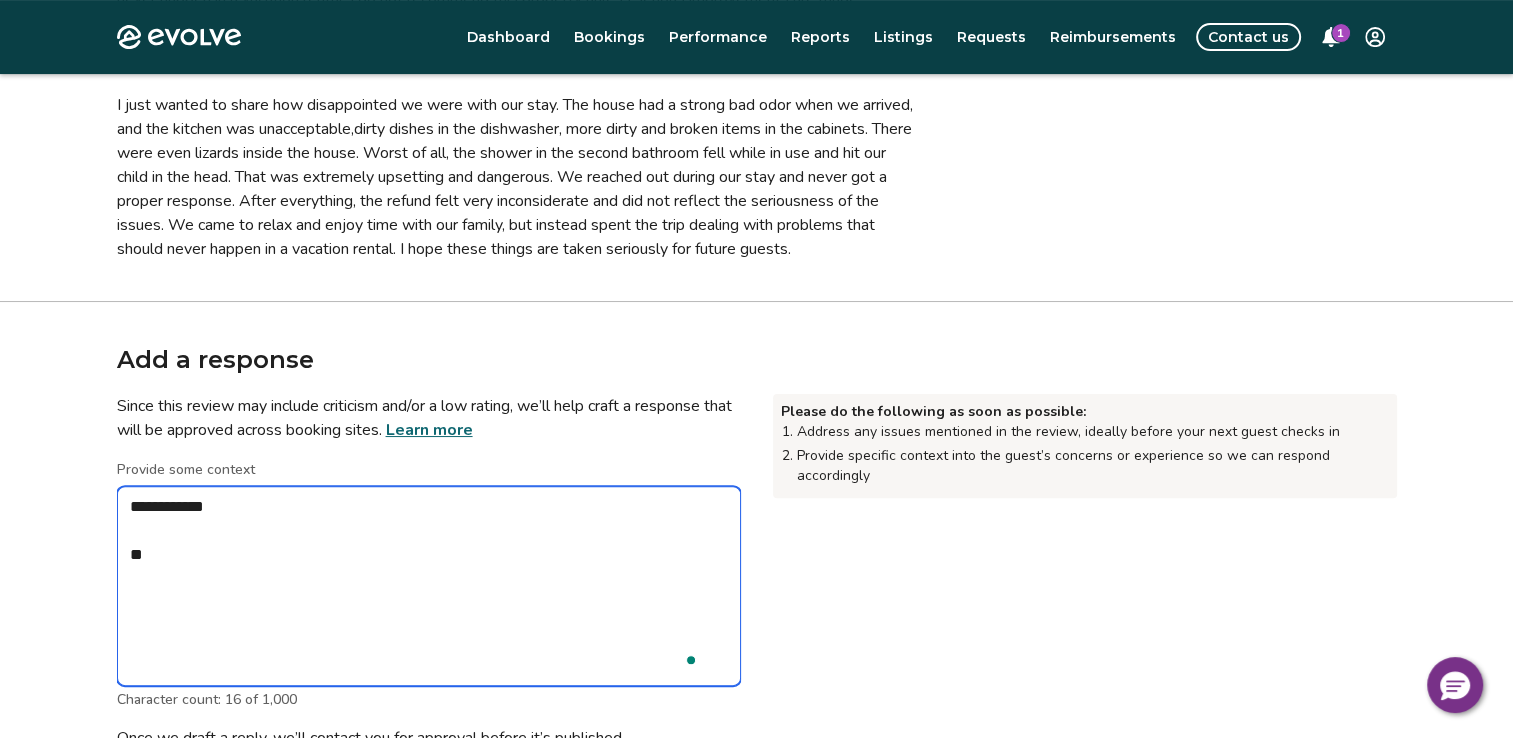 type on "*" 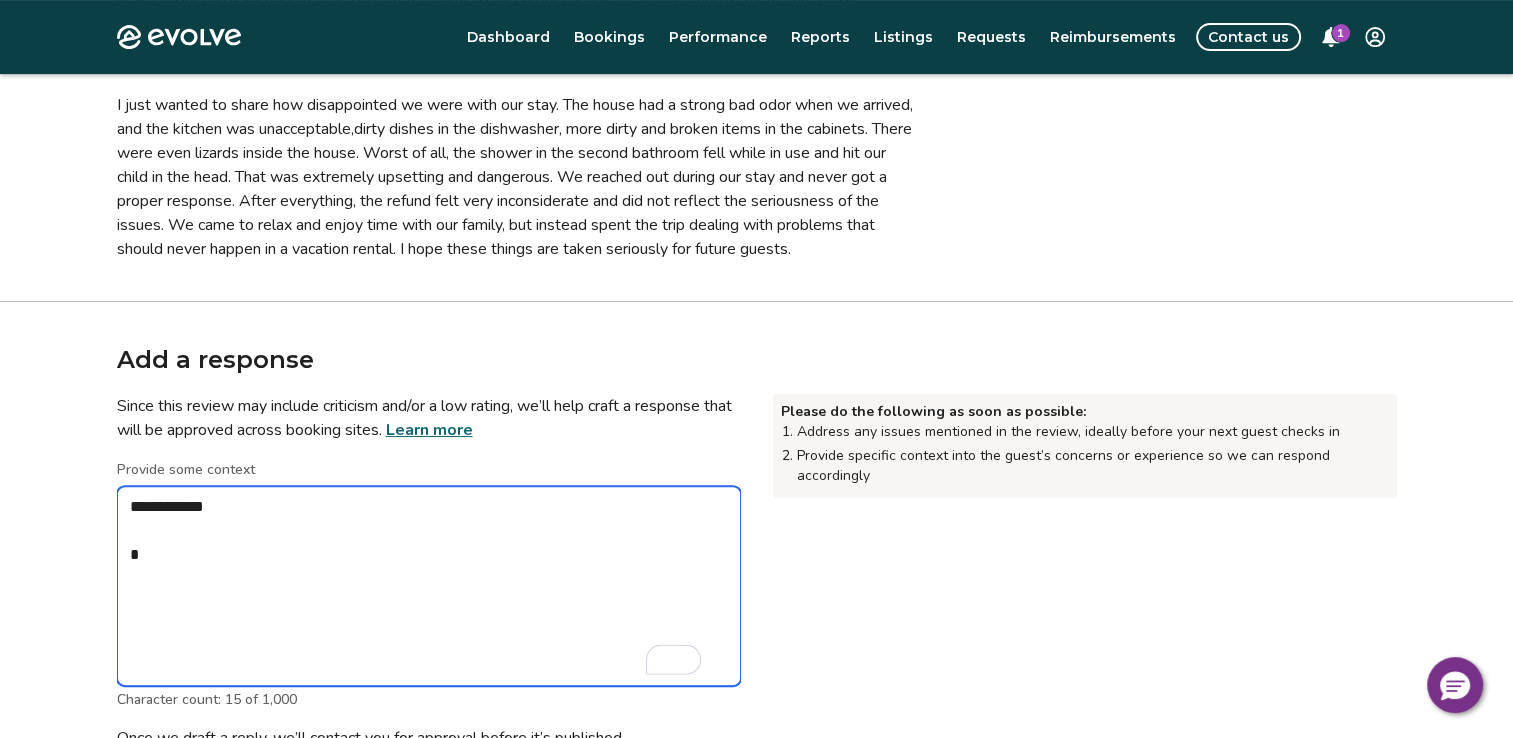 type on "*" 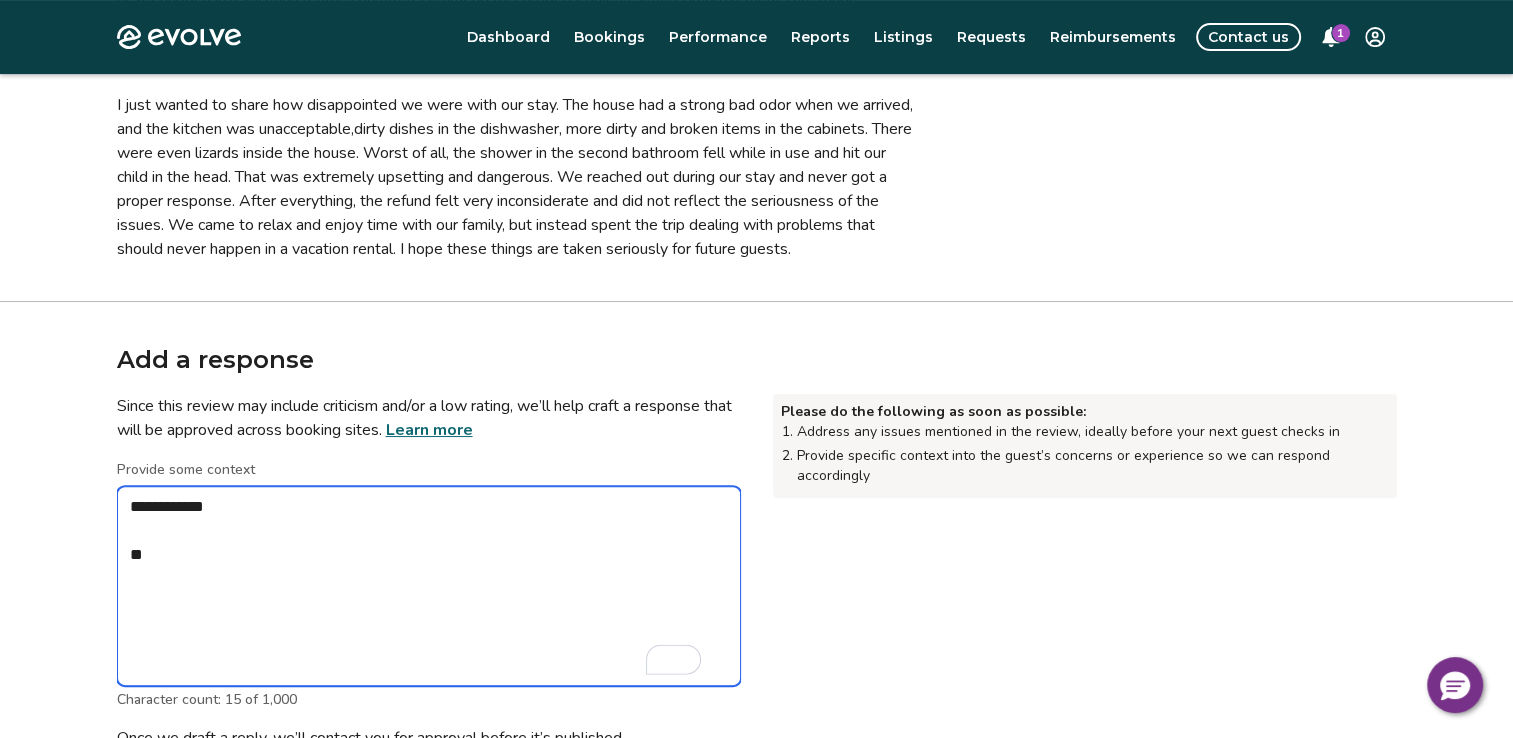 type on "*" 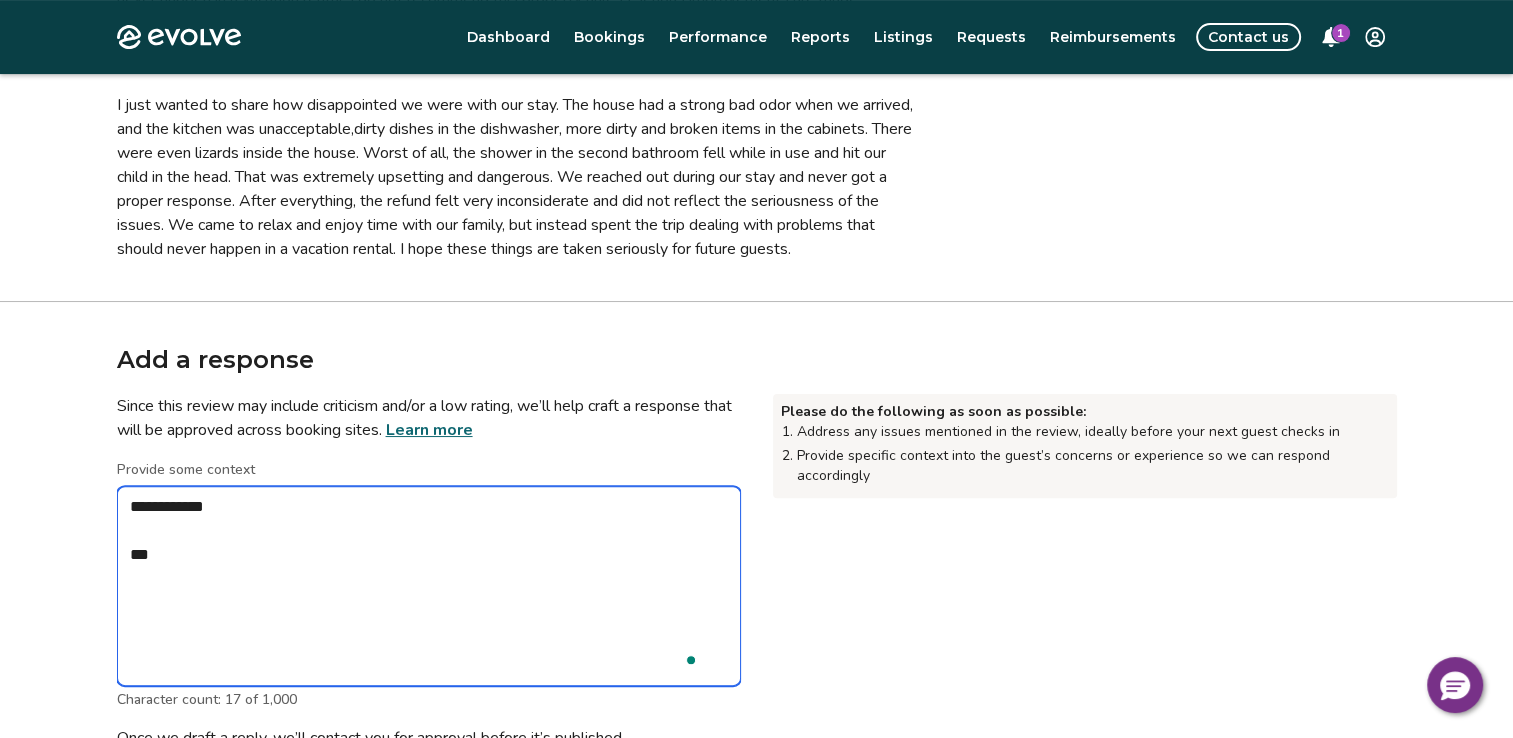type on "*" 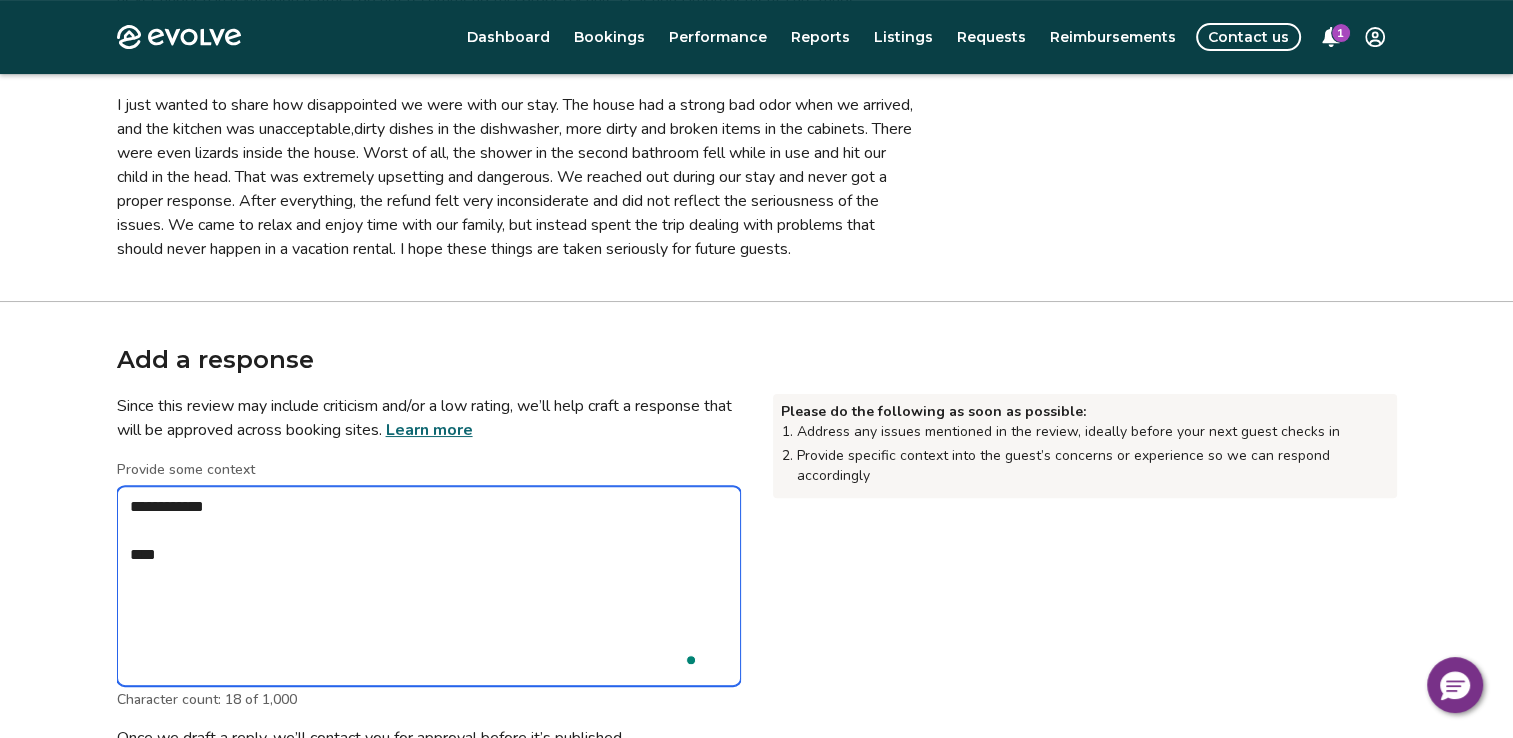 type on "*" 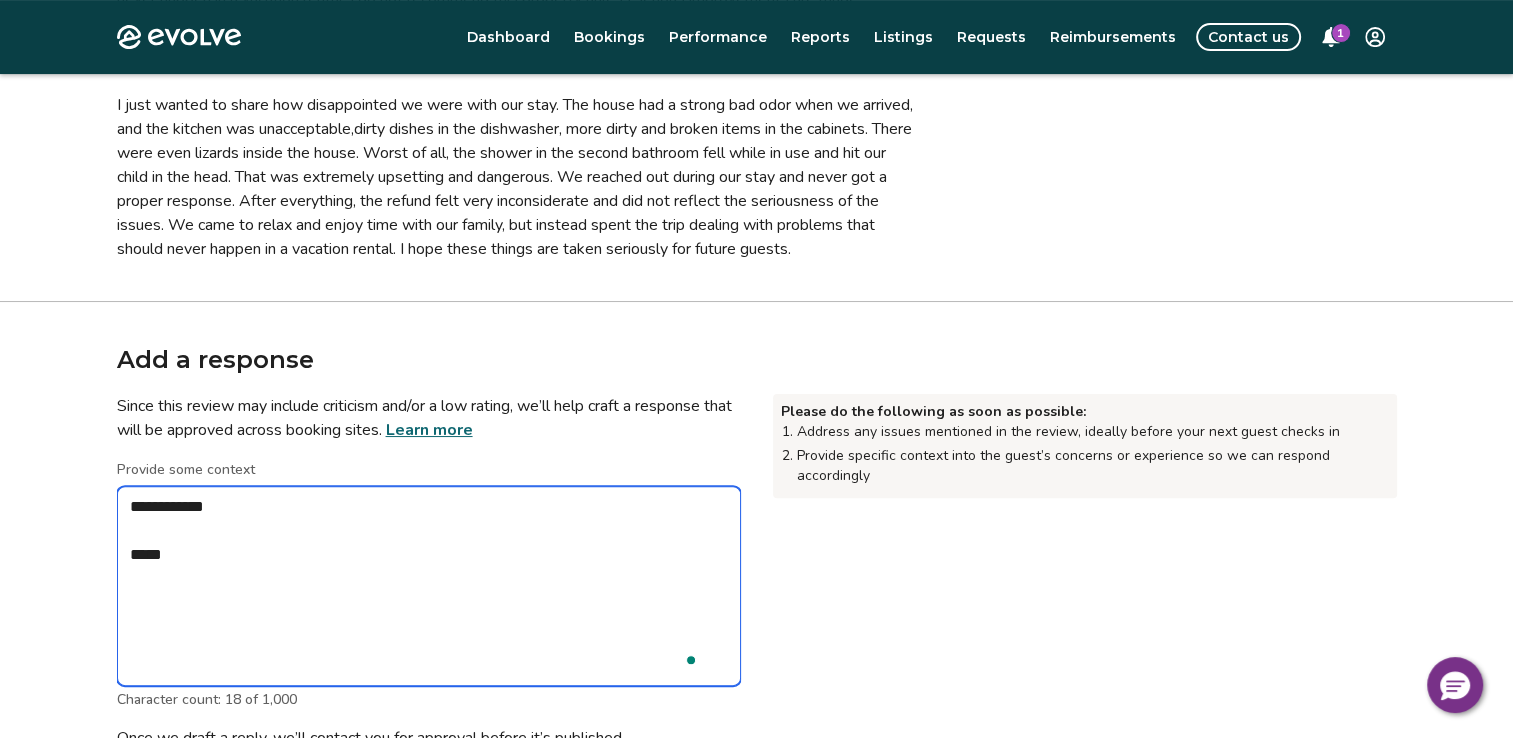 type on "*" 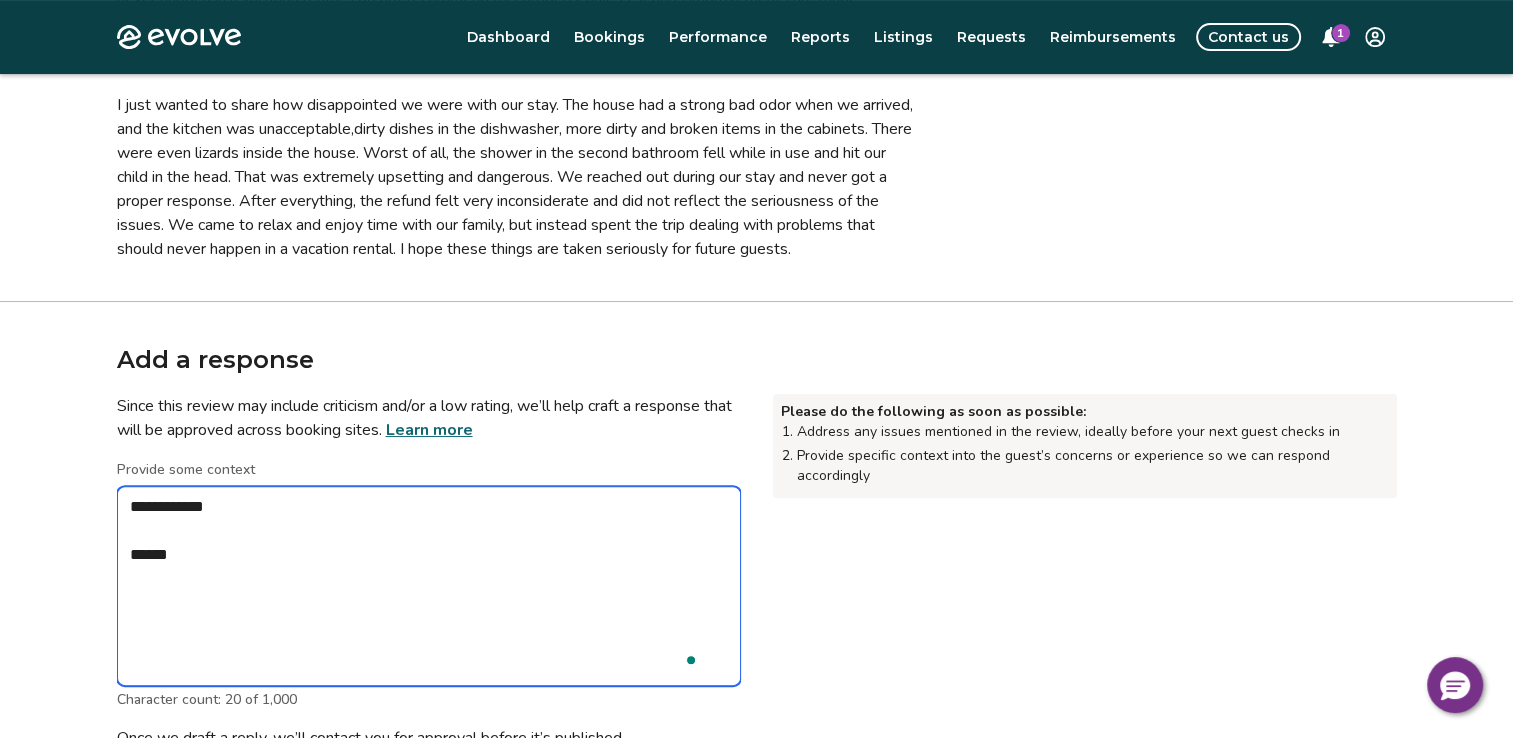 type on "*" 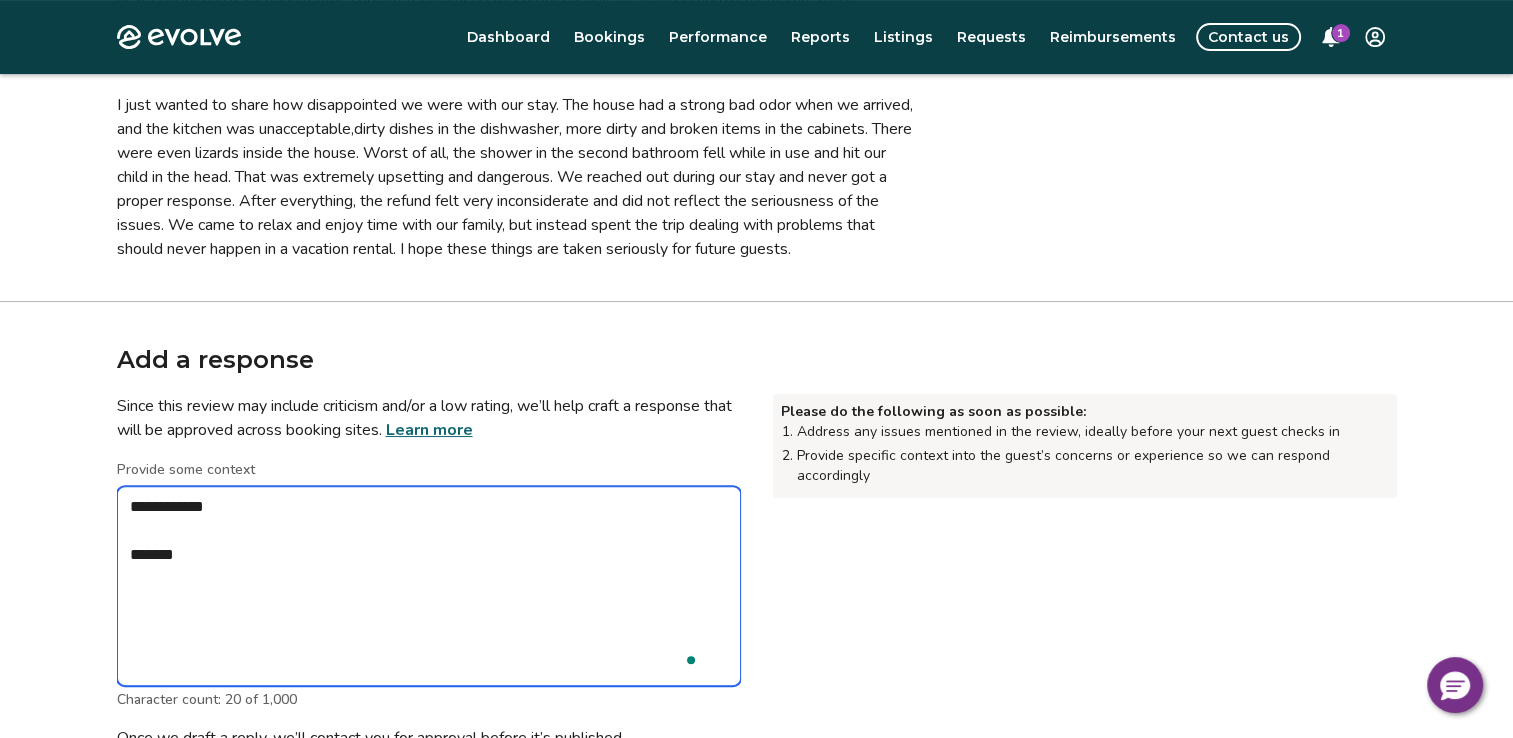 type on "*" 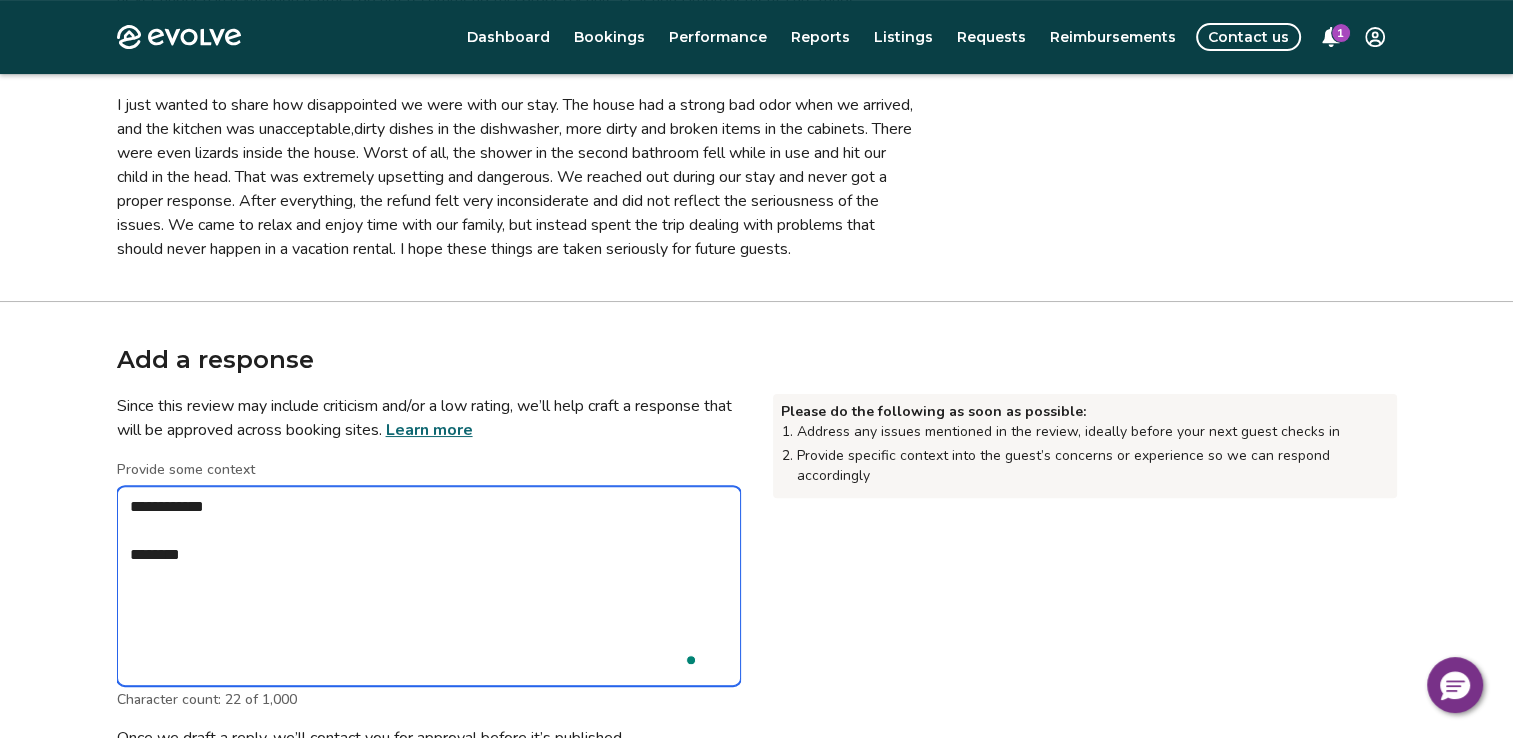type on "*" 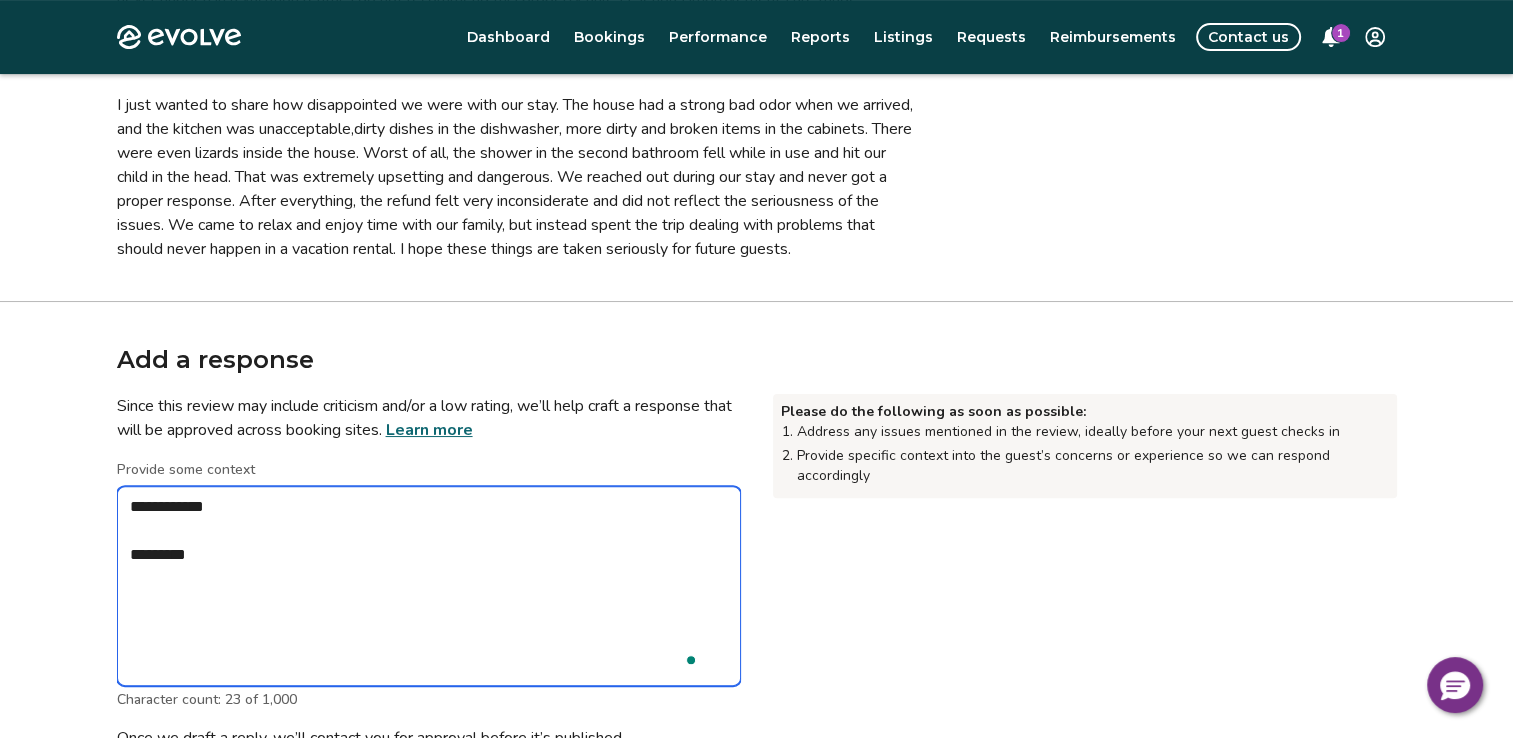 type on "*" 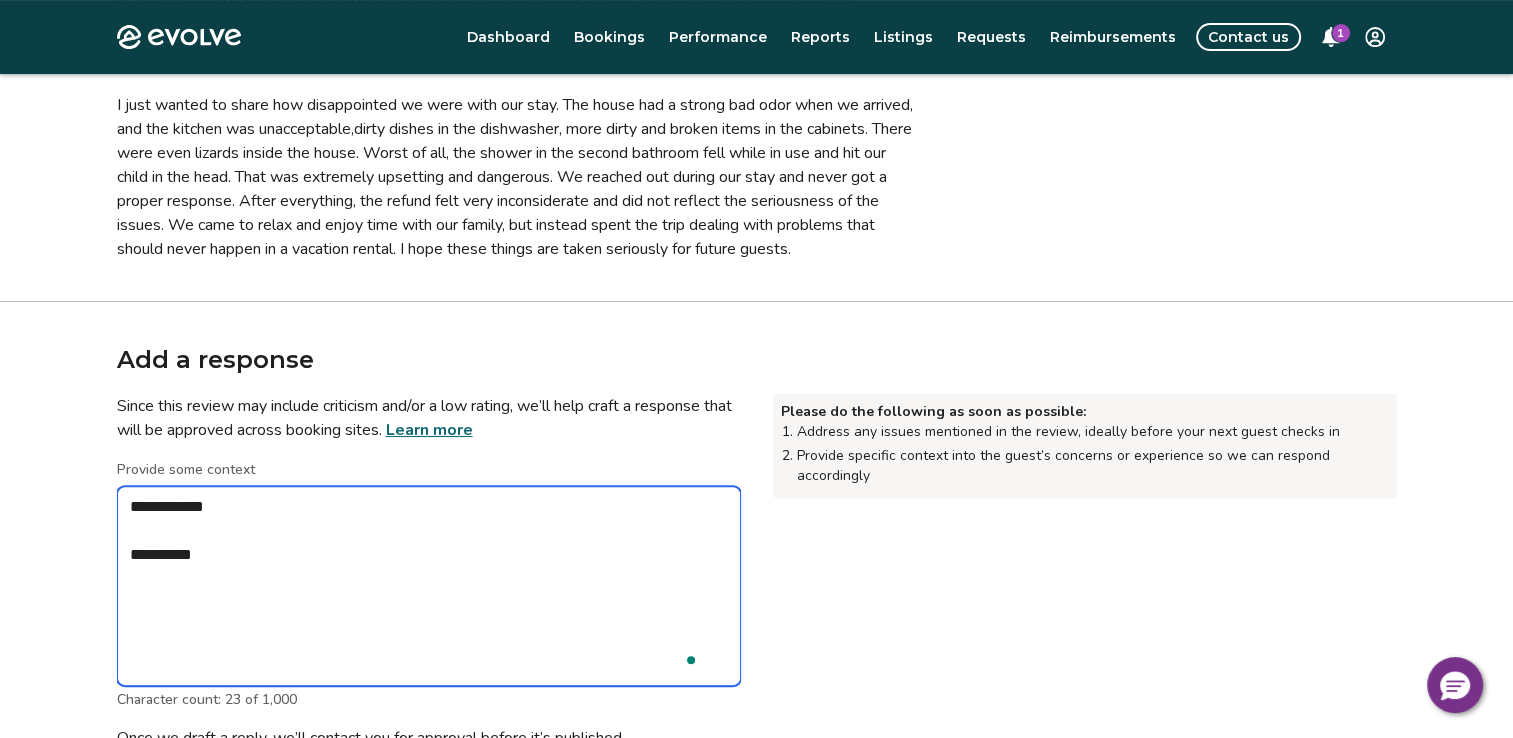 type on "*" 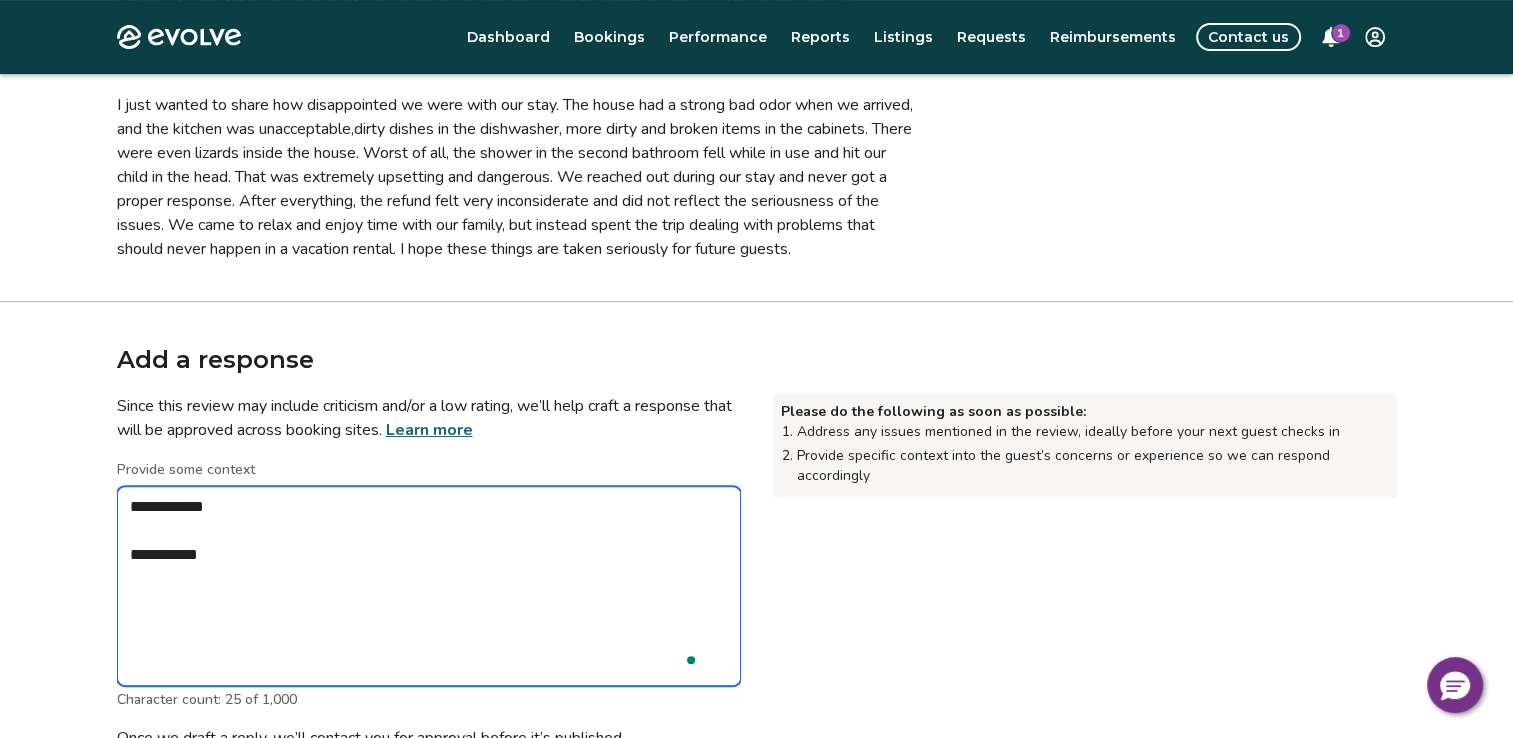 type on "*" 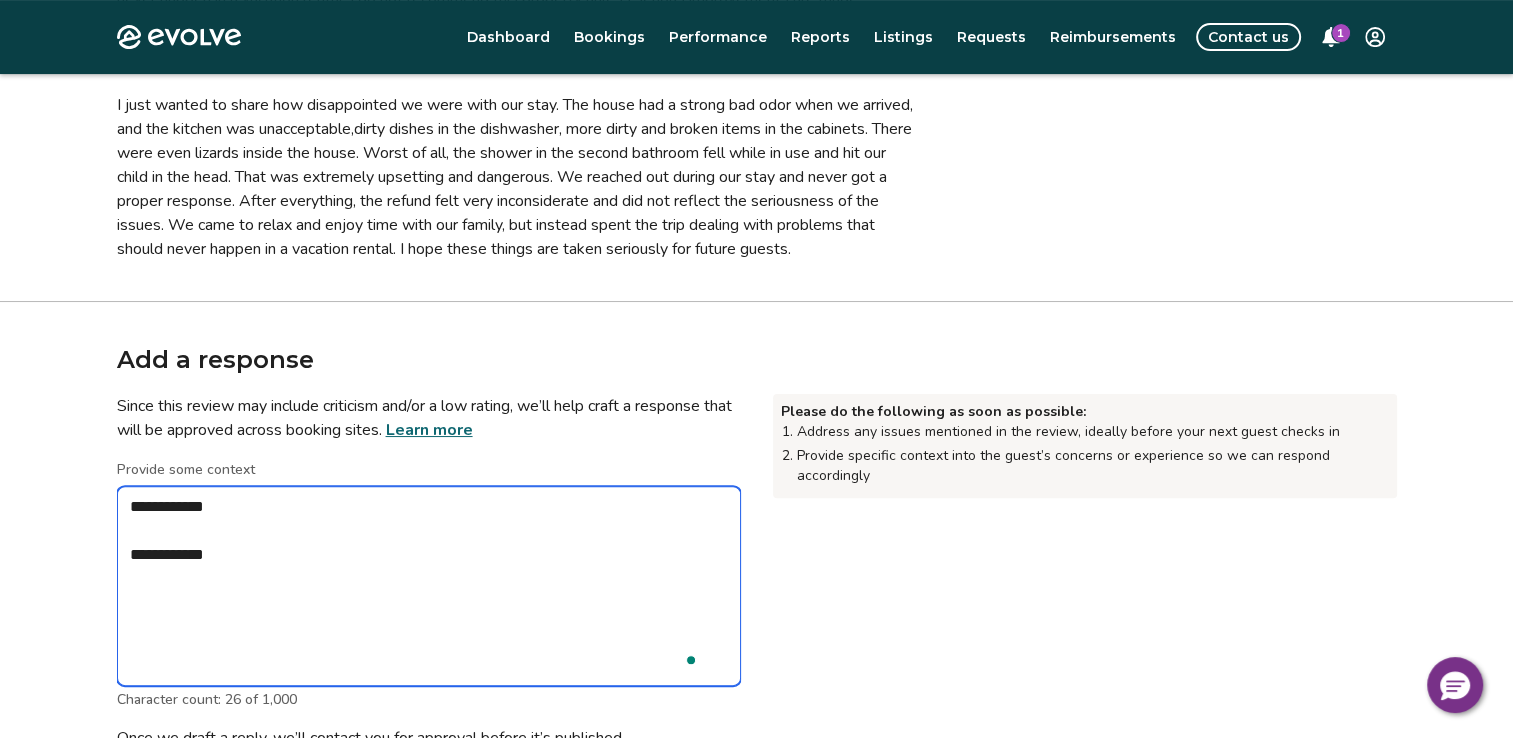 type on "**********" 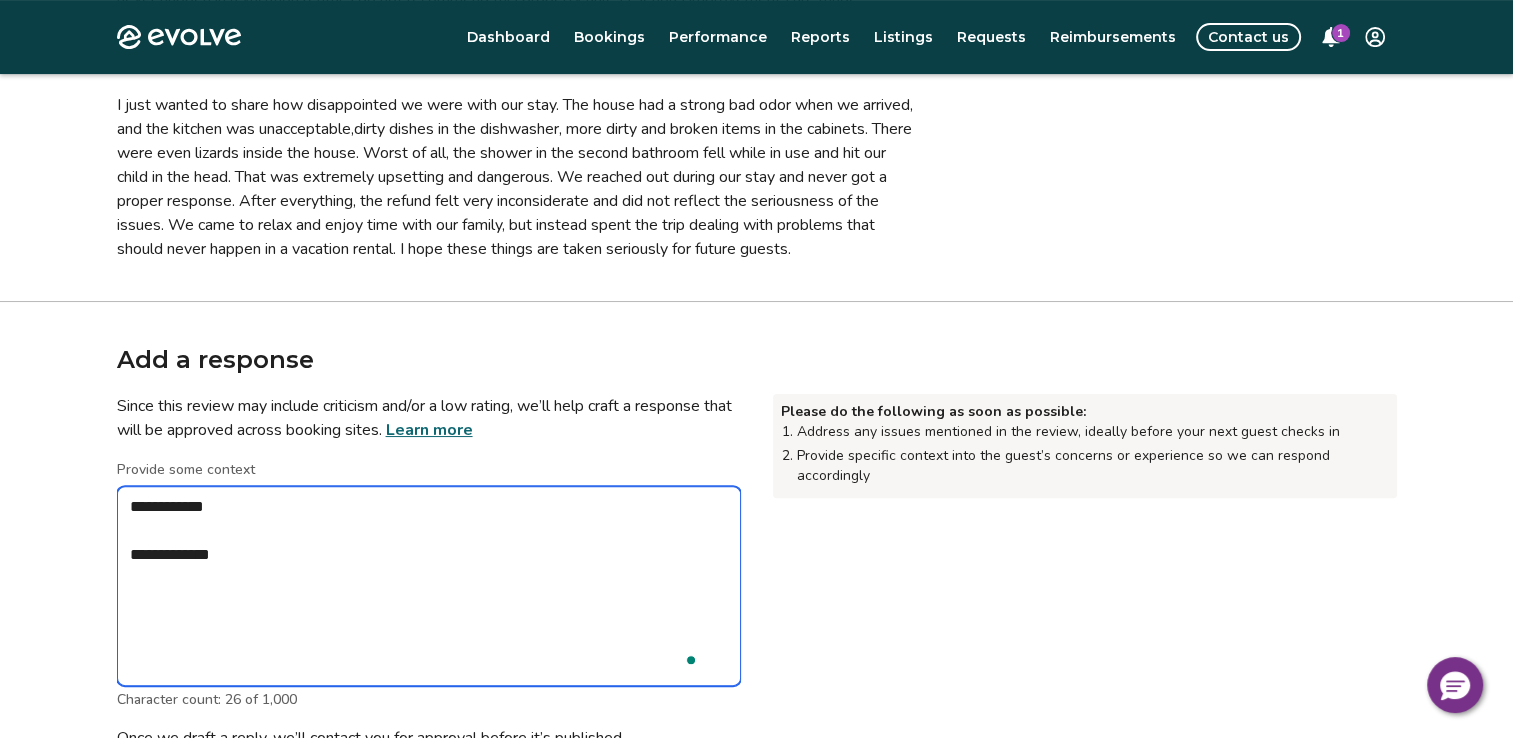 type on "*" 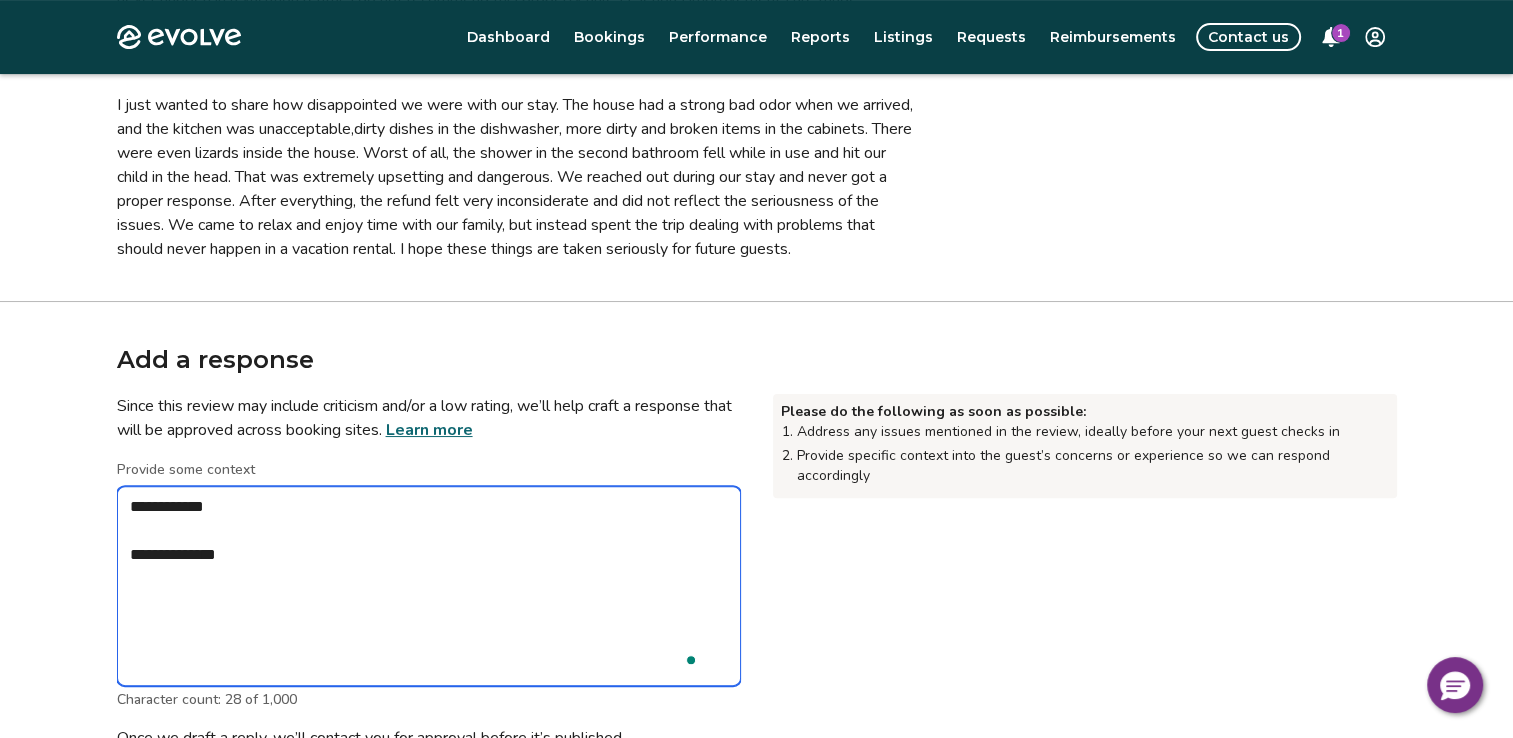 type on "*" 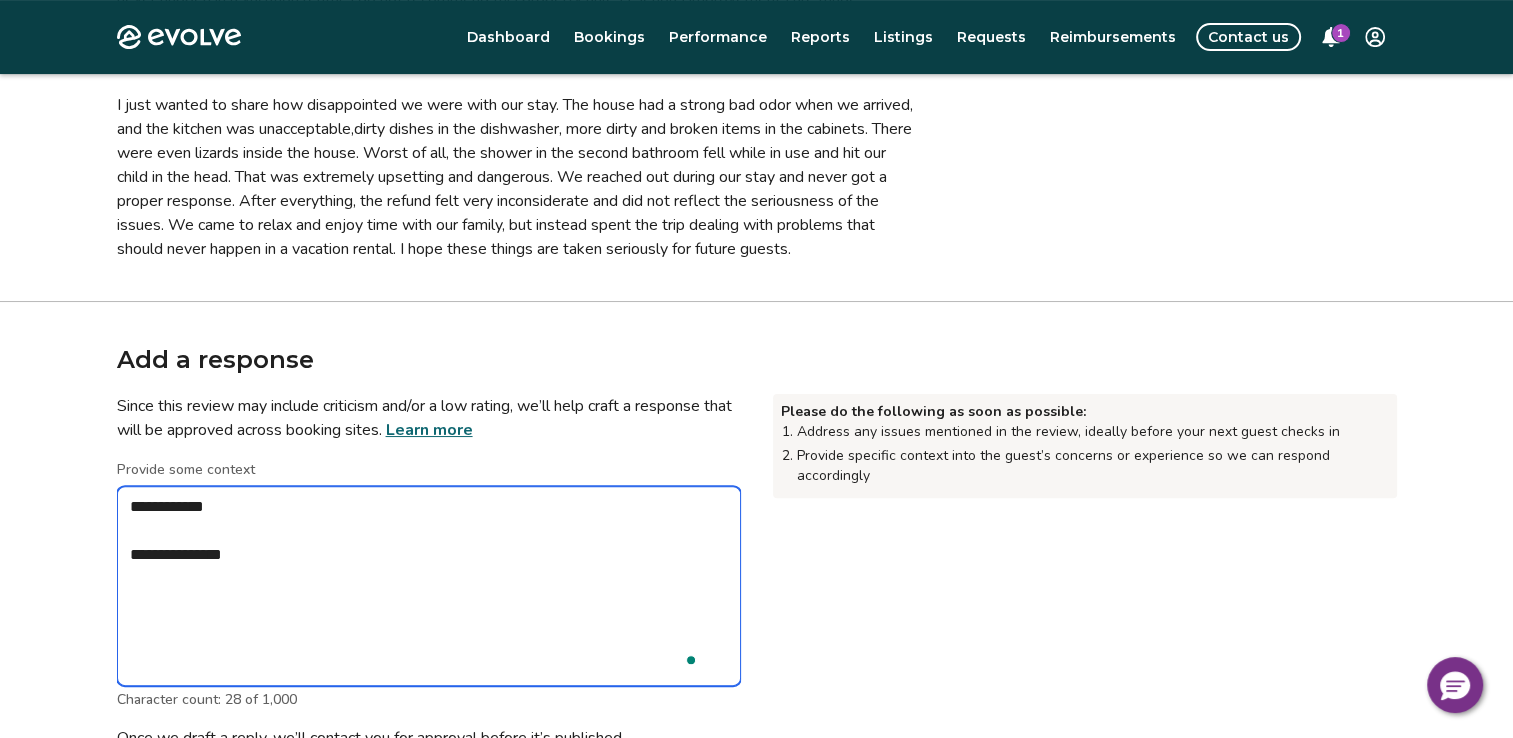 type on "*" 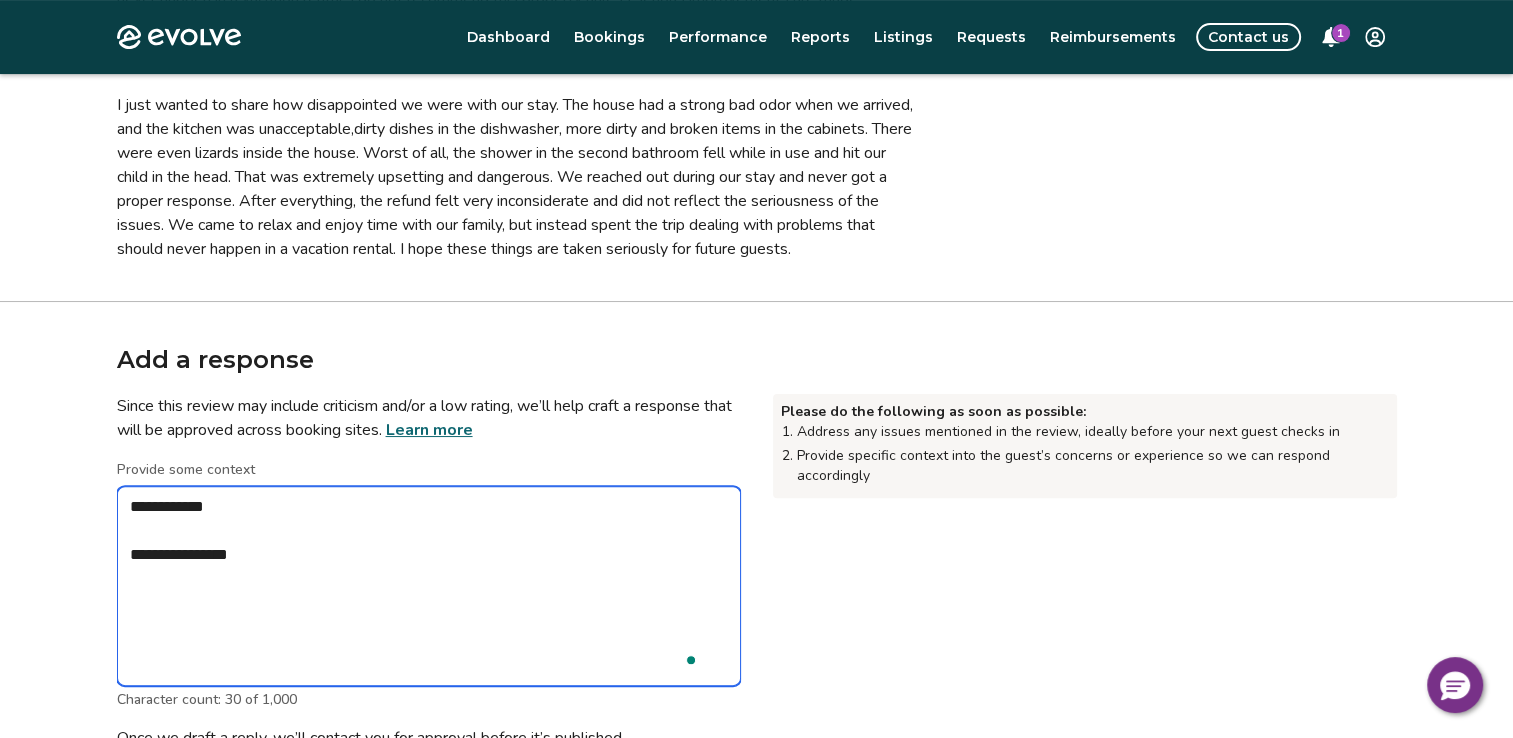 type on "*" 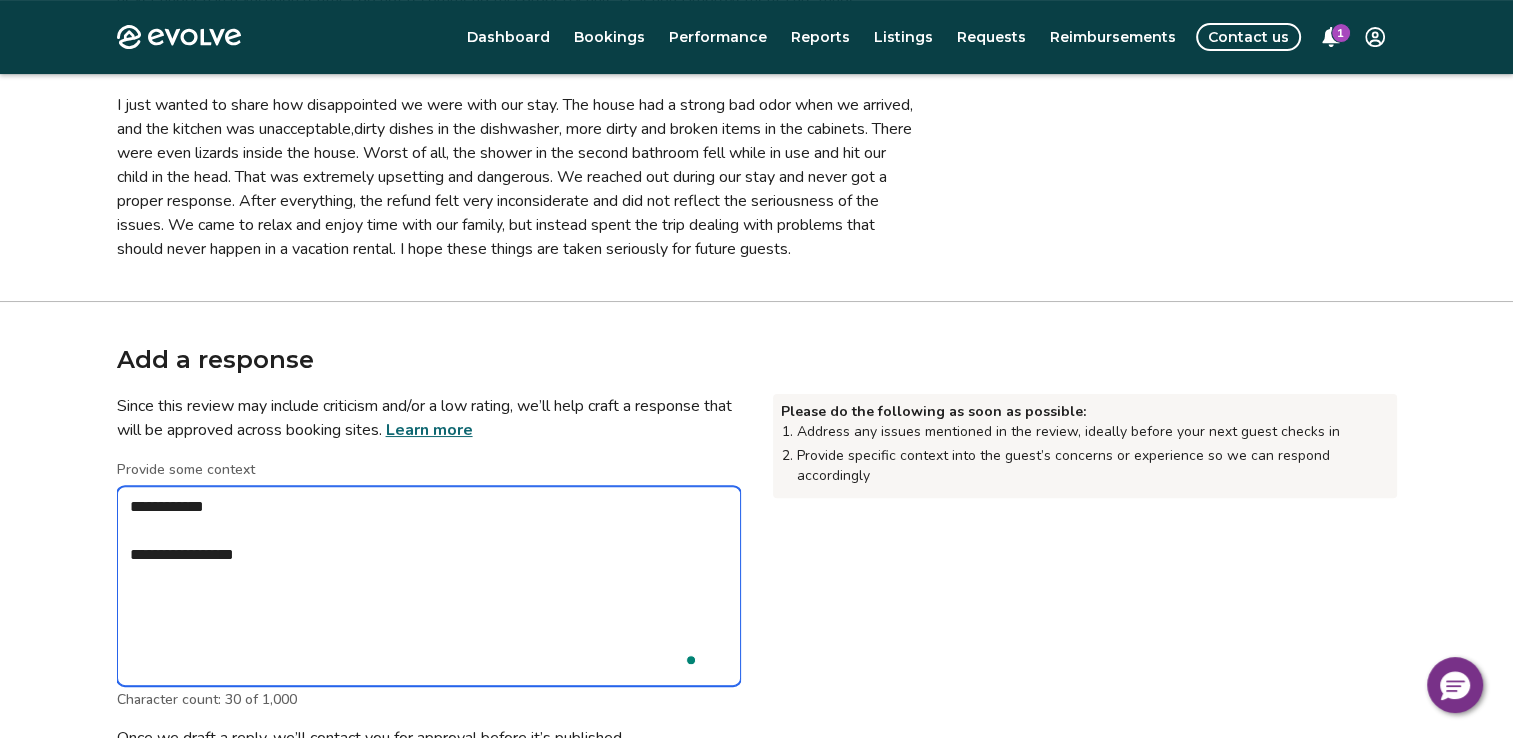 type on "*" 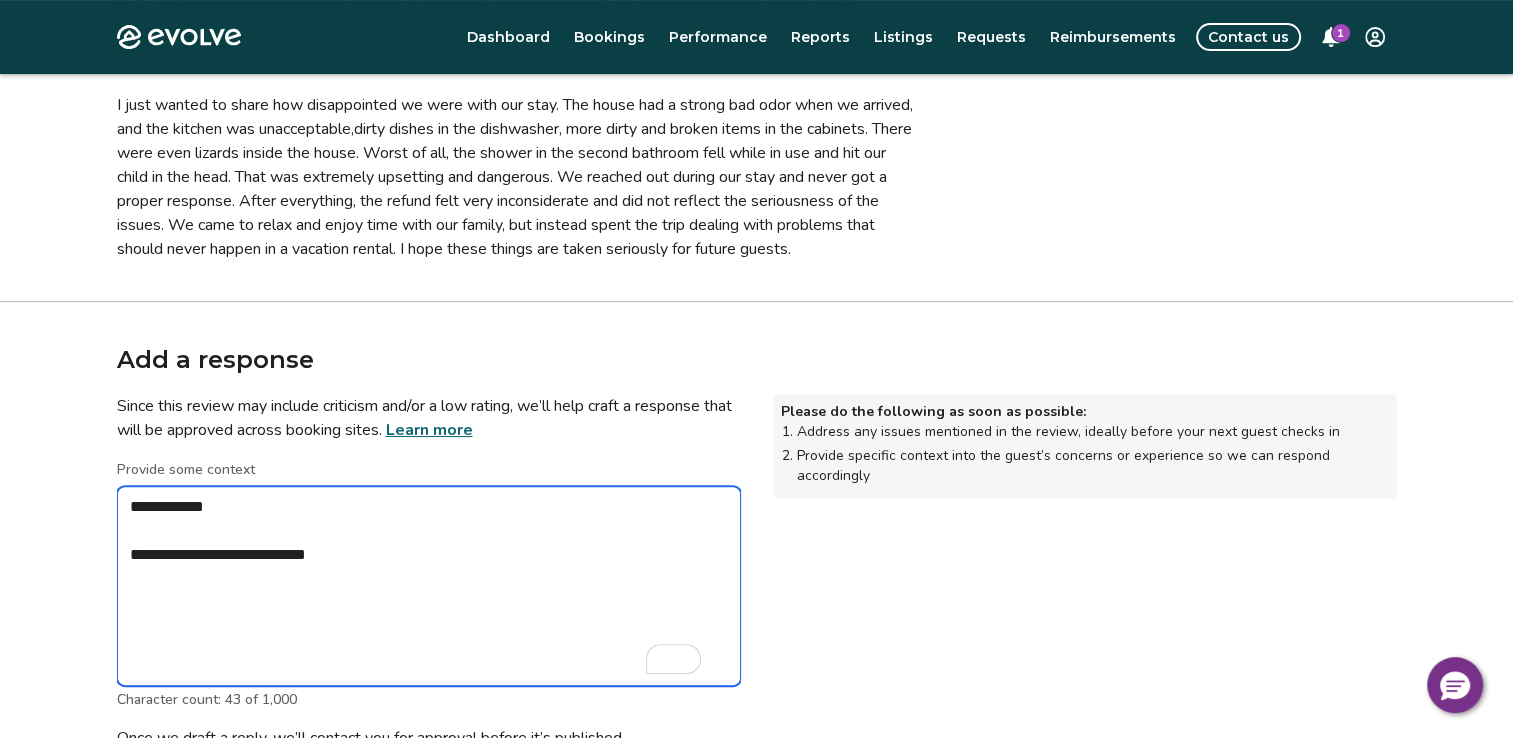 click on "**********" at bounding box center (429, 586) 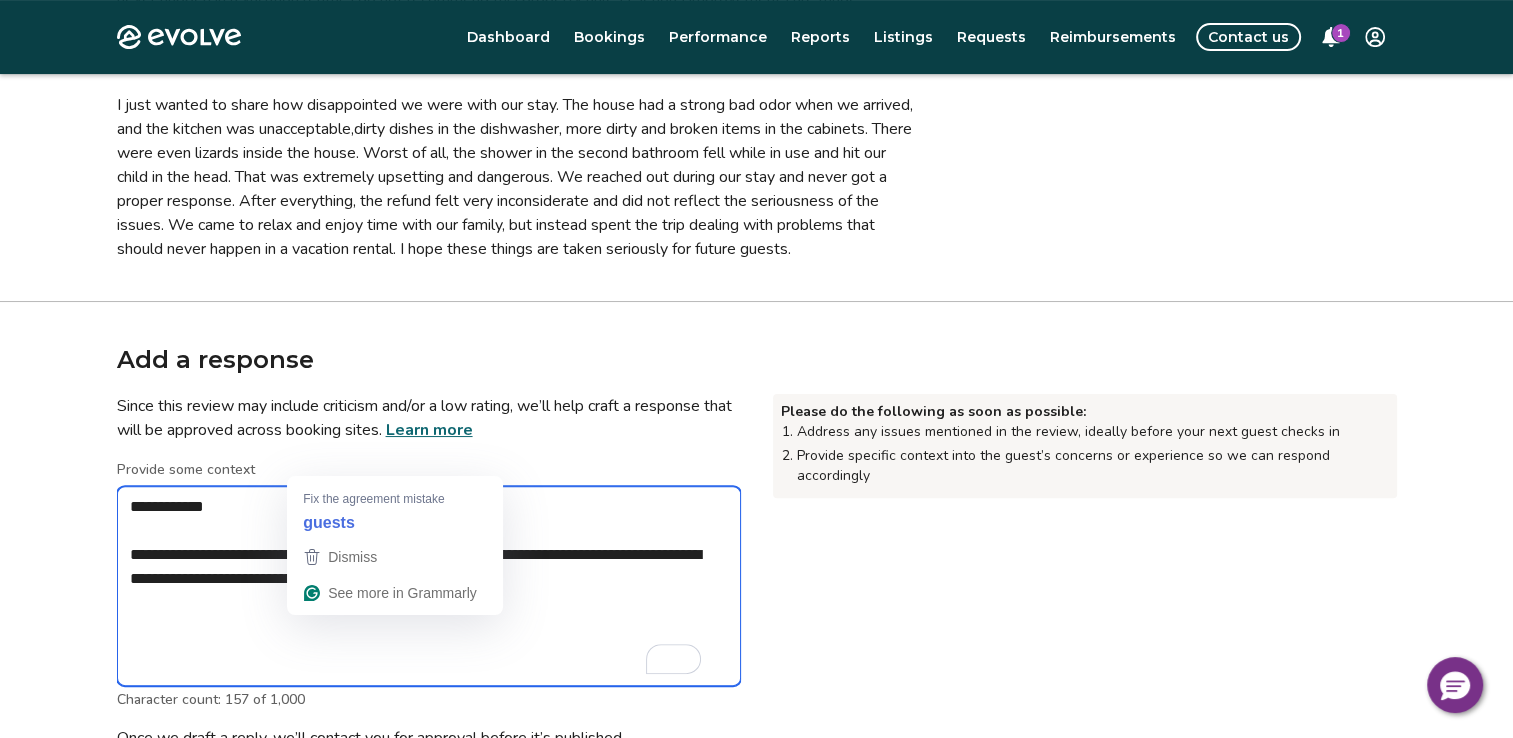 drag, startPoint x: 341, startPoint y: 627, endPoint x: 336, endPoint y: 636, distance: 10.29563 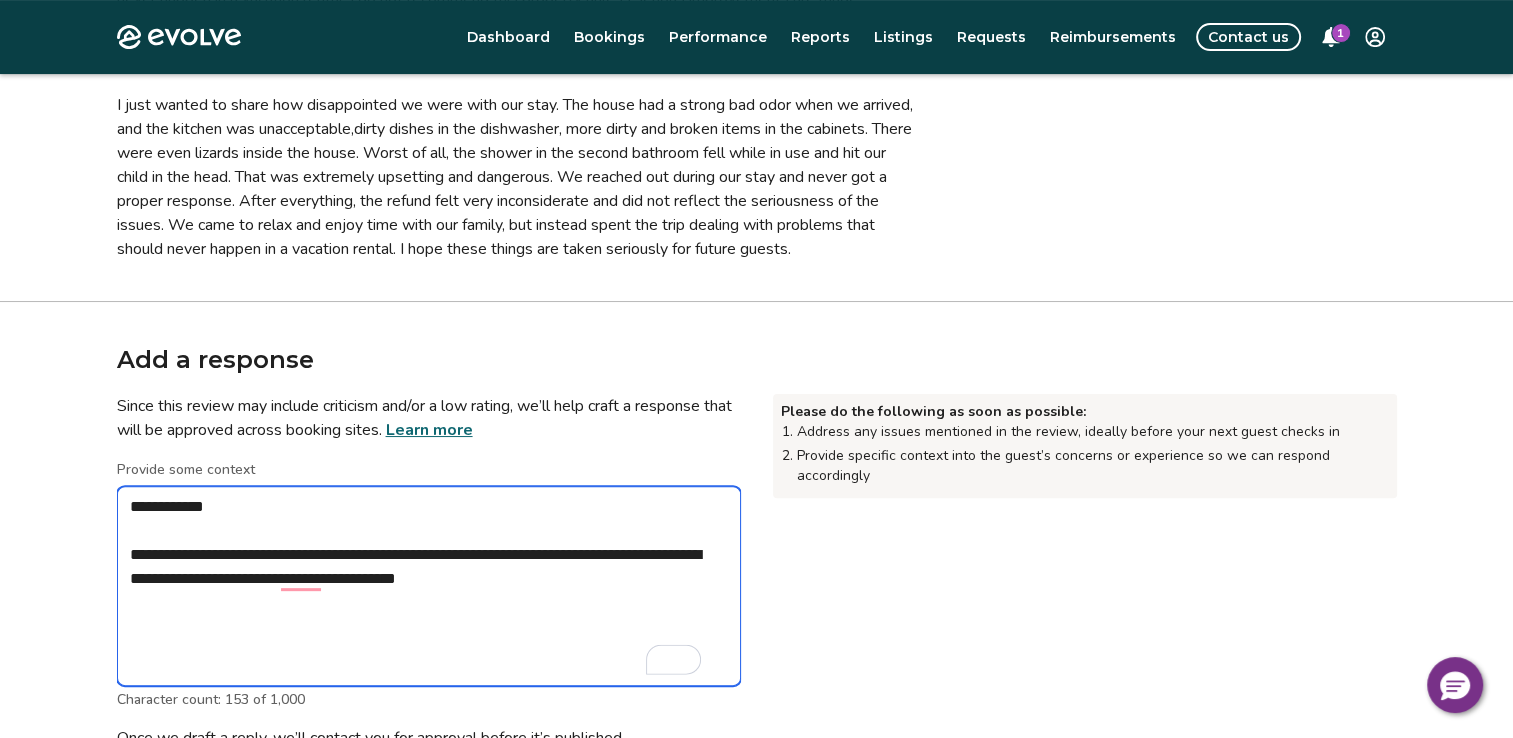 click on "**********" at bounding box center (429, 586) 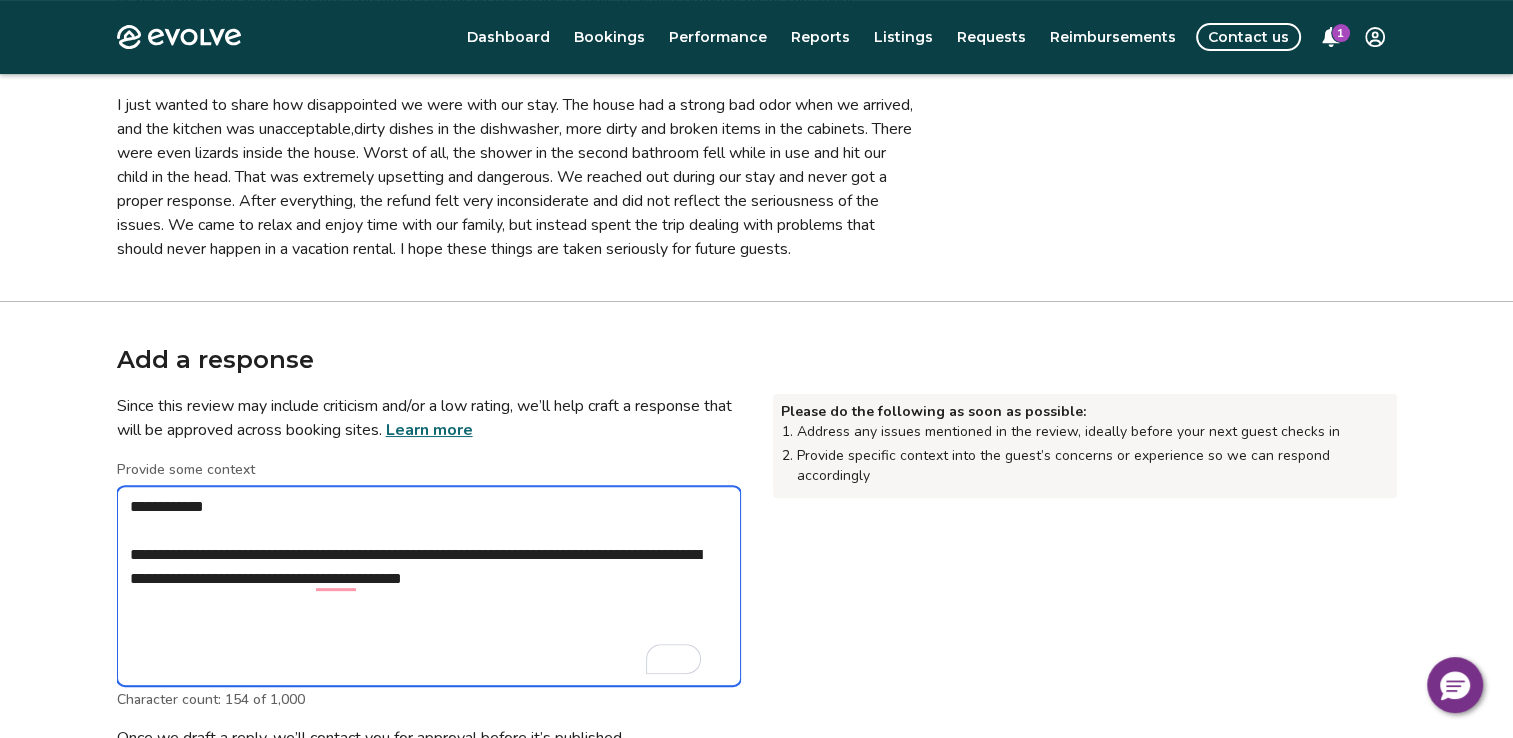 click on "**********" at bounding box center (429, 586) 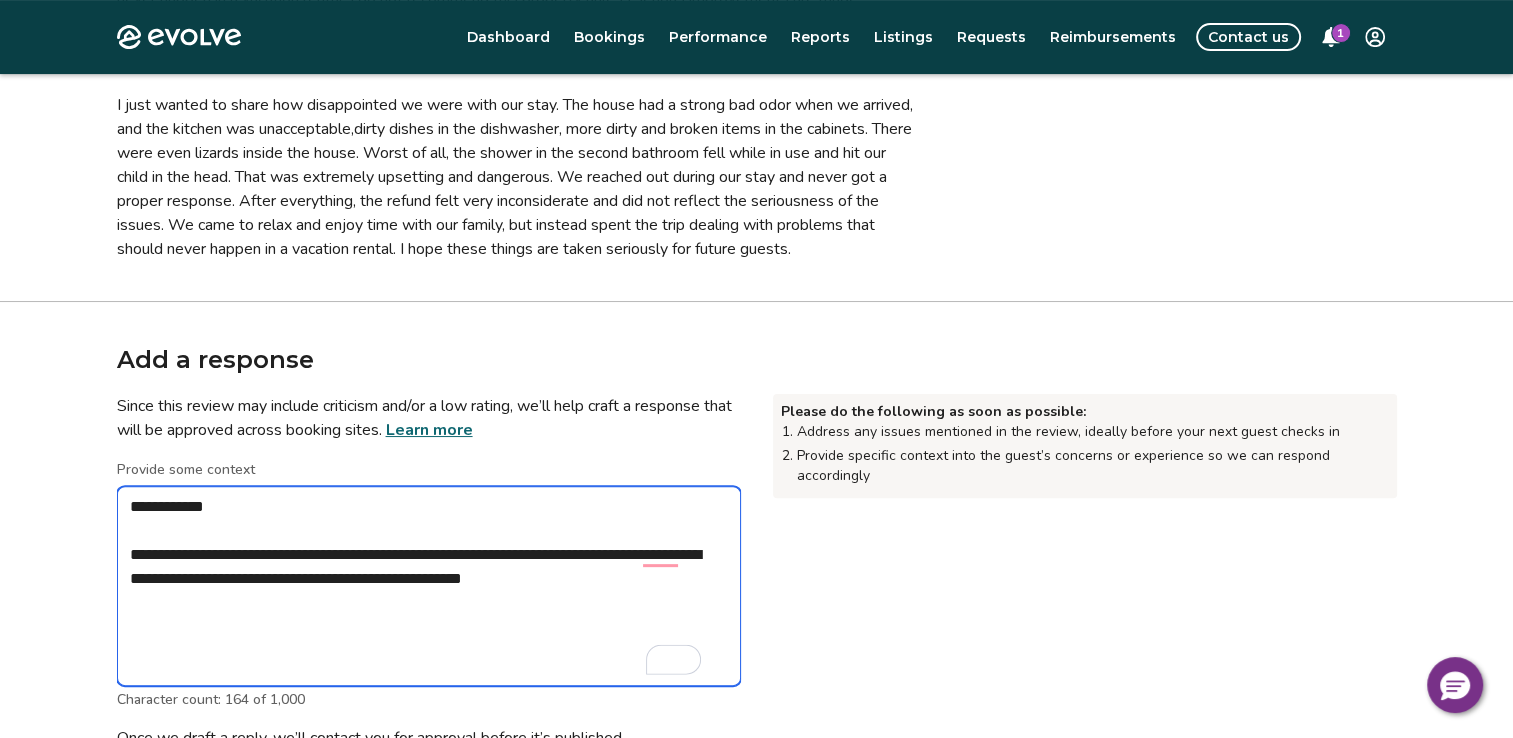 click on "**********" at bounding box center [429, 586] 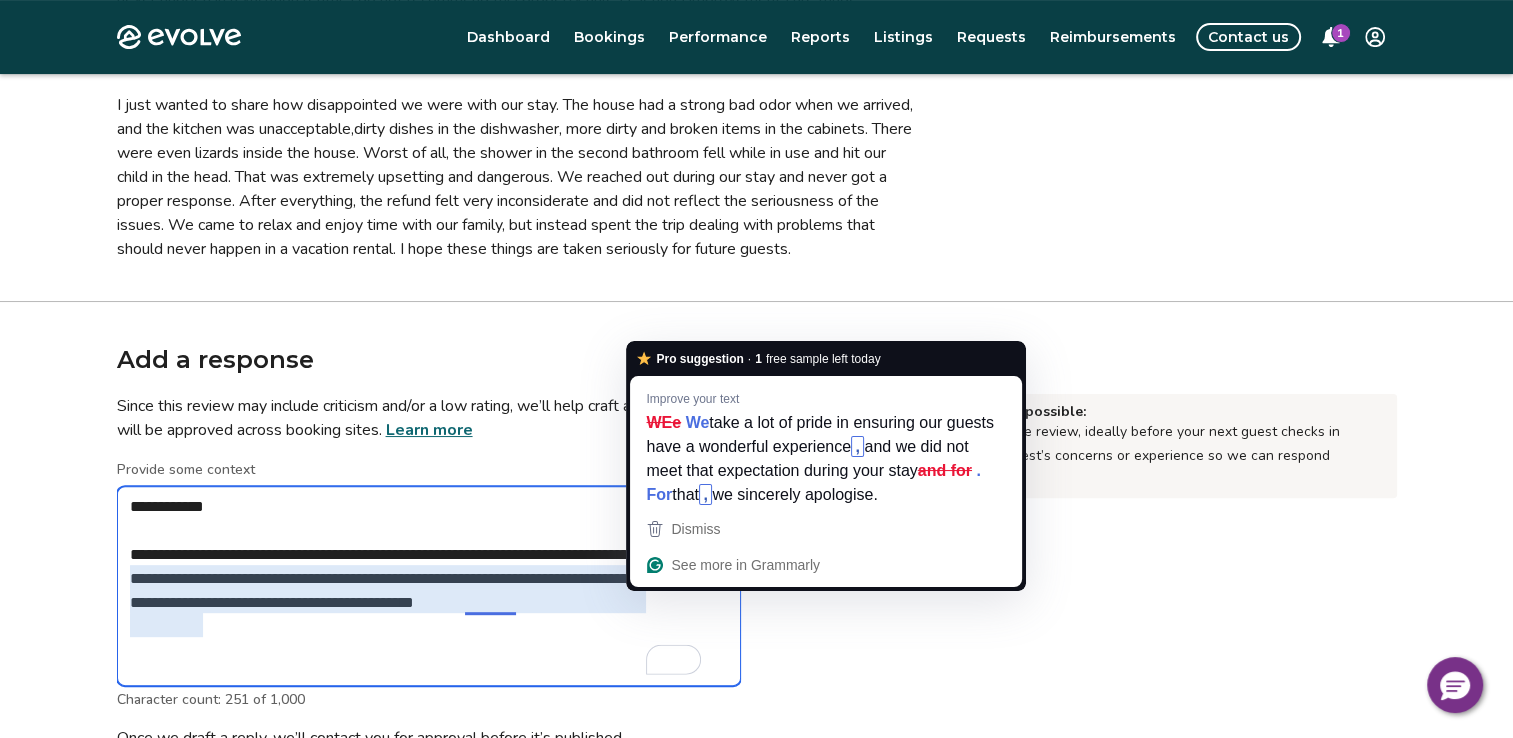 click on "**********" at bounding box center (429, 586) 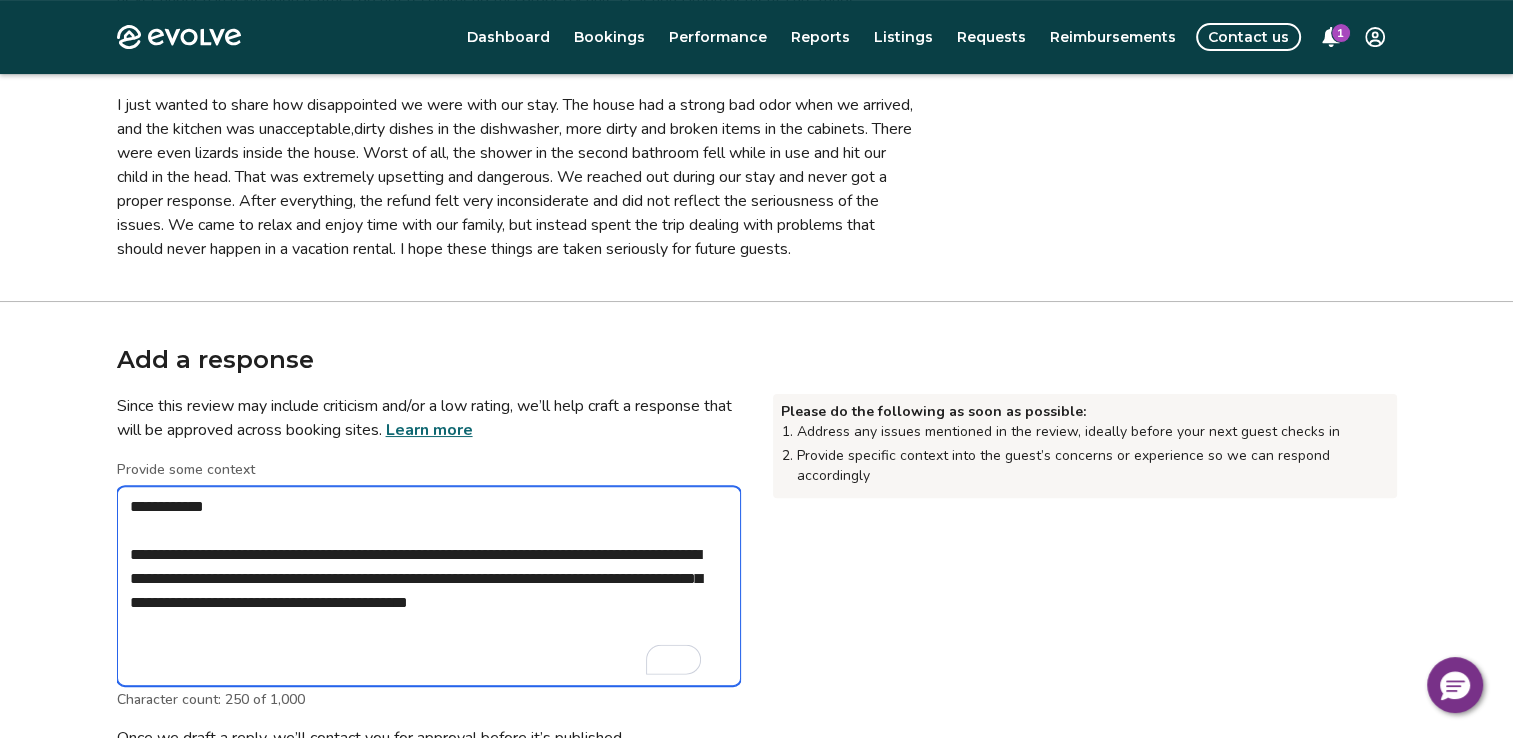 drag, startPoint x: 483, startPoint y: 647, endPoint x: 473, endPoint y: 650, distance: 10.440307 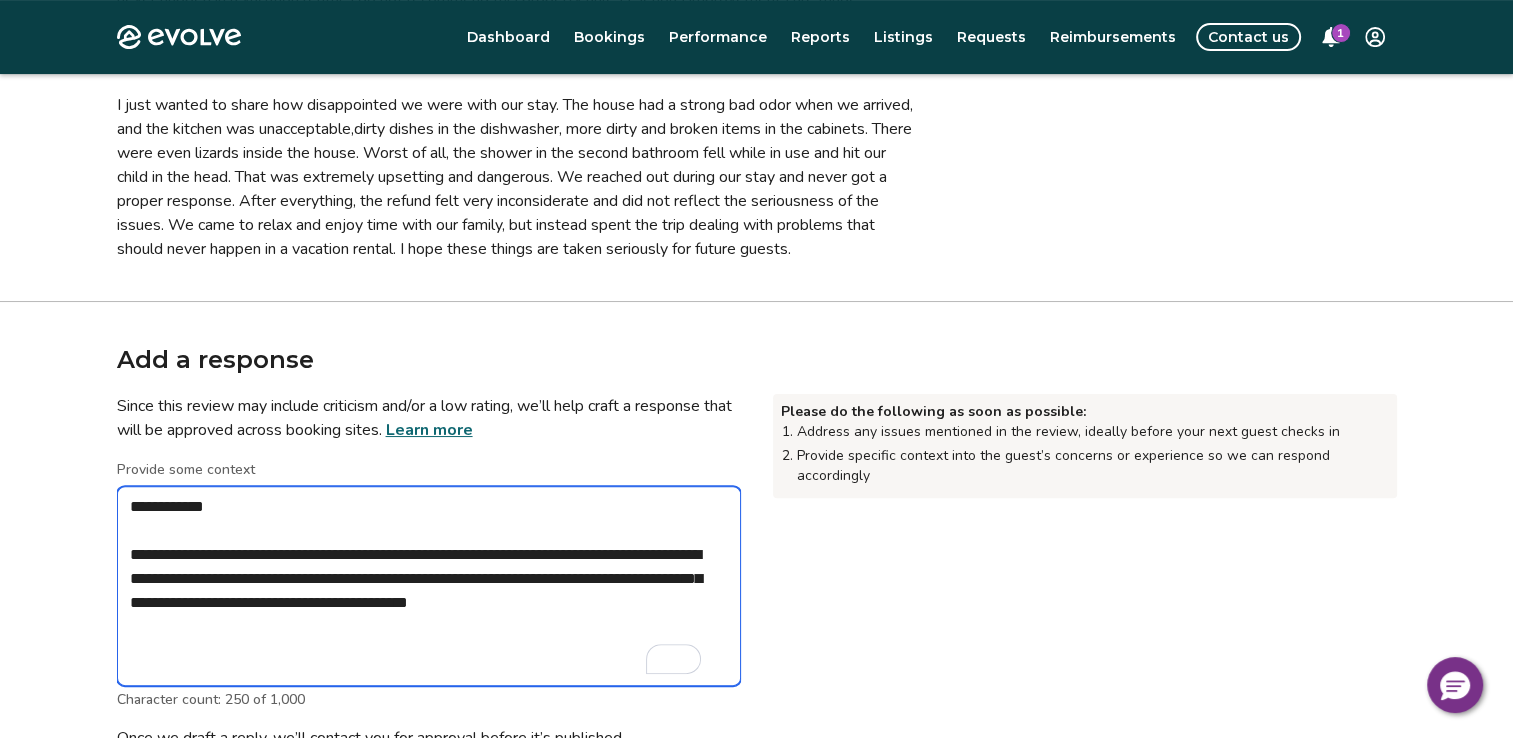 click on "**********" at bounding box center (429, 586) 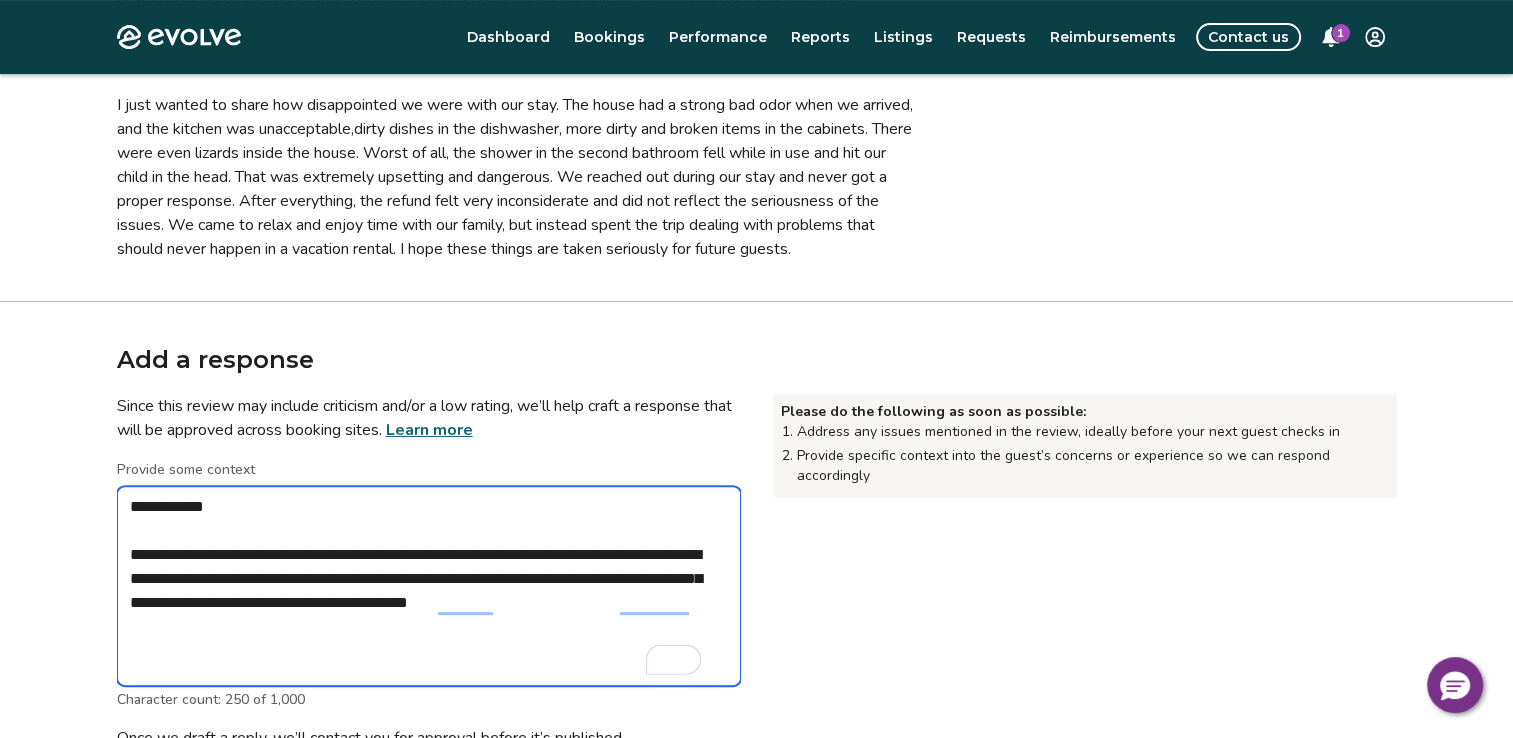 drag, startPoint x: 694, startPoint y: 648, endPoint x: 476, endPoint y: 659, distance: 218.27734 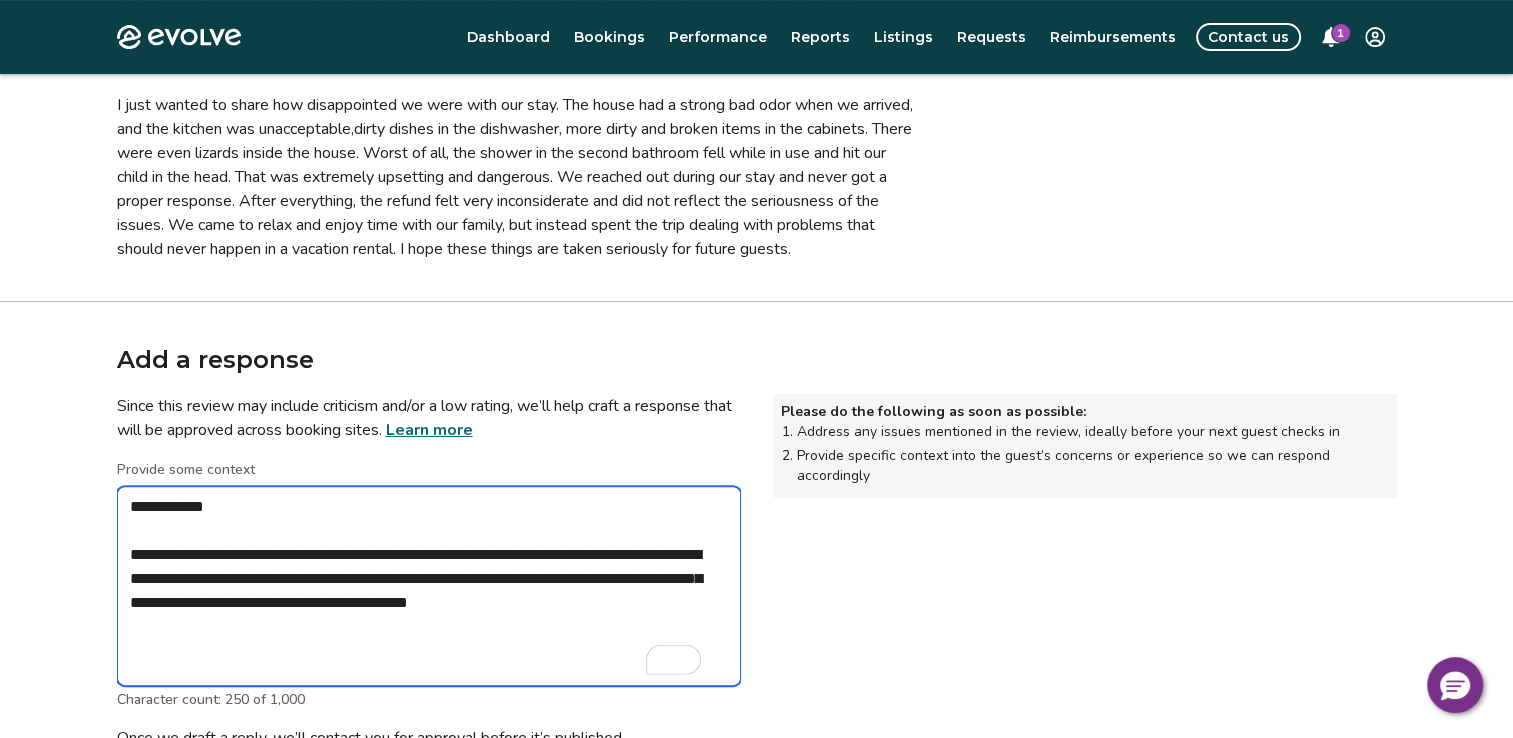 drag, startPoint x: 476, startPoint y: 659, endPoint x: 579, endPoint y: 699, distance: 110.49435 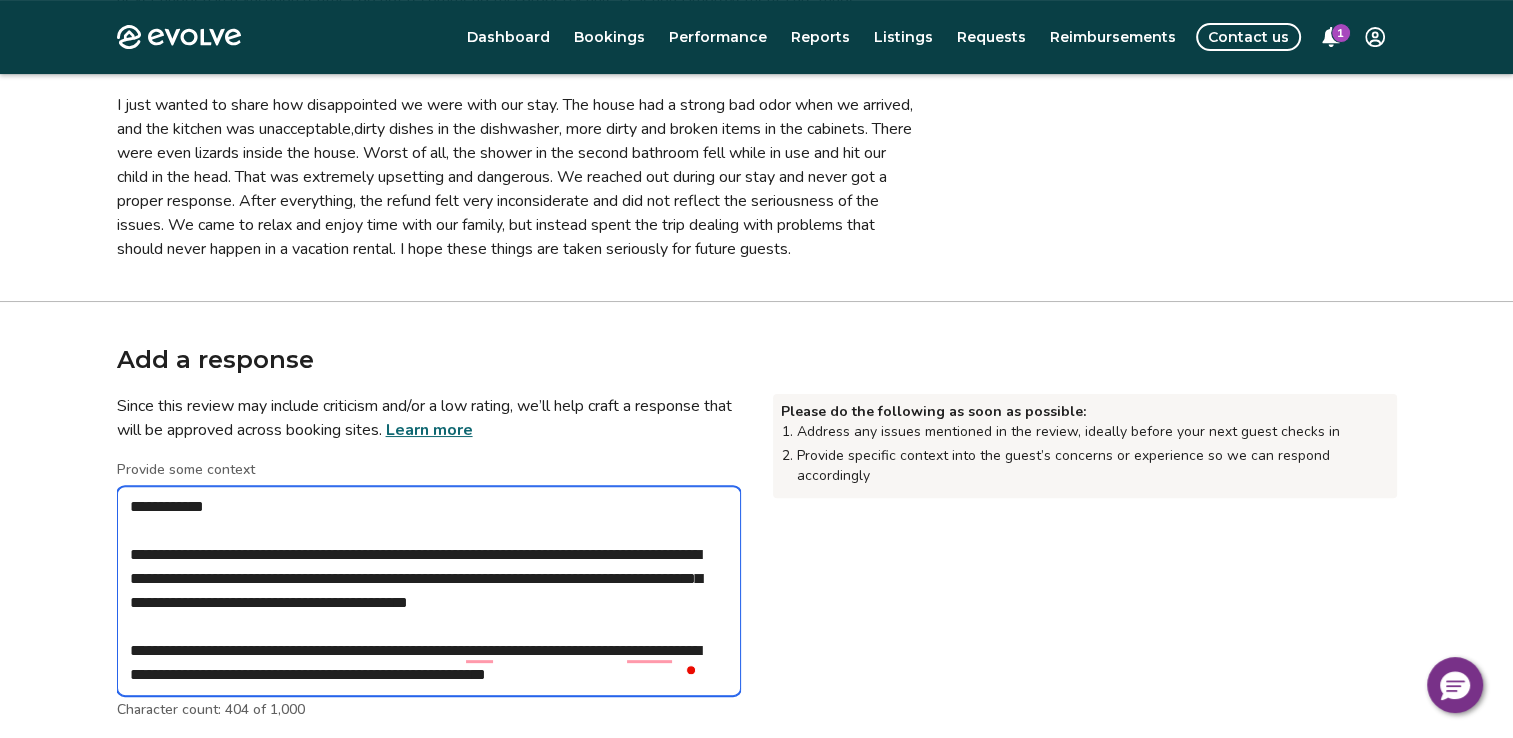 scroll, scrollTop: 566, scrollLeft: 0, axis: vertical 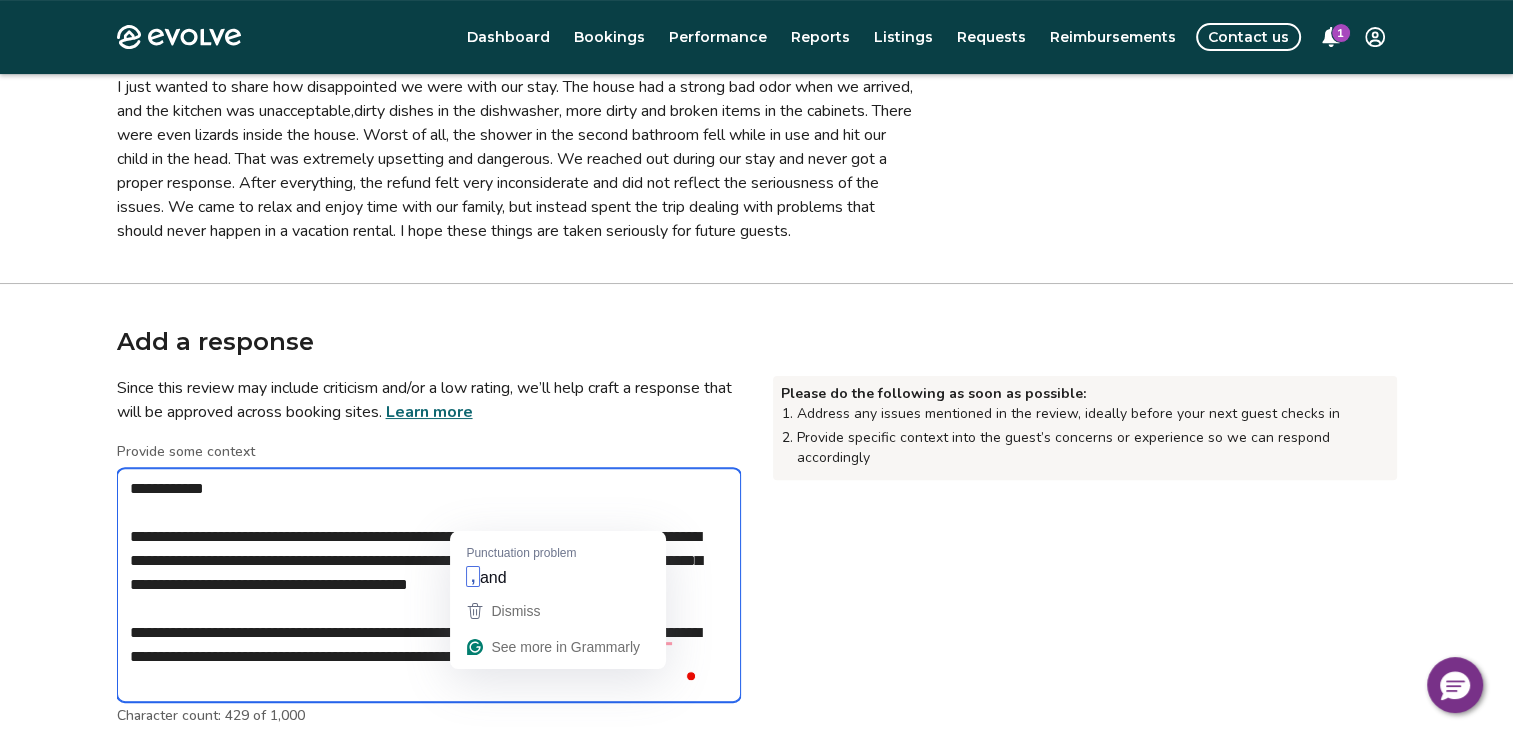 drag, startPoint x: 476, startPoint y: 681, endPoint x: 419, endPoint y: 681, distance: 57 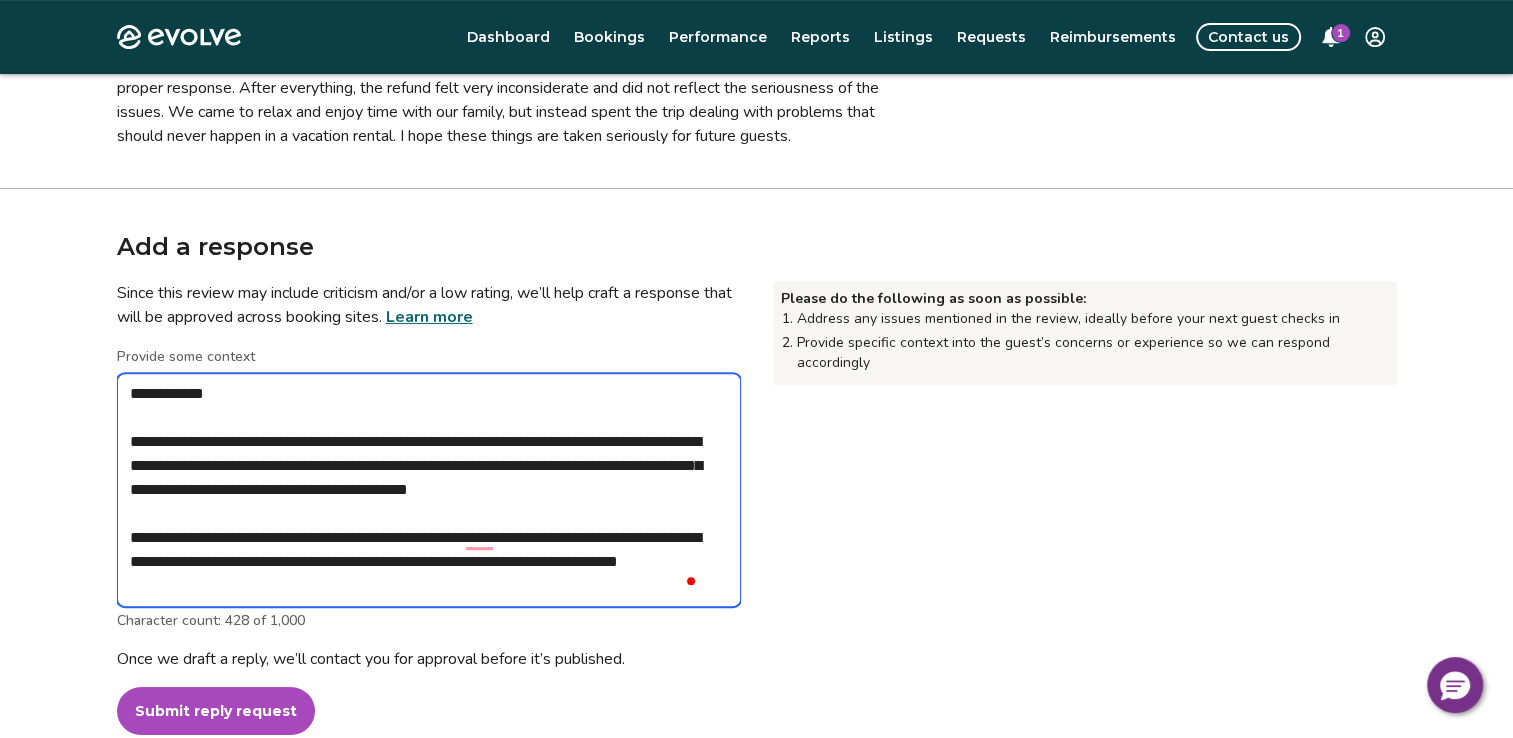 scroll, scrollTop: 666, scrollLeft: 0, axis: vertical 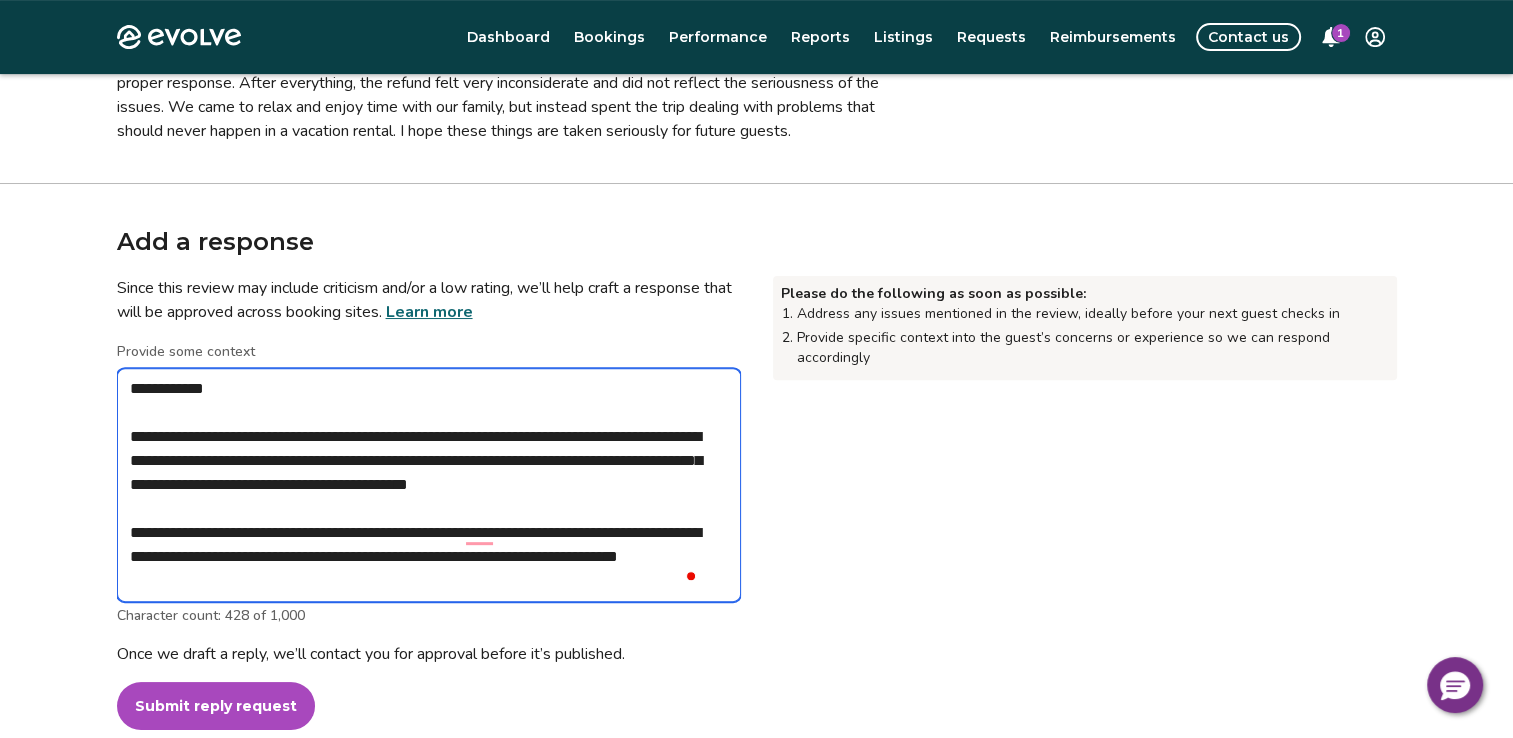 click on "**********" at bounding box center [429, 485] 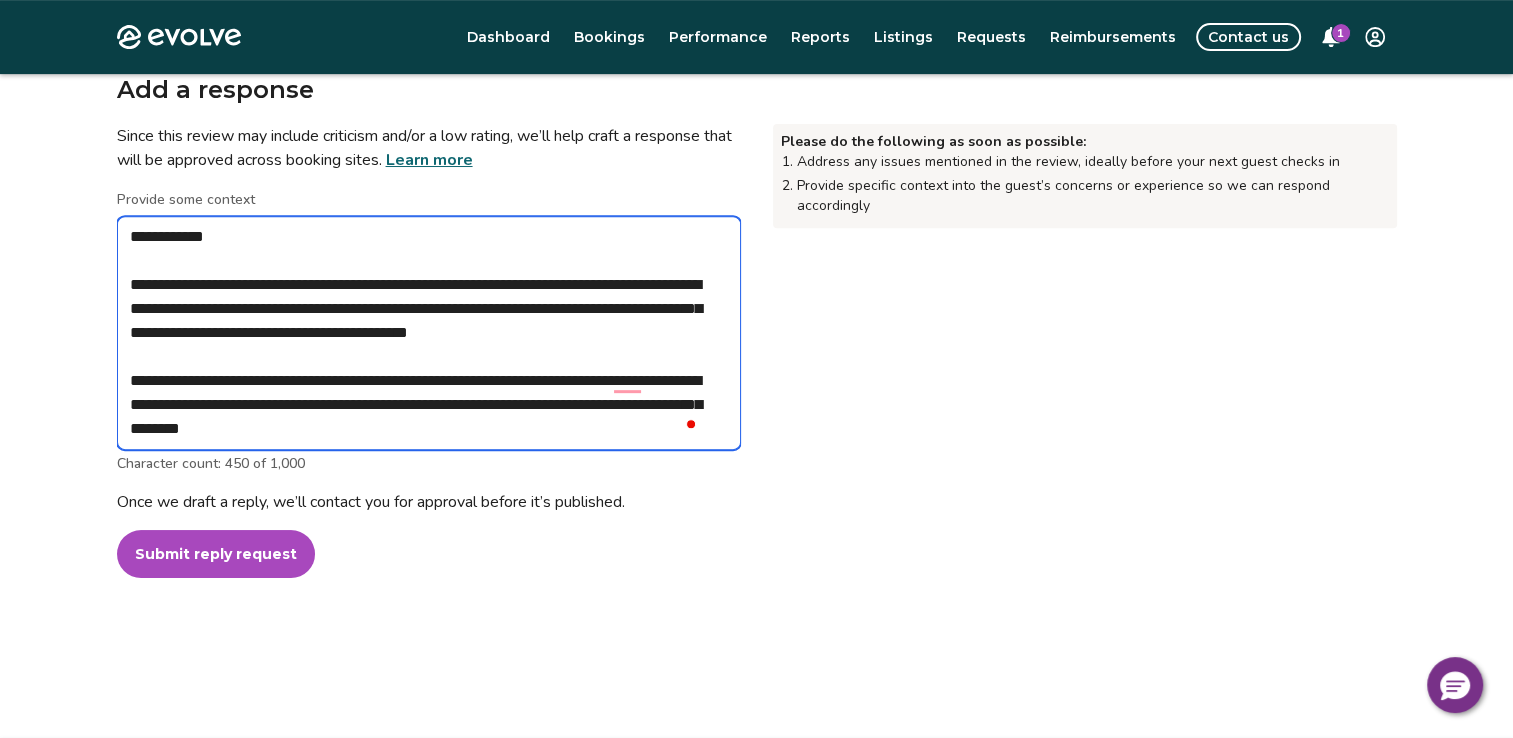 scroll, scrollTop: 866, scrollLeft: 0, axis: vertical 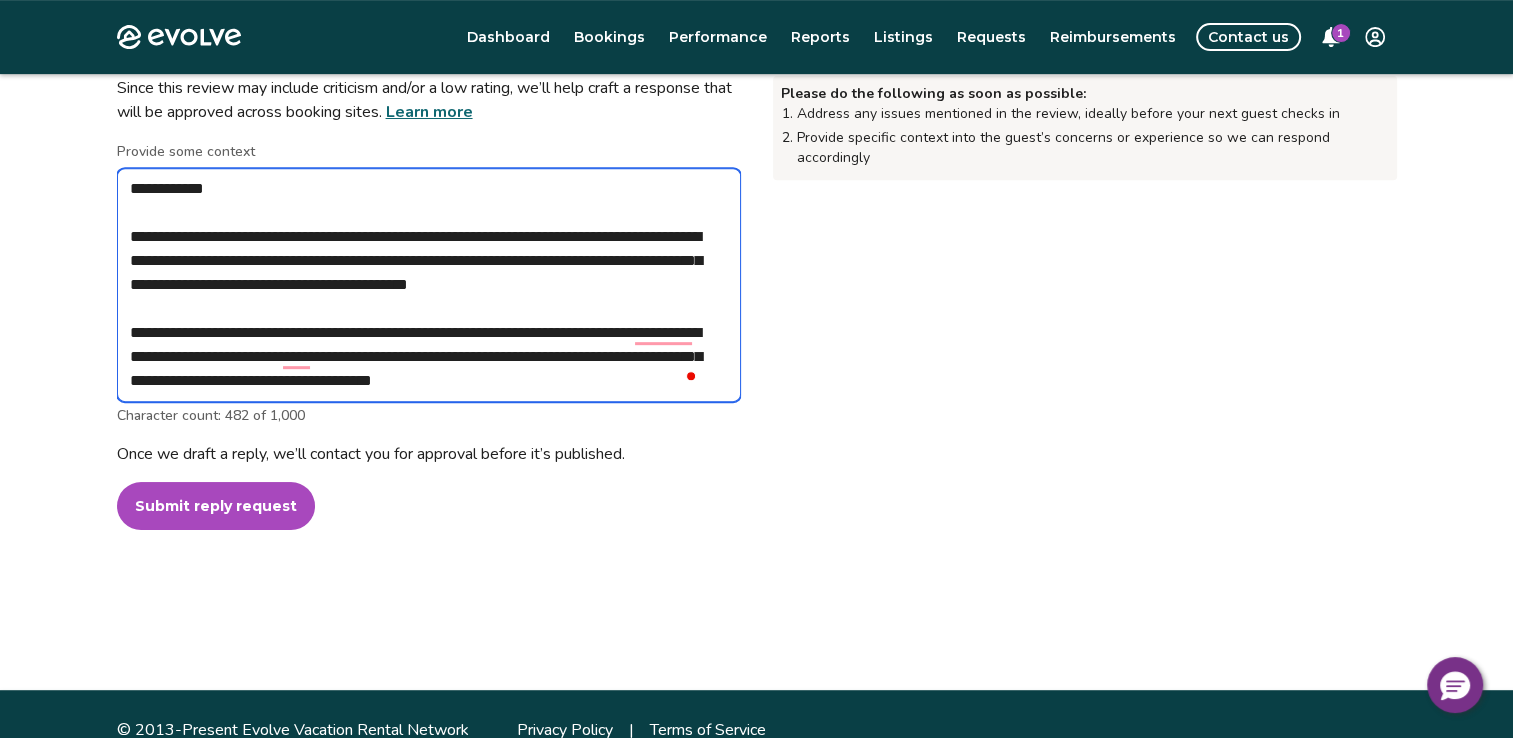 click on "**********" at bounding box center (429, 285) 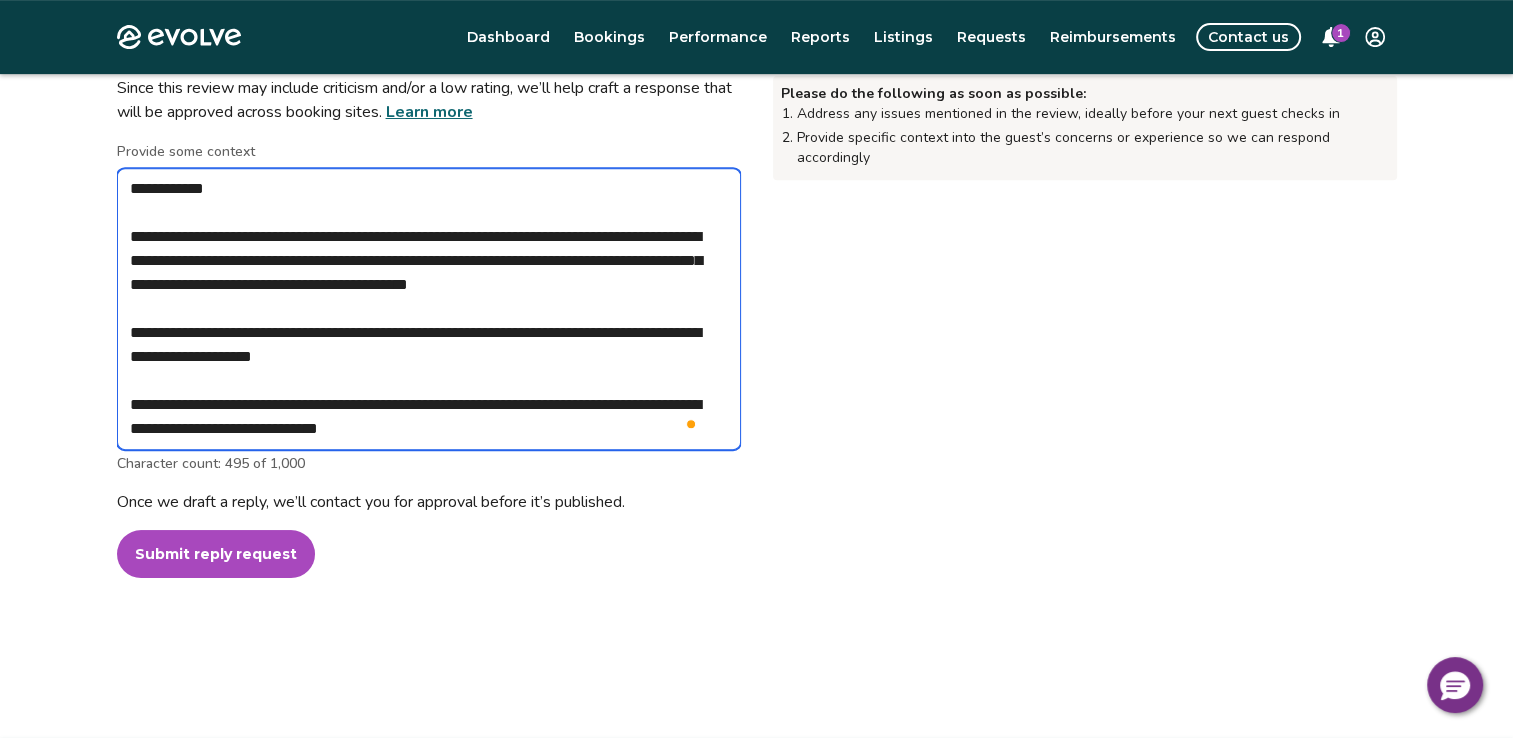 click on "**********" at bounding box center (429, 309) 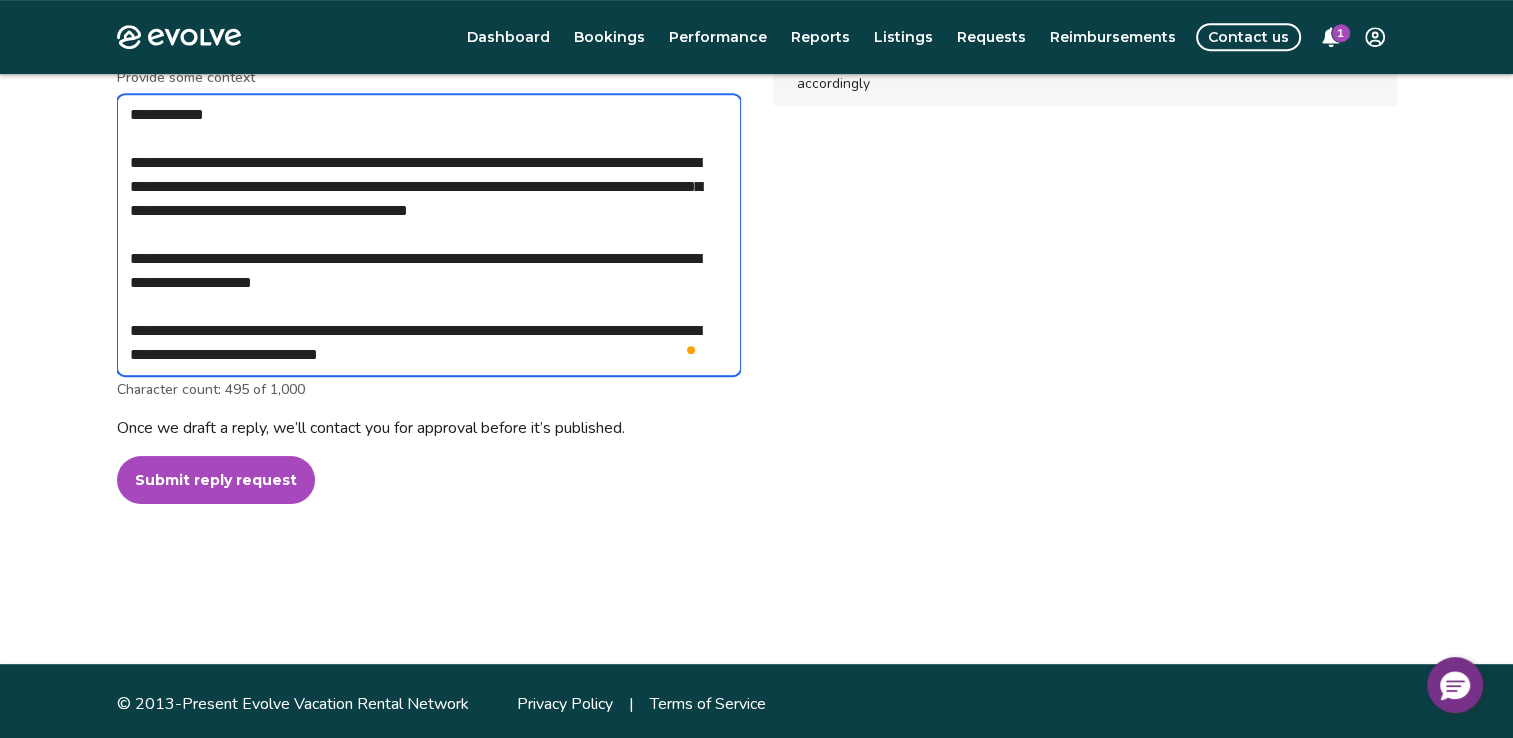 scroll, scrollTop: 992, scrollLeft: 0, axis: vertical 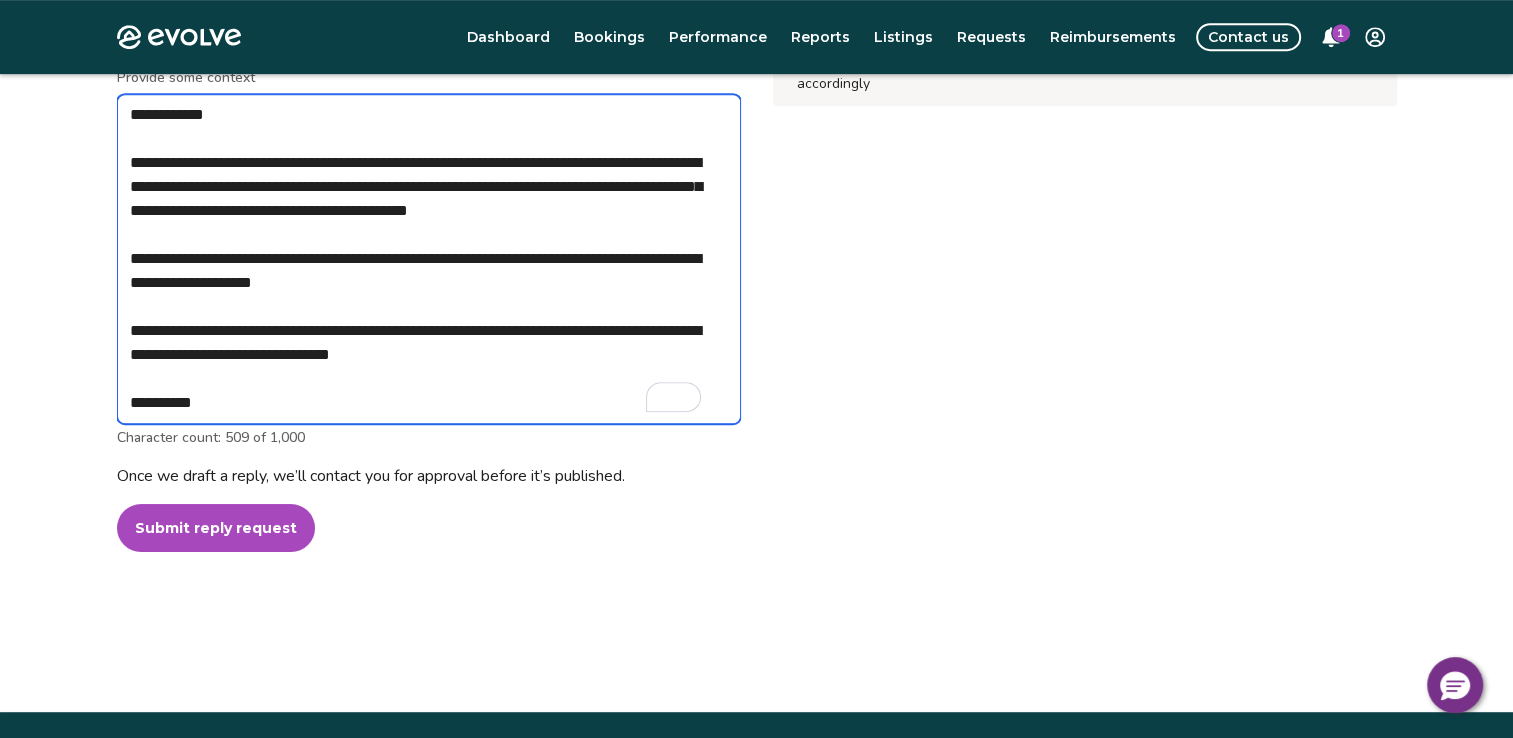 click on "**********" at bounding box center [429, 259] 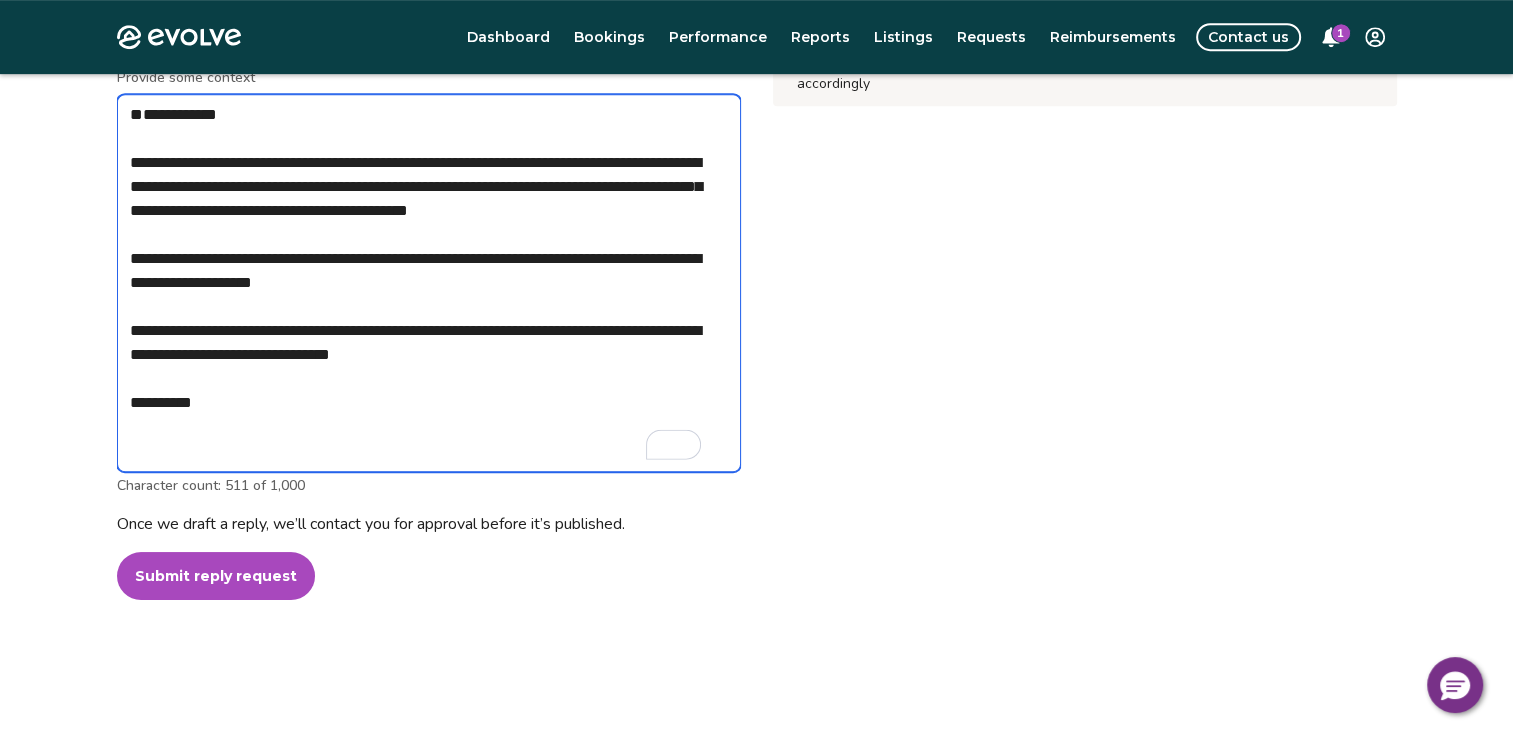 click on "**********" at bounding box center [429, 283] 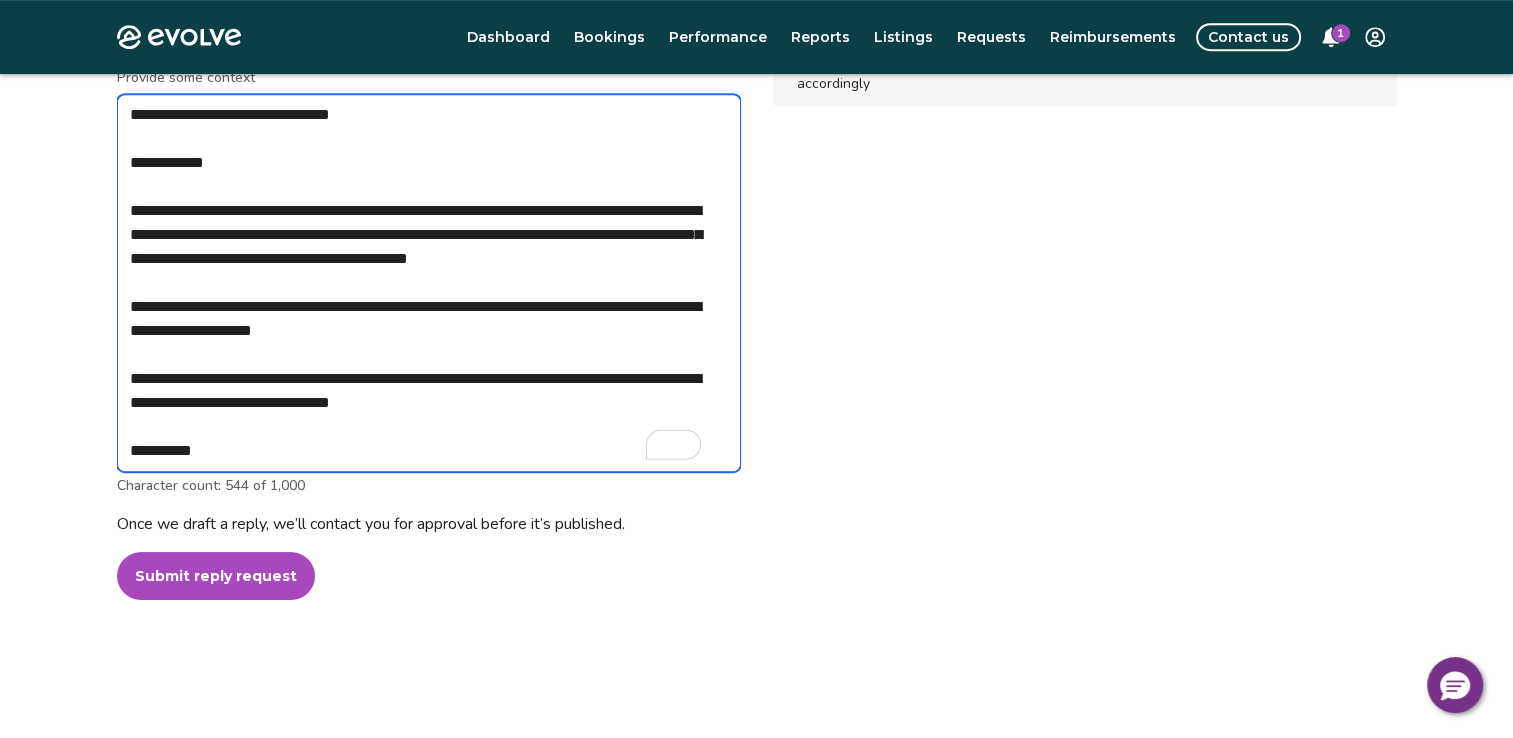 click on "**********" at bounding box center [429, 283] 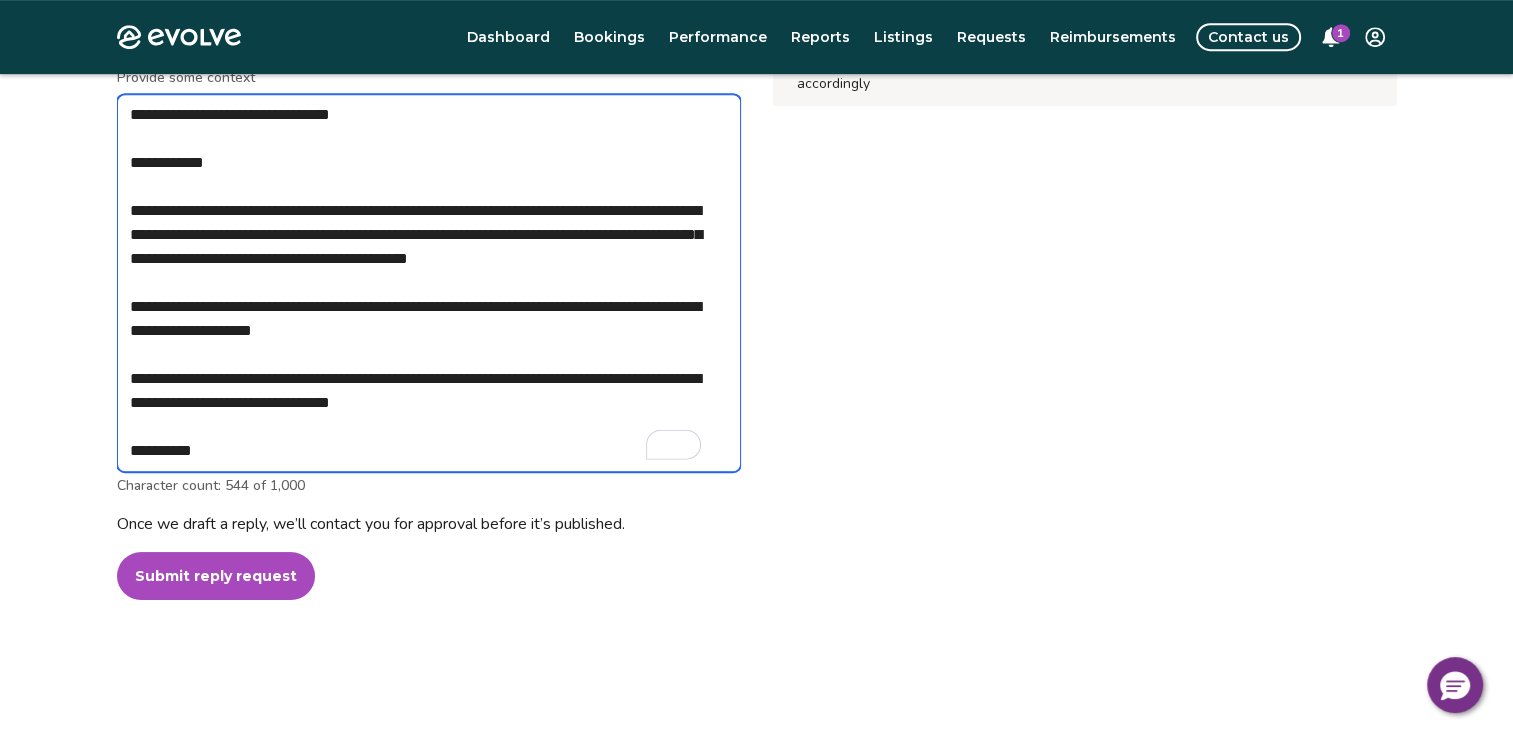 paste on "**********" 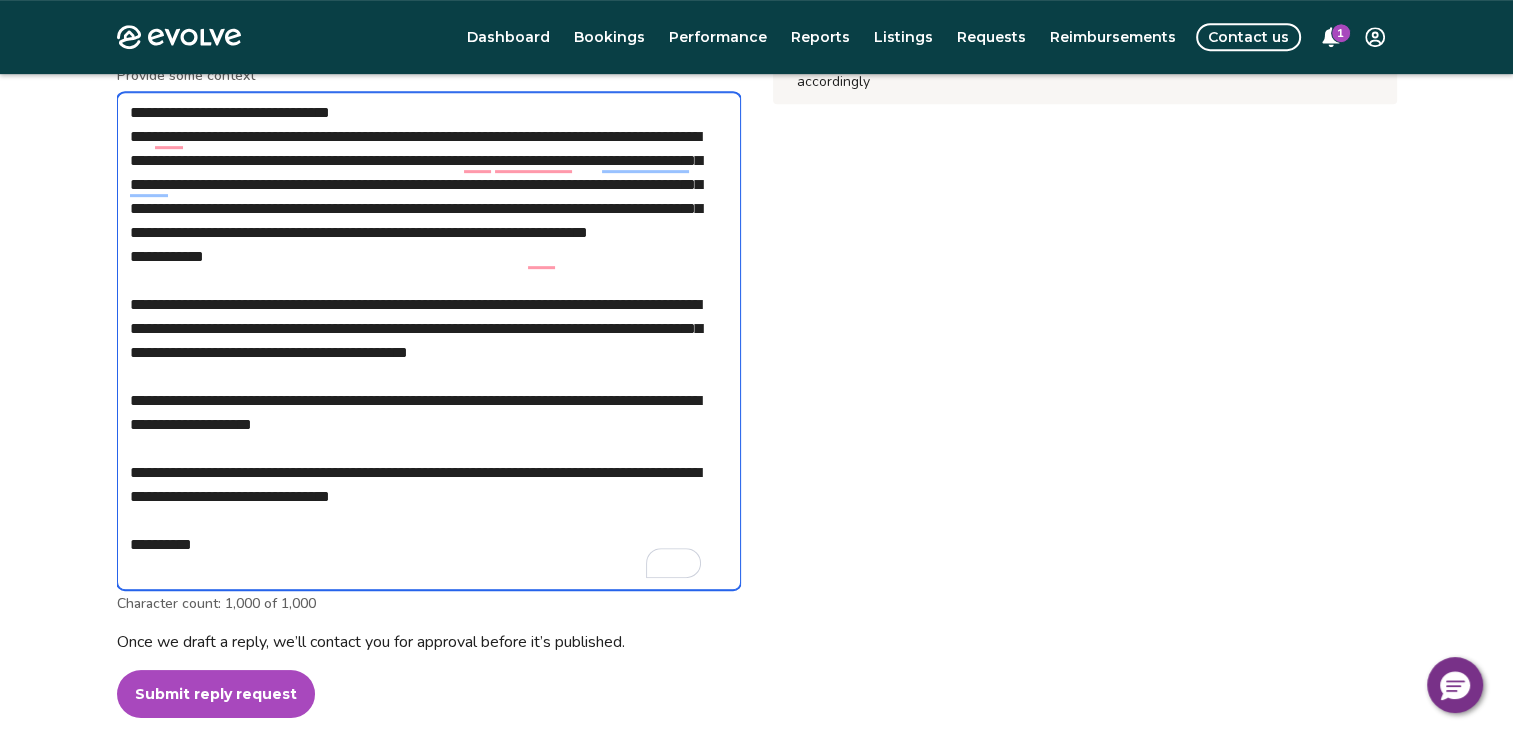 scroll, scrollTop: 908, scrollLeft: 0, axis: vertical 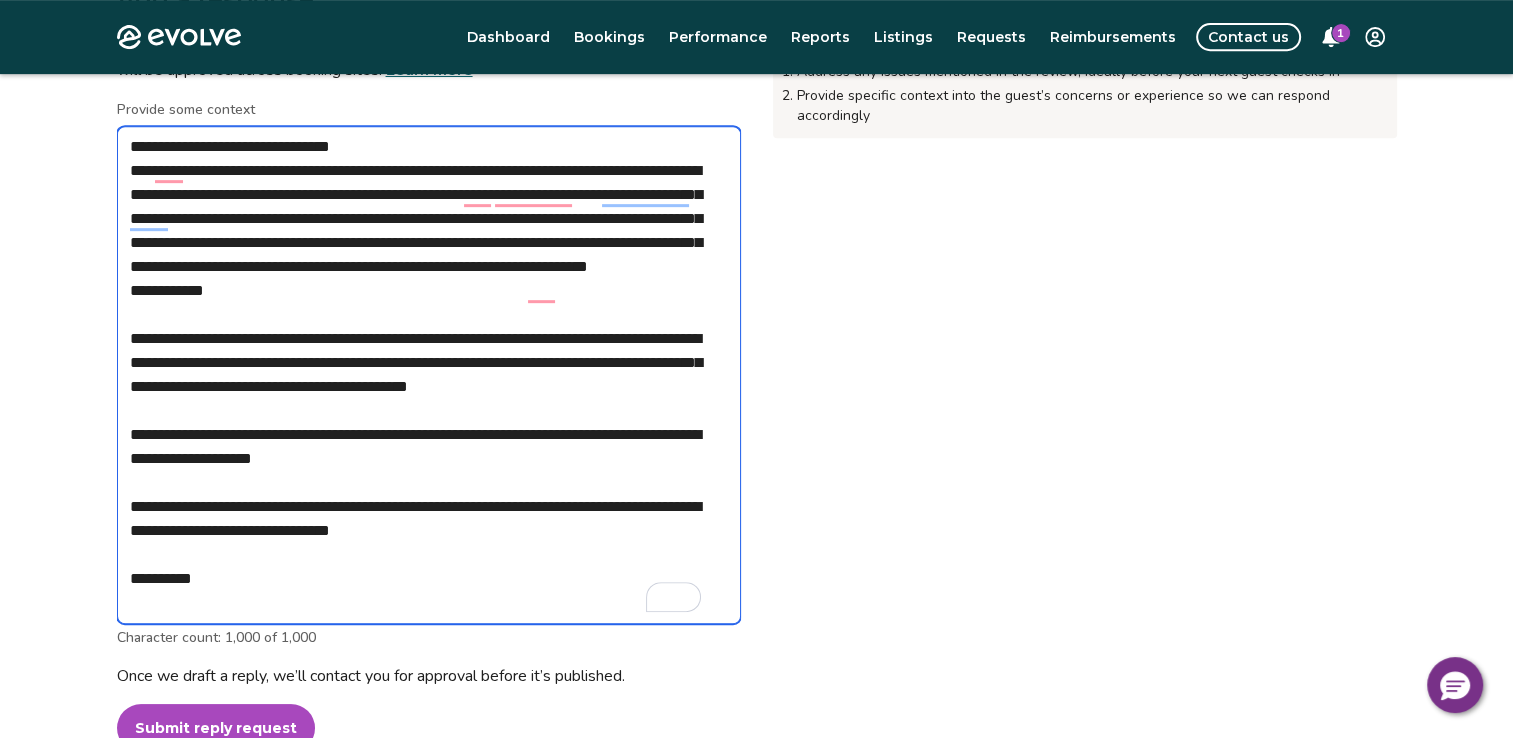 click on "**********" at bounding box center (429, 375) 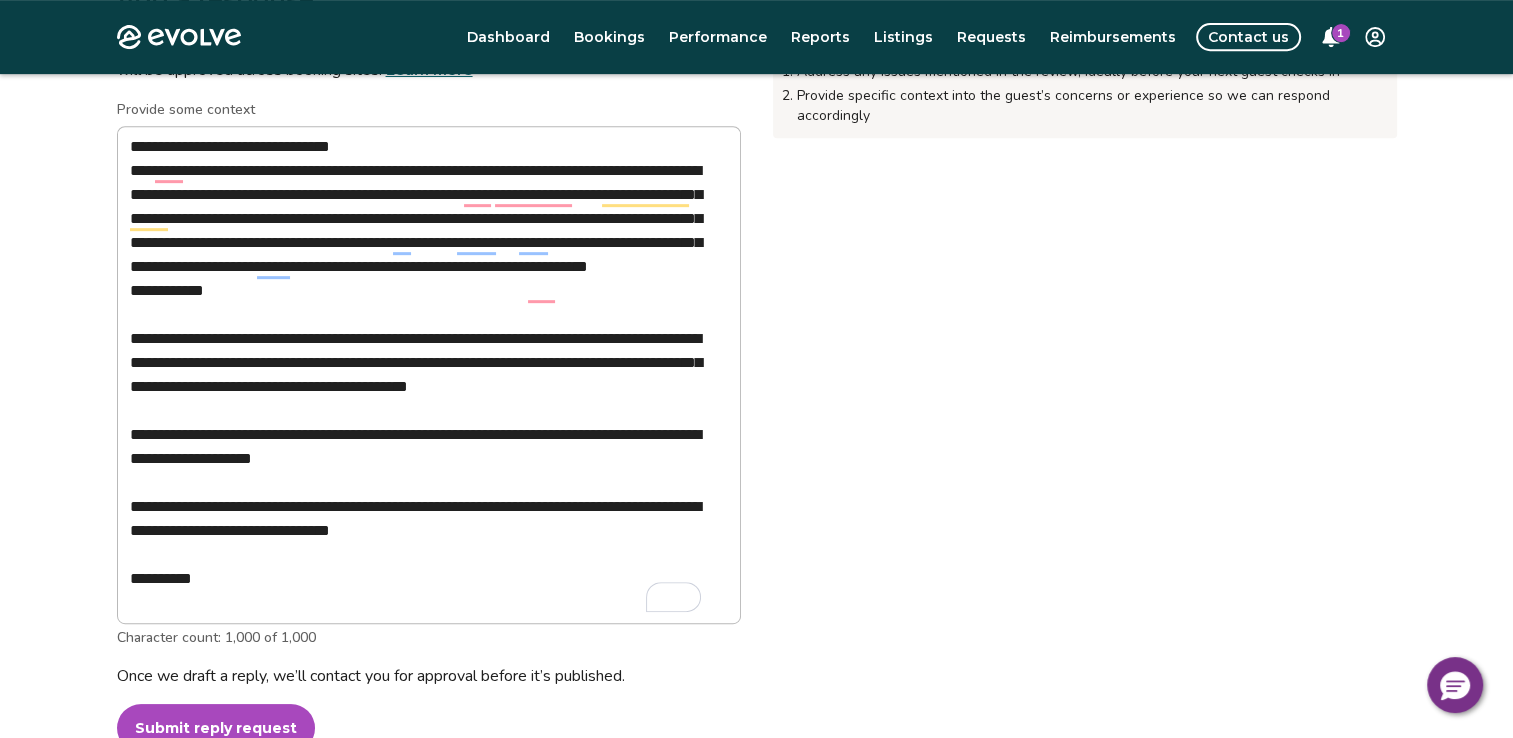 click on "Please do the following as soon as possible: Address any issues mentioned in the review, ideally before your next guest checks in Provide specific context into the guest’s concerns or experience so we can respond accordingly" at bounding box center [1085, 433] 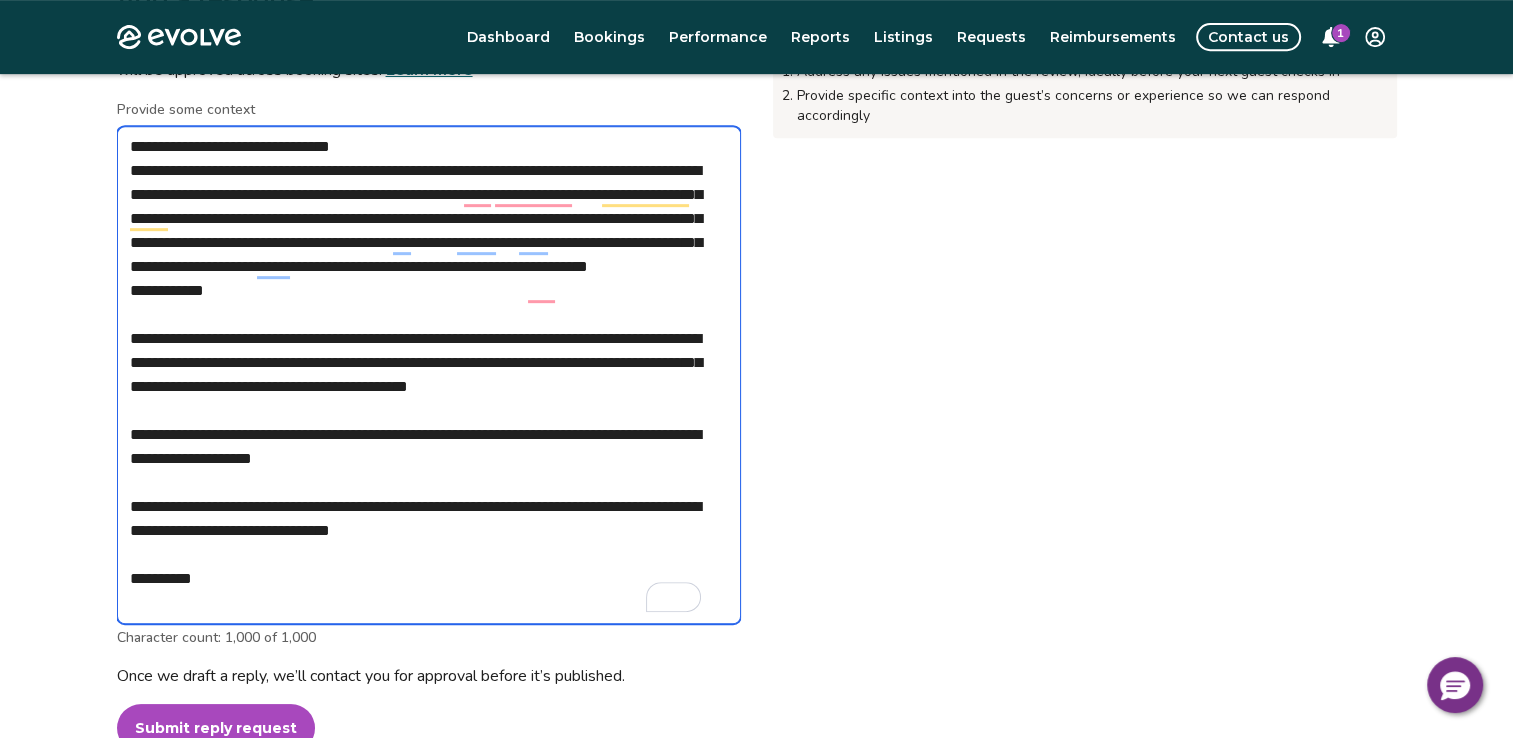 drag, startPoint x: 130, startPoint y: 400, endPoint x: 470, endPoint y: 600, distance: 394.46167 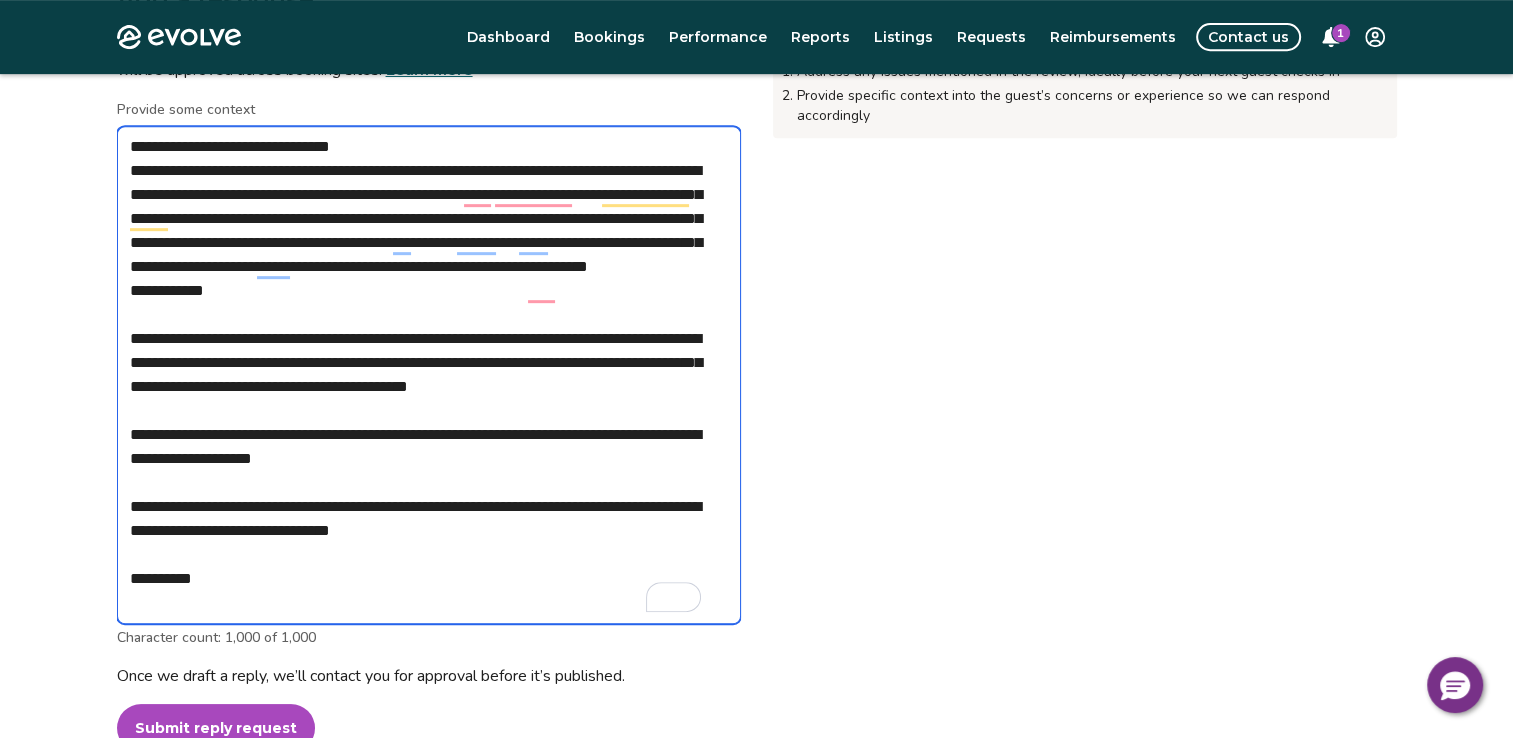 click on "**********" at bounding box center (429, 375) 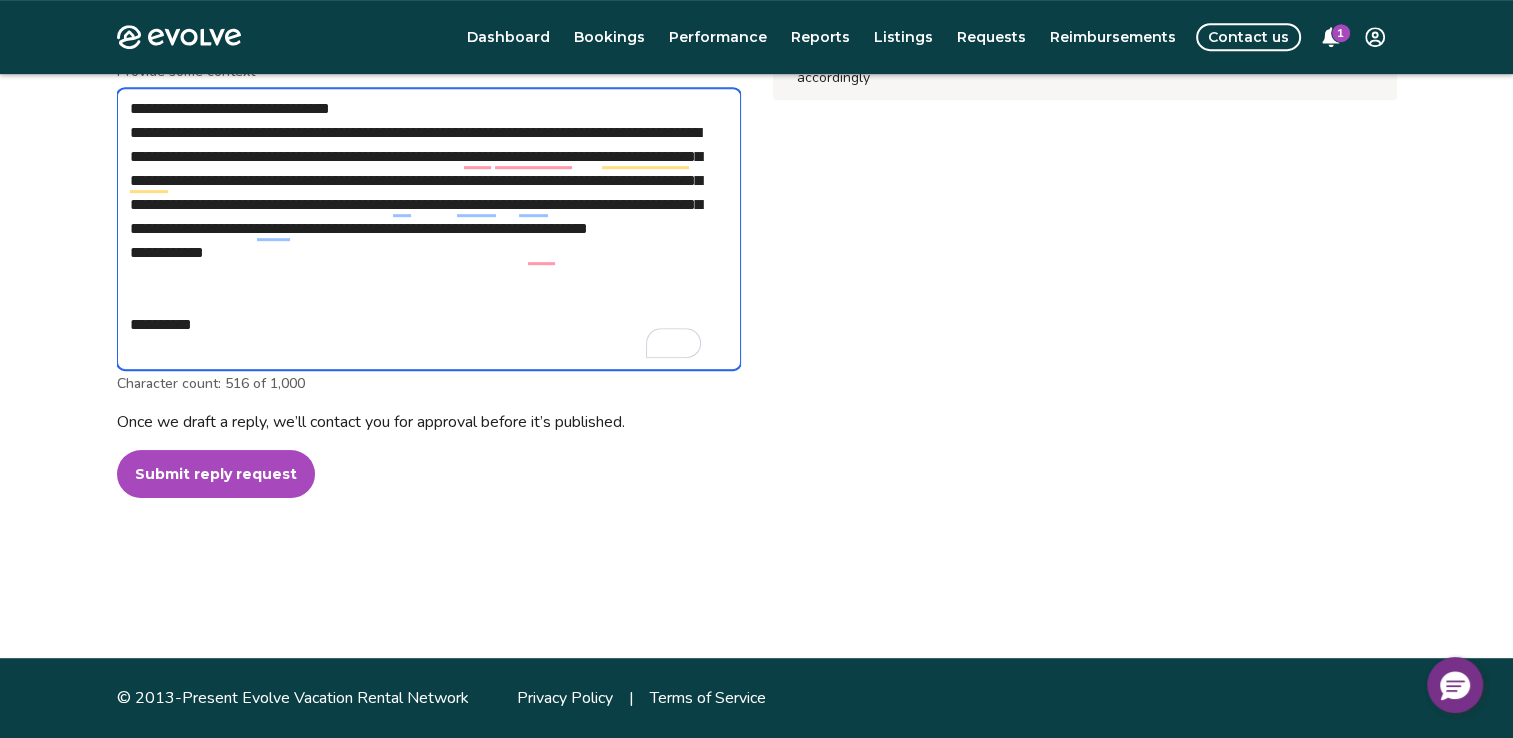 scroll, scrollTop: 892, scrollLeft: 0, axis: vertical 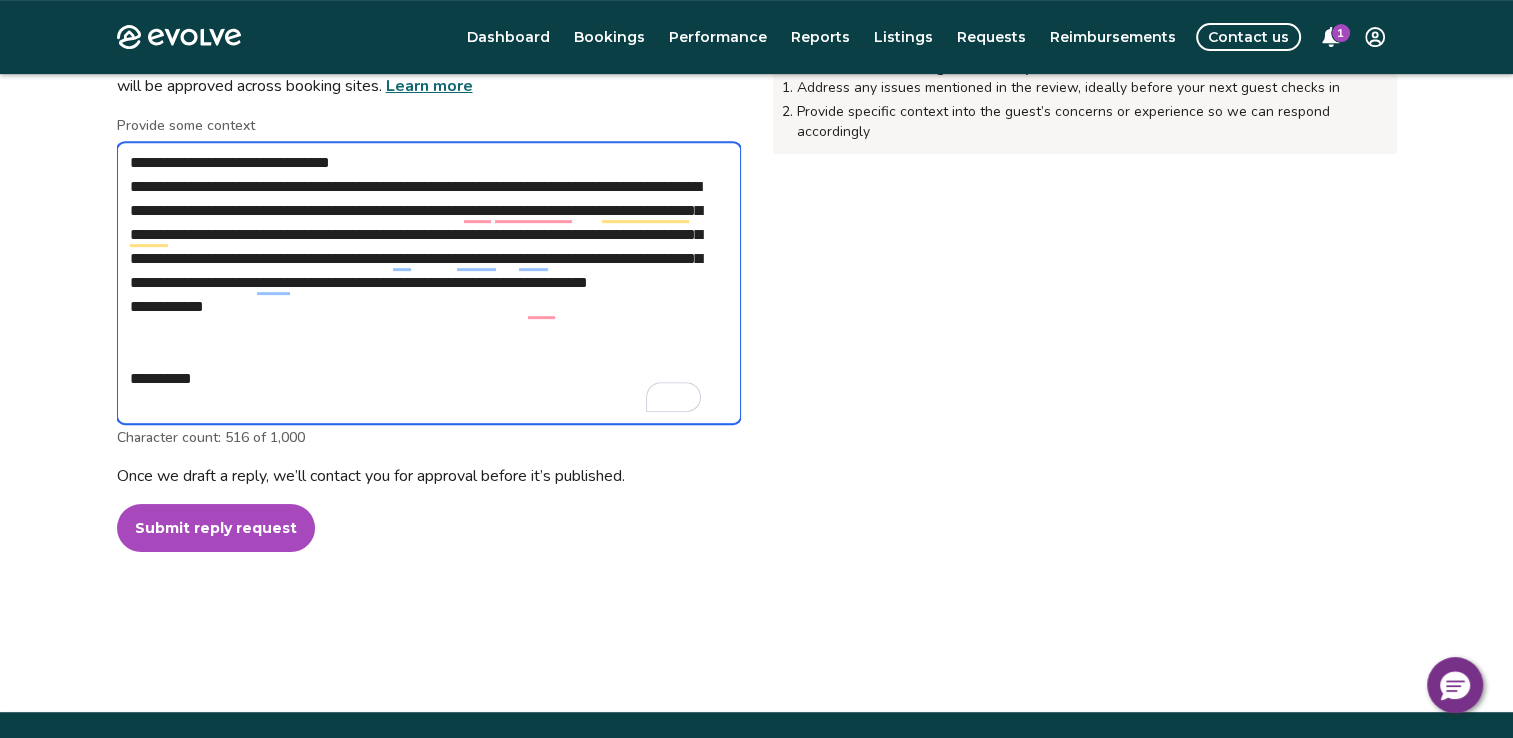 click on "**********" at bounding box center [429, 283] 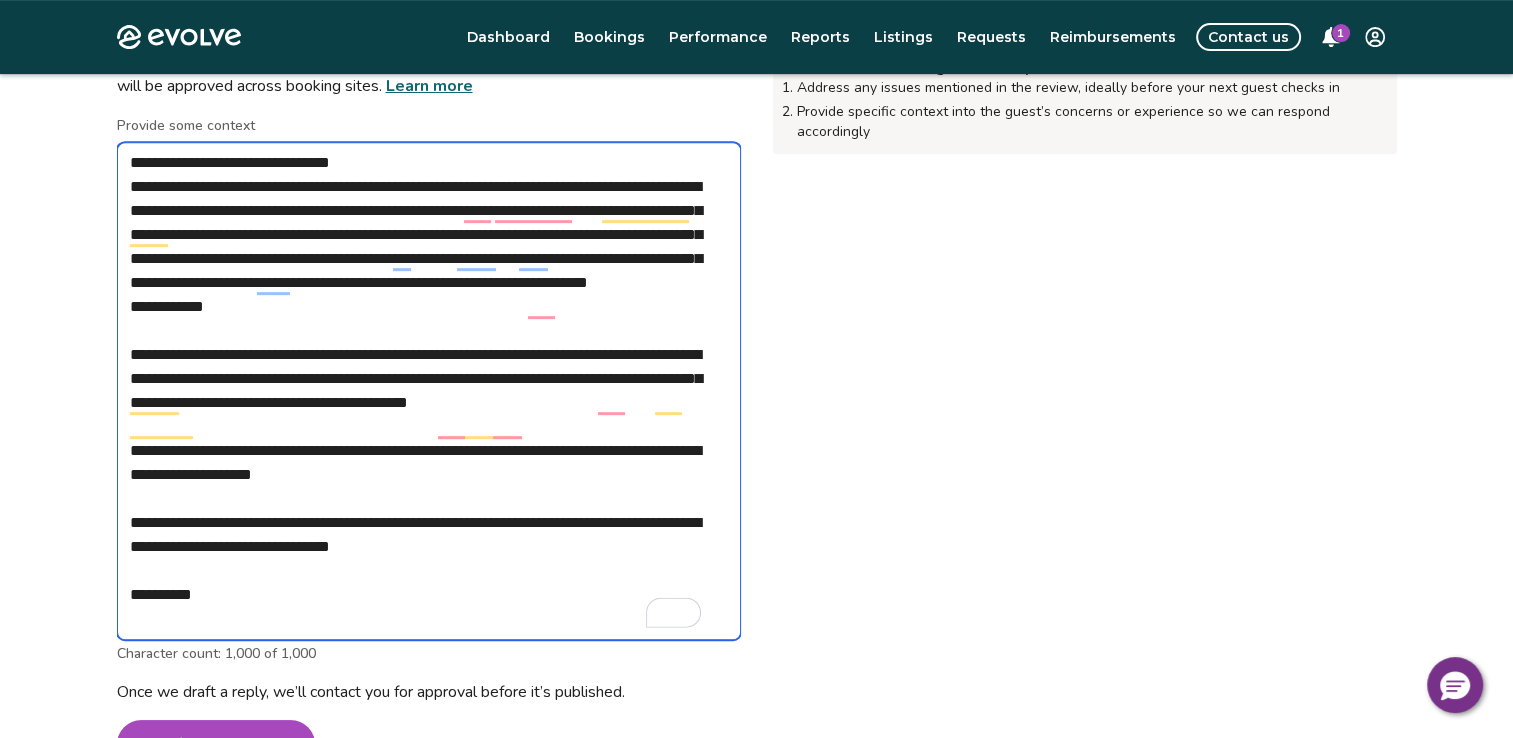 click on "**********" at bounding box center [429, 391] 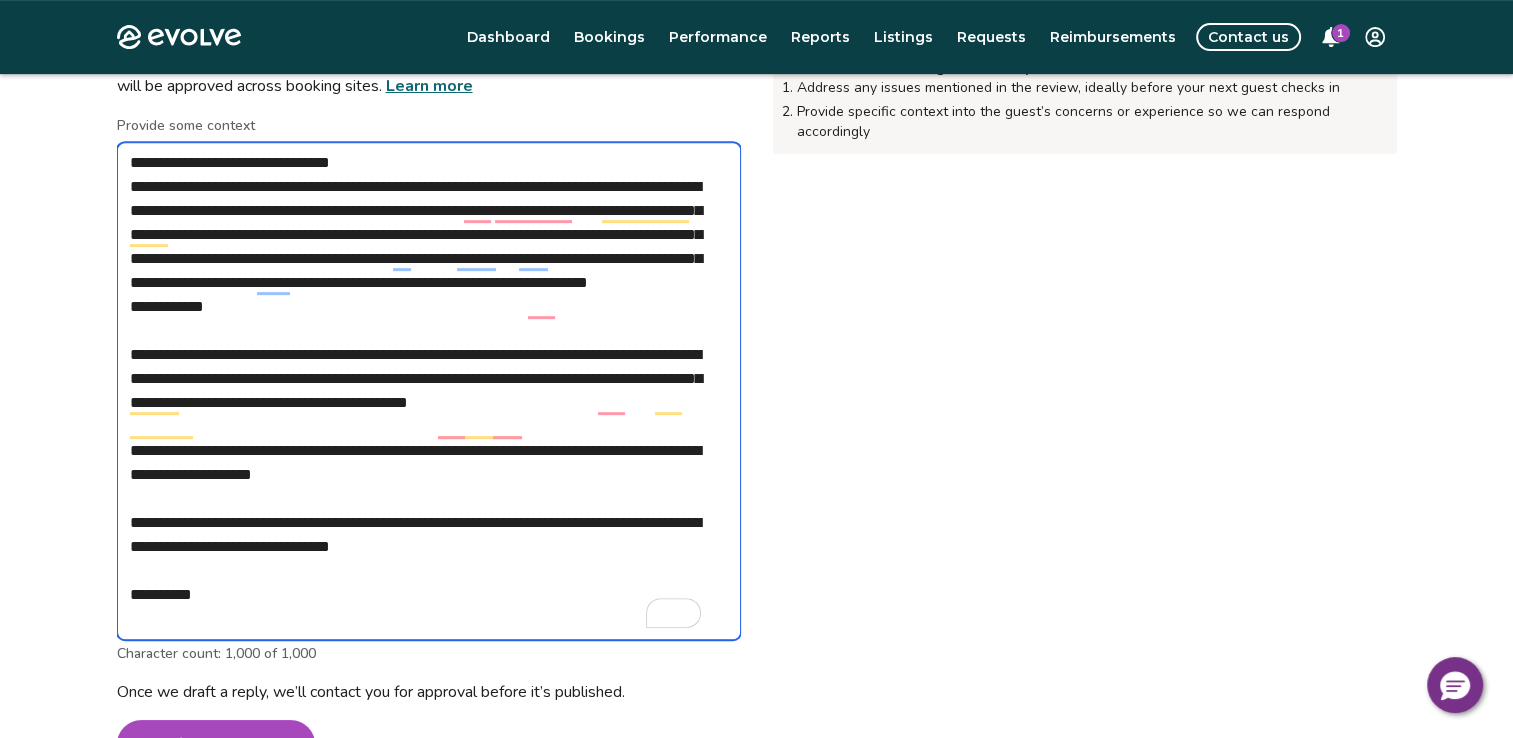 drag, startPoint x: 127, startPoint y: 414, endPoint x: 507, endPoint y: 633, distance: 438.58978 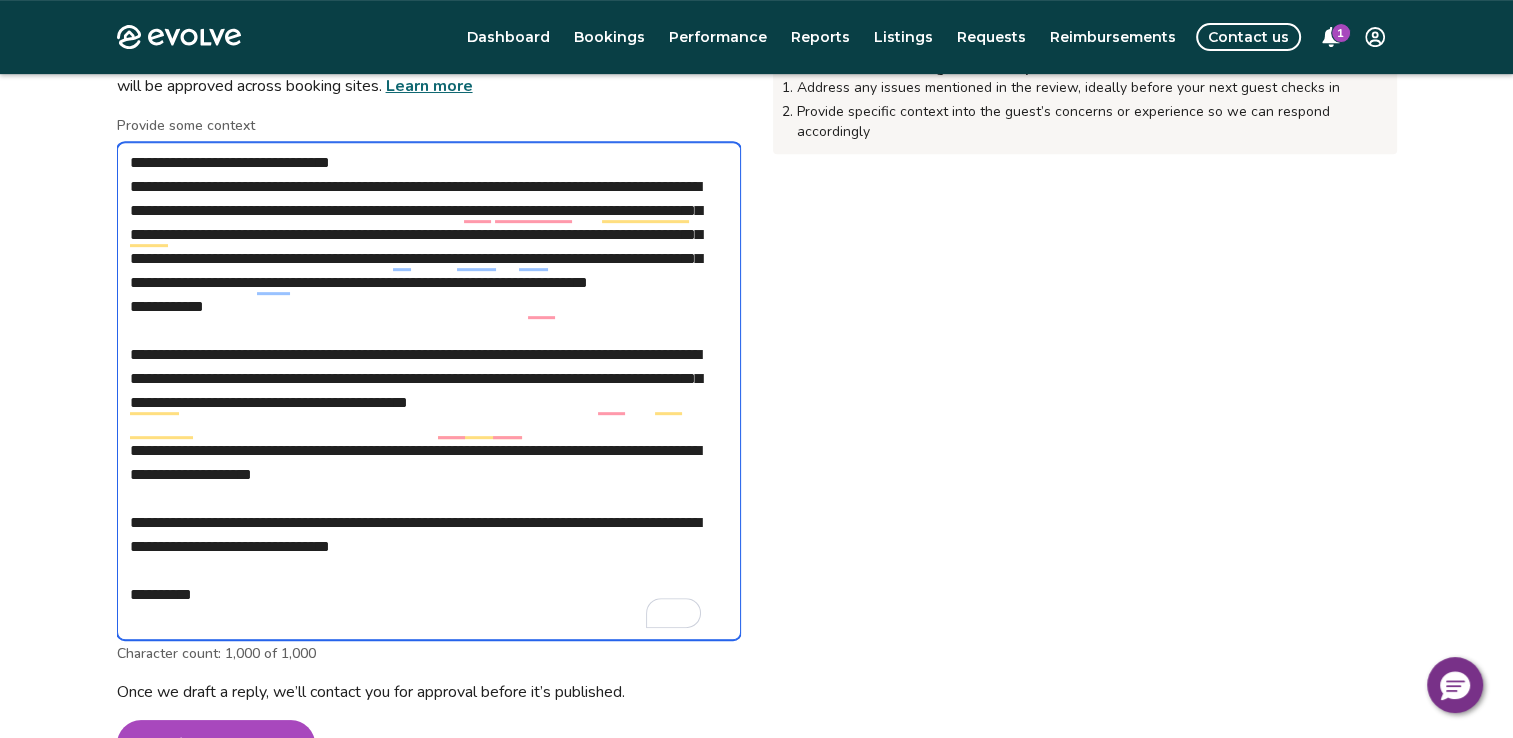 click on "**********" at bounding box center [429, 391] 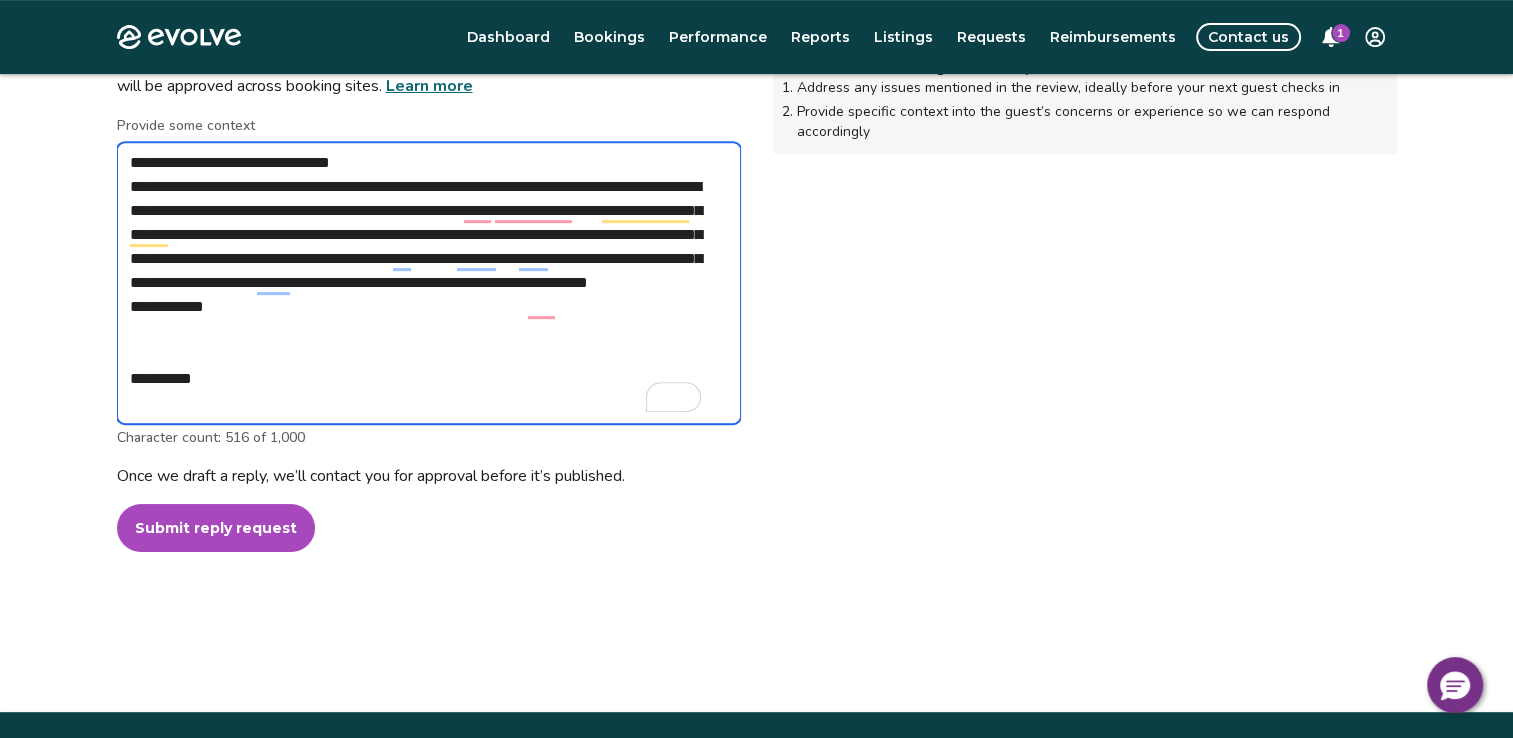 drag, startPoint x: 136, startPoint y: 226, endPoint x: 269, endPoint y: 375, distance: 199.72481 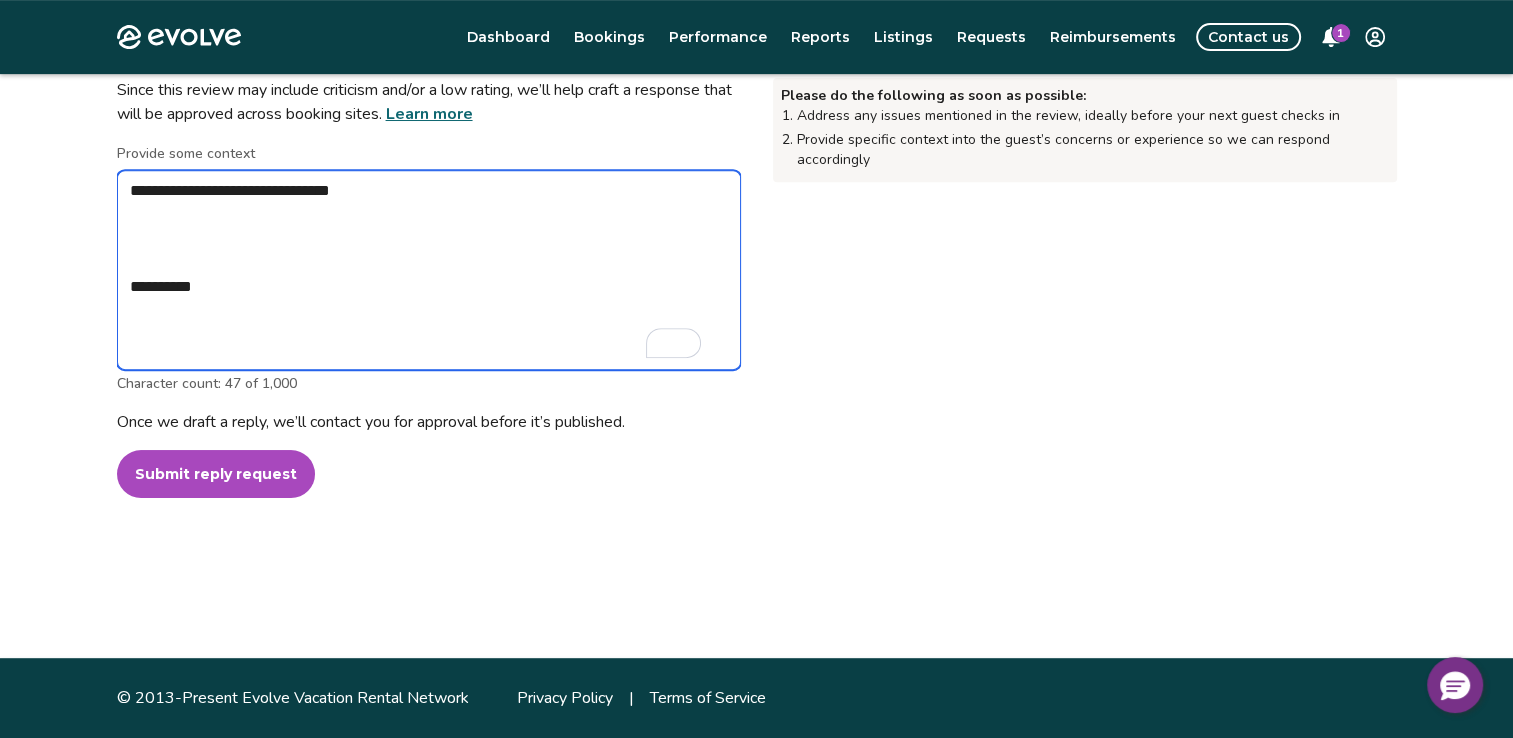 paste on "**********" 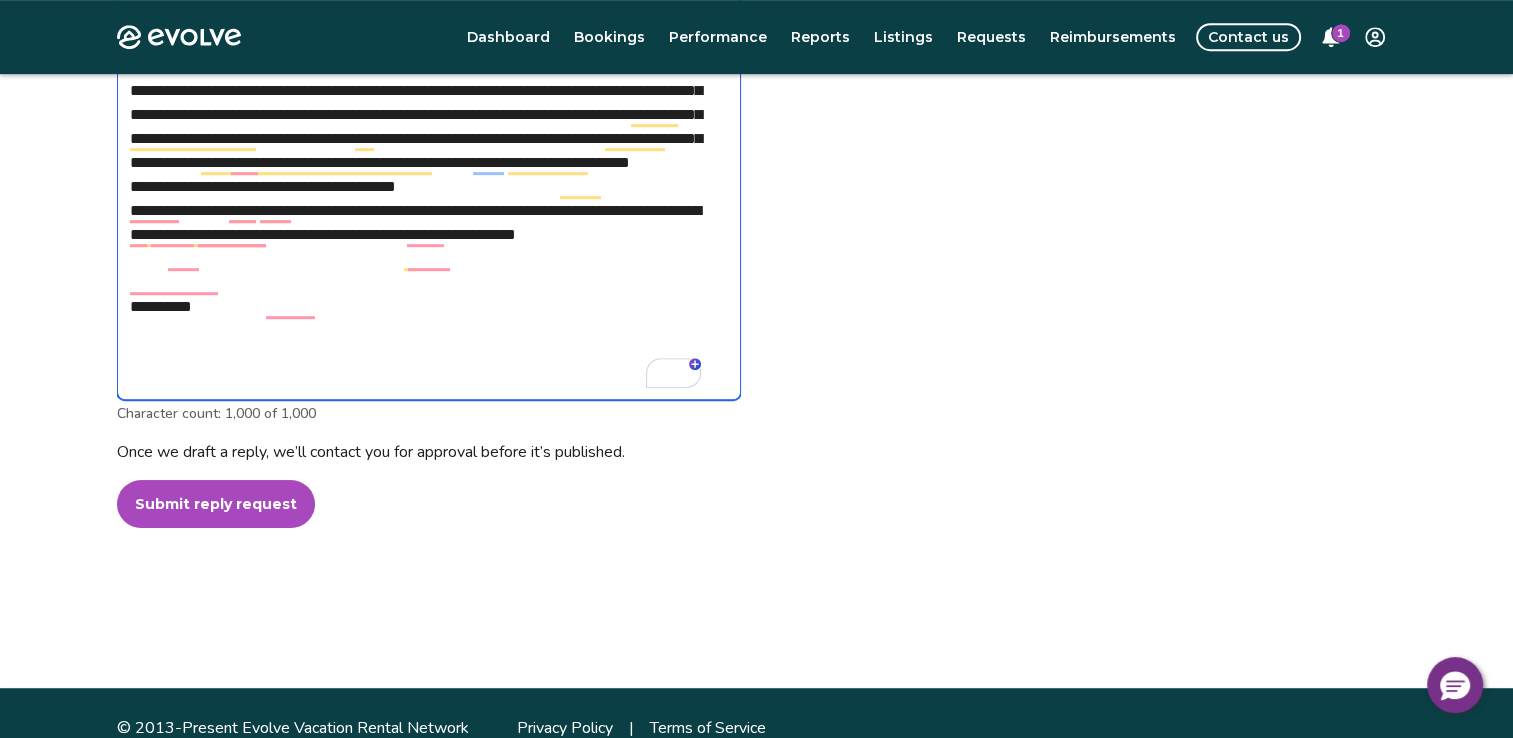 scroll, scrollTop: 1100, scrollLeft: 0, axis: vertical 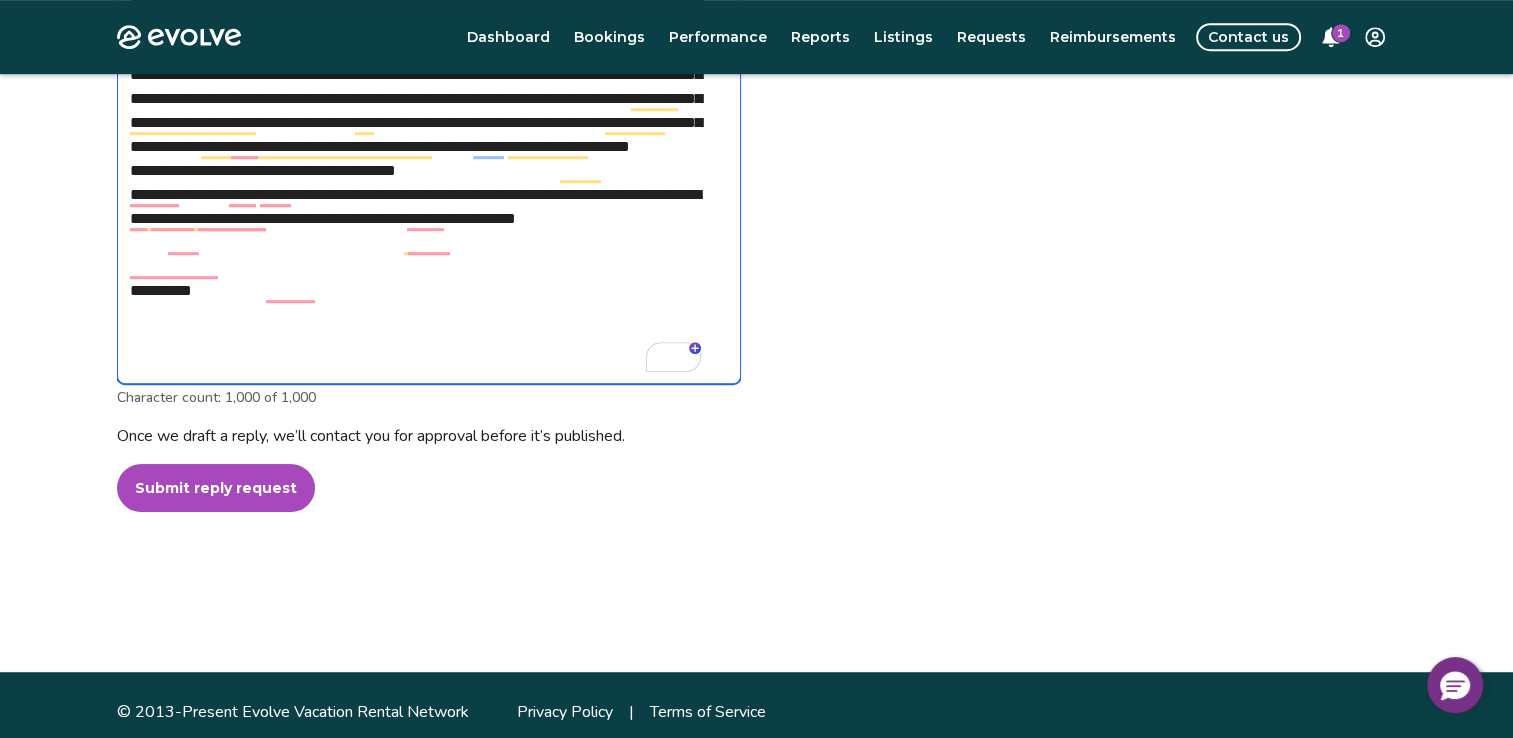 click on "**********" at bounding box center [429, 159] 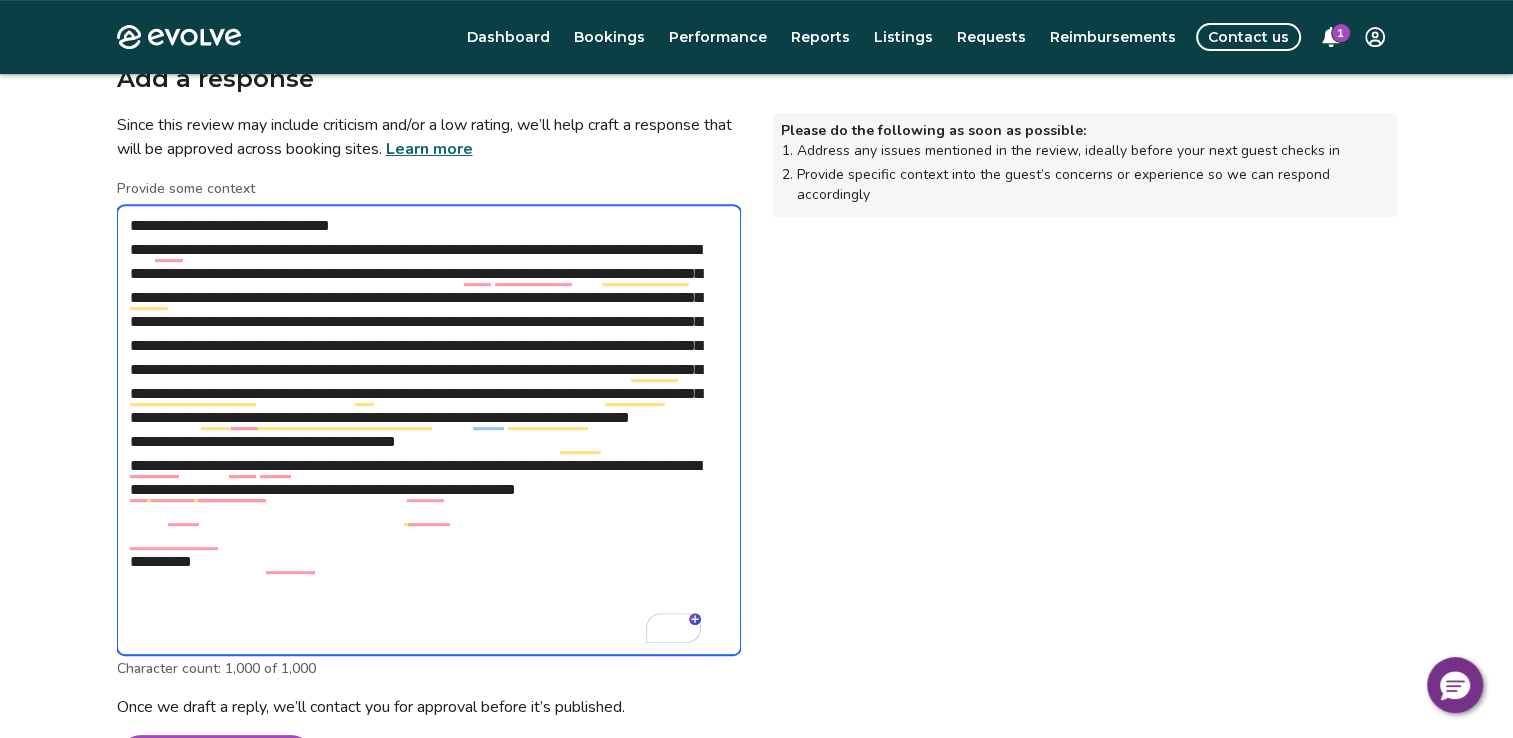 scroll, scrollTop: 960, scrollLeft: 0, axis: vertical 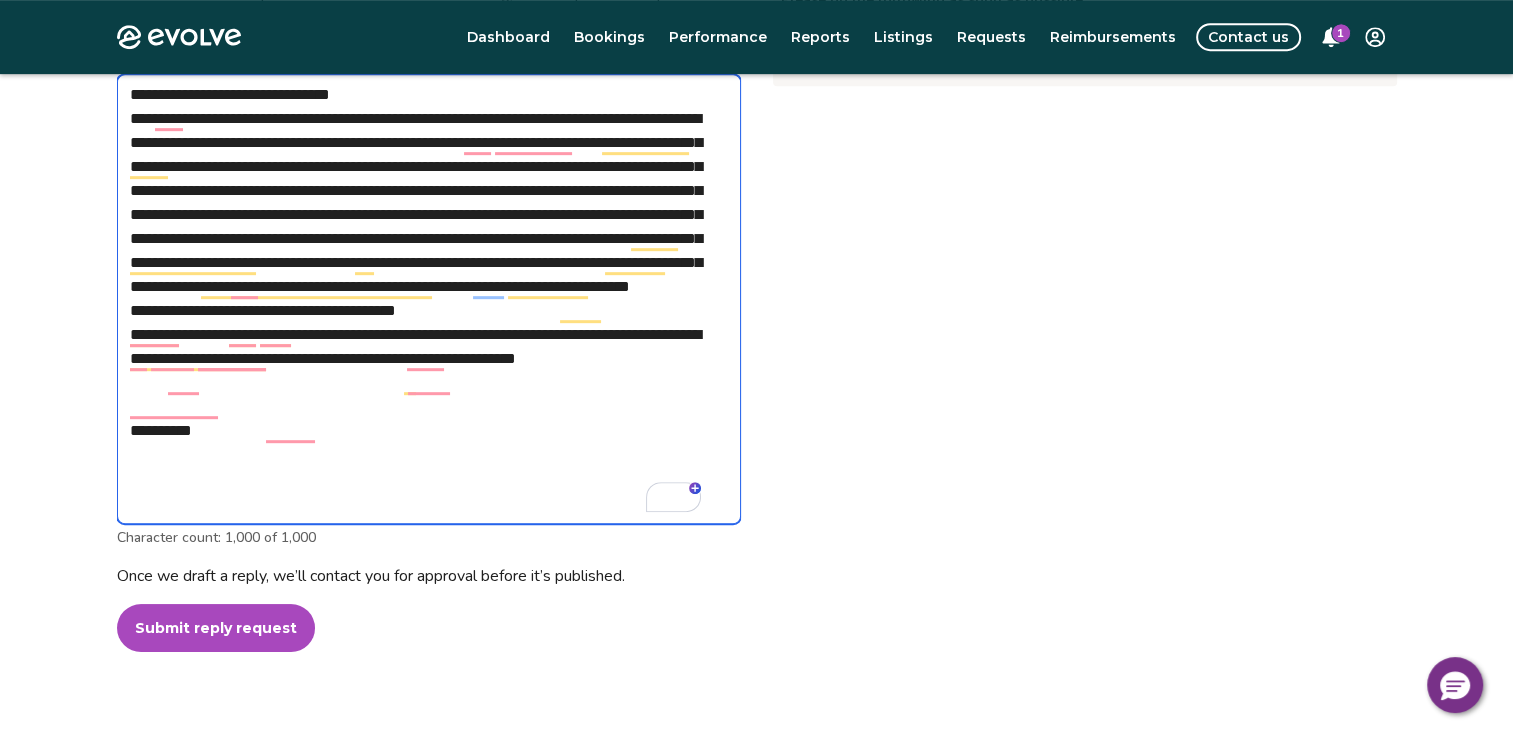 click on "**********" at bounding box center [429, 299] 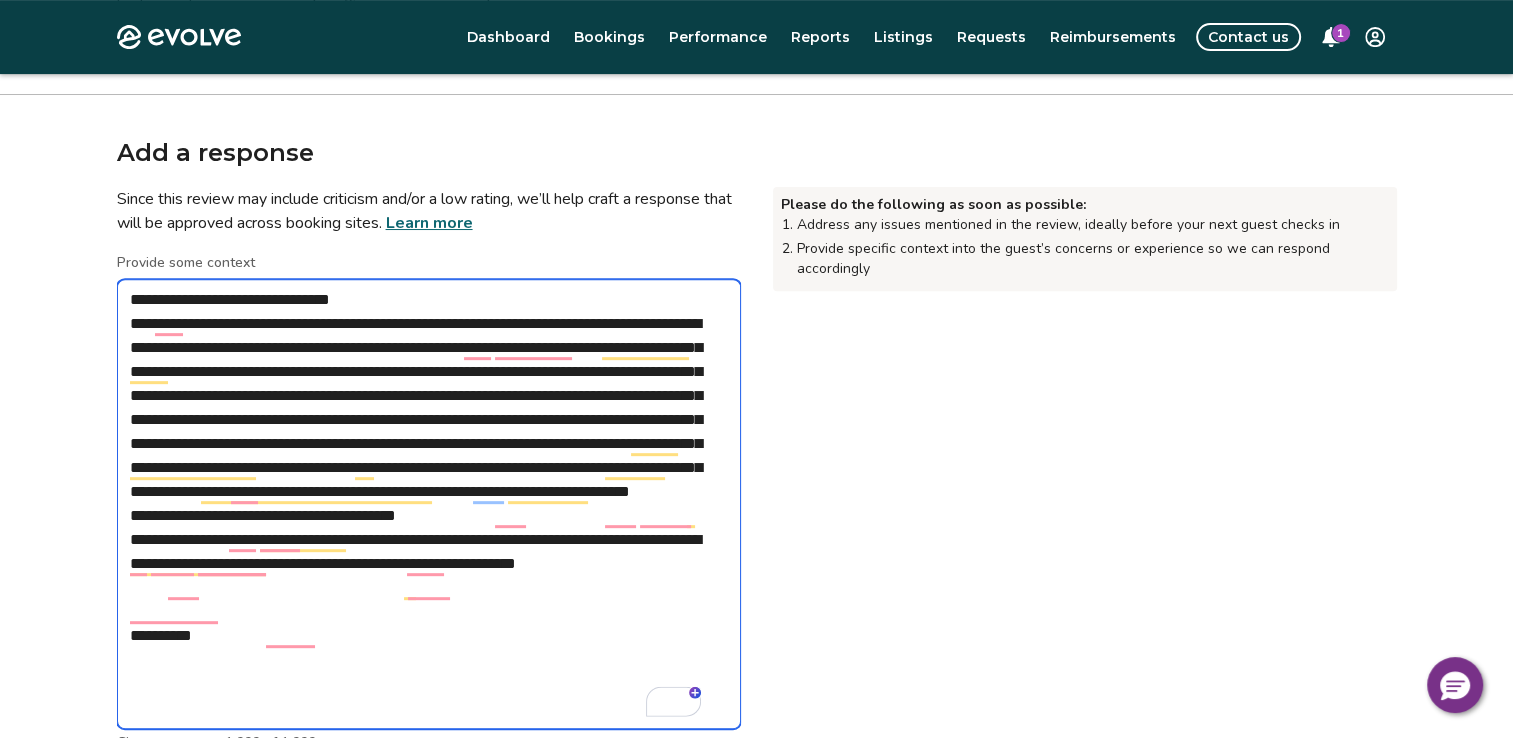 scroll, scrollTop: 860, scrollLeft: 0, axis: vertical 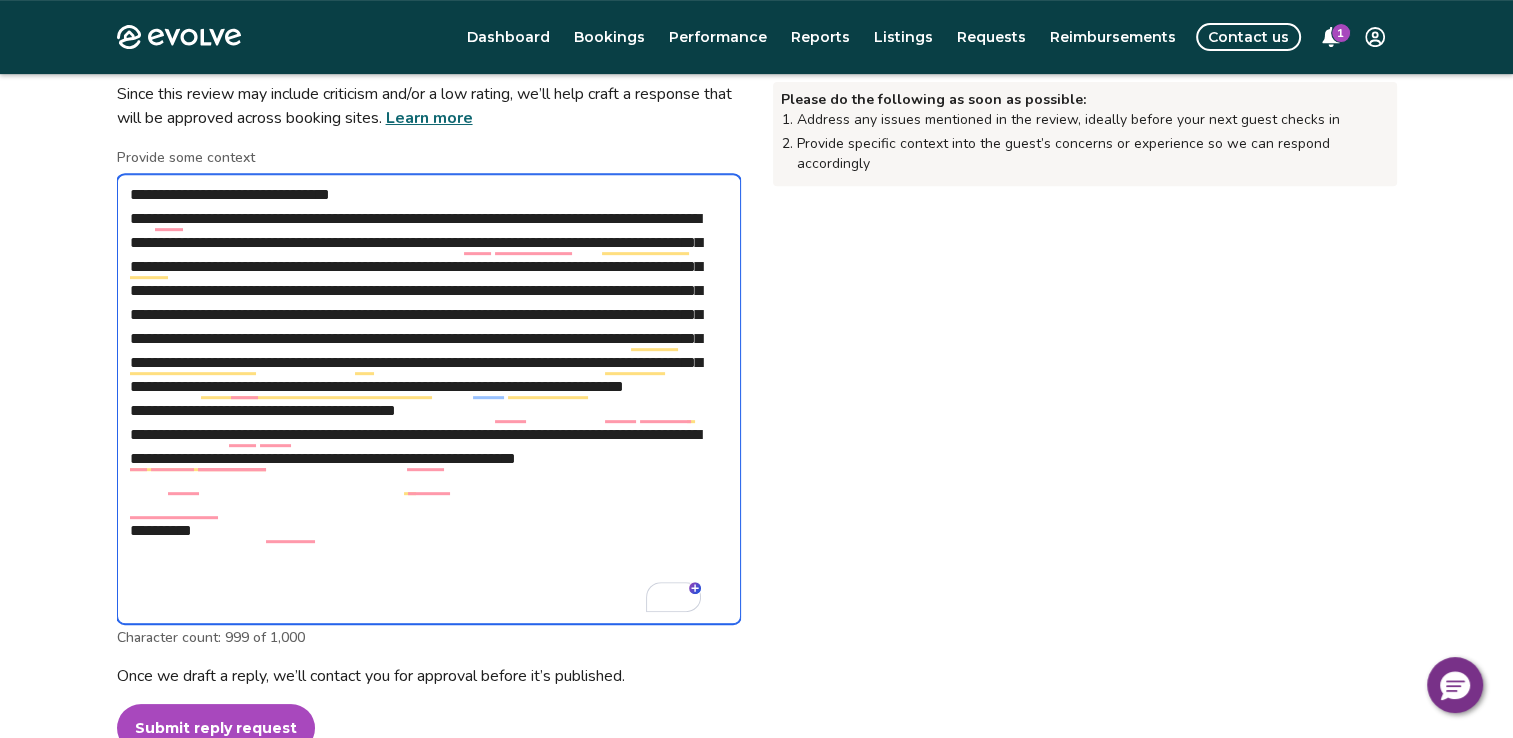 click on "**********" at bounding box center [429, 399] 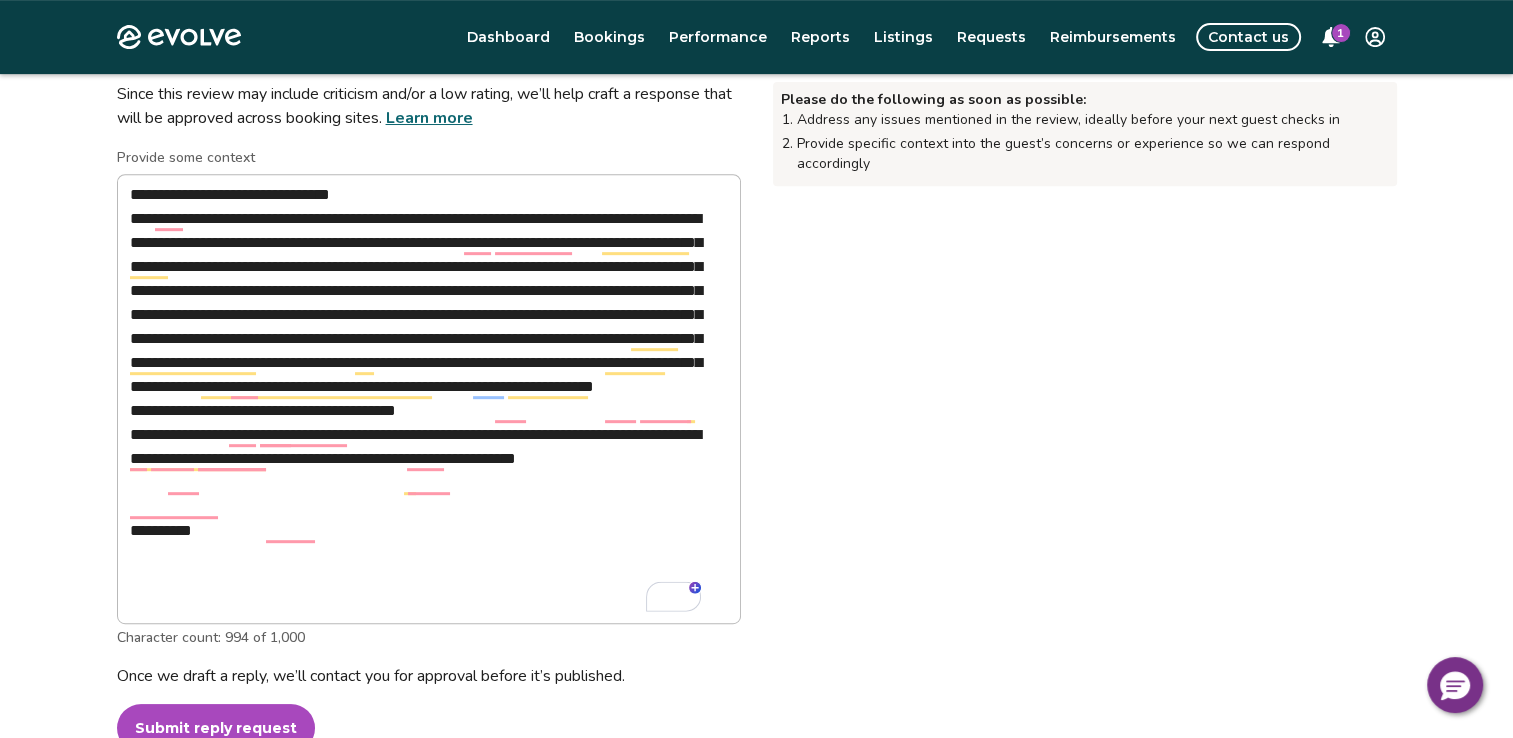 click on "Please do the following as soon as possible: Address any issues mentioned in the review, ideally before your next guest checks in Provide specific context into the guest’s concerns or experience so we can respond accordingly" at bounding box center [1085, 457] 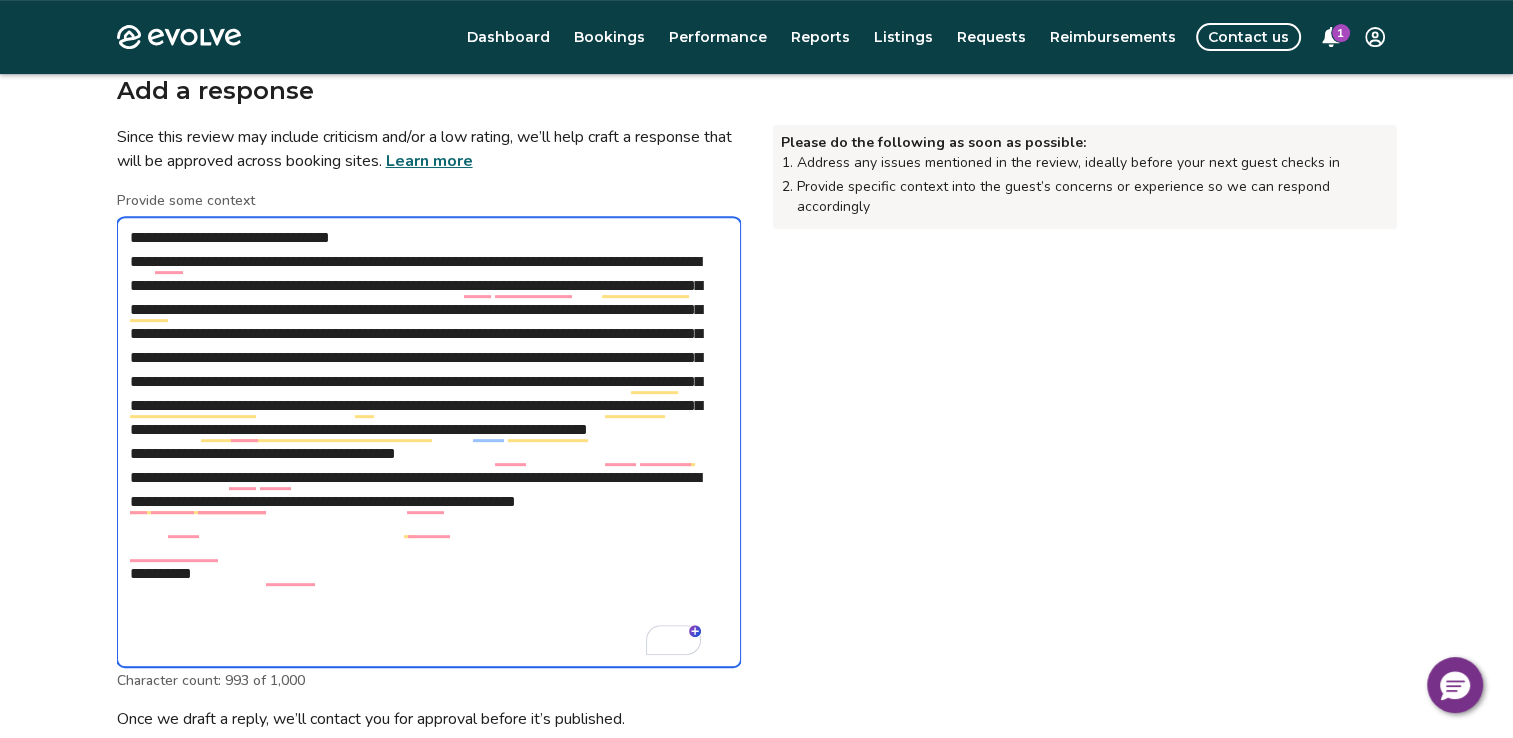 scroll, scrollTop: 800, scrollLeft: 0, axis: vertical 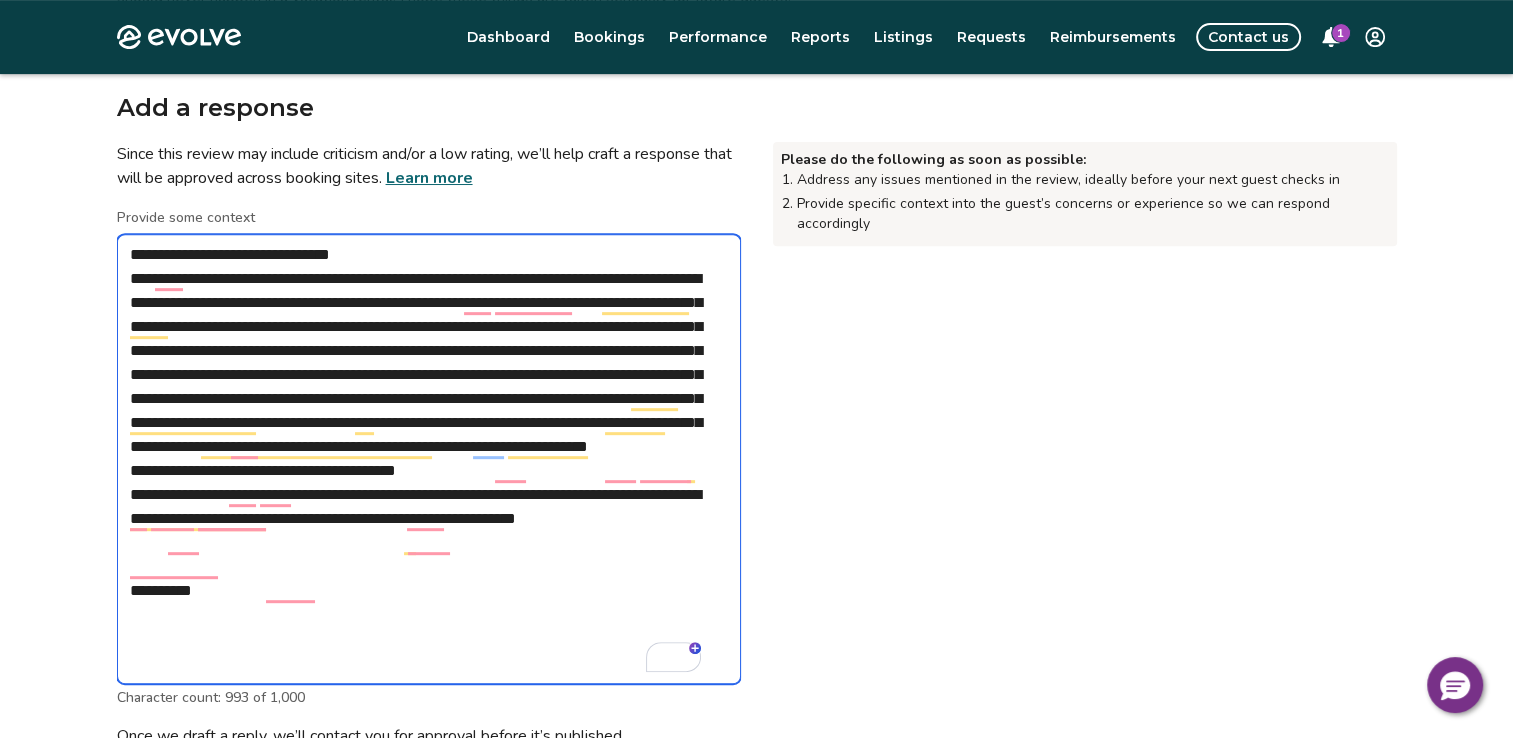 drag, startPoint x: 137, startPoint y: 304, endPoint x: 578, endPoint y: 640, distance: 554.4159 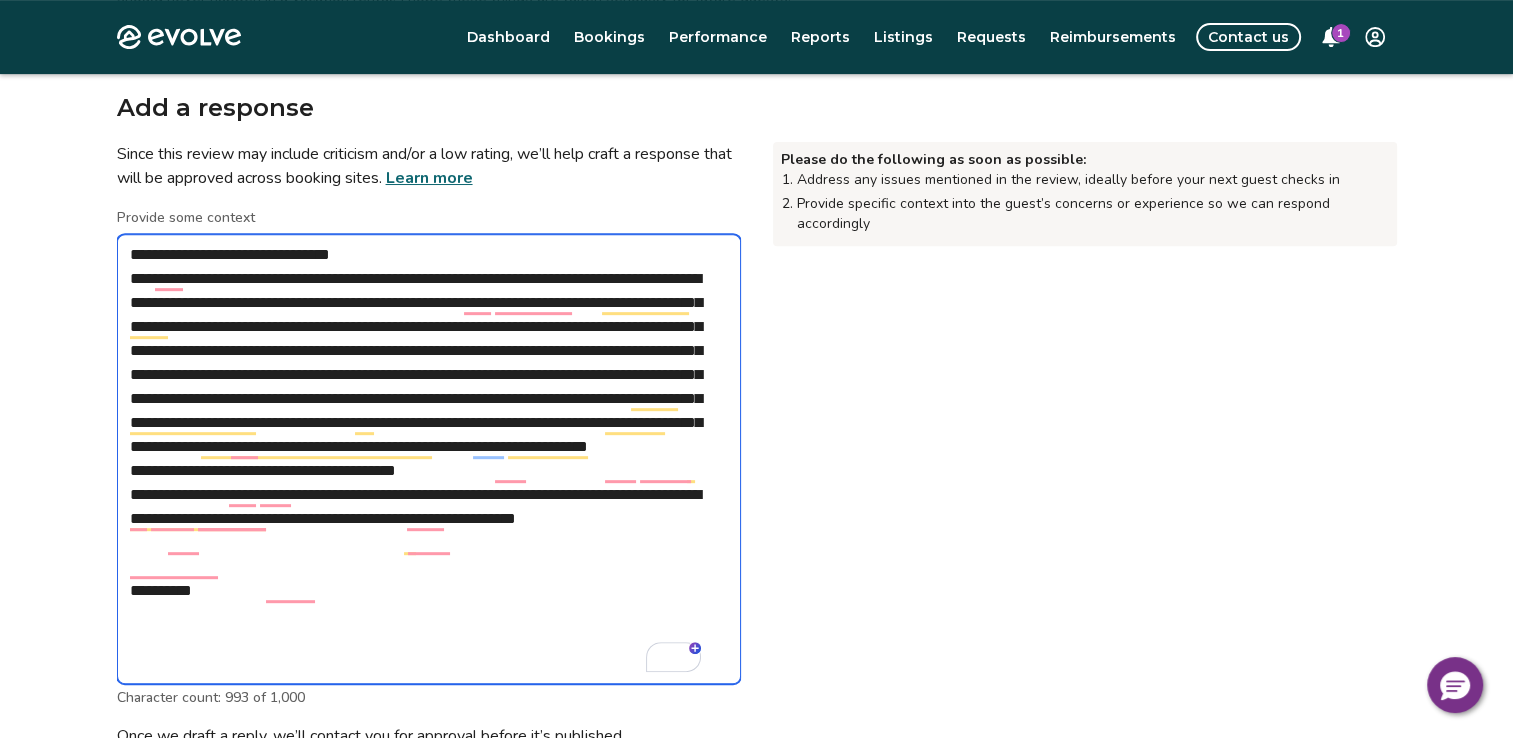 click on "**********" at bounding box center [429, 459] 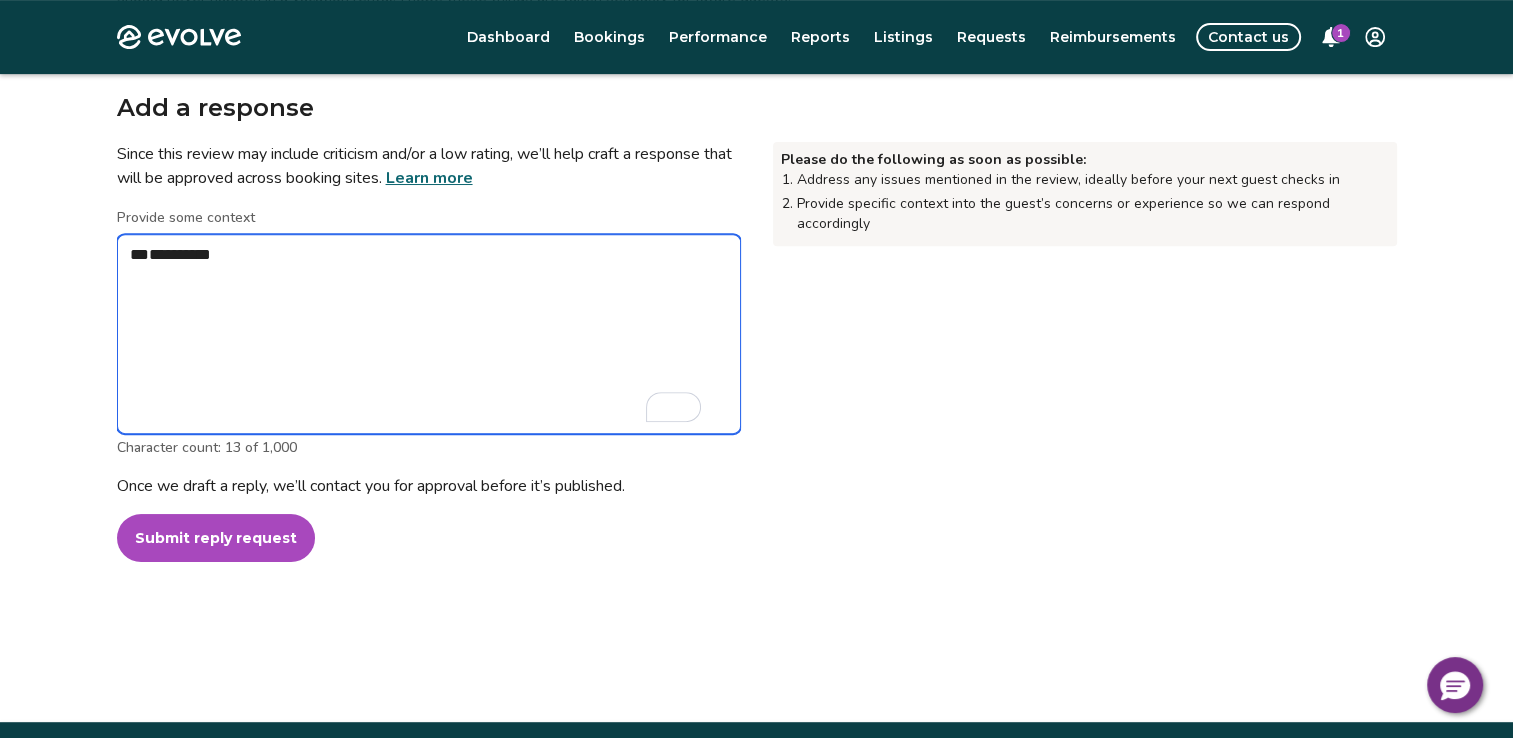 paste on "**********" 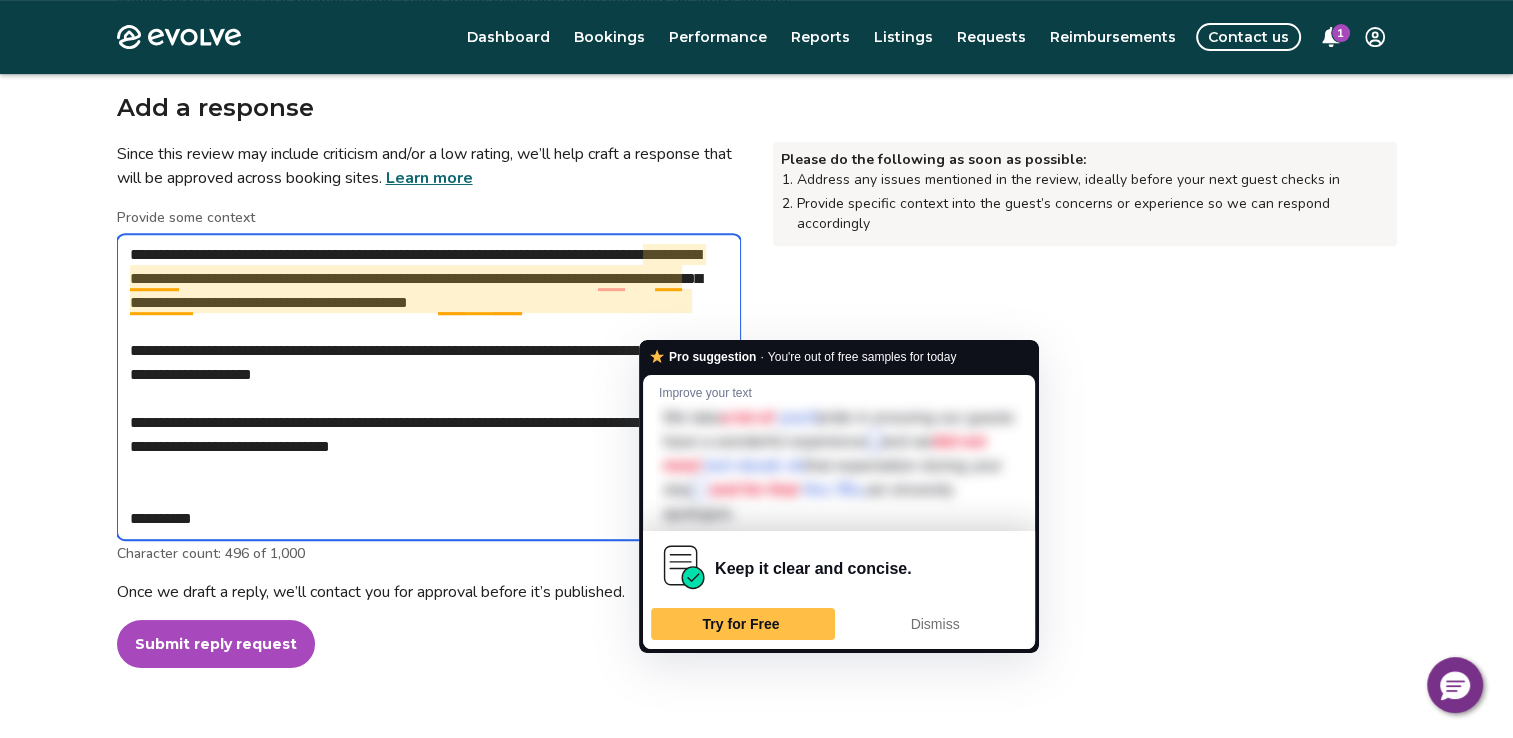 click on "You're out of free samples for today" at bounding box center (862, 357) 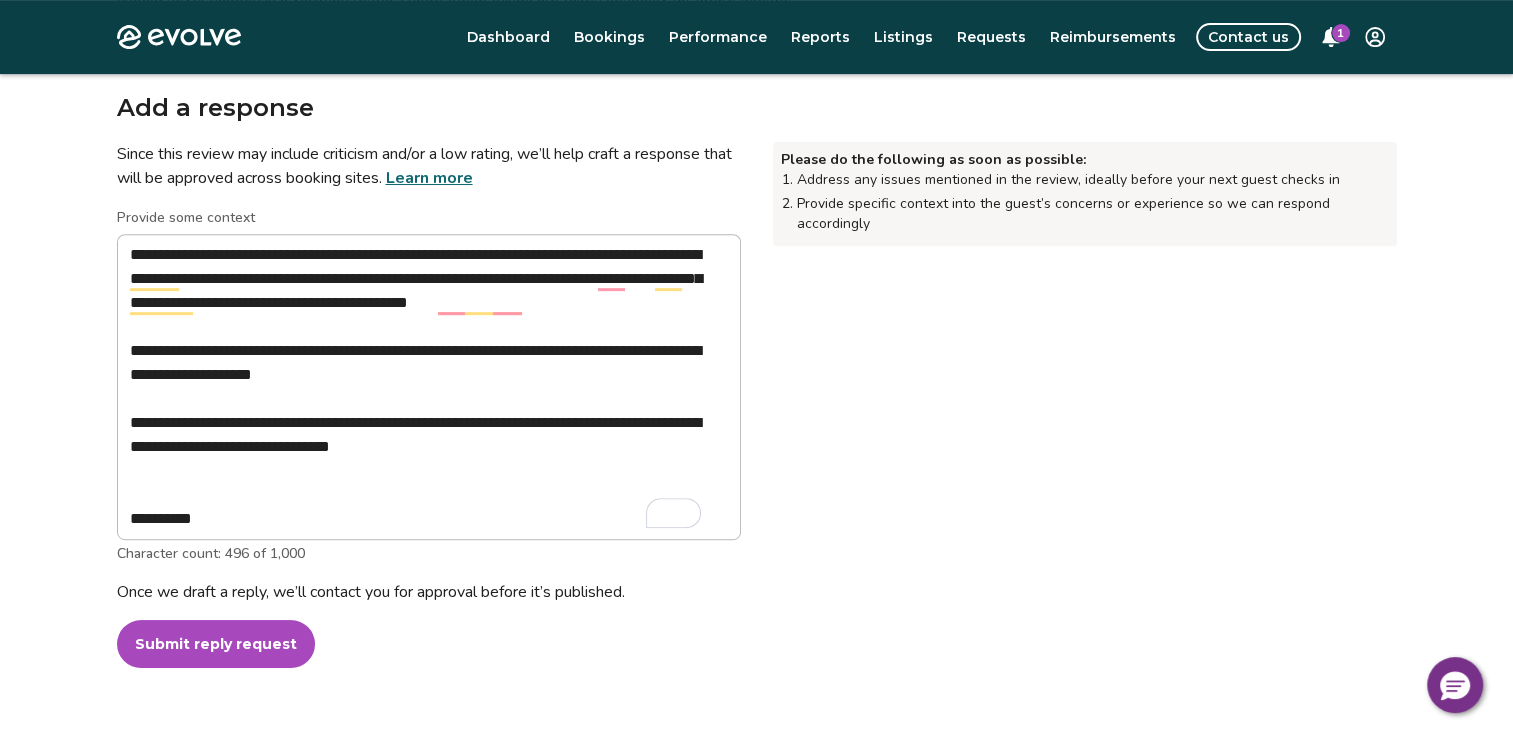 click on "Please do the following as soon as possible: Address any issues mentioned in the review, ideally before your next guest checks in Provide specific context into the guest’s concerns or experience so we can respond accordingly" at bounding box center (1085, 445) 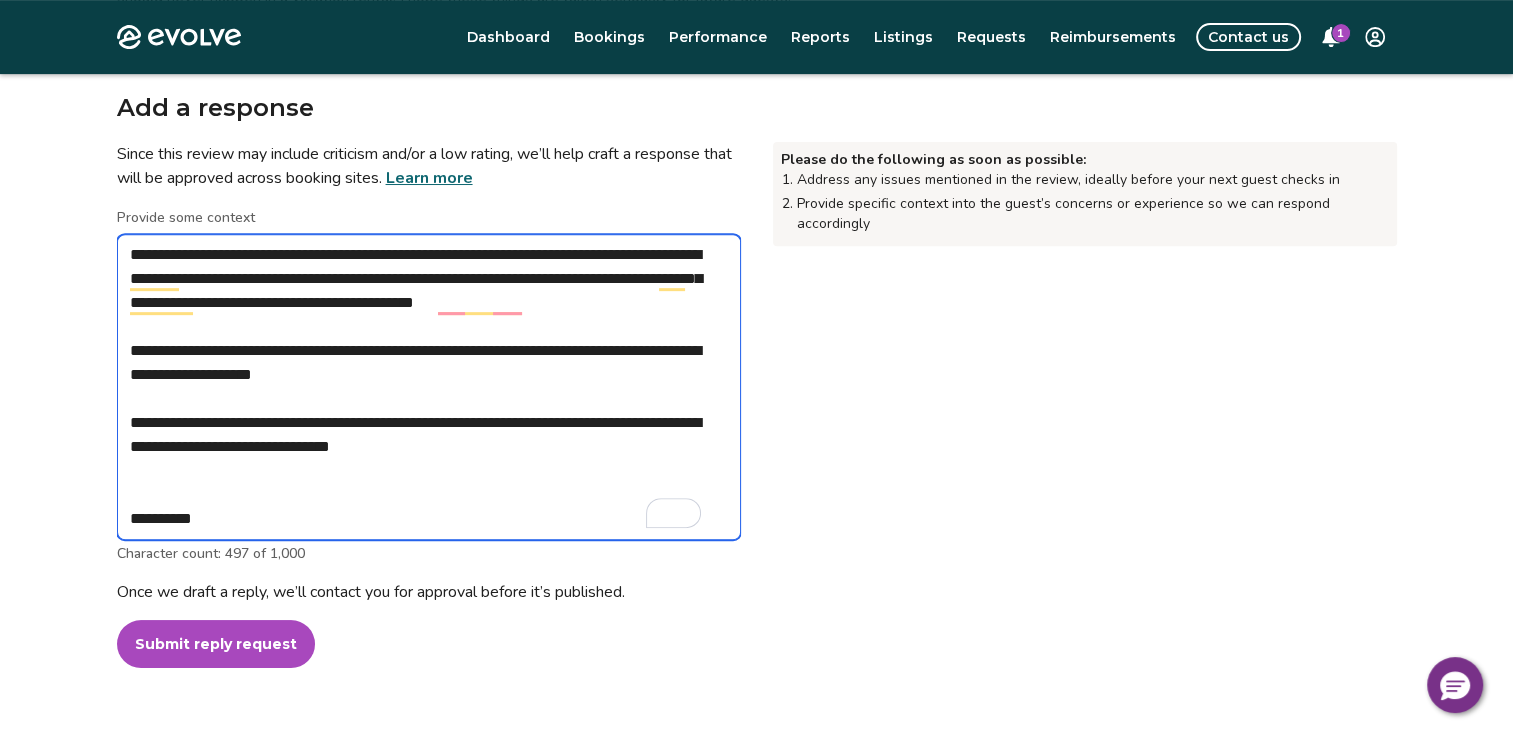 drag, startPoint x: 603, startPoint y: 318, endPoint x: 685, endPoint y: 379, distance: 102.20078 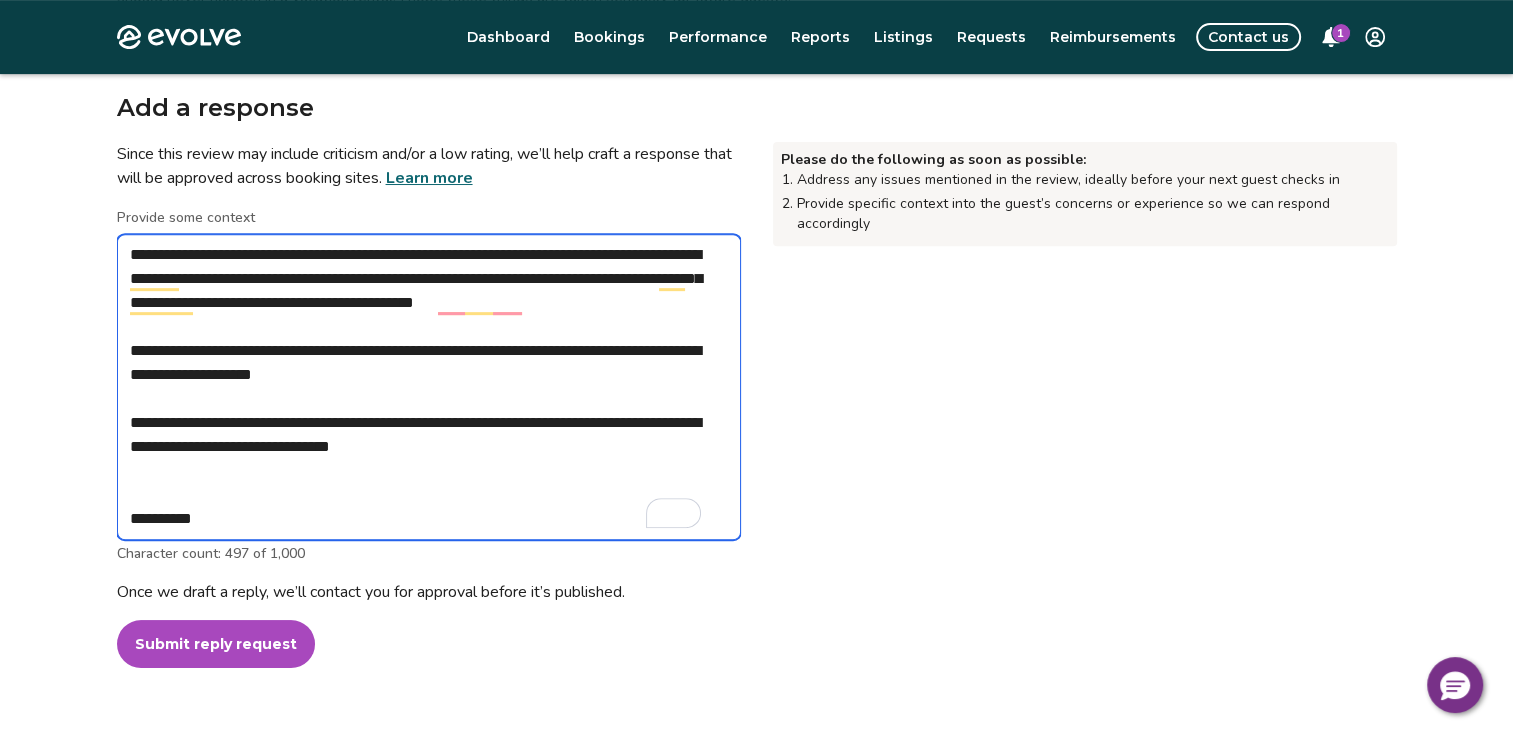 click on "**********" at bounding box center (429, 387) 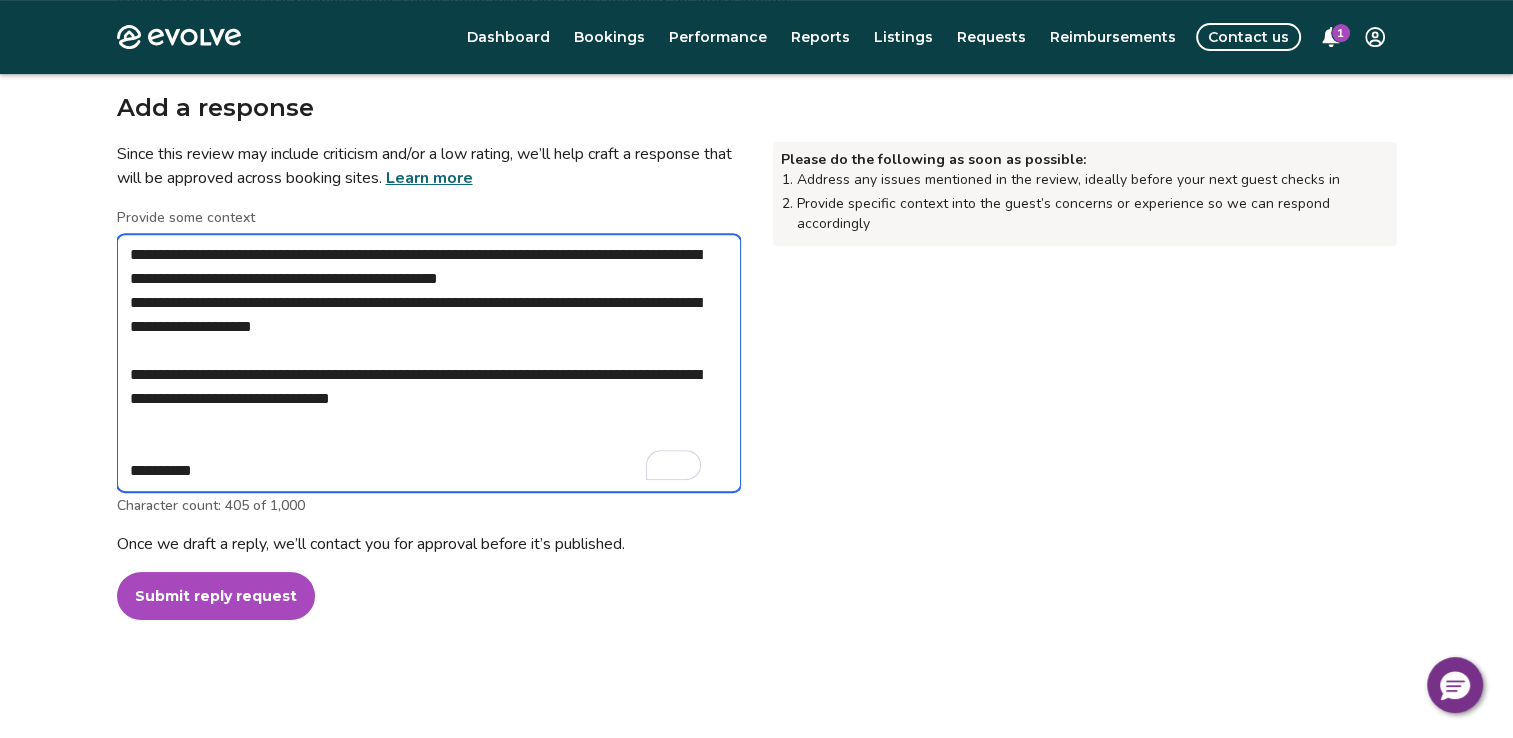 drag, startPoint x: 128, startPoint y: 417, endPoint x: 510, endPoint y: 466, distance: 385.12985 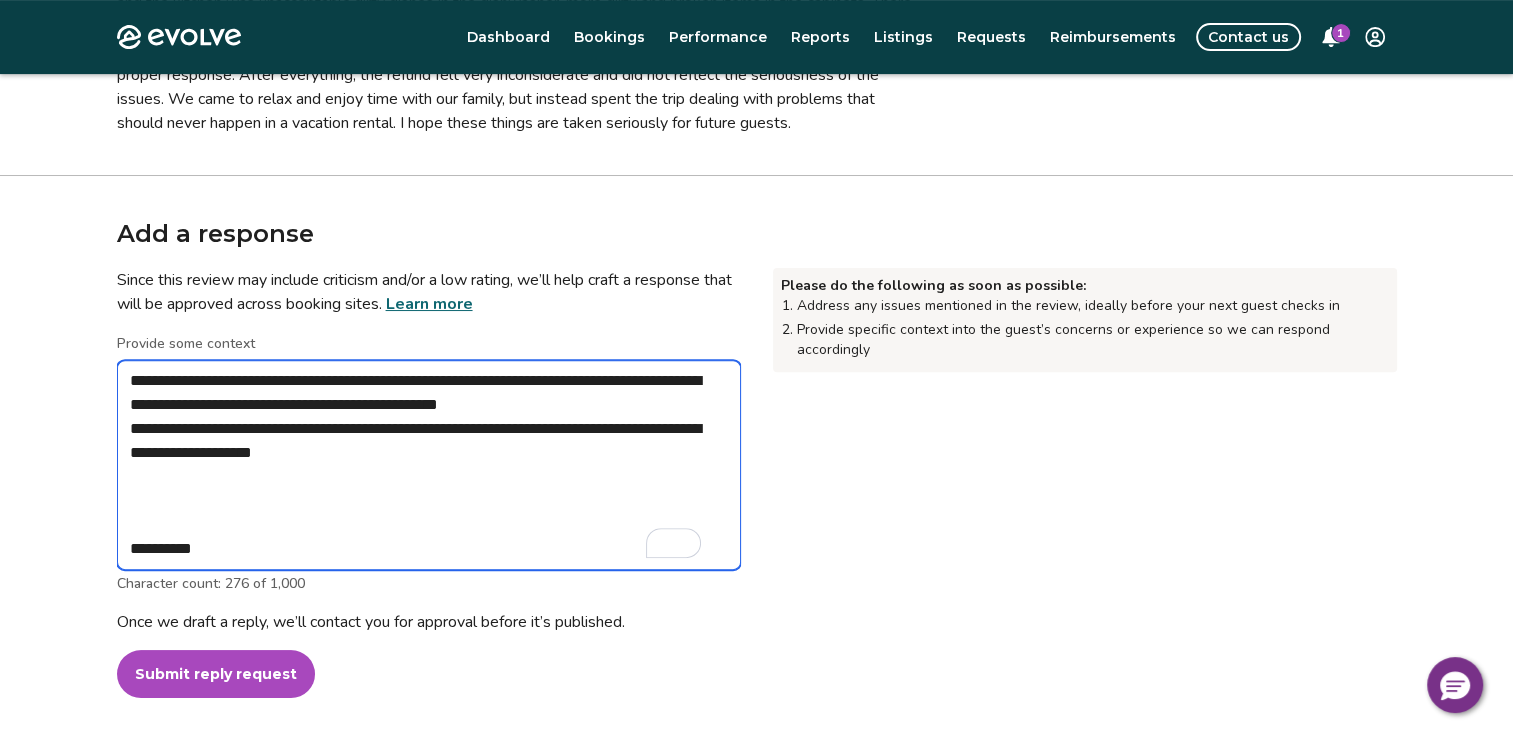 scroll, scrollTop: 700, scrollLeft: 0, axis: vertical 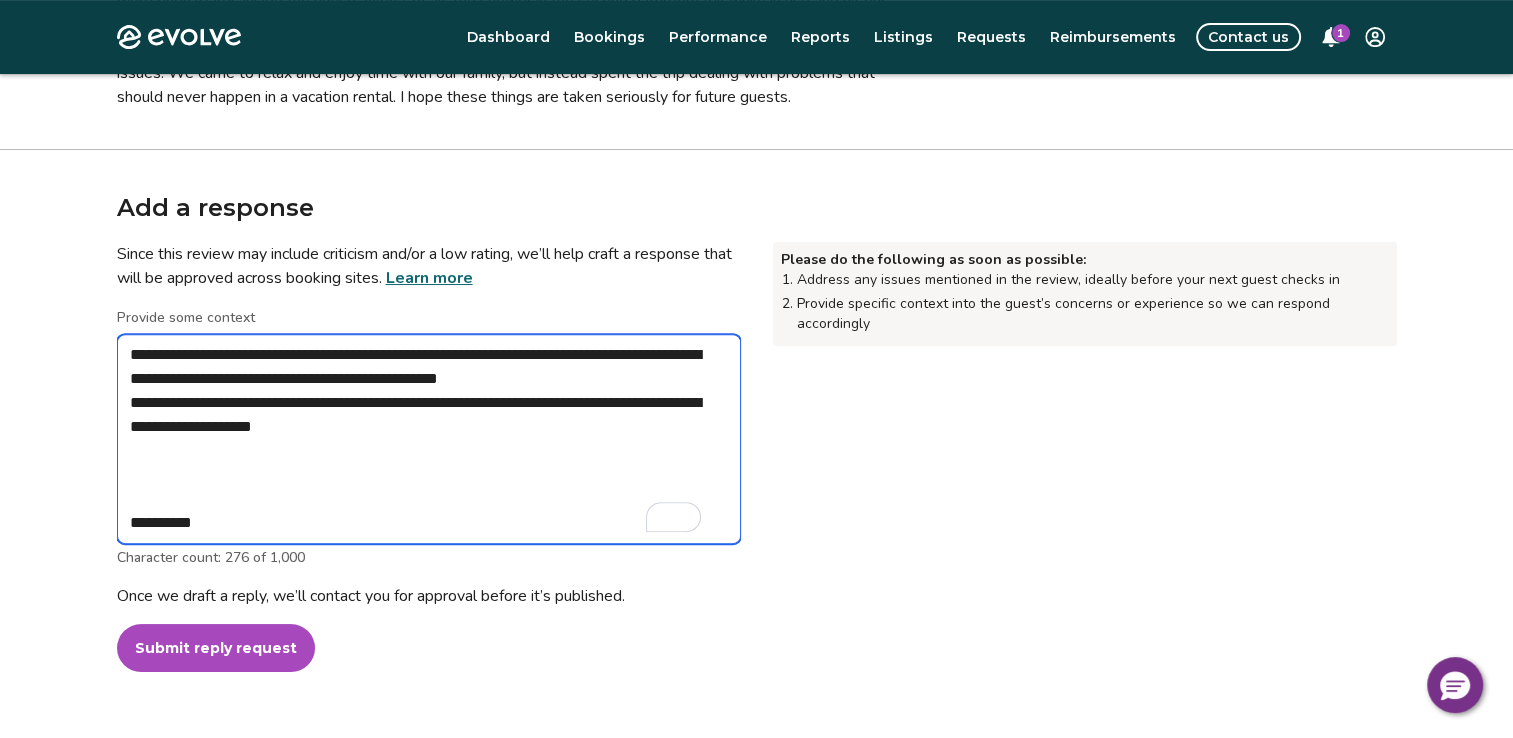 click on "**********" at bounding box center [429, 439] 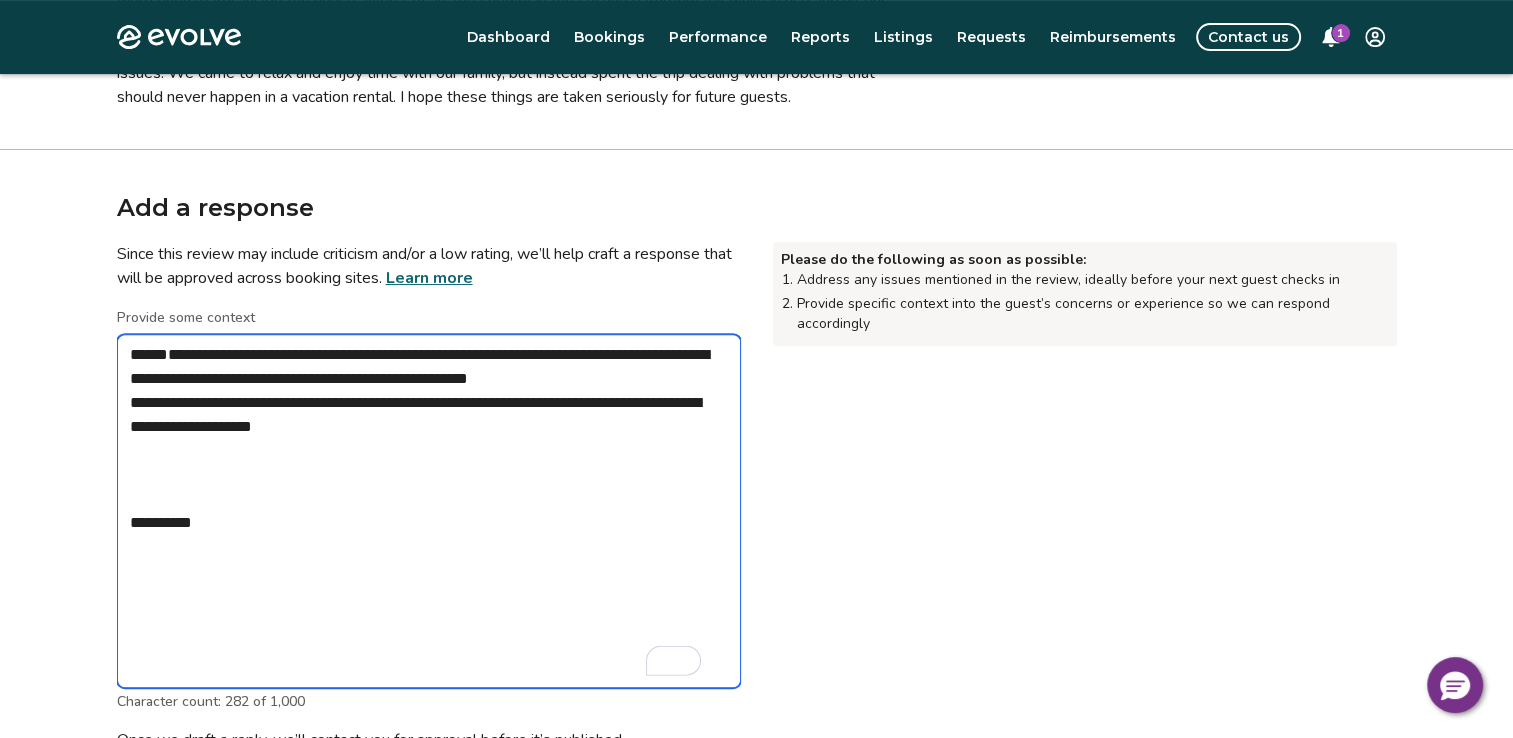 click on "**********" at bounding box center [429, 511] 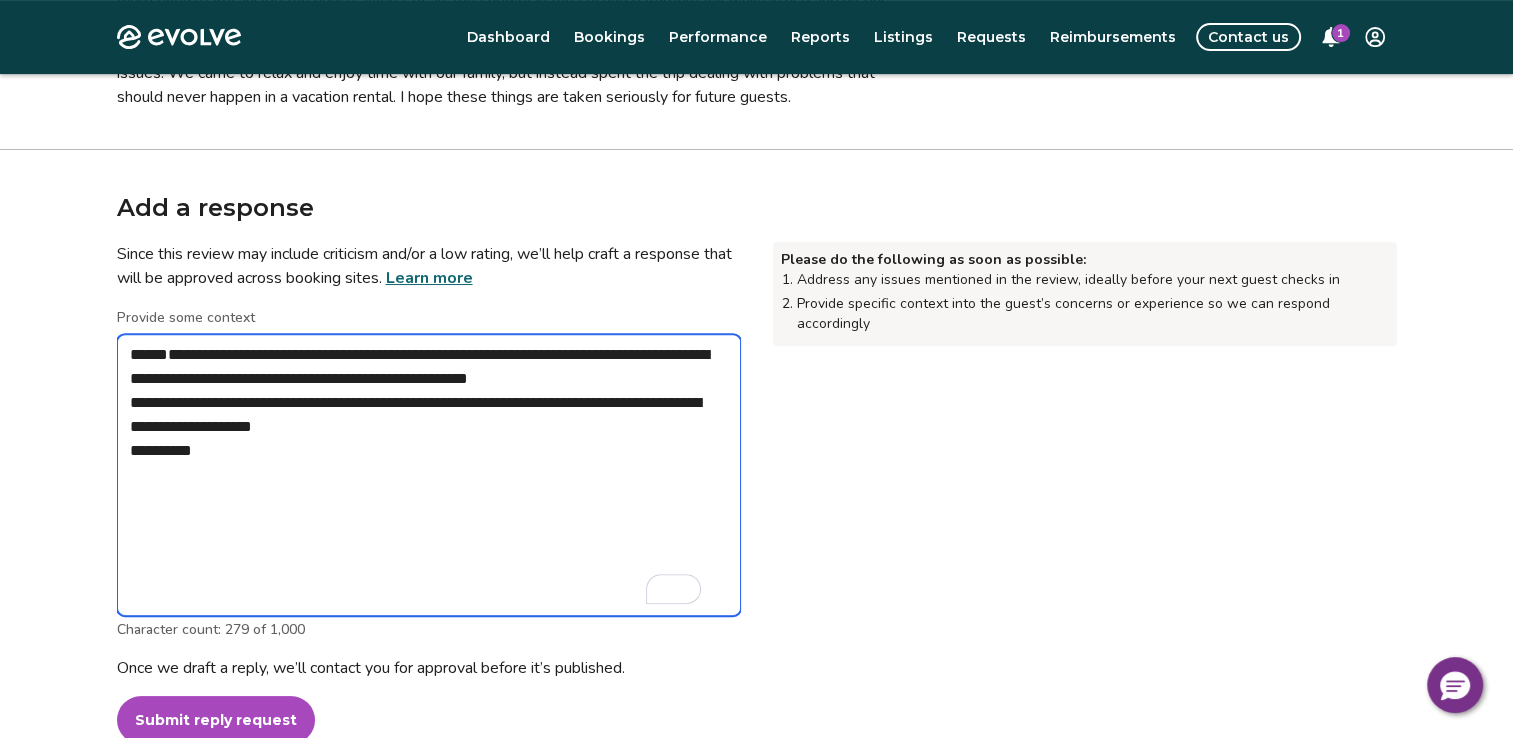 click on "**********" at bounding box center (429, 475) 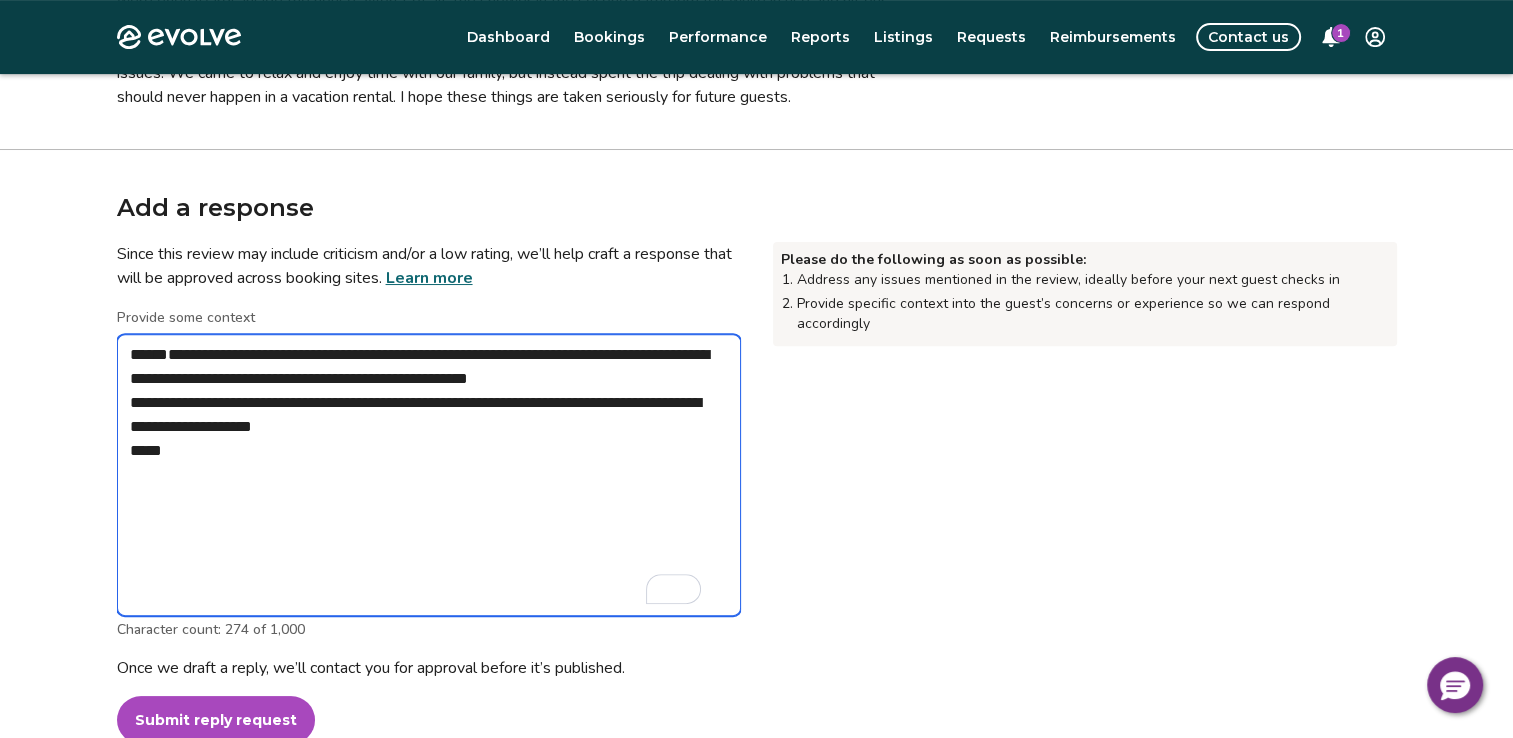 click on "**********" at bounding box center [429, 475] 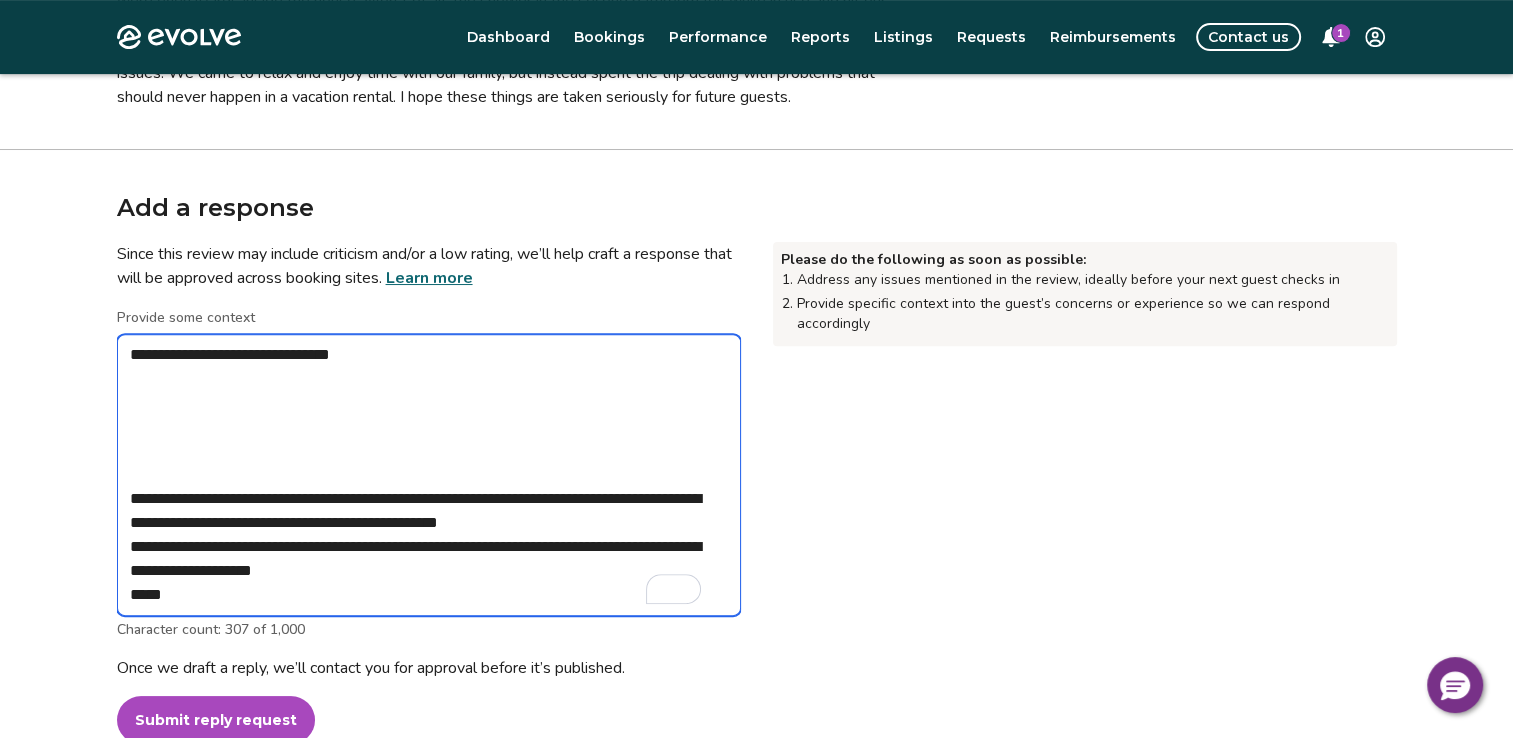 click on "**********" at bounding box center [429, 475] 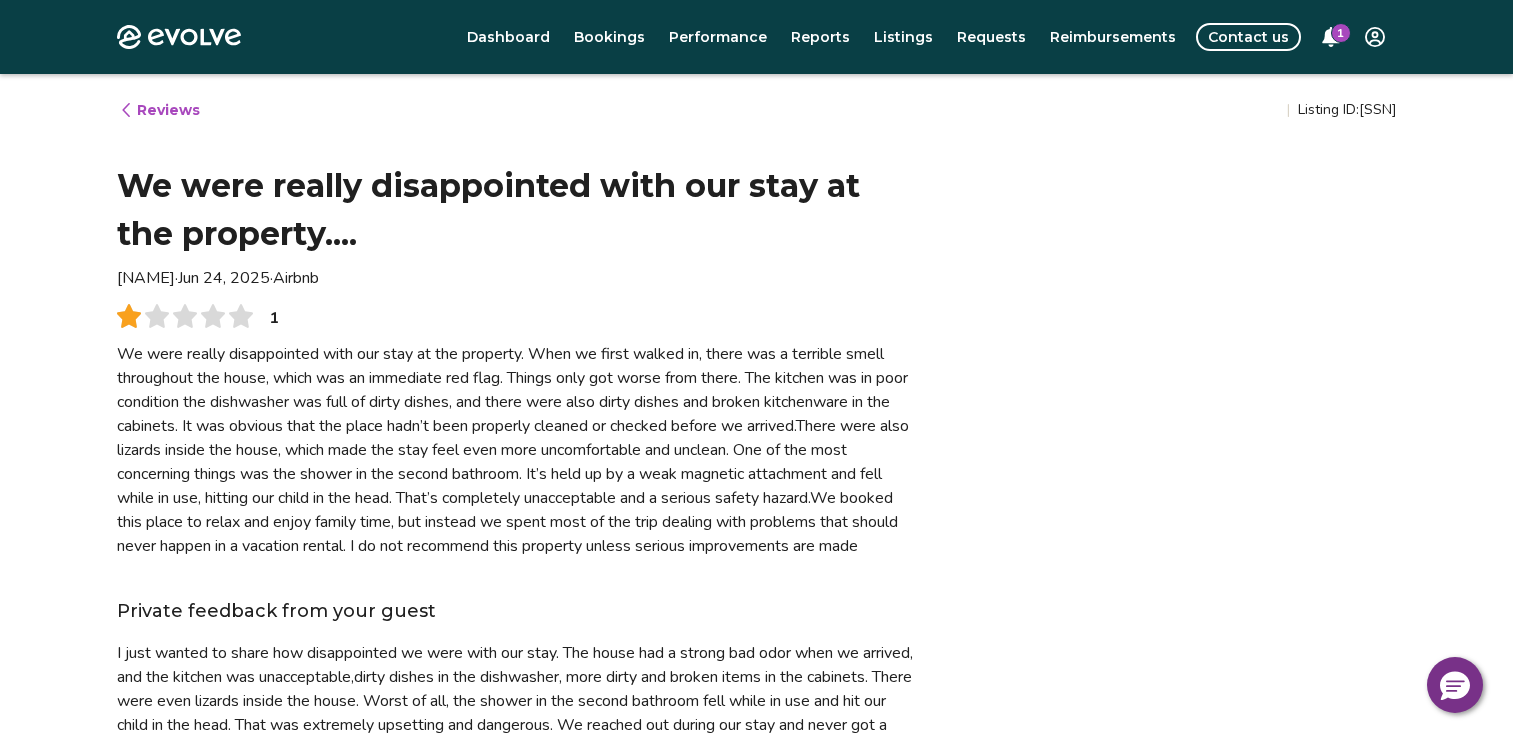 scroll, scrollTop: 700, scrollLeft: 0, axis: vertical 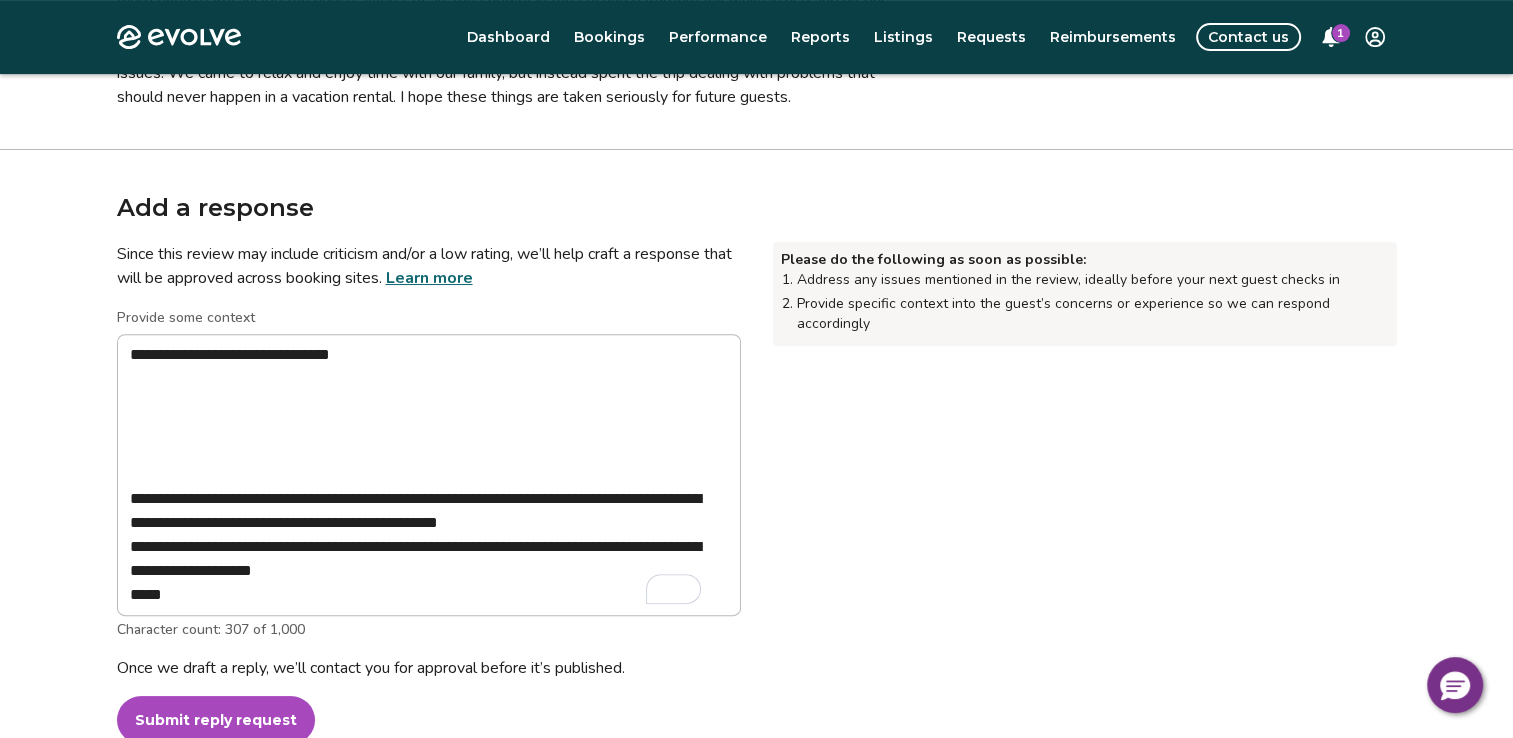 click on "**********" at bounding box center (429, 475) 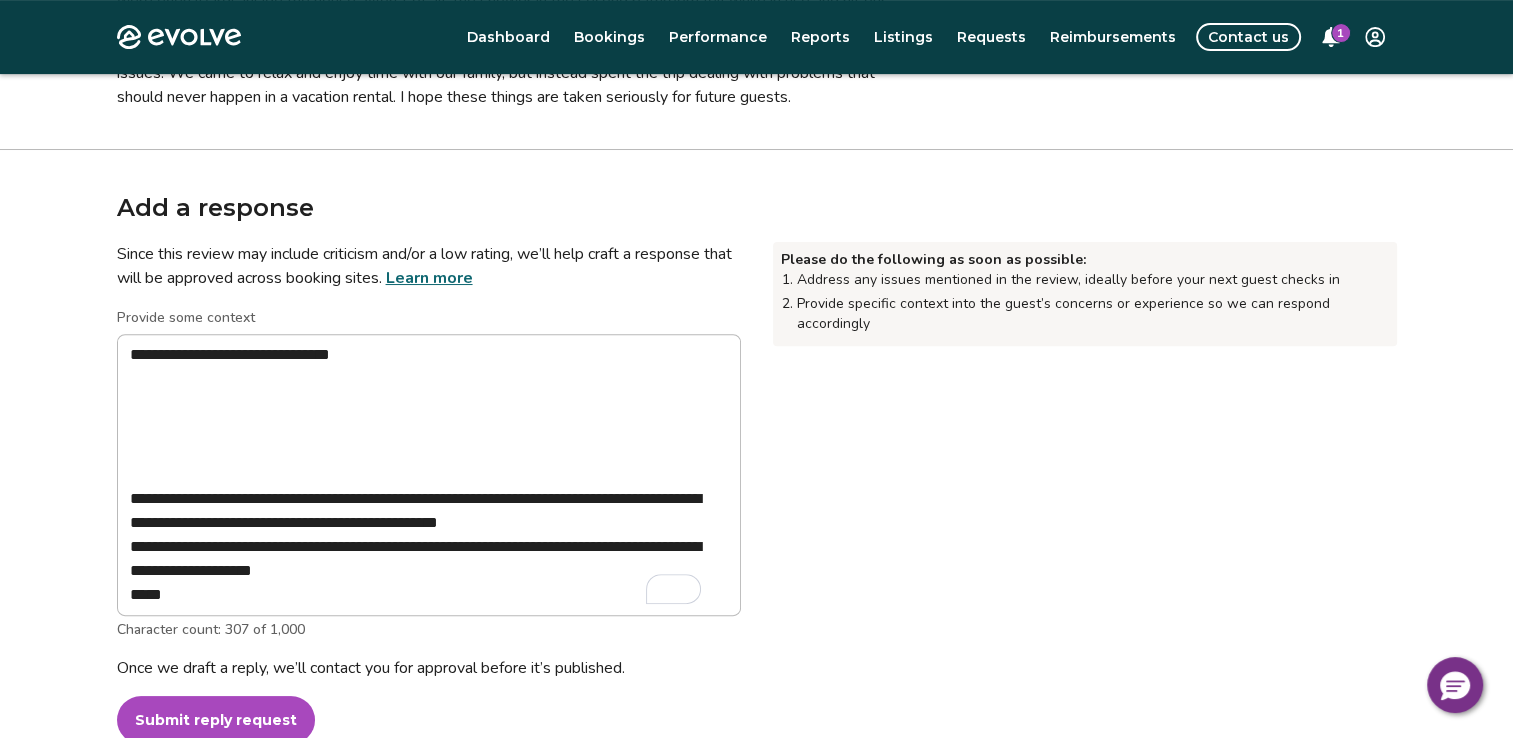 type on "**********" 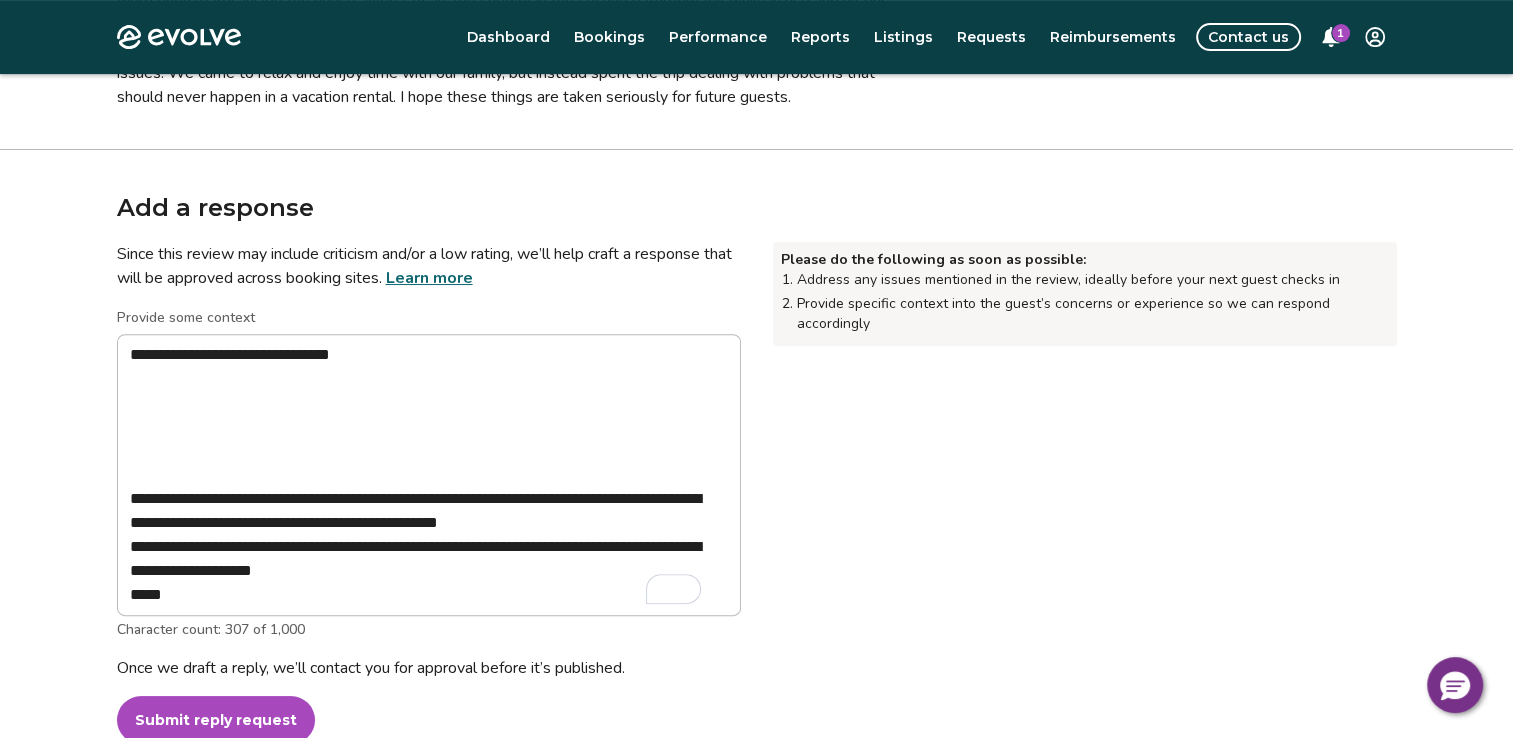 type on "*" 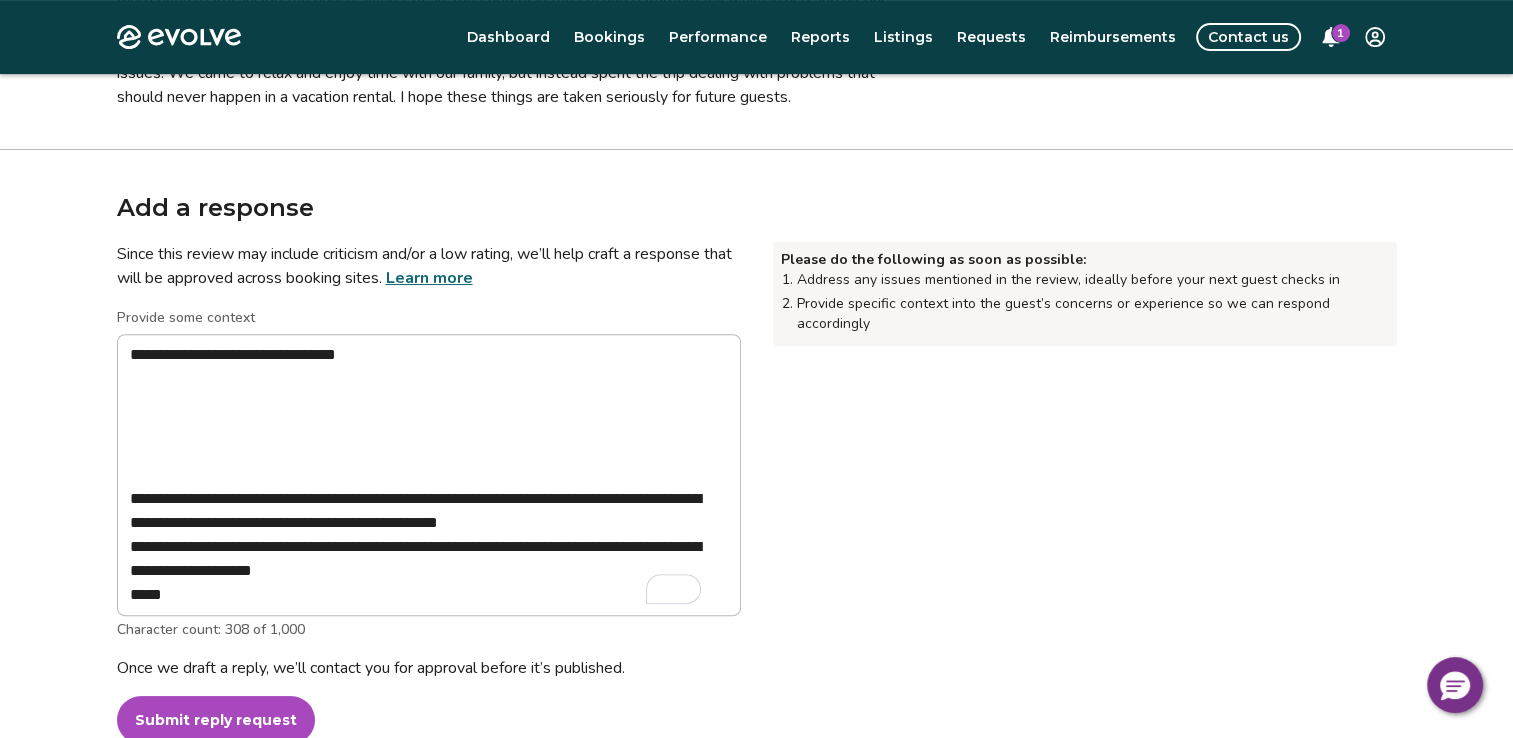 type on "**********" 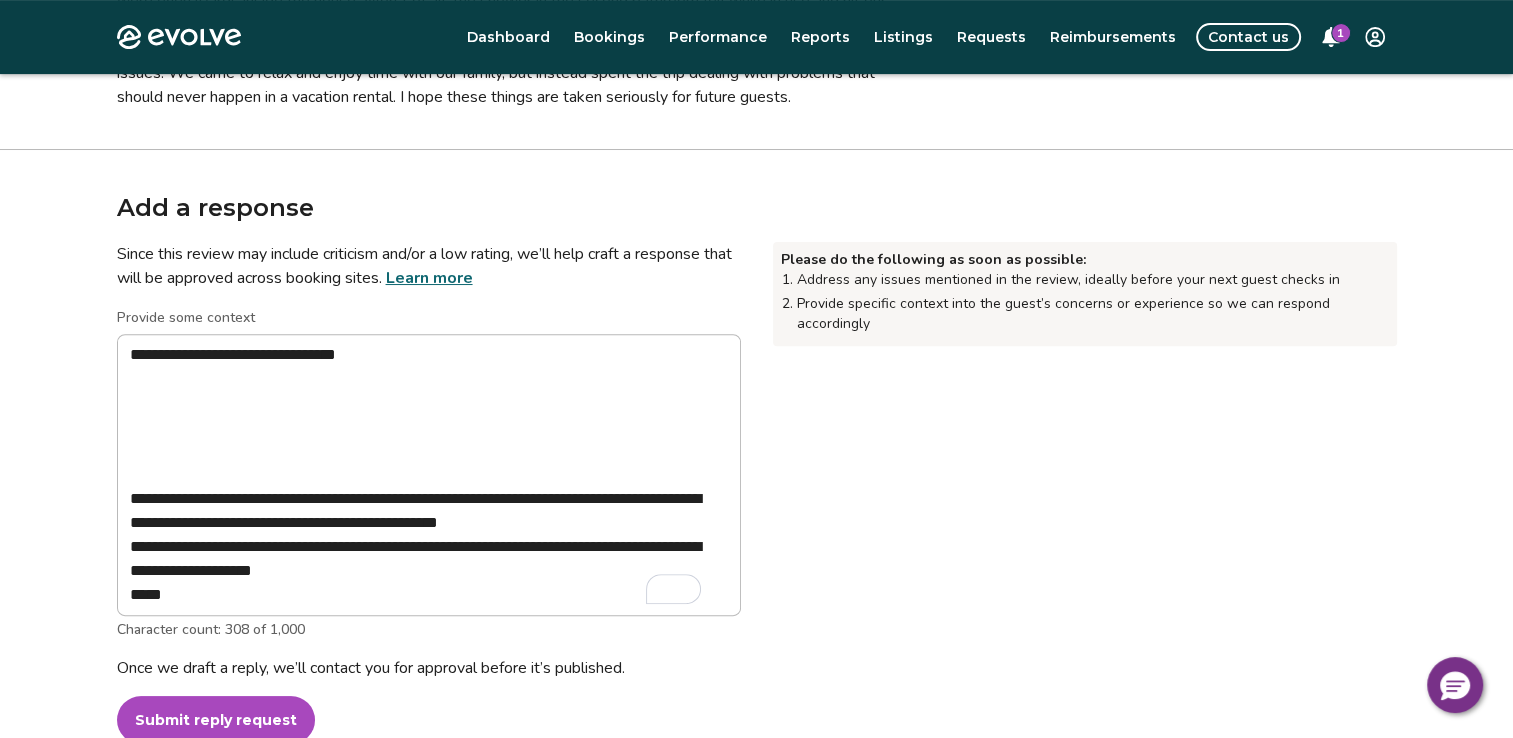 type on "*" 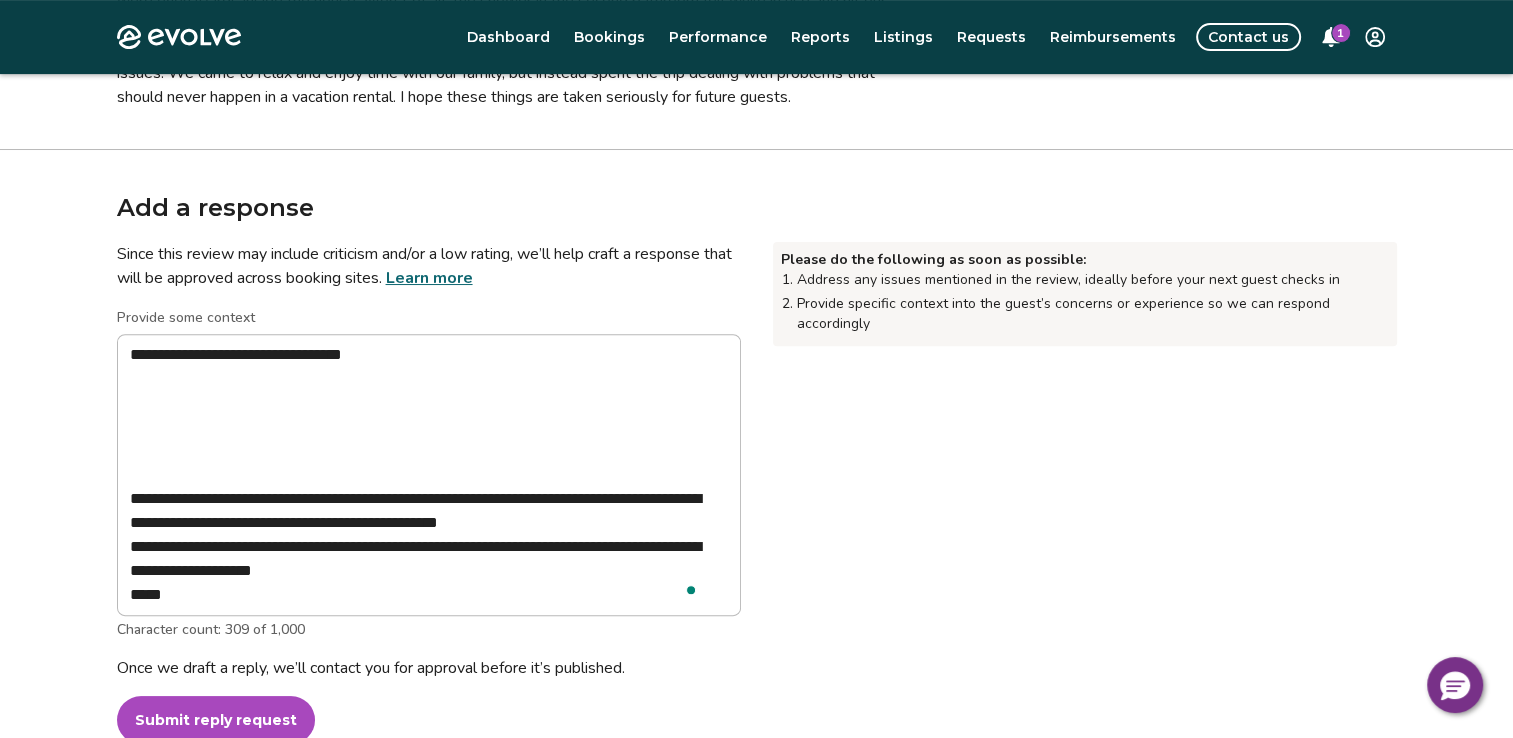 type on "**********" 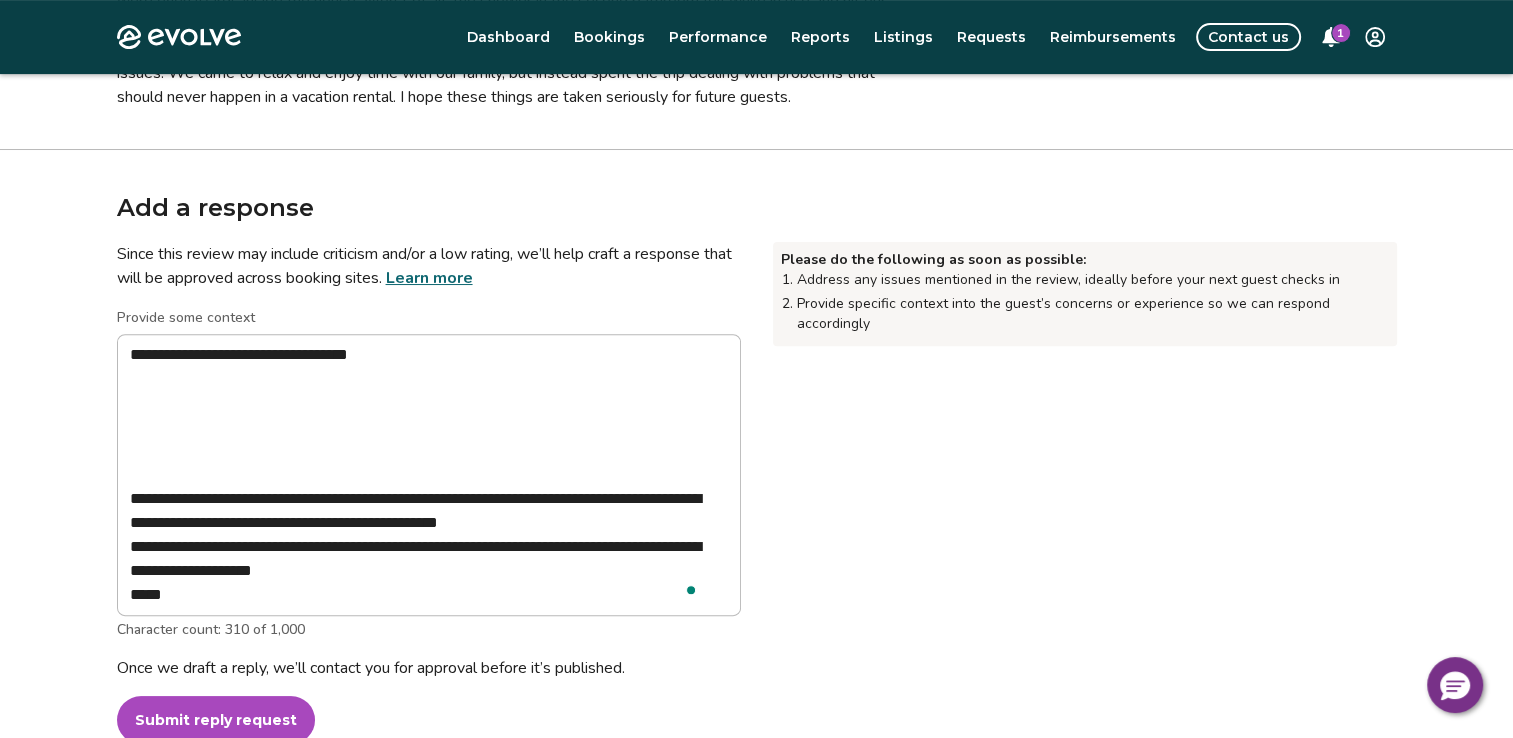 type on "**********" 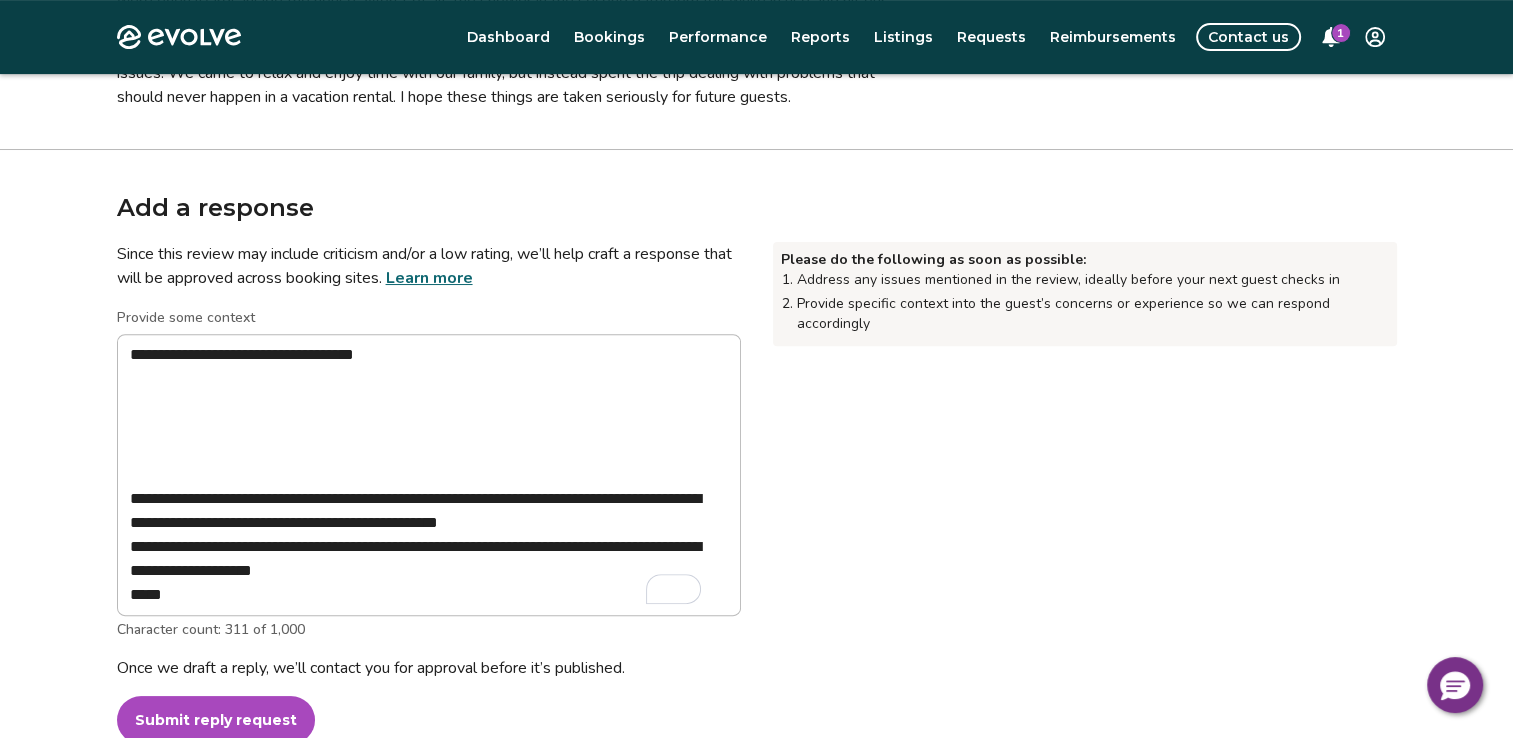 type on "**********" 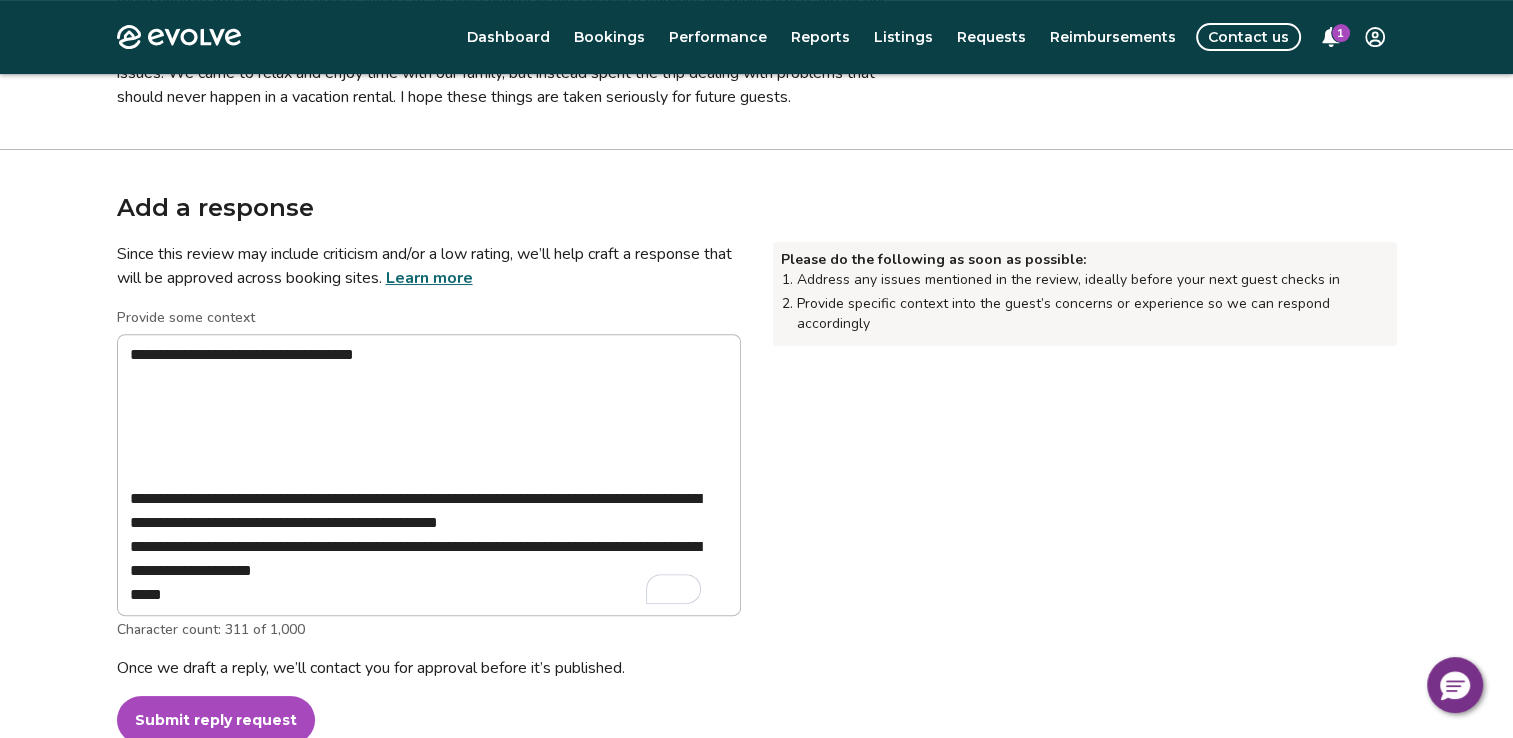 type on "*" 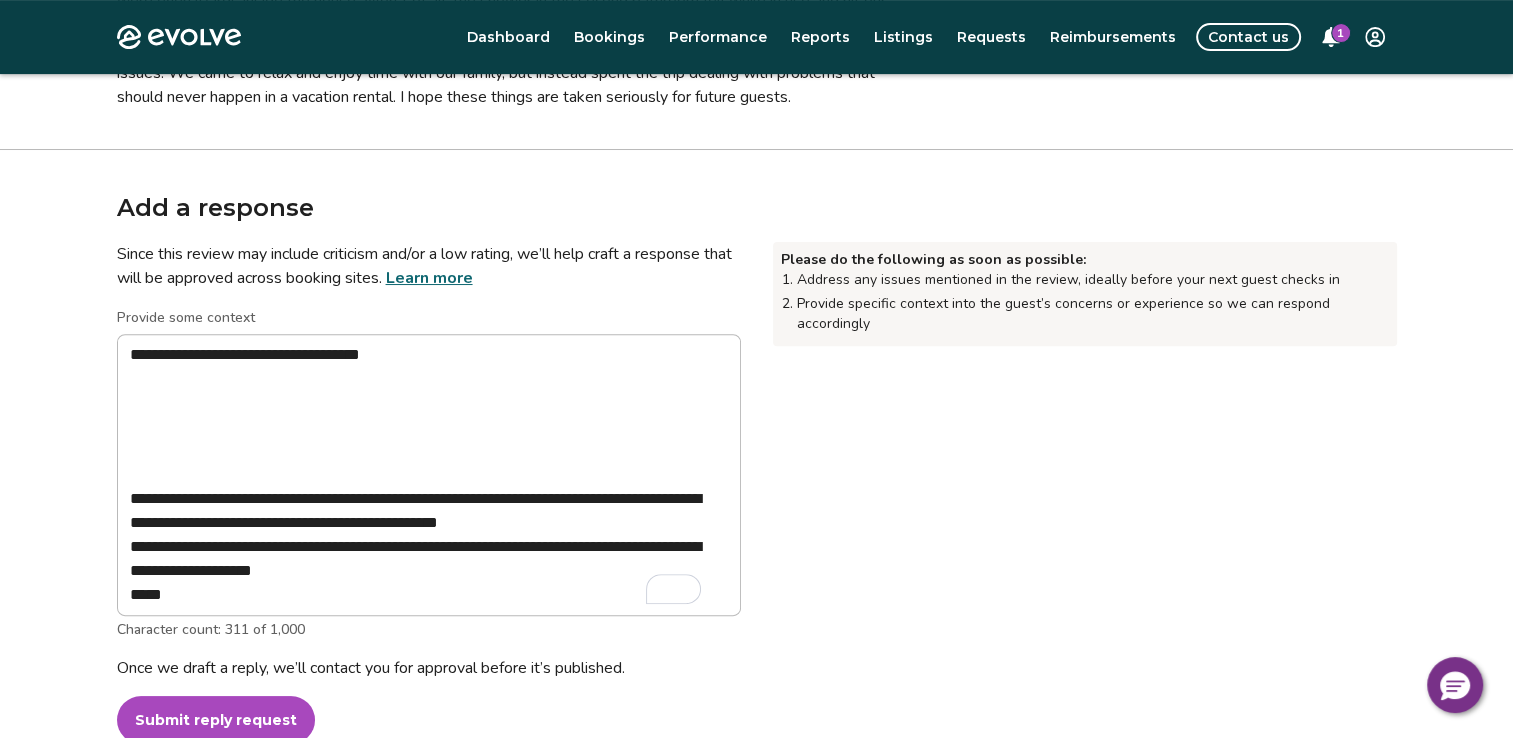 type on "**********" 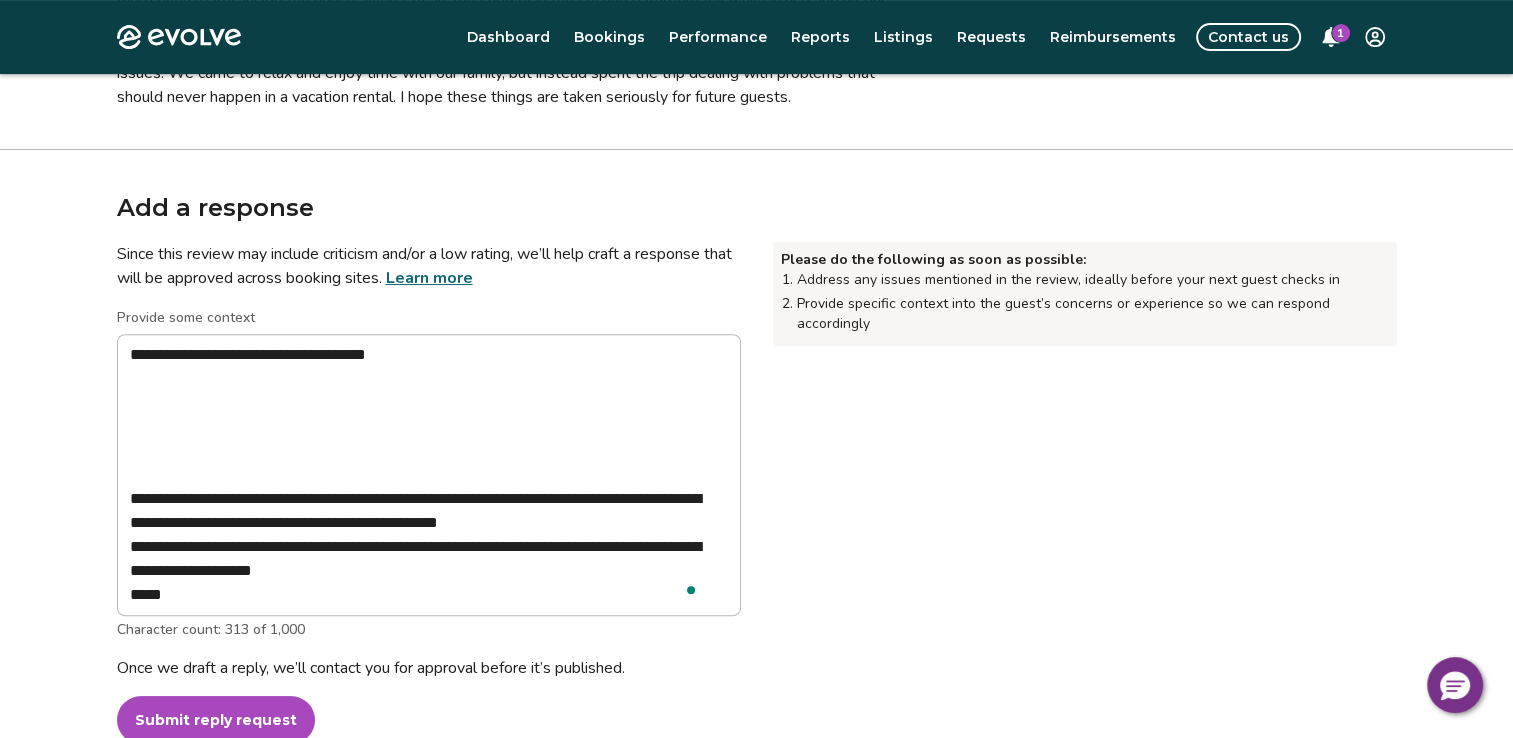 type on "**********" 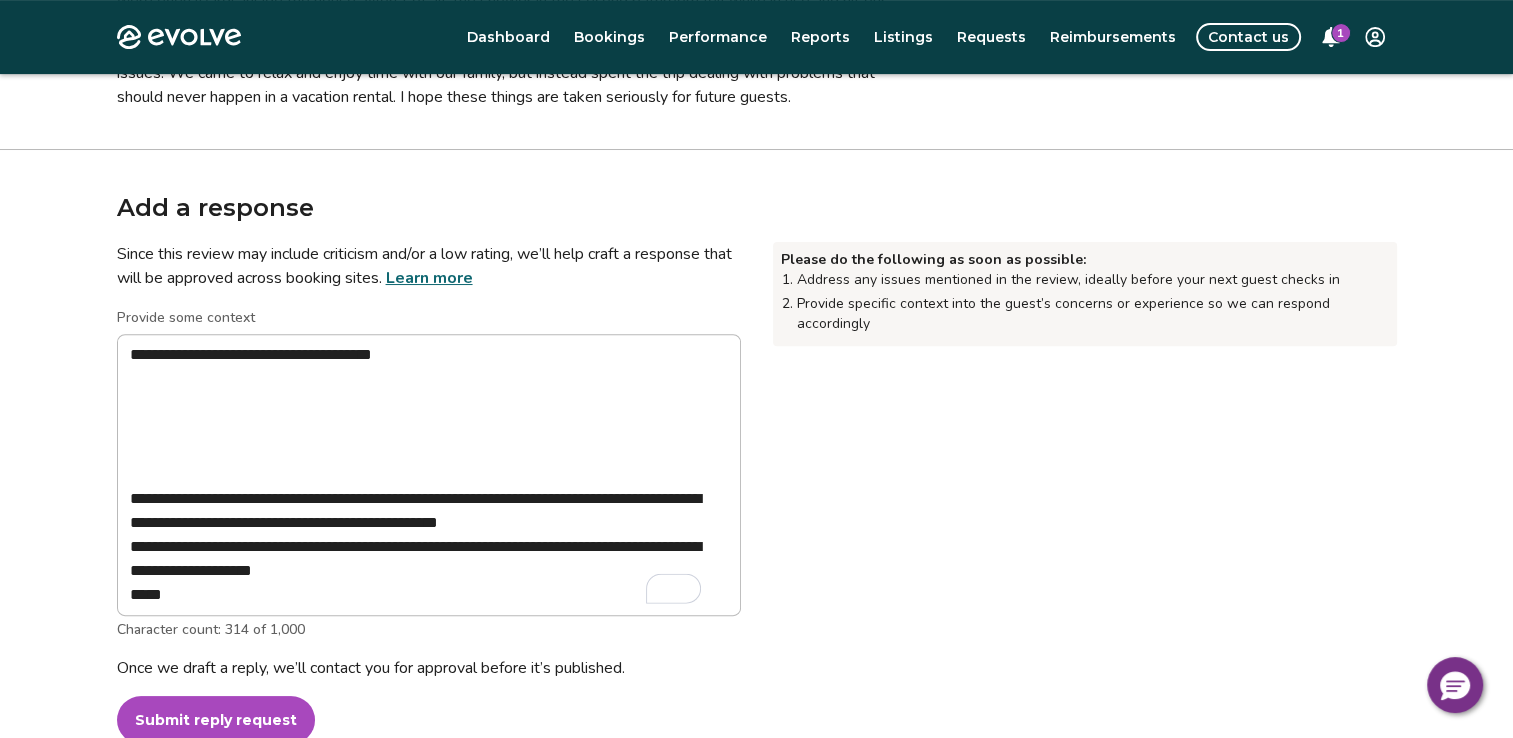 type on "**********" 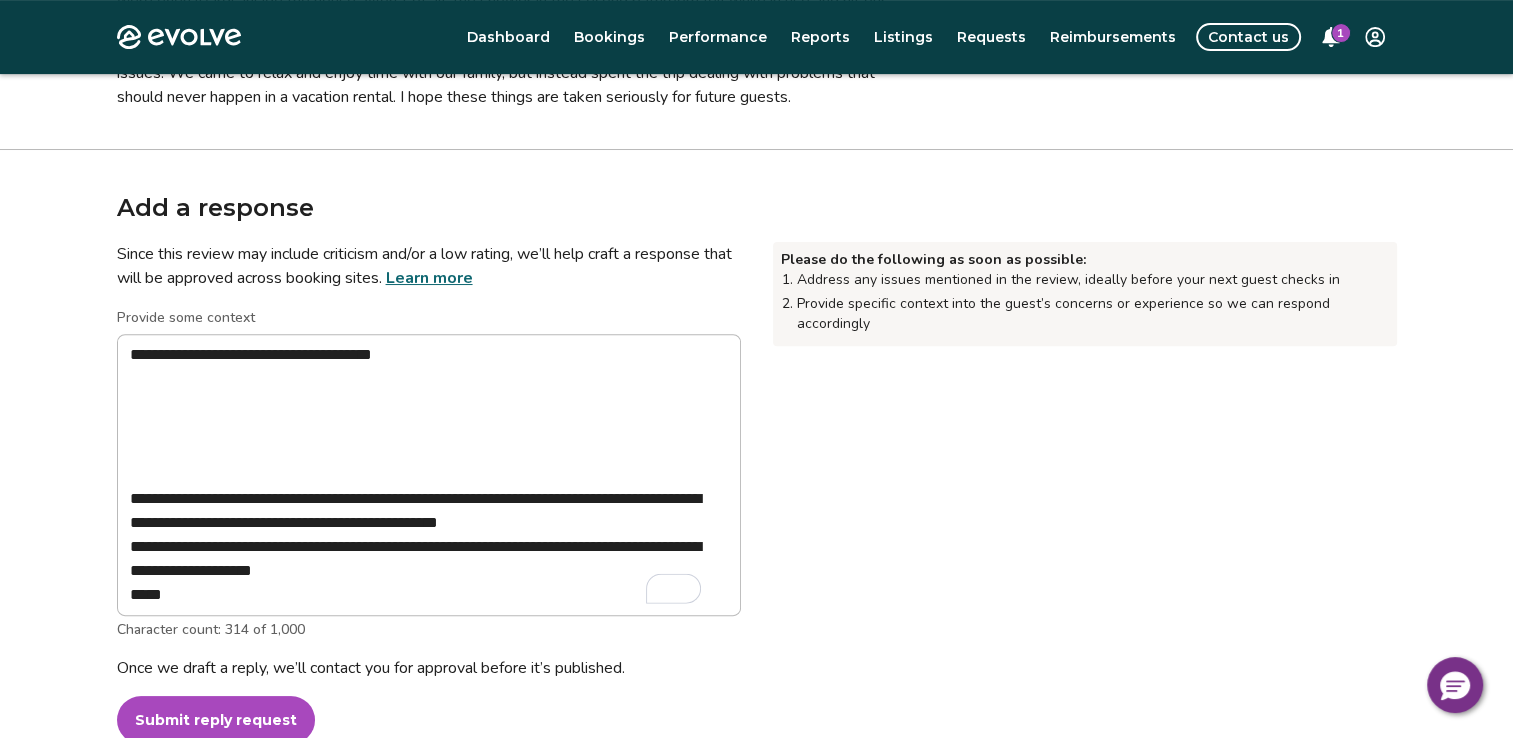 type on "*" 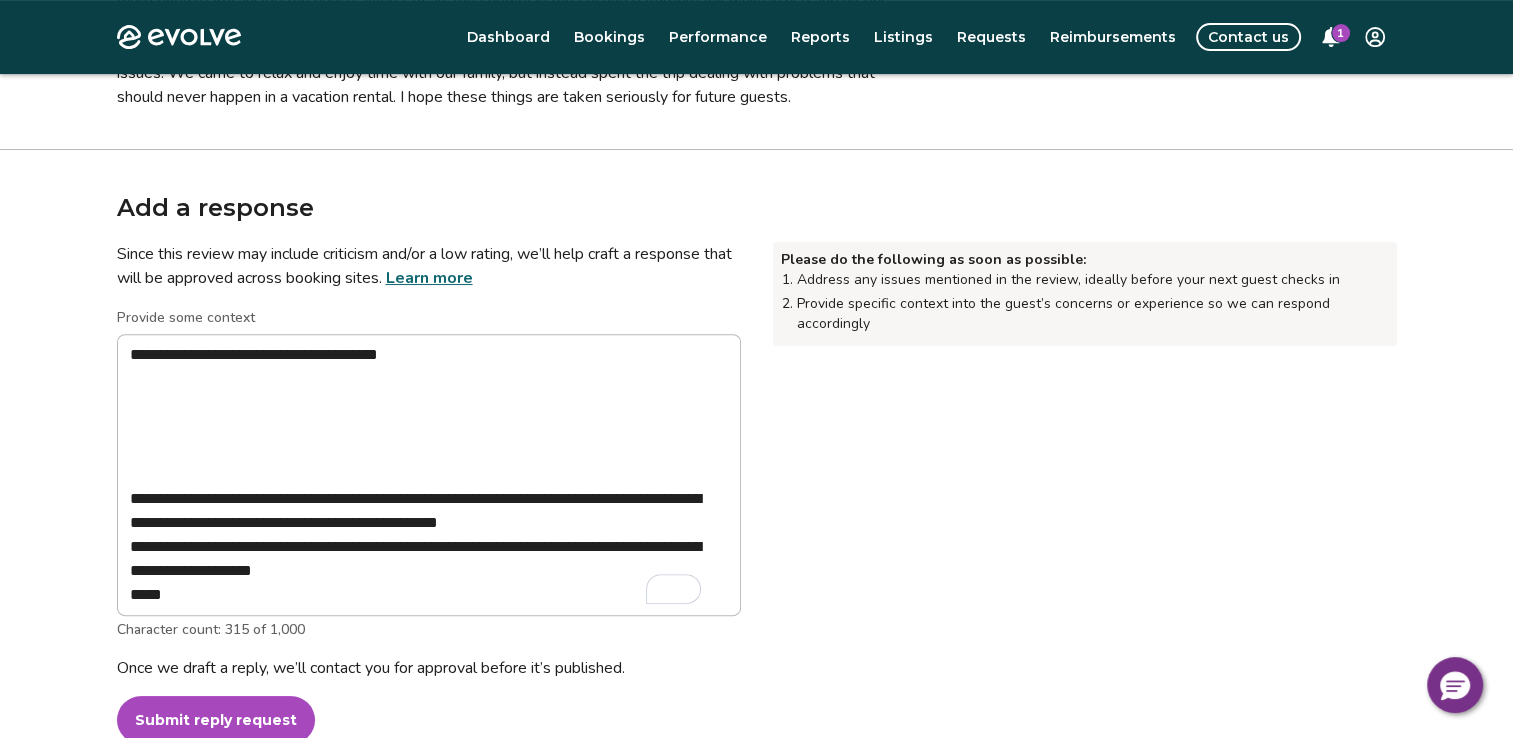 click on "**********" at bounding box center (429, 475) 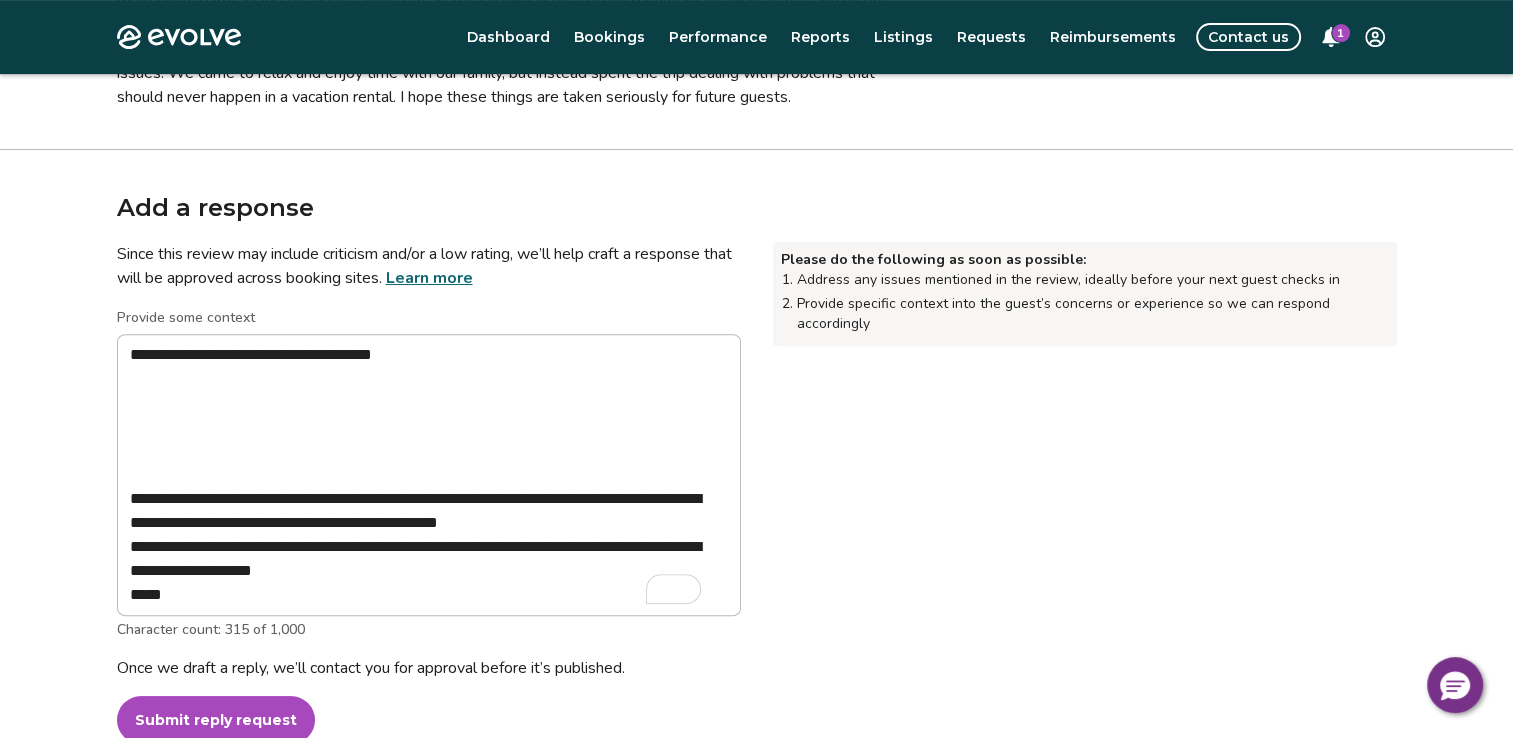 type on "**********" 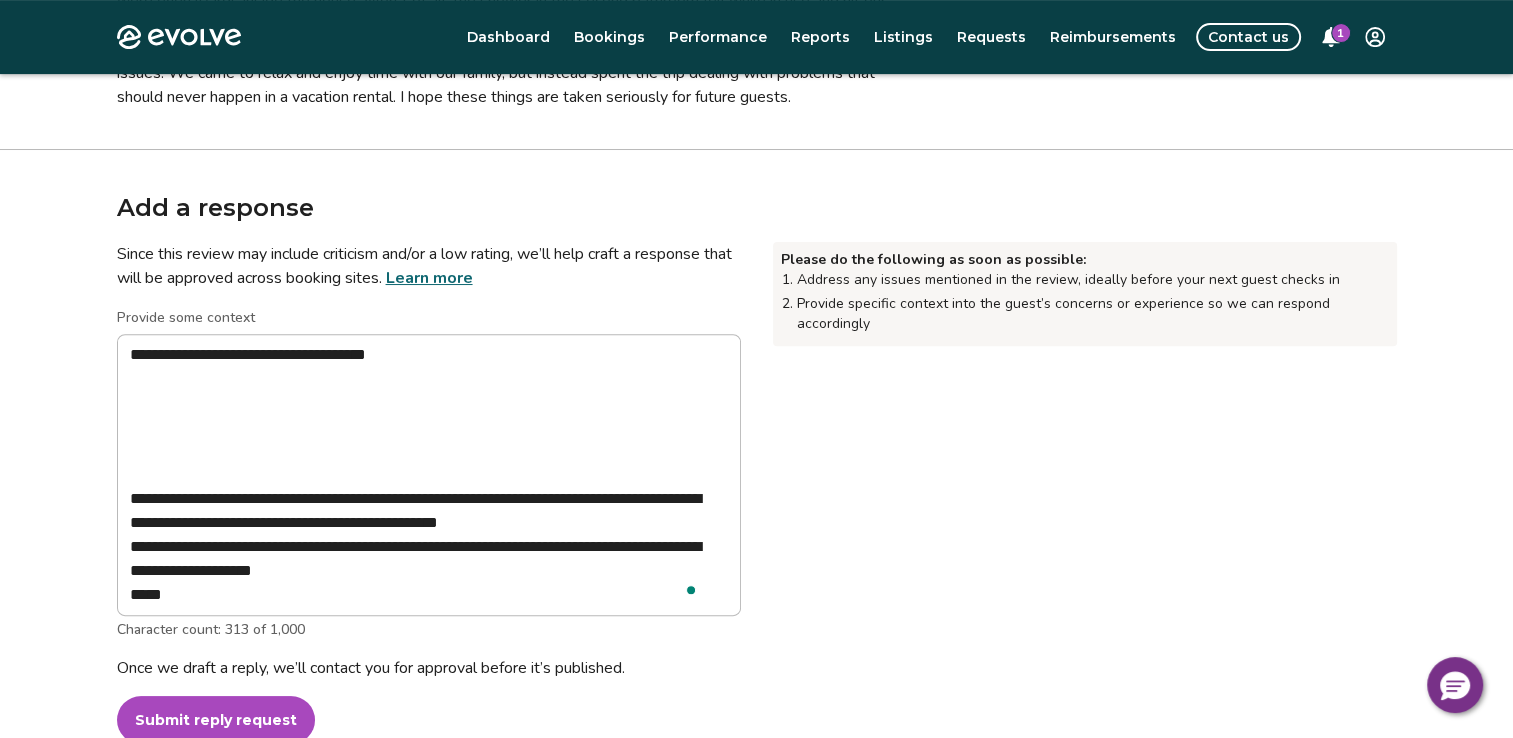 type on "**********" 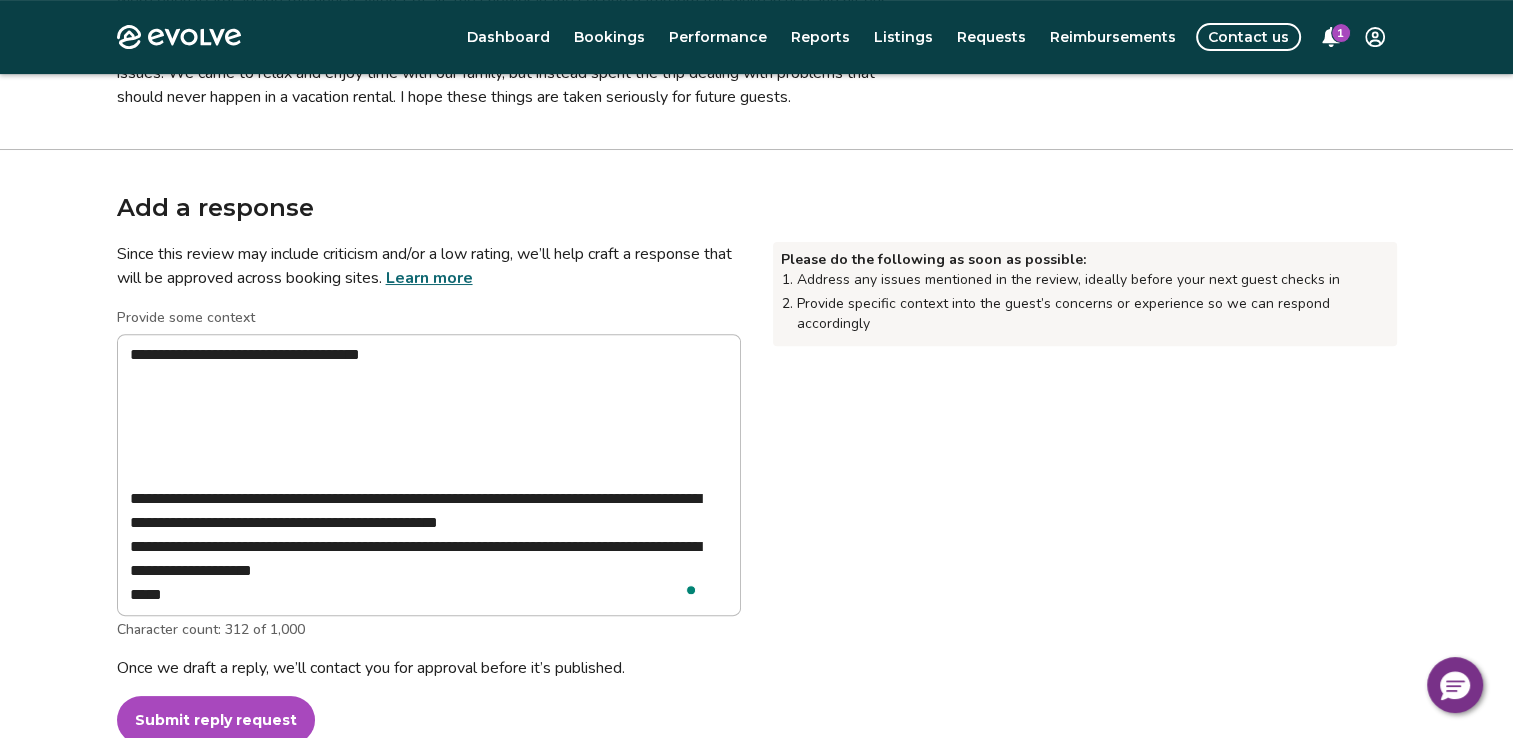 type on "**********" 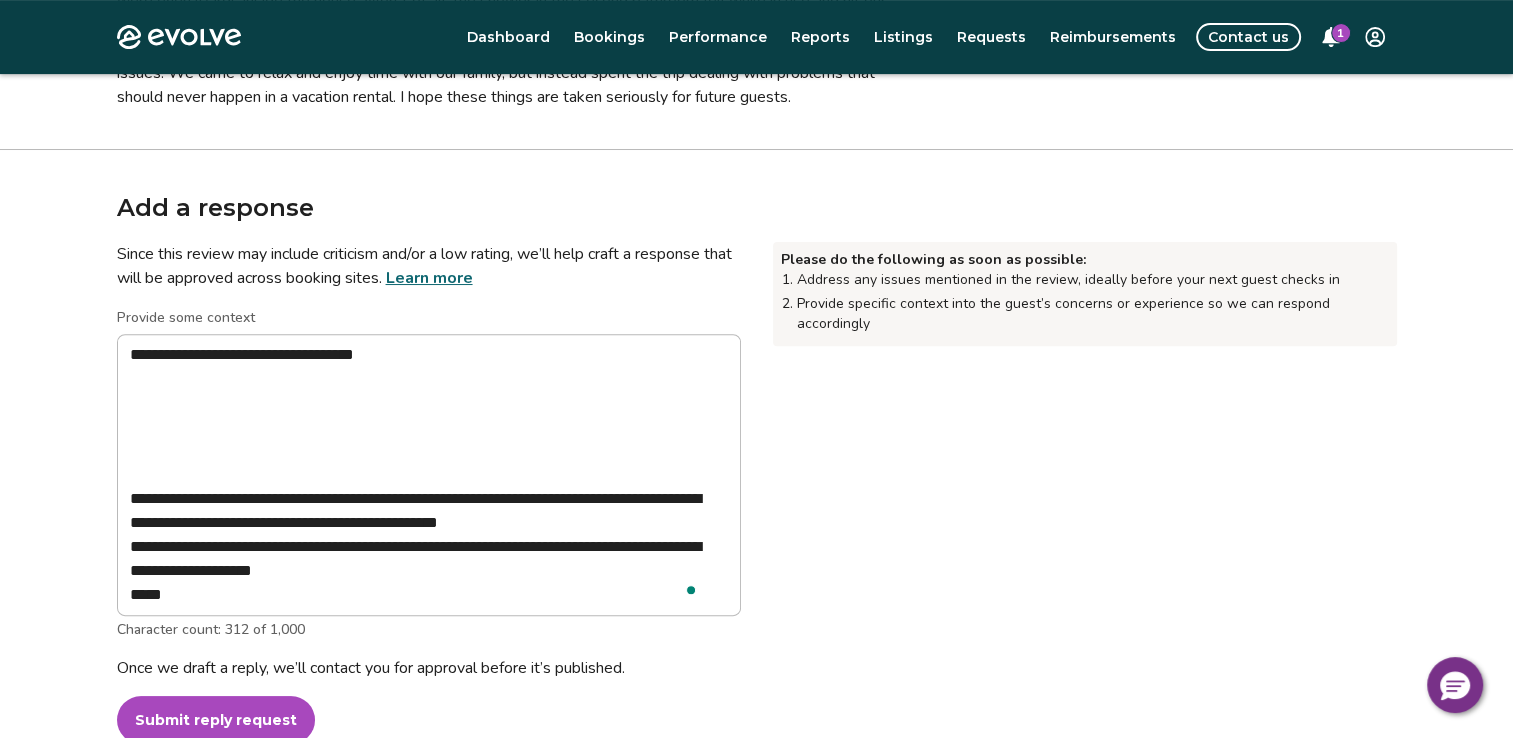 type on "*" 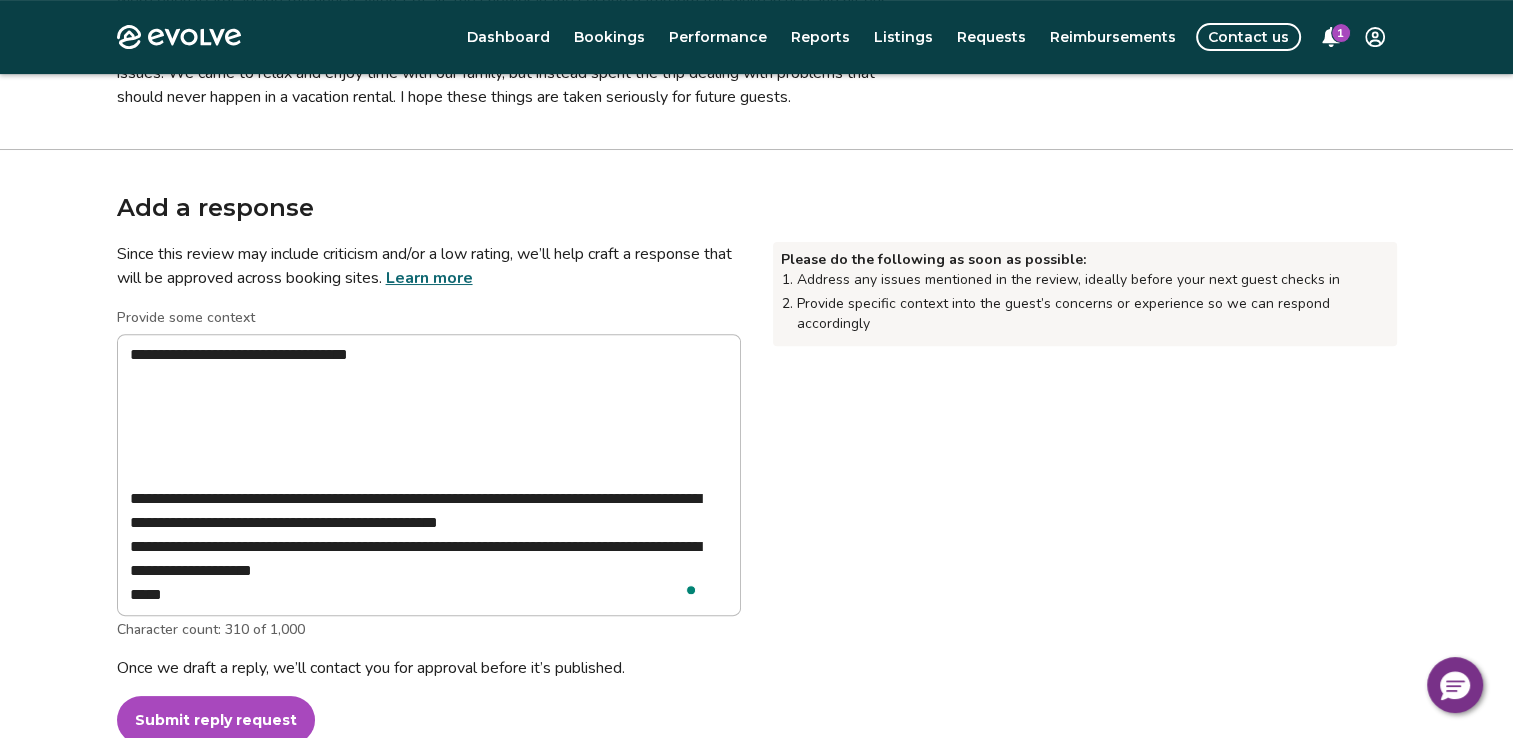 type on "**********" 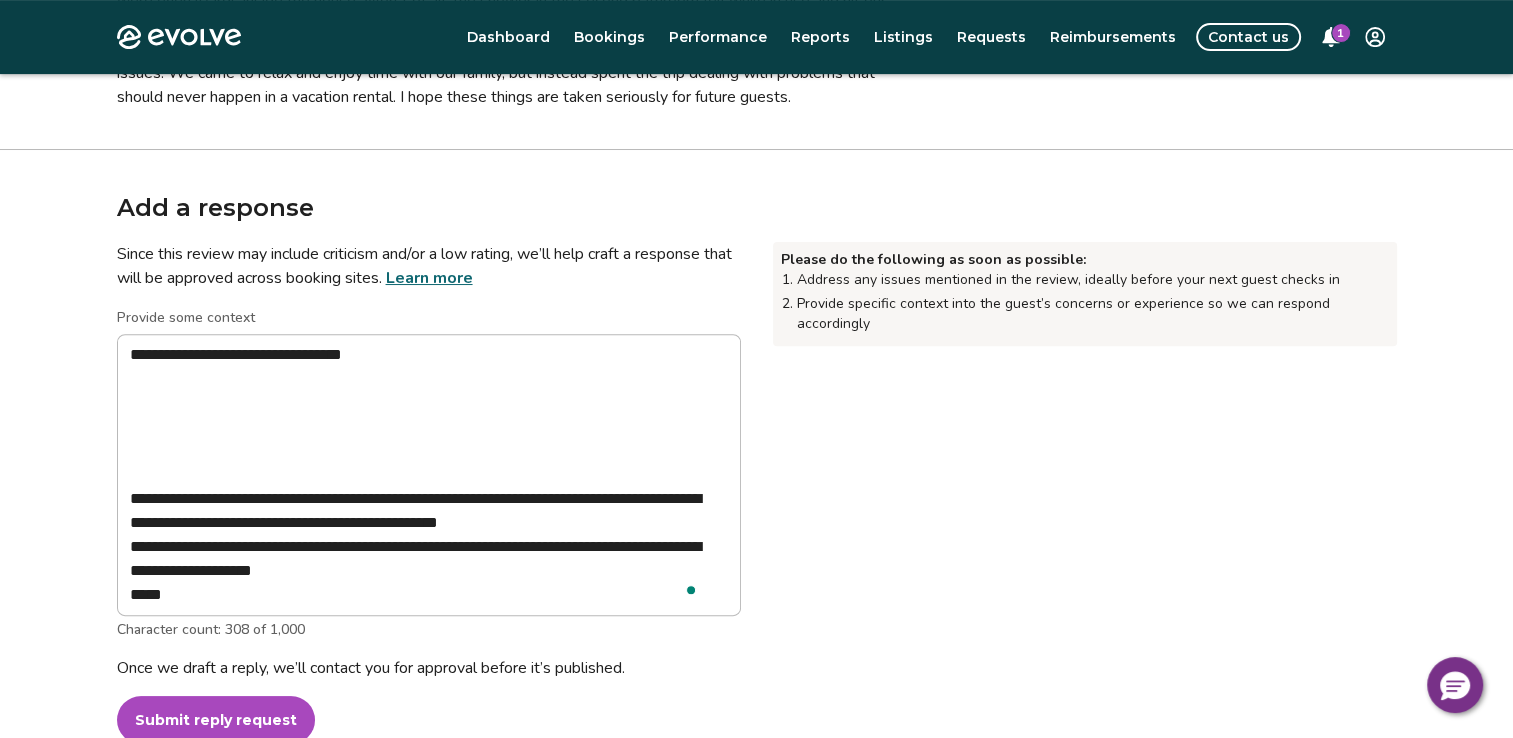 type on "**********" 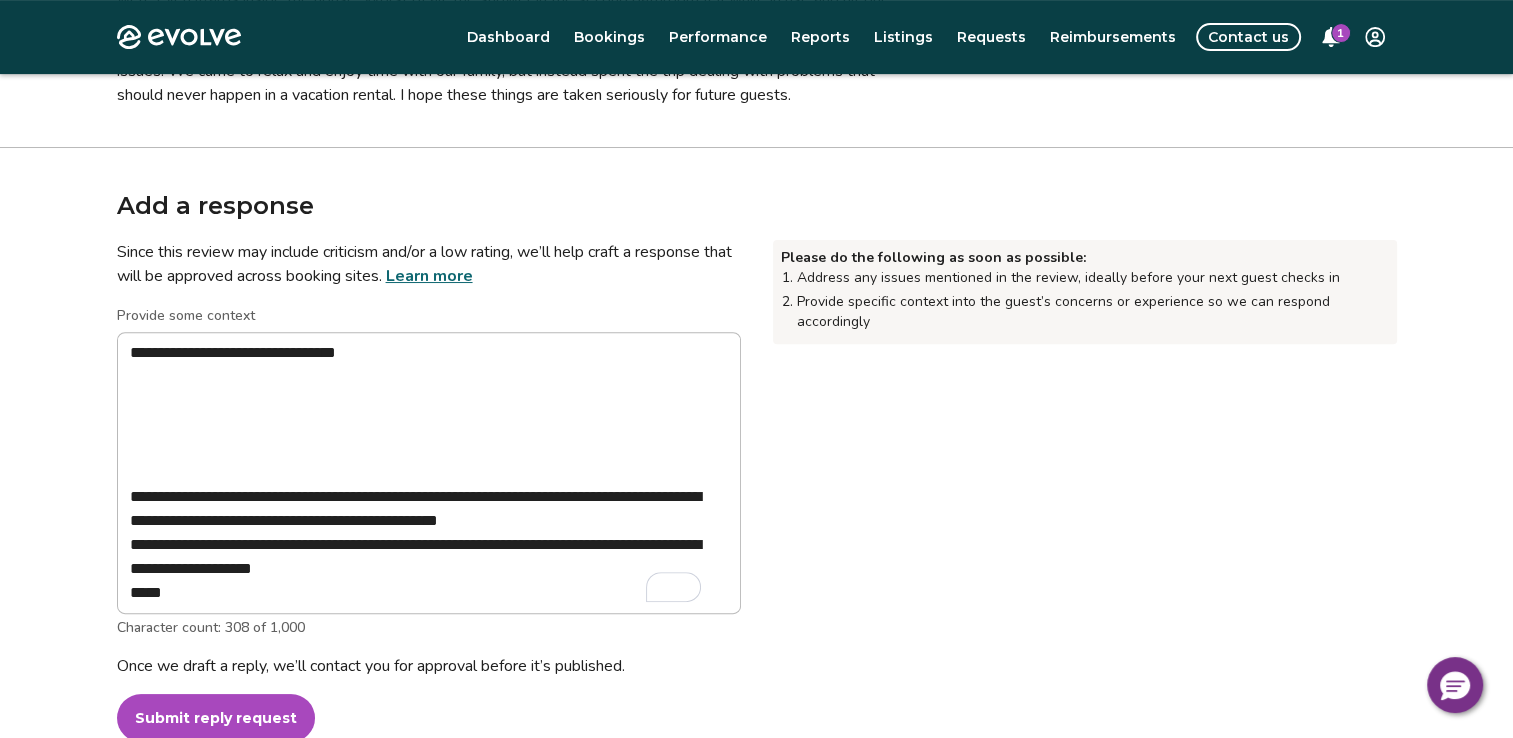 scroll, scrollTop: 700, scrollLeft: 0, axis: vertical 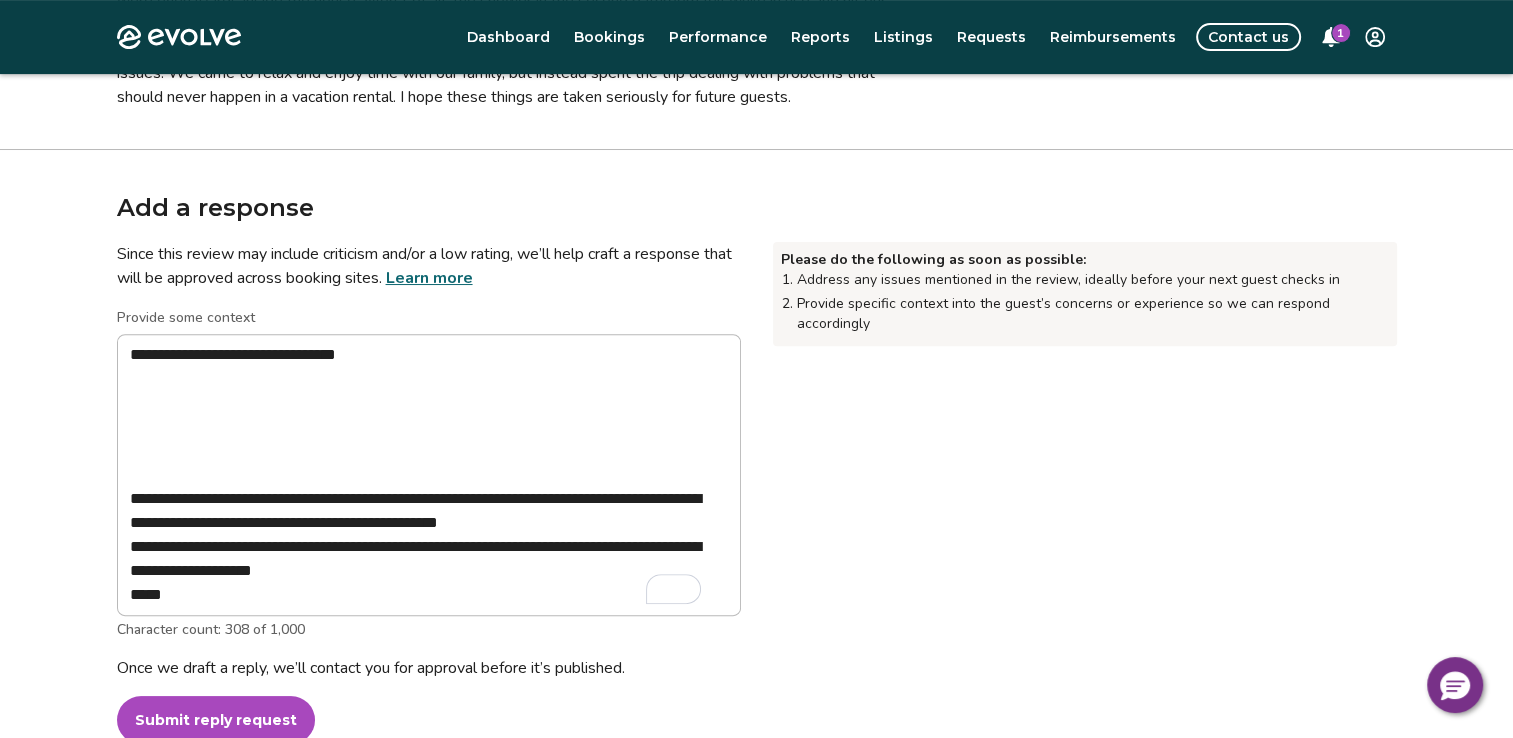 type on "**********" 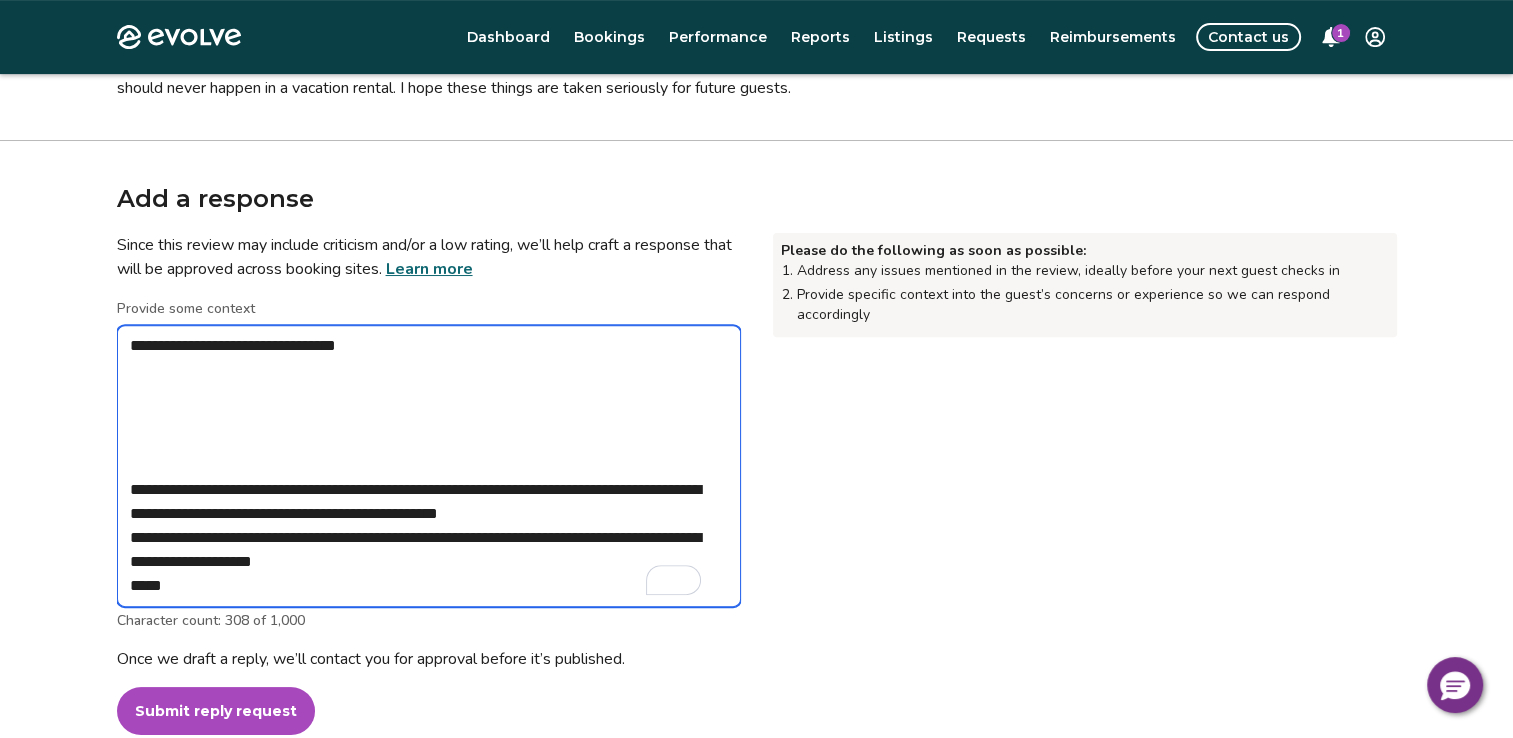 scroll, scrollTop: 692, scrollLeft: 0, axis: vertical 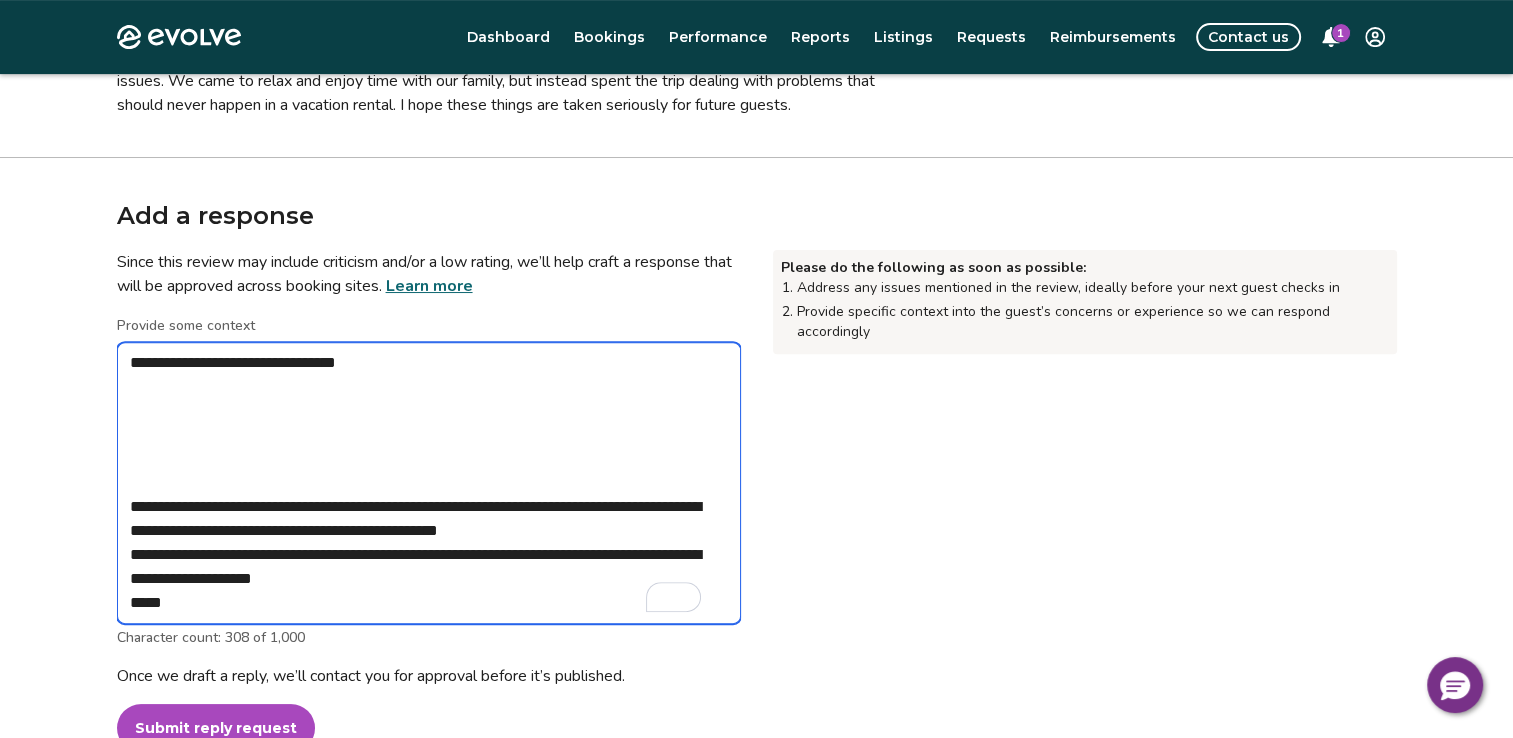 type on "*" 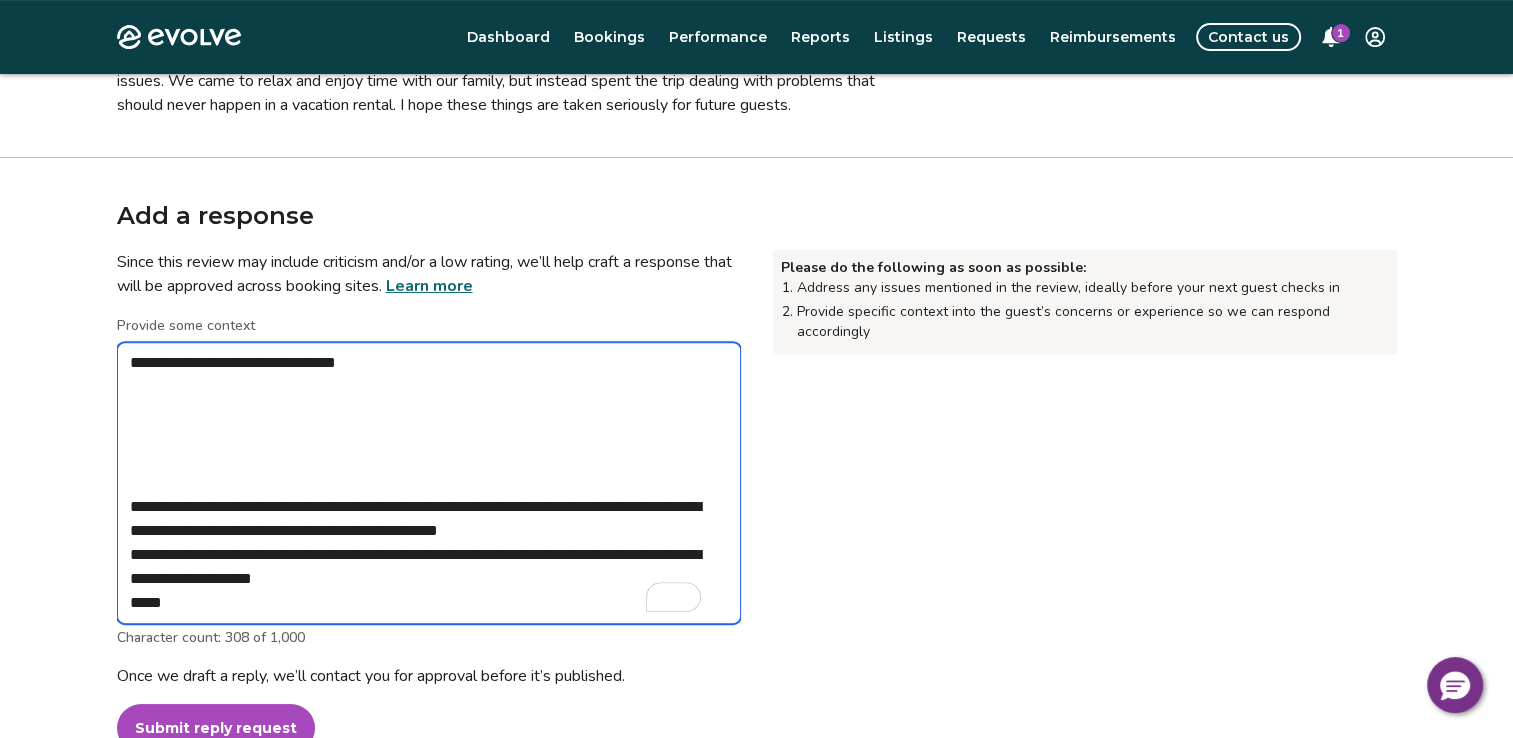 click on "**********" at bounding box center (429, 483) 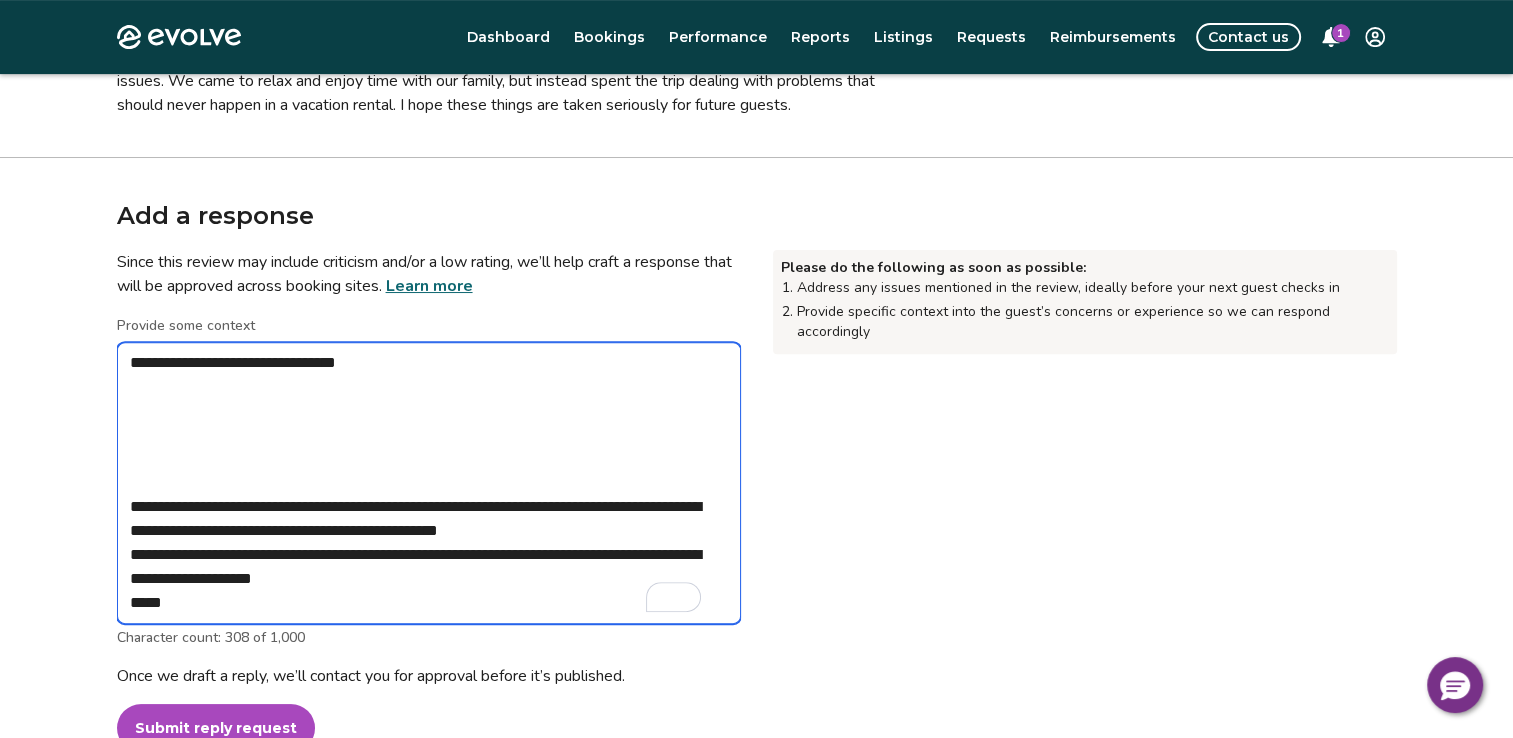 paste on "**********" 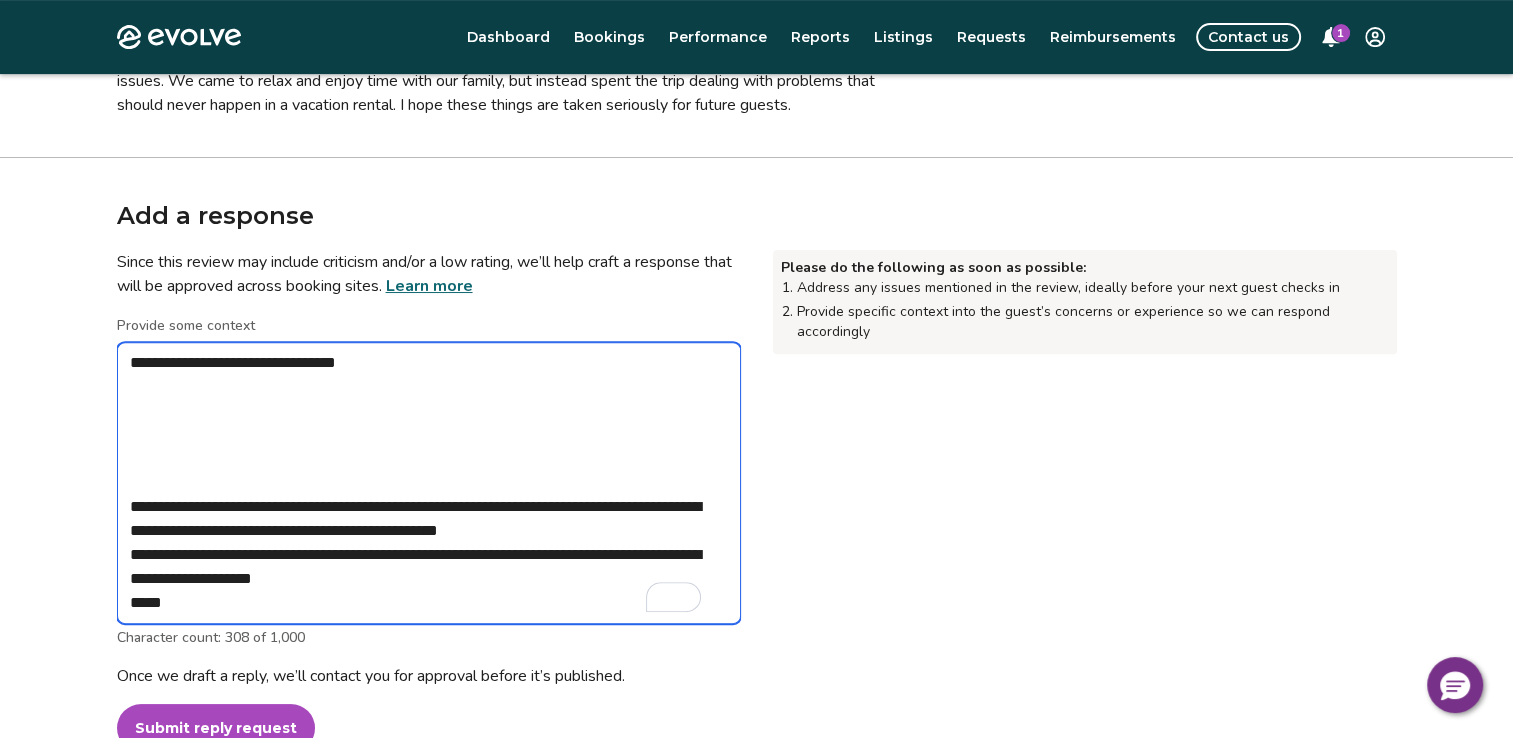 type on "**********" 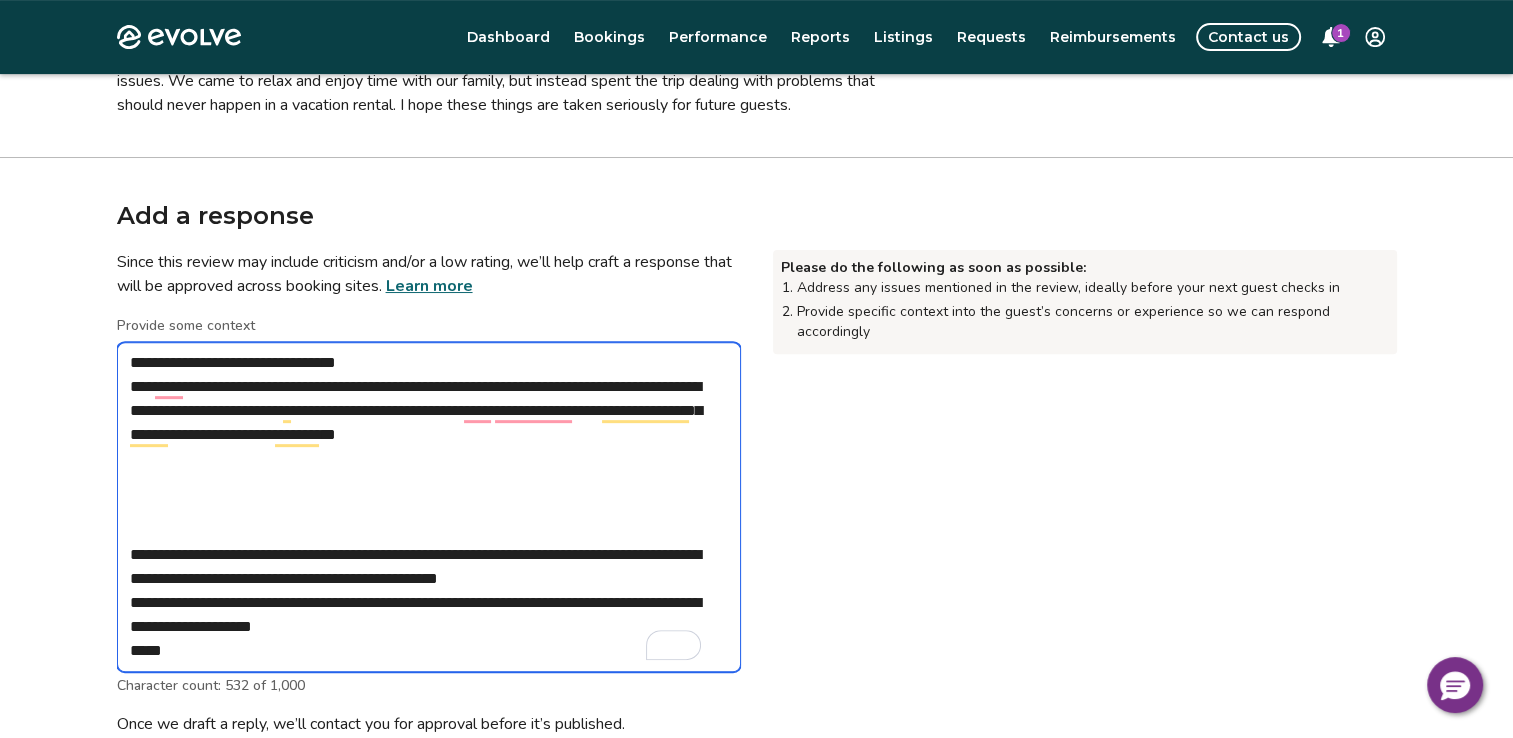 type on "**********" 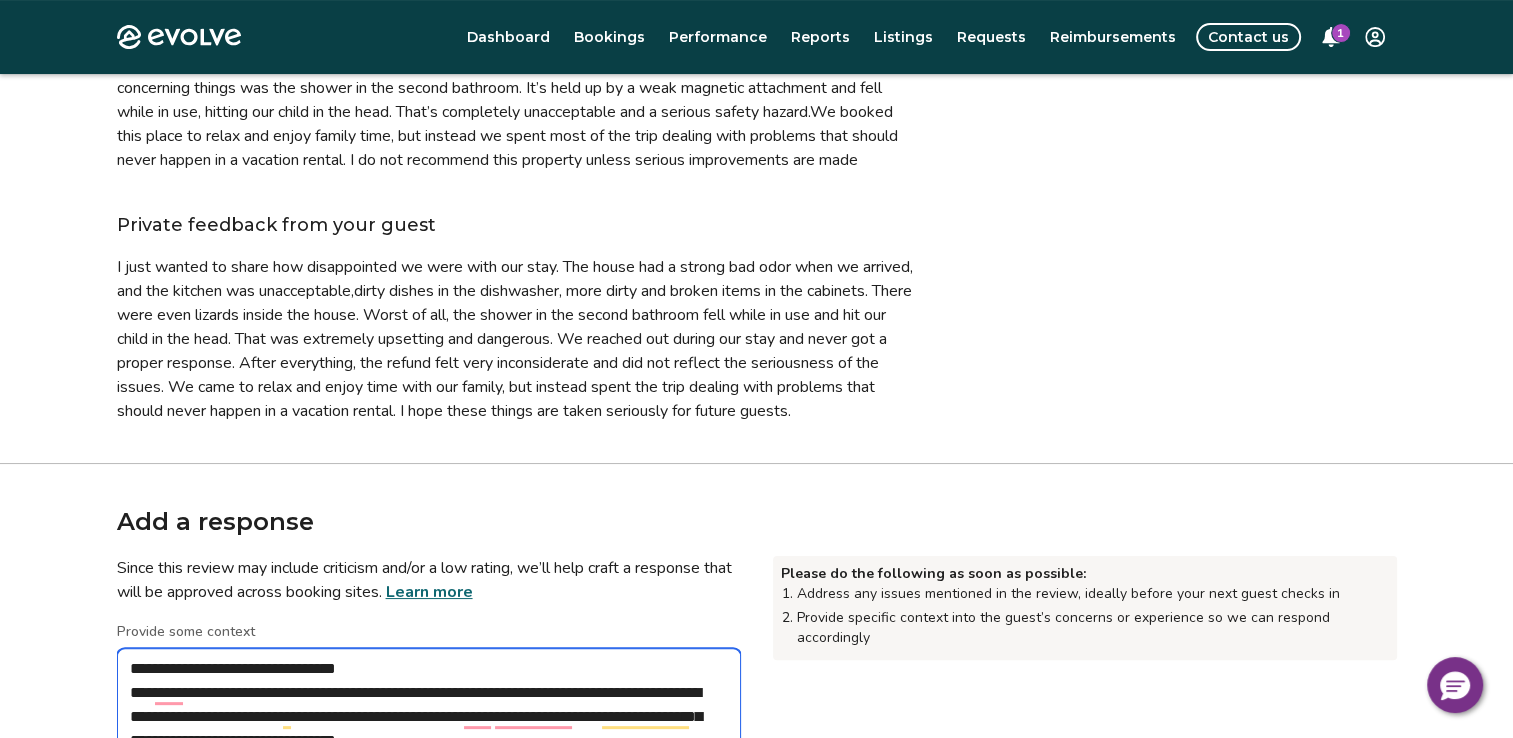 scroll, scrollTop: 800, scrollLeft: 0, axis: vertical 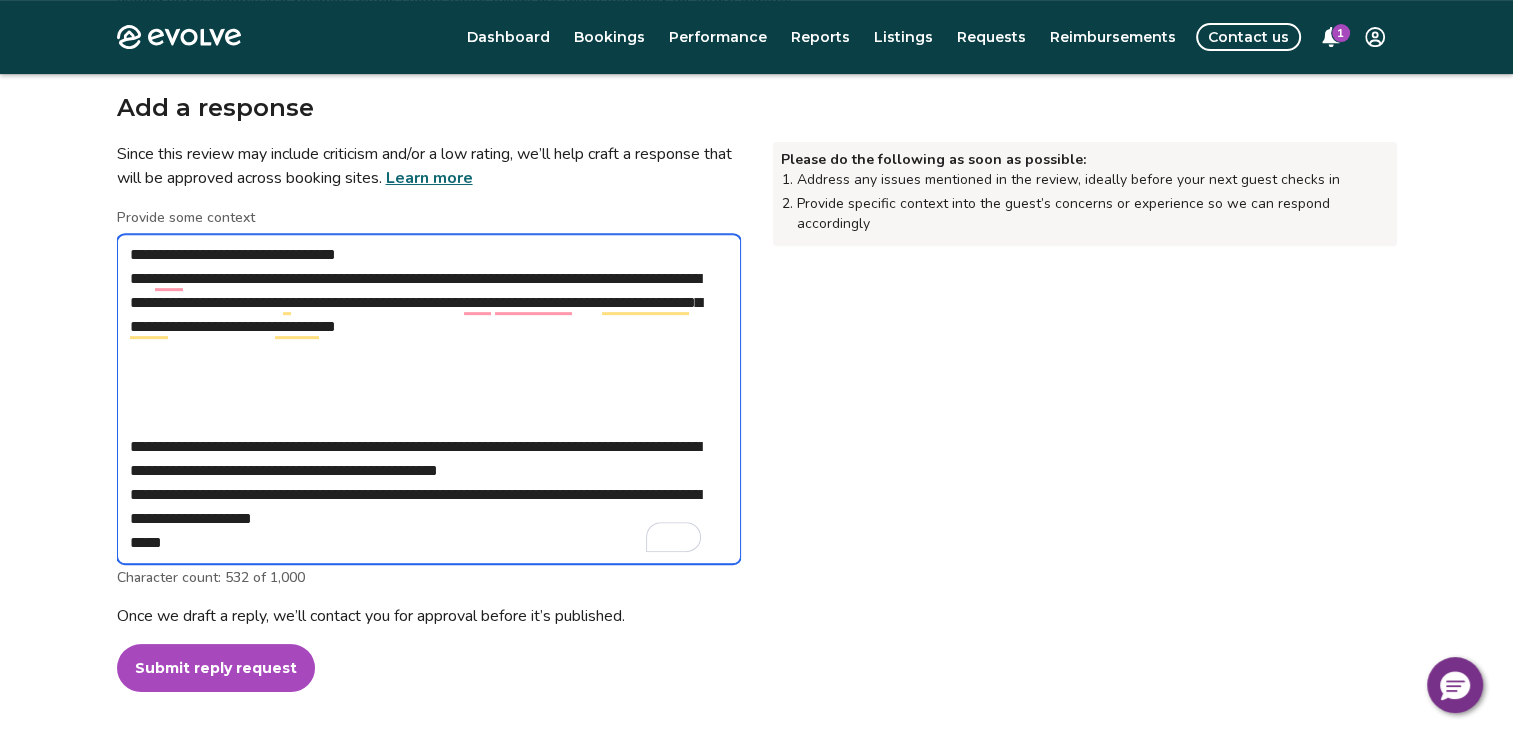 drag, startPoint x: 398, startPoint y: 302, endPoint x: 110, endPoint y: 314, distance: 288.24988 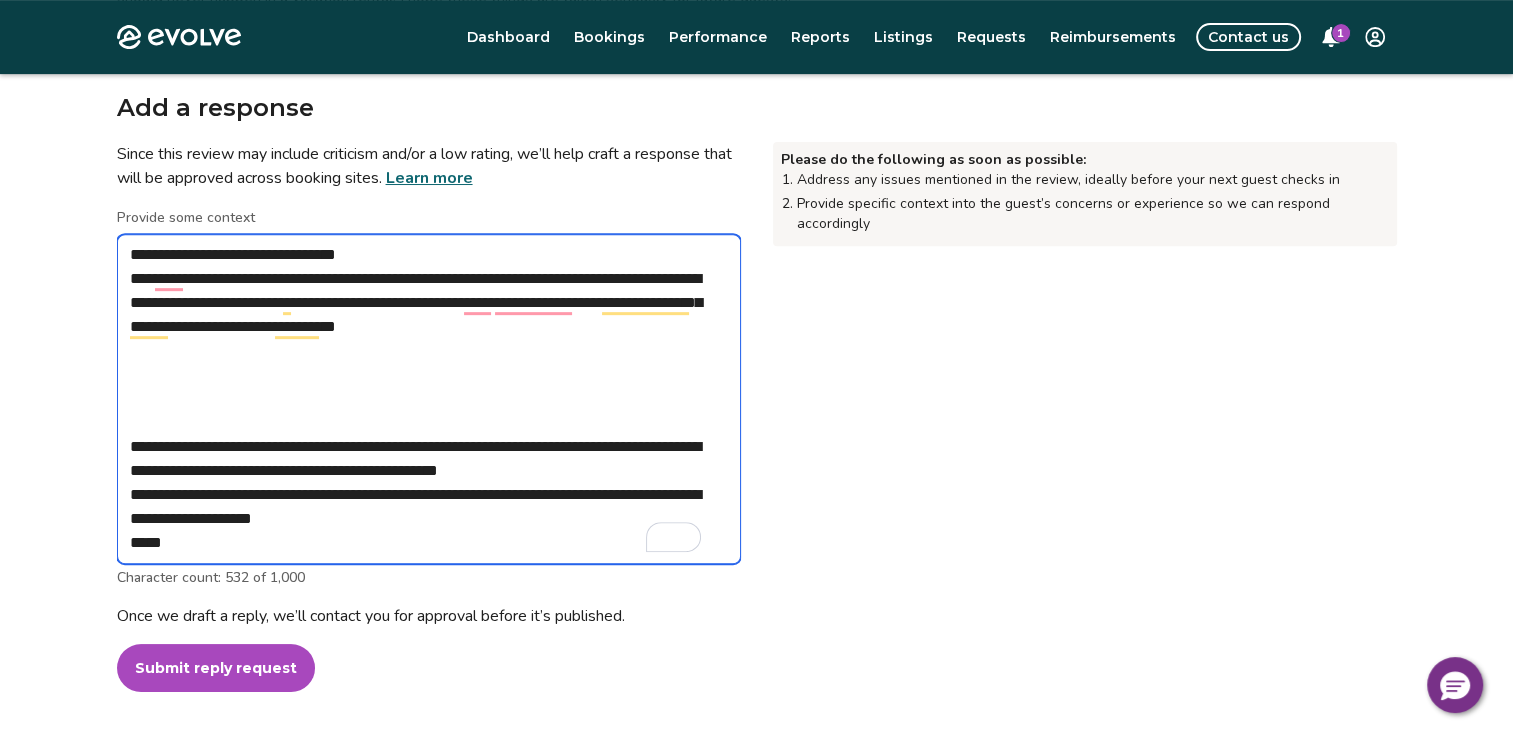 click on "**********" at bounding box center [757, 431] 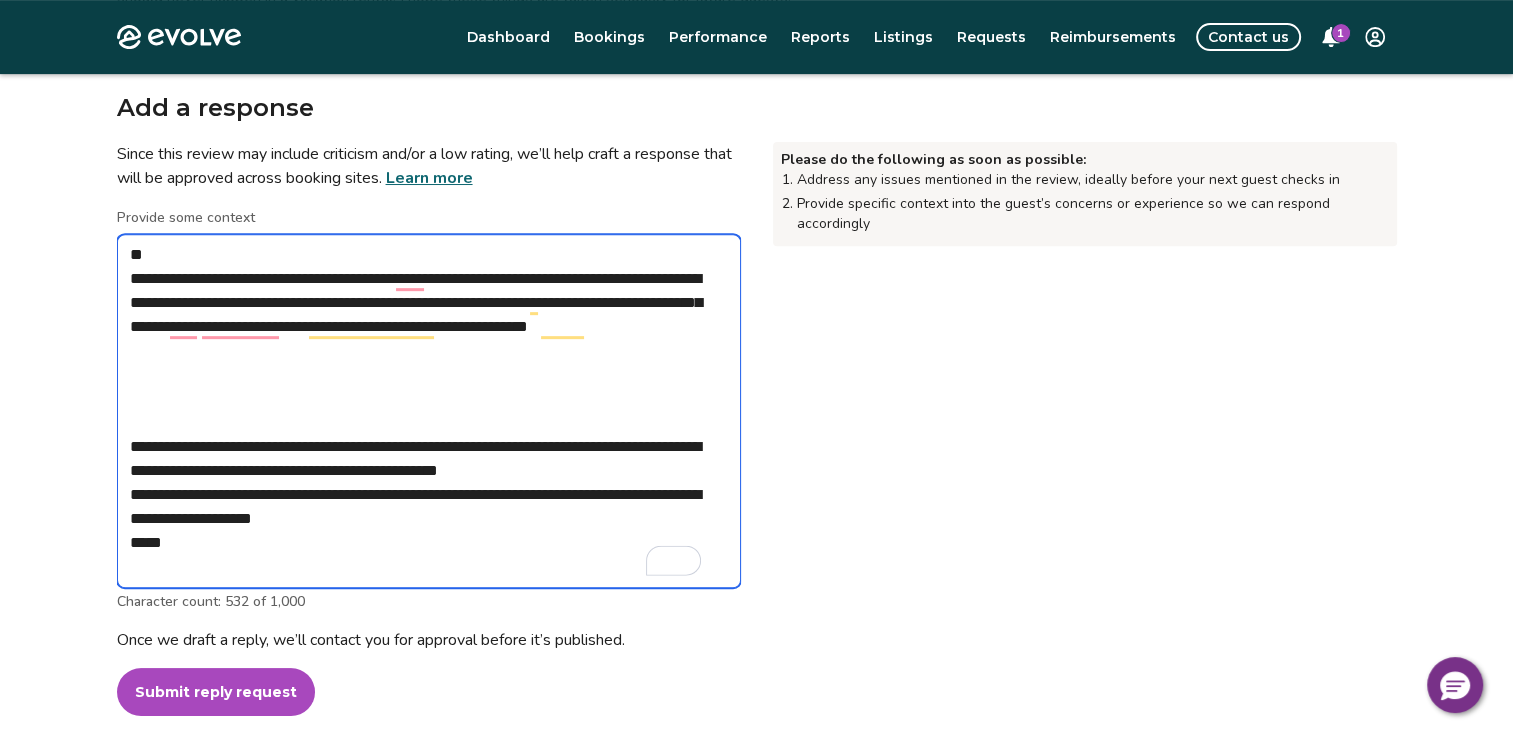type on "**********" 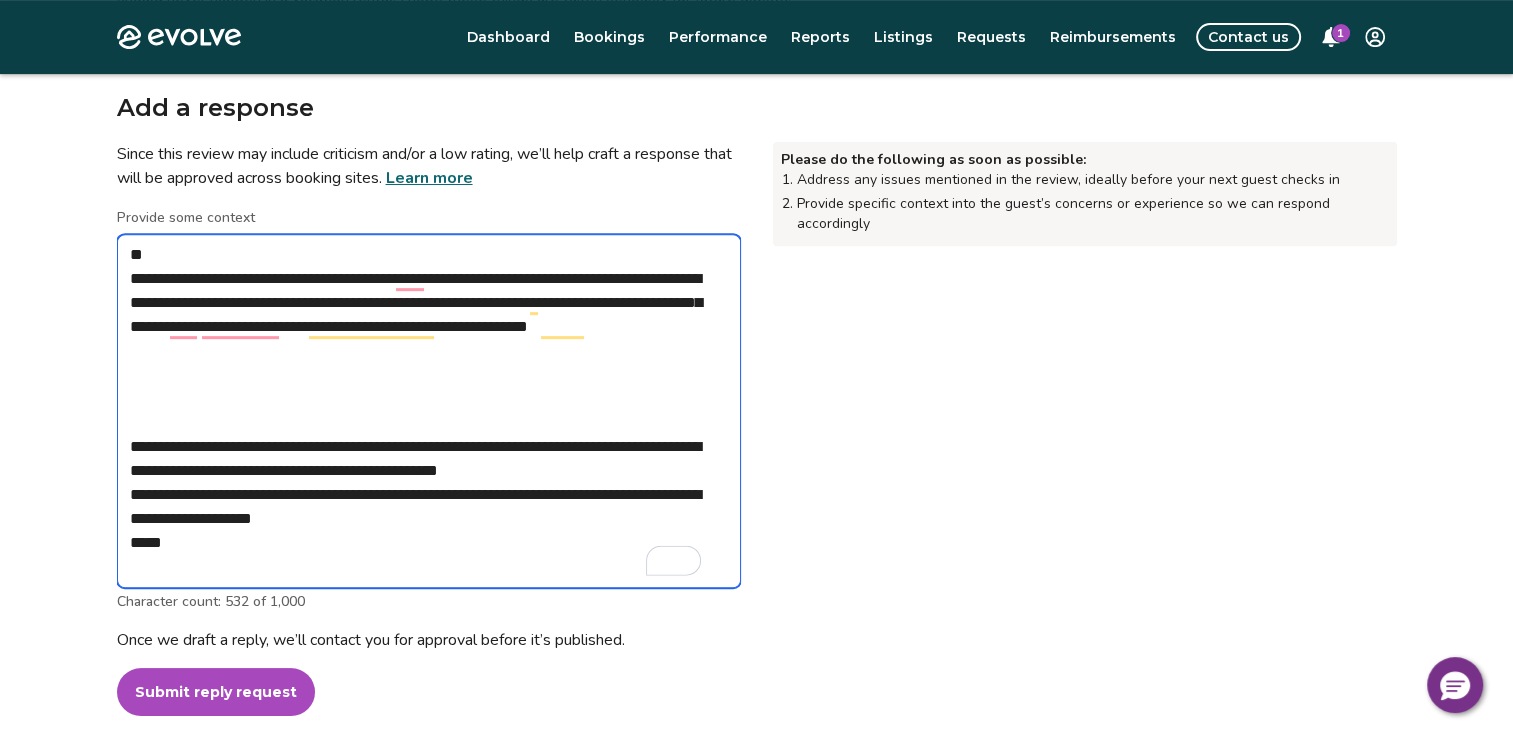 type on "*" 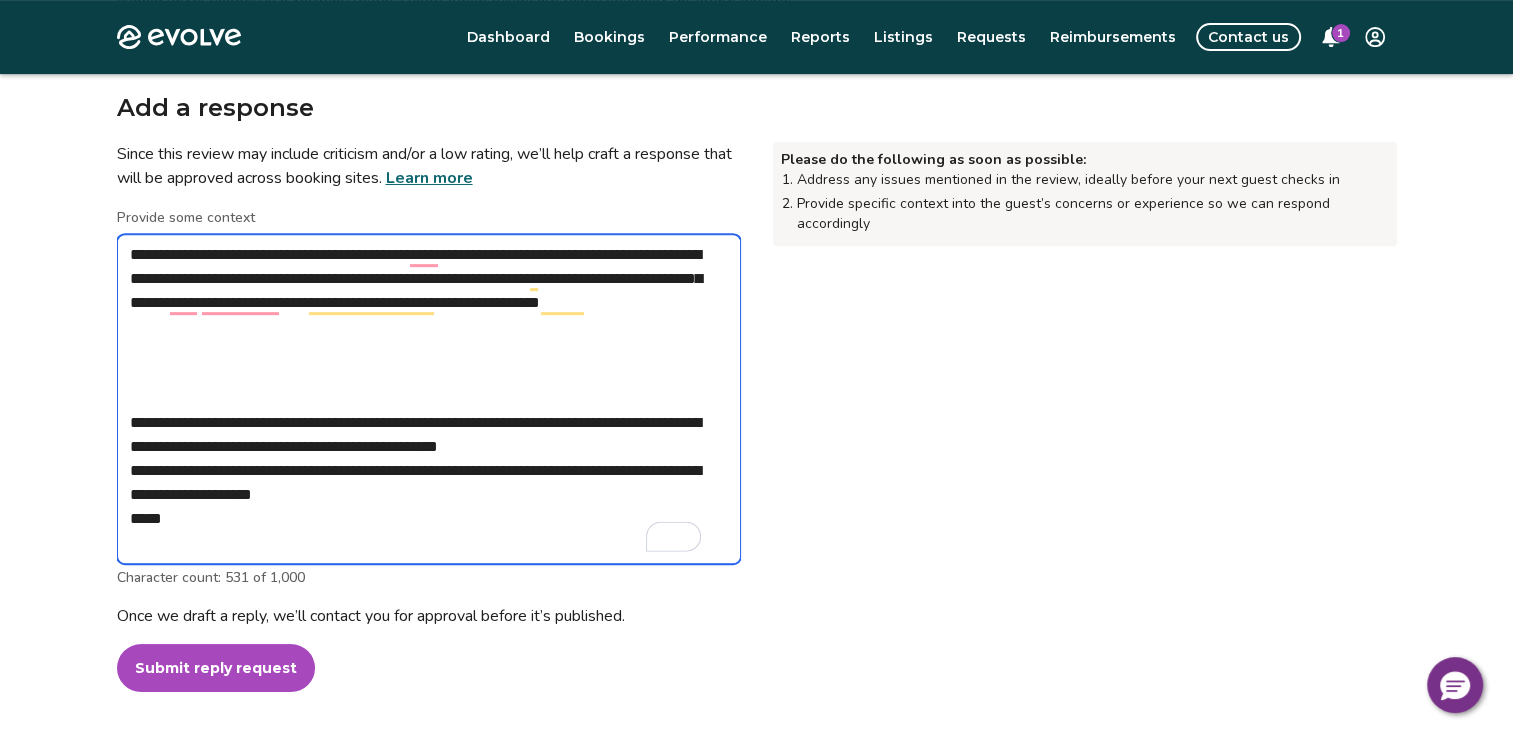 type on "**********" 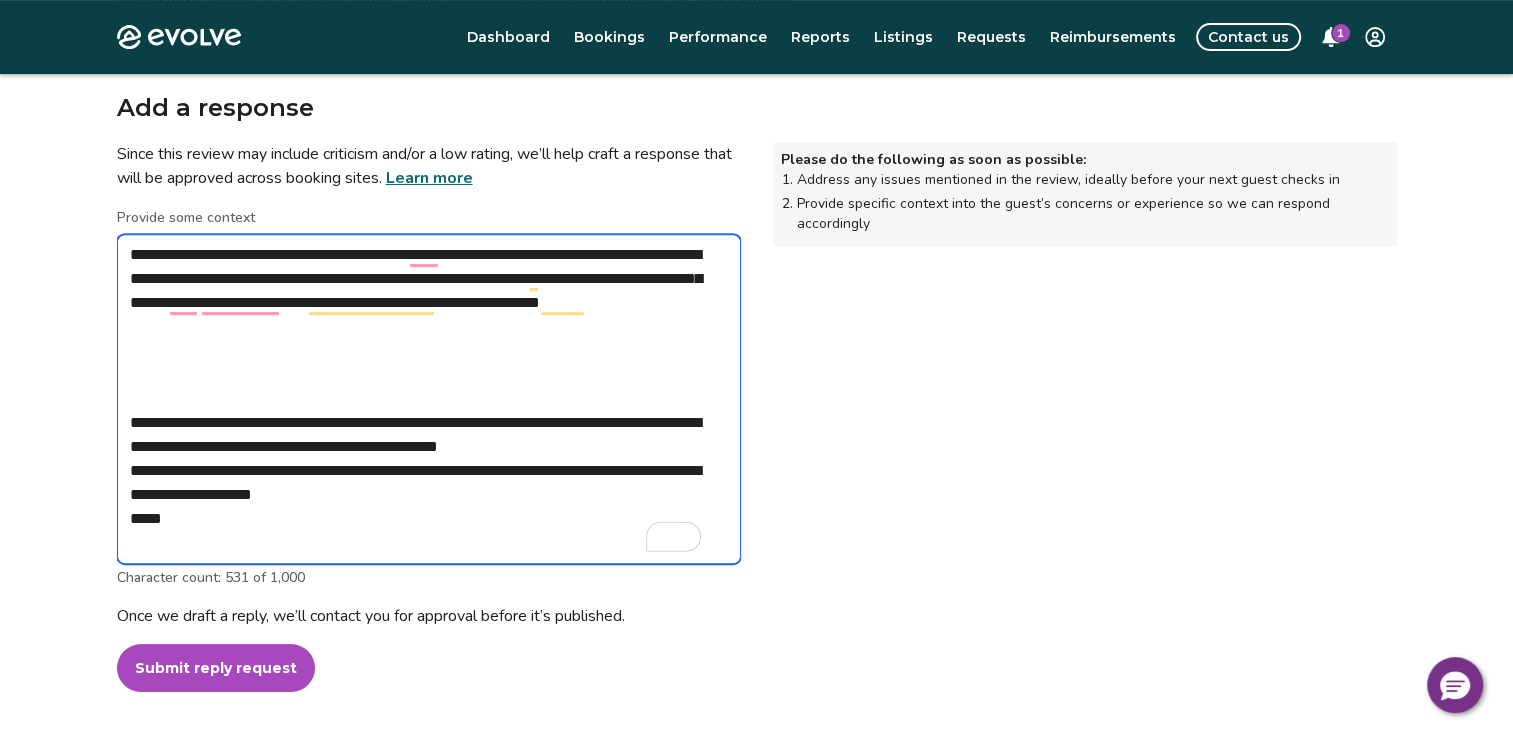 type on "*" 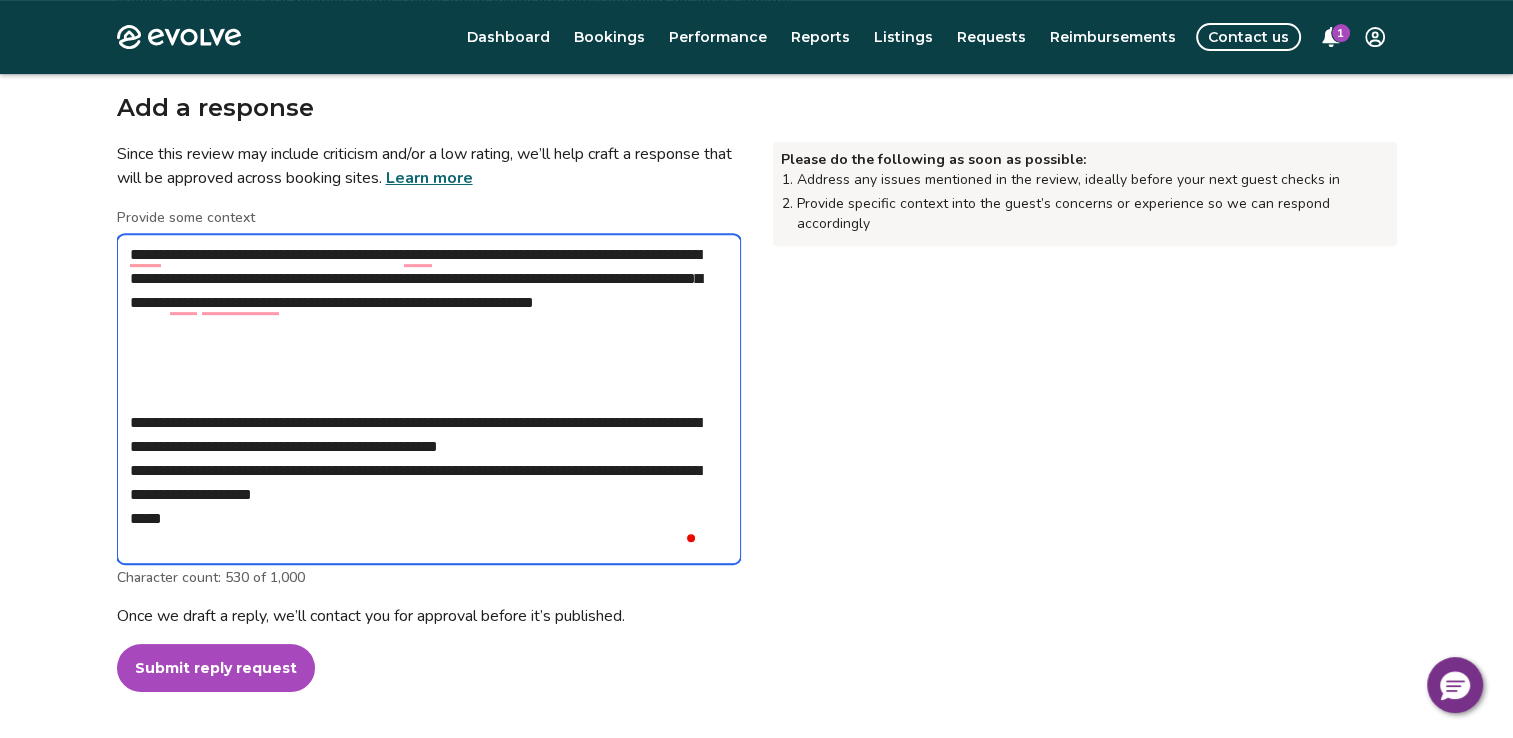 type on "**********" 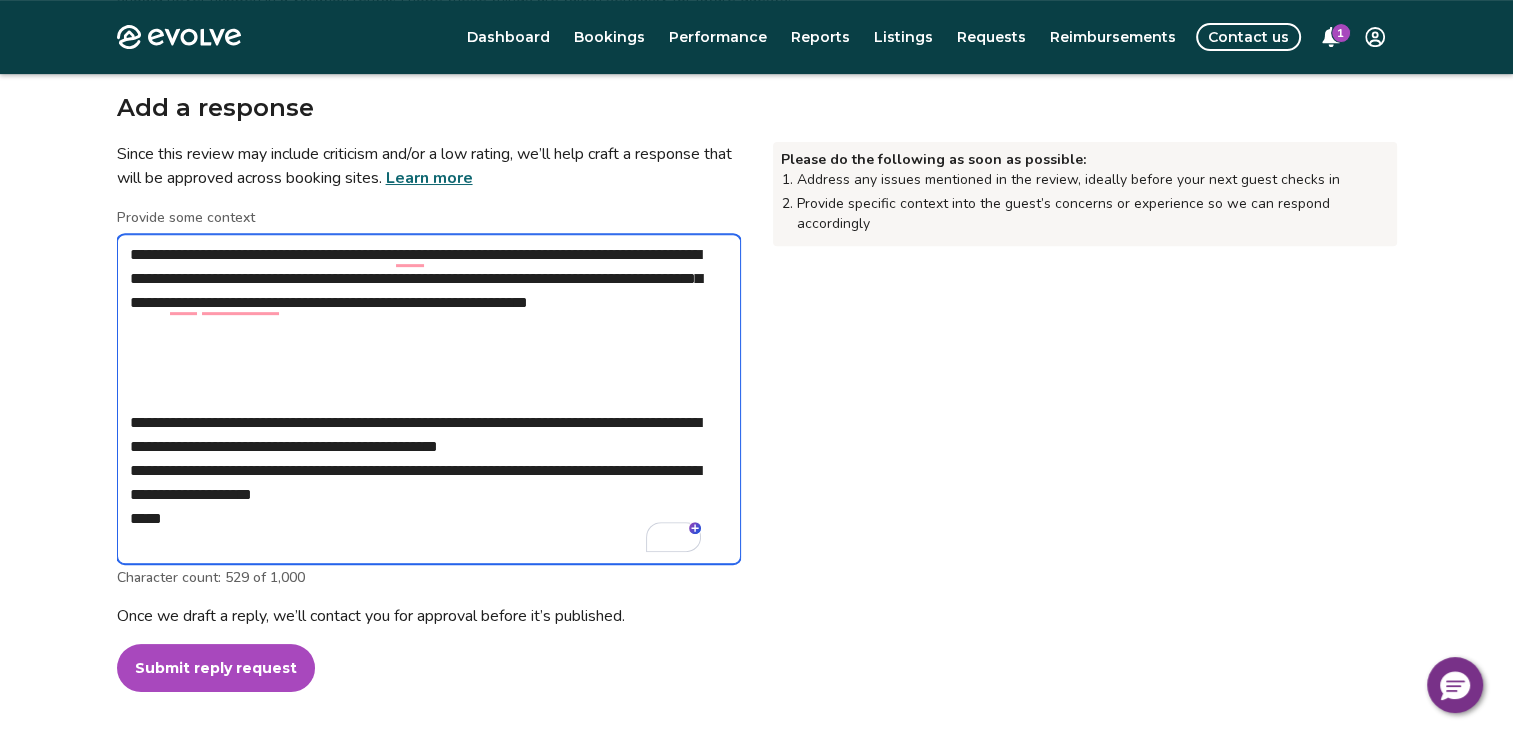 drag, startPoint x: 365, startPoint y: 371, endPoint x: 127, endPoint y: 295, distance: 249.83995 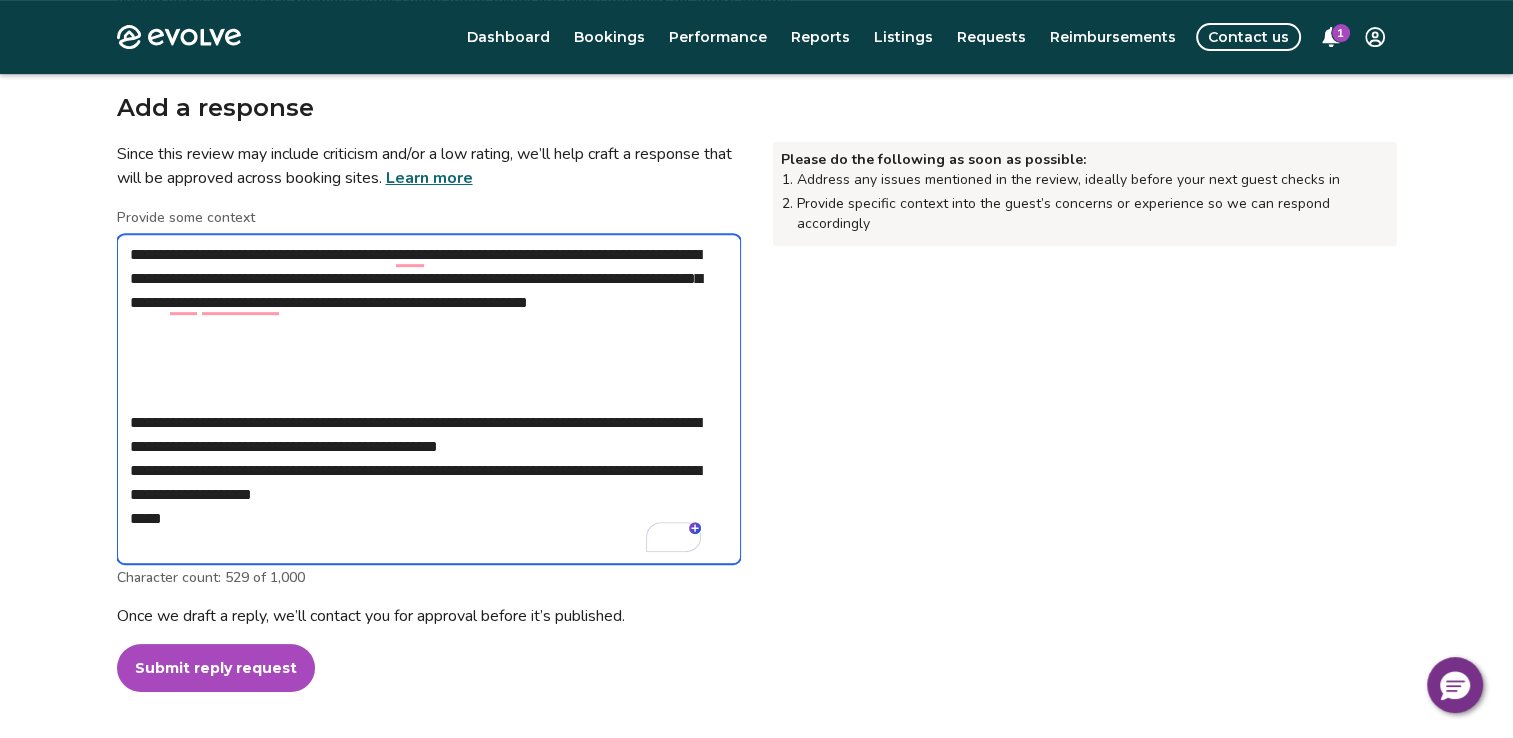 click on "**********" at bounding box center [429, 399] 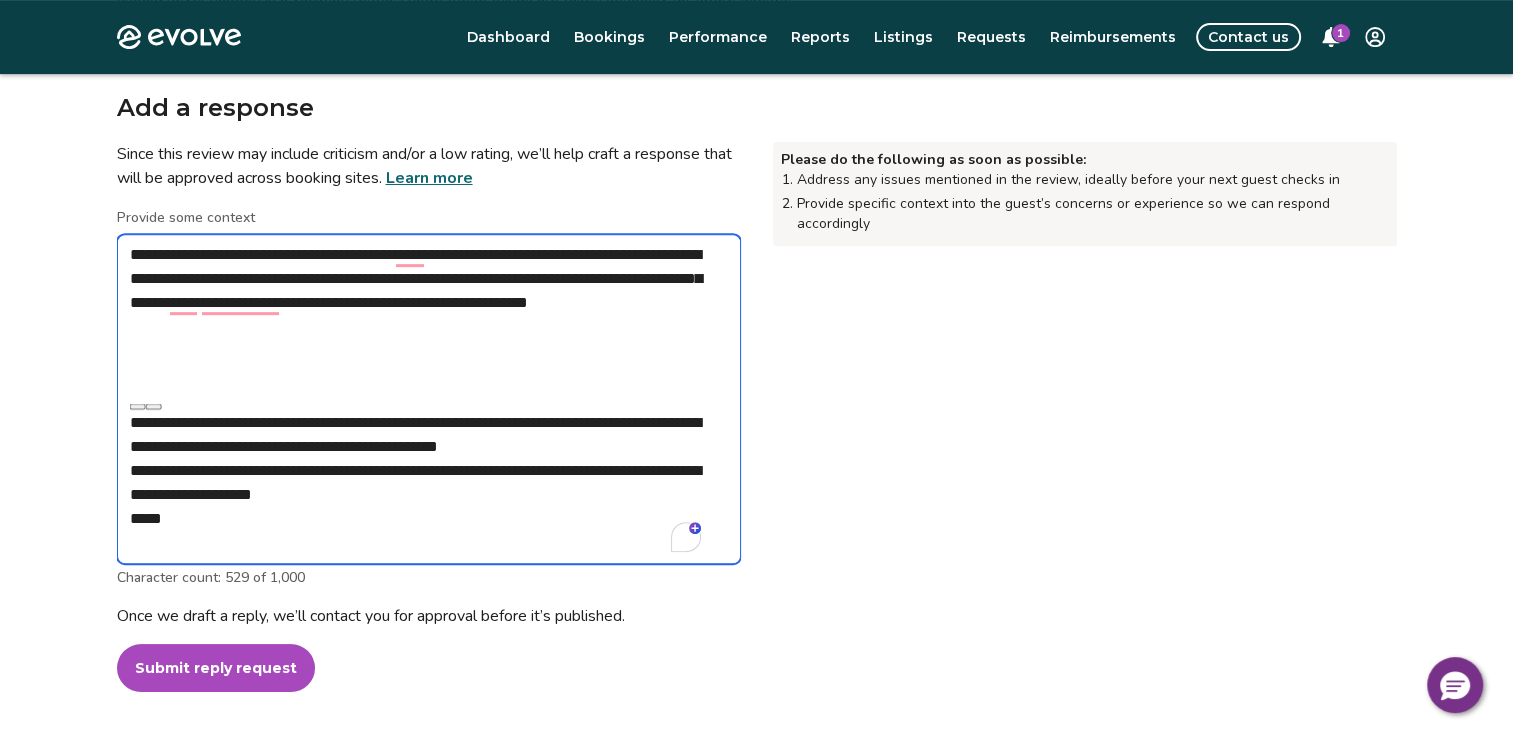 type on "**********" 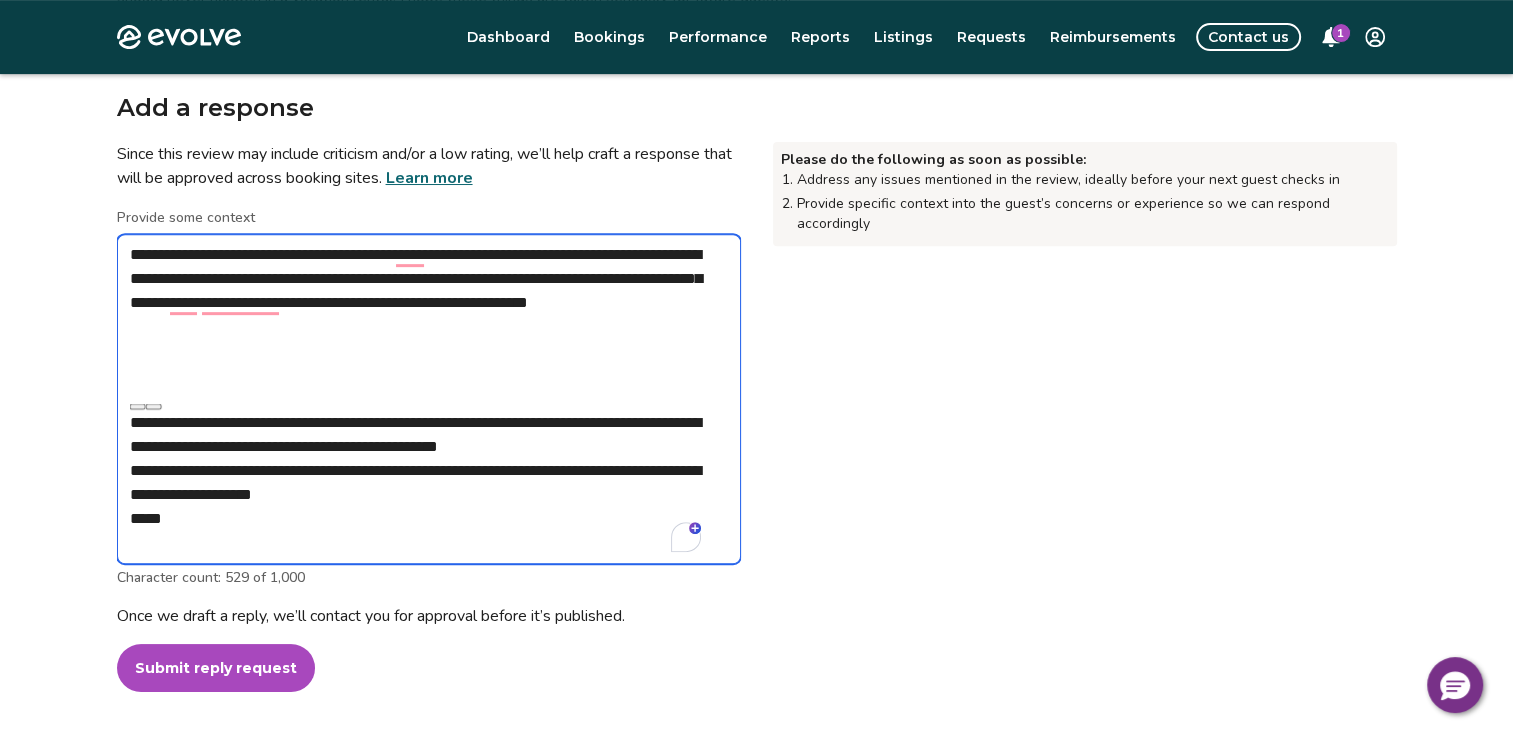 type on "*" 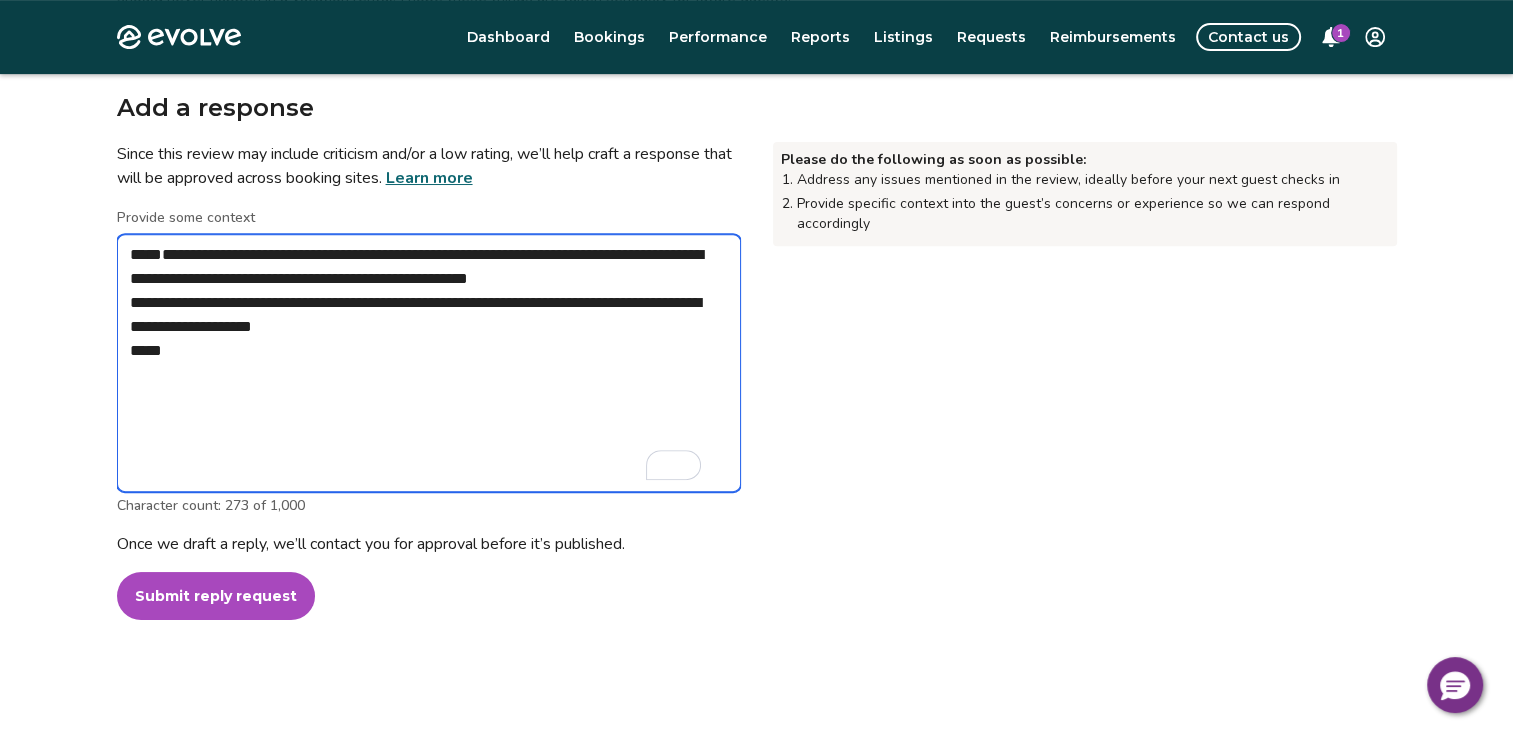 type on "**********" 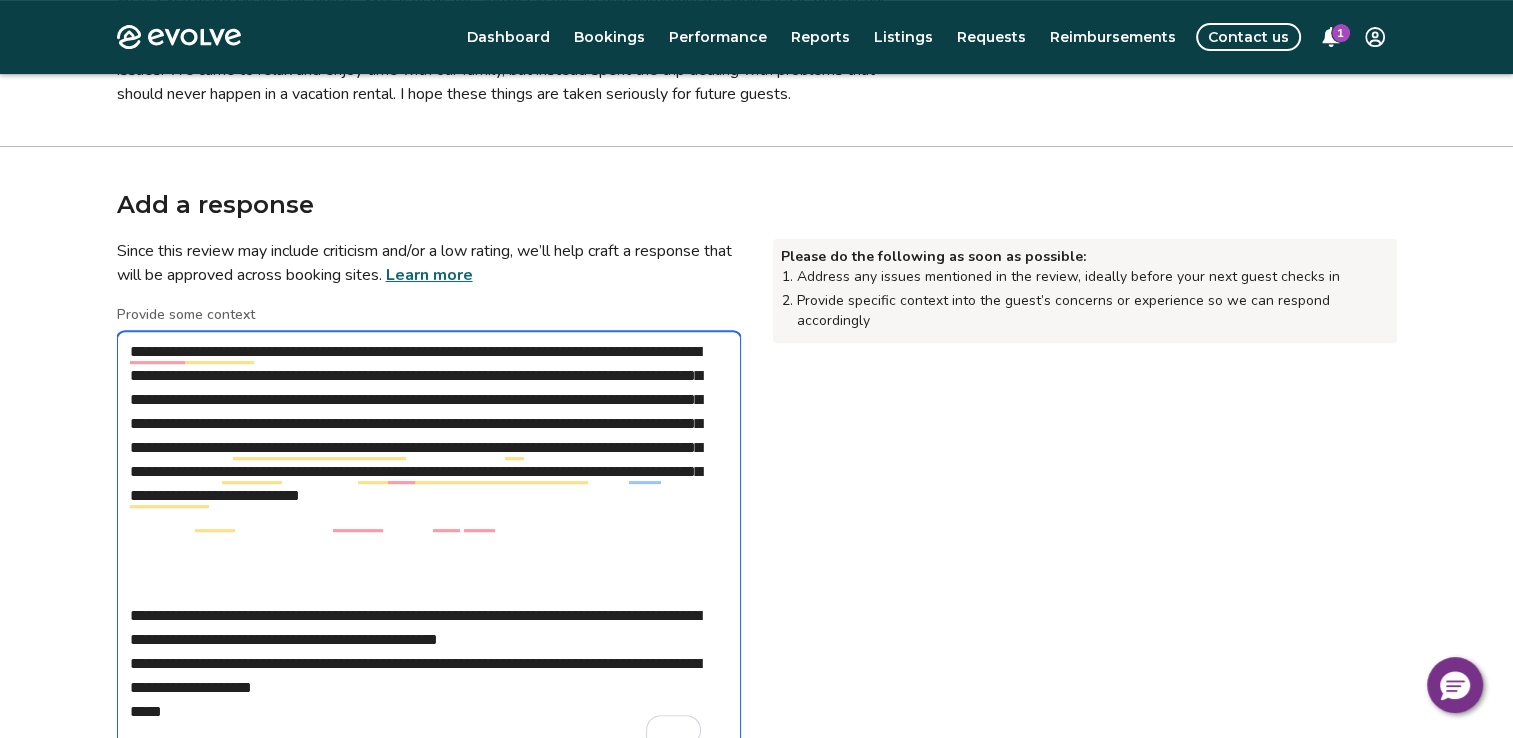 scroll, scrollTop: 700, scrollLeft: 0, axis: vertical 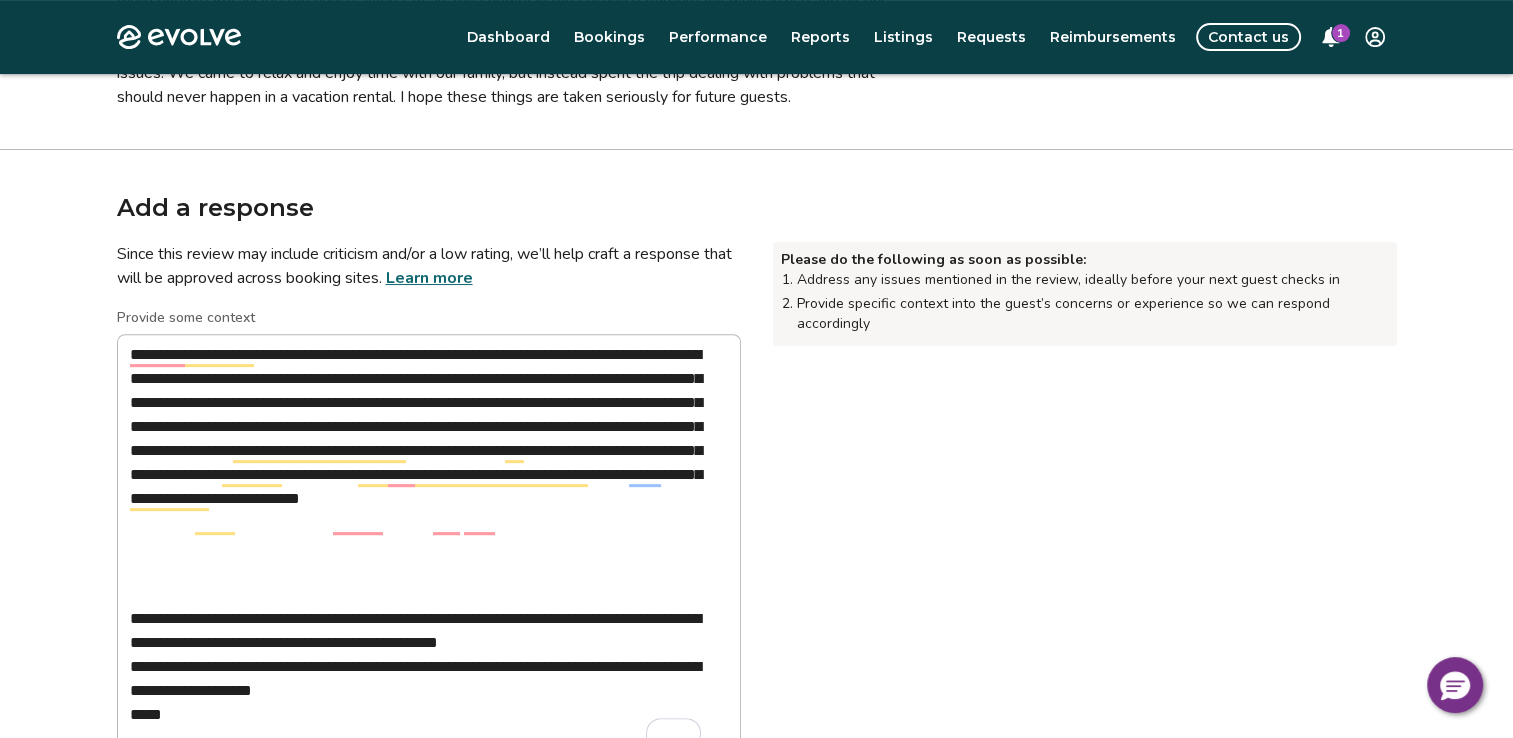 click on "Provide some context" at bounding box center [429, 320] 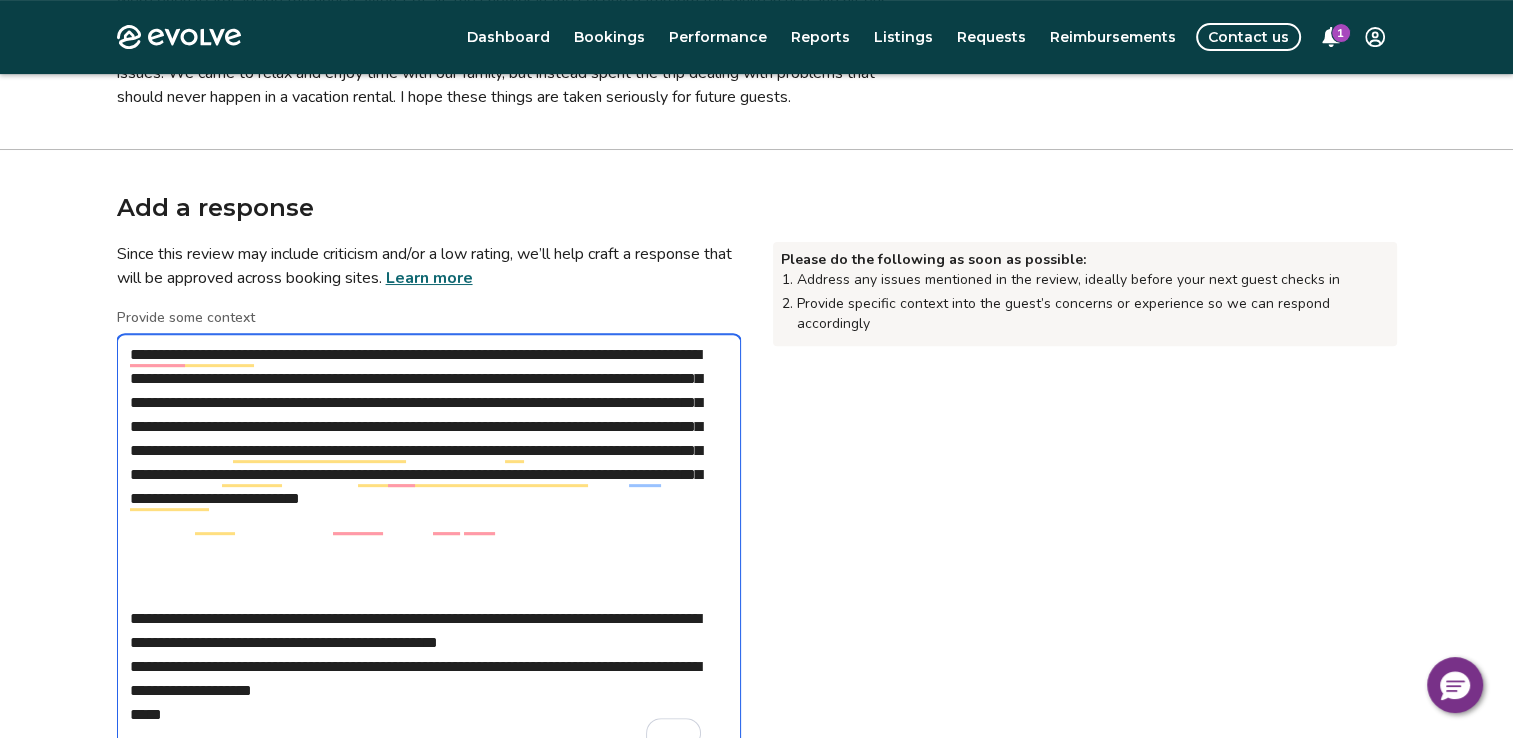 click on "**********" at bounding box center [429, 547] 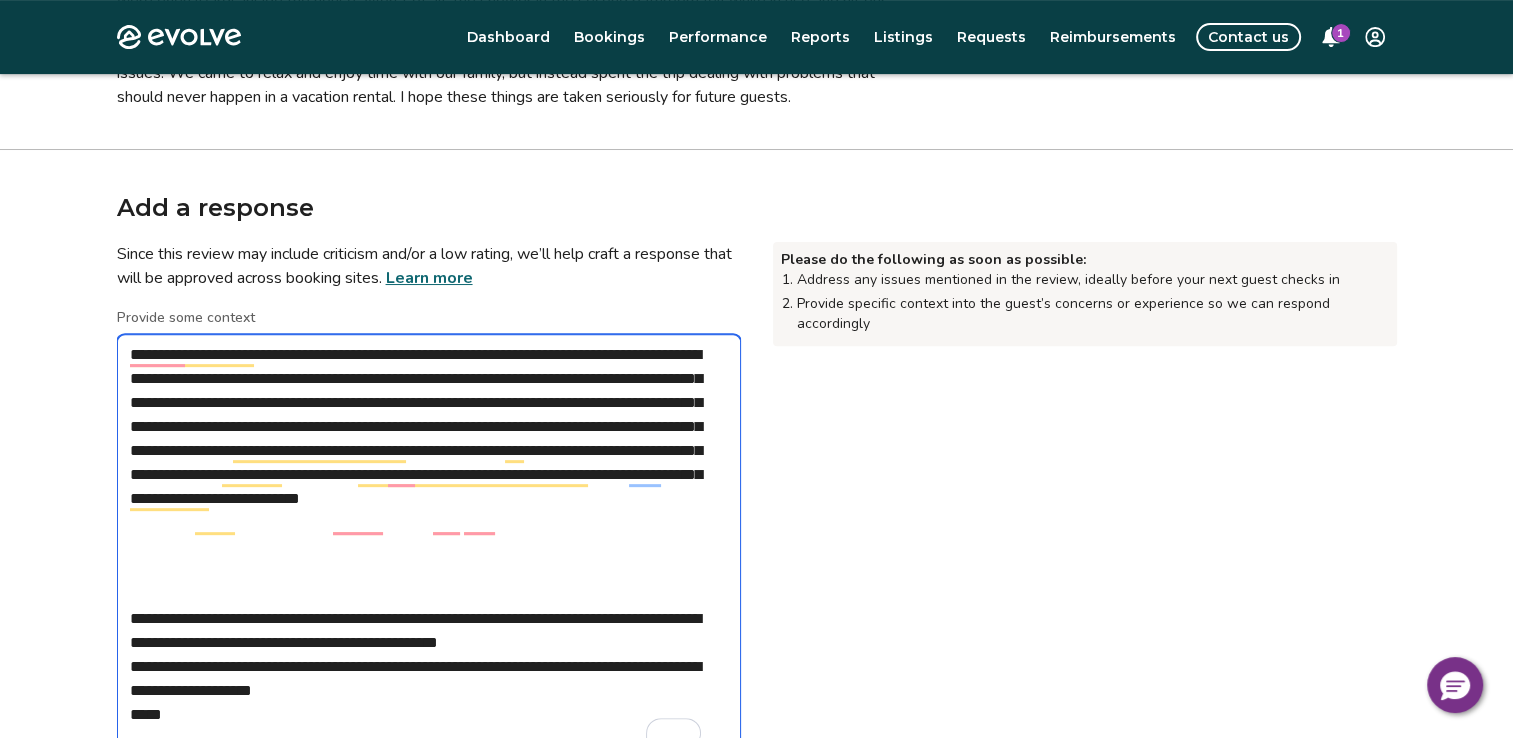 click on "**********" at bounding box center [429, 547] 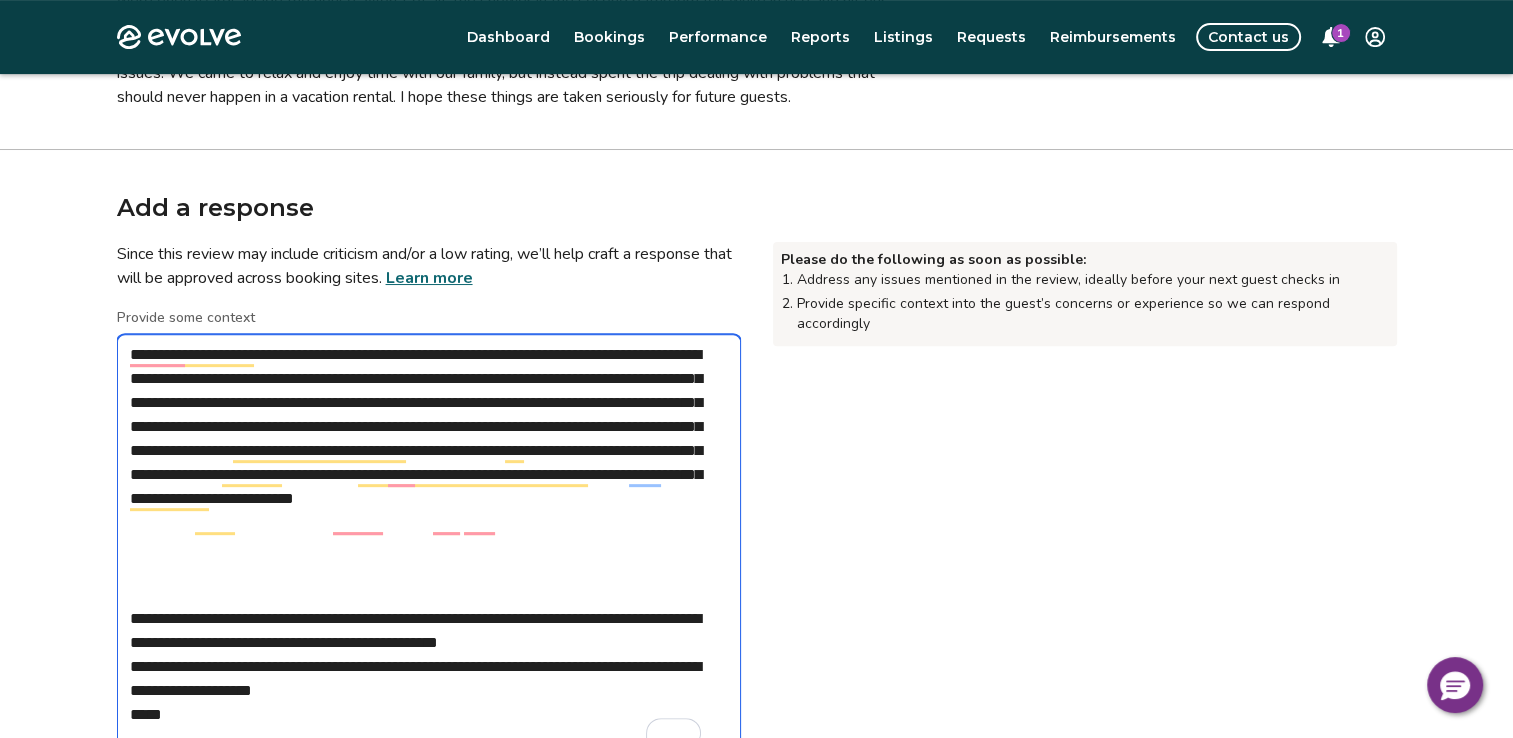 type on "**********" 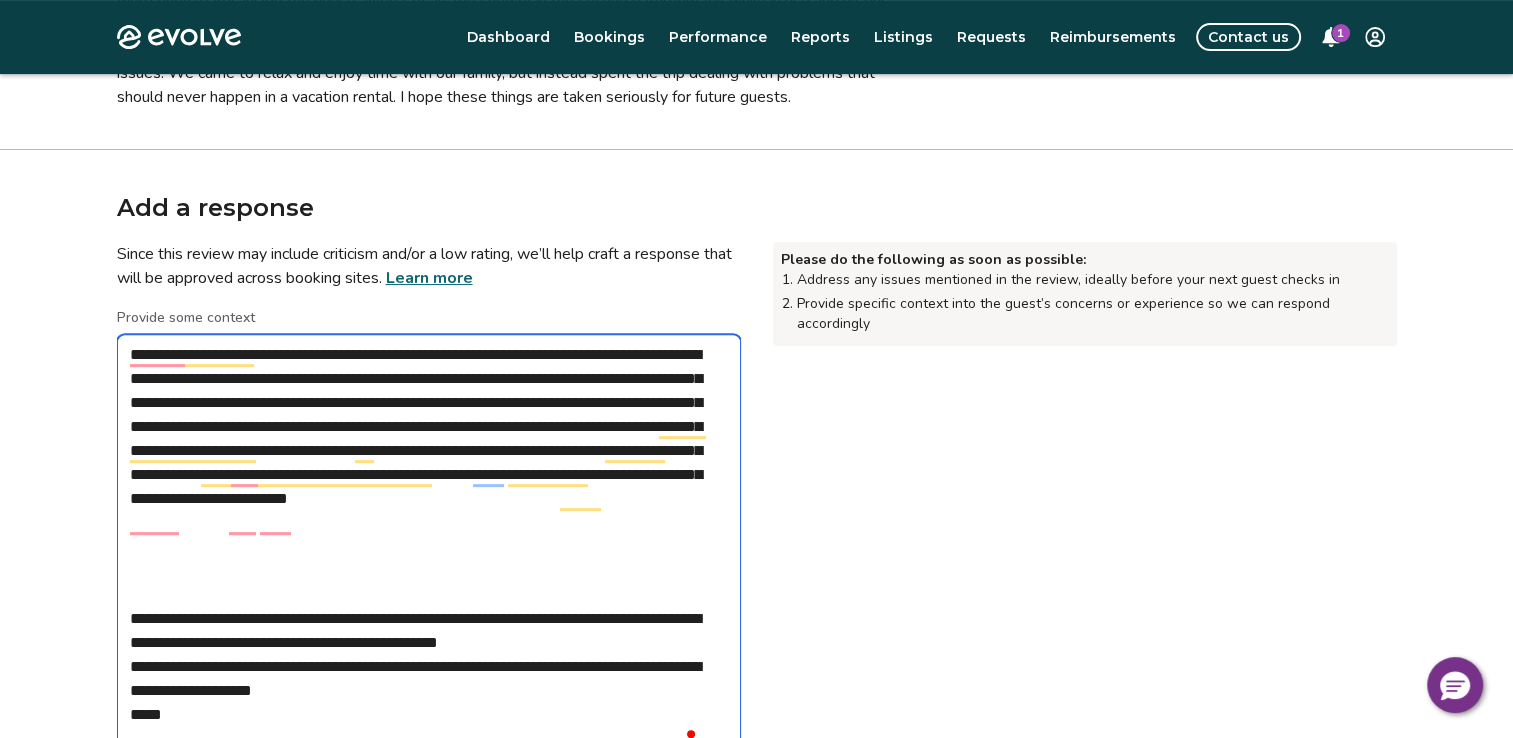 type on "**********" 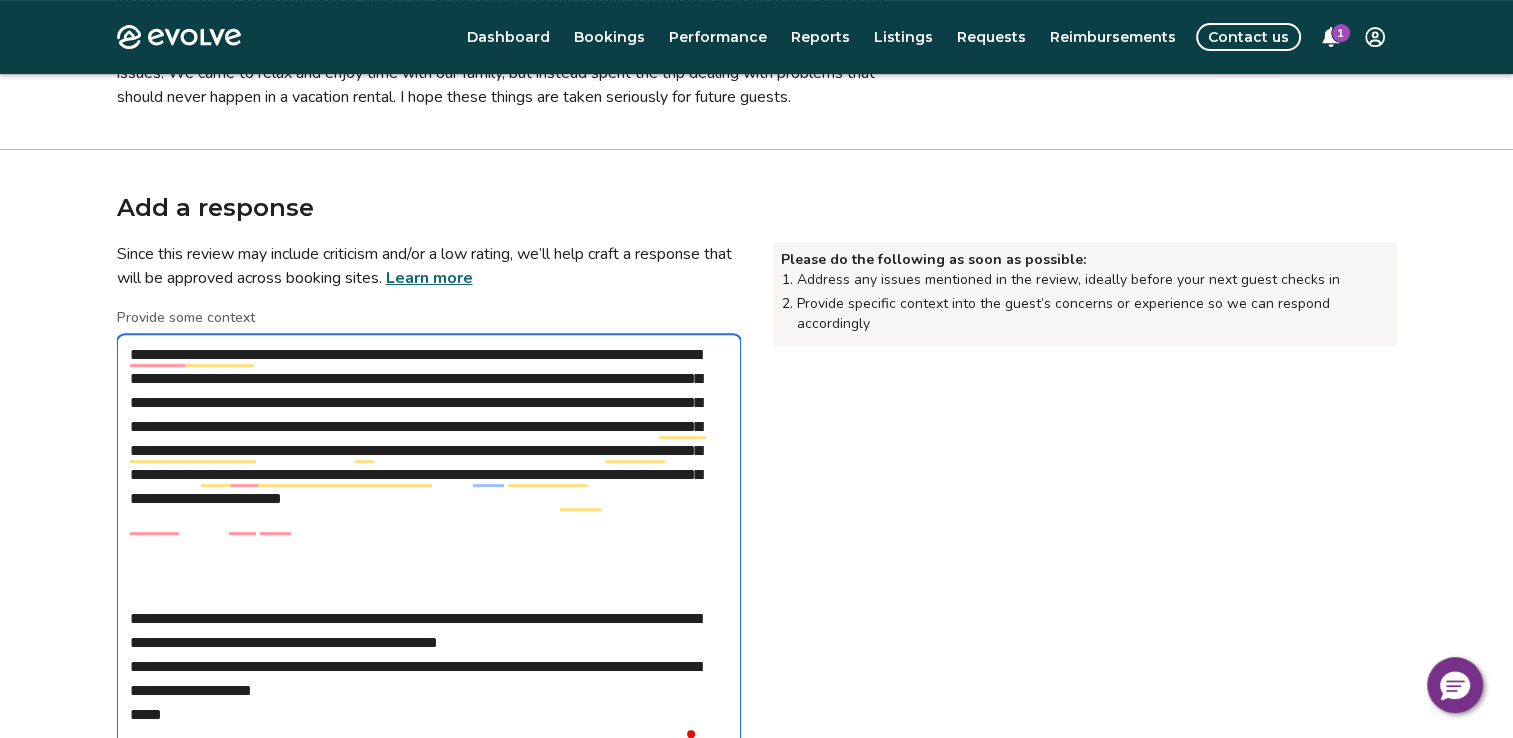 type on "**********" 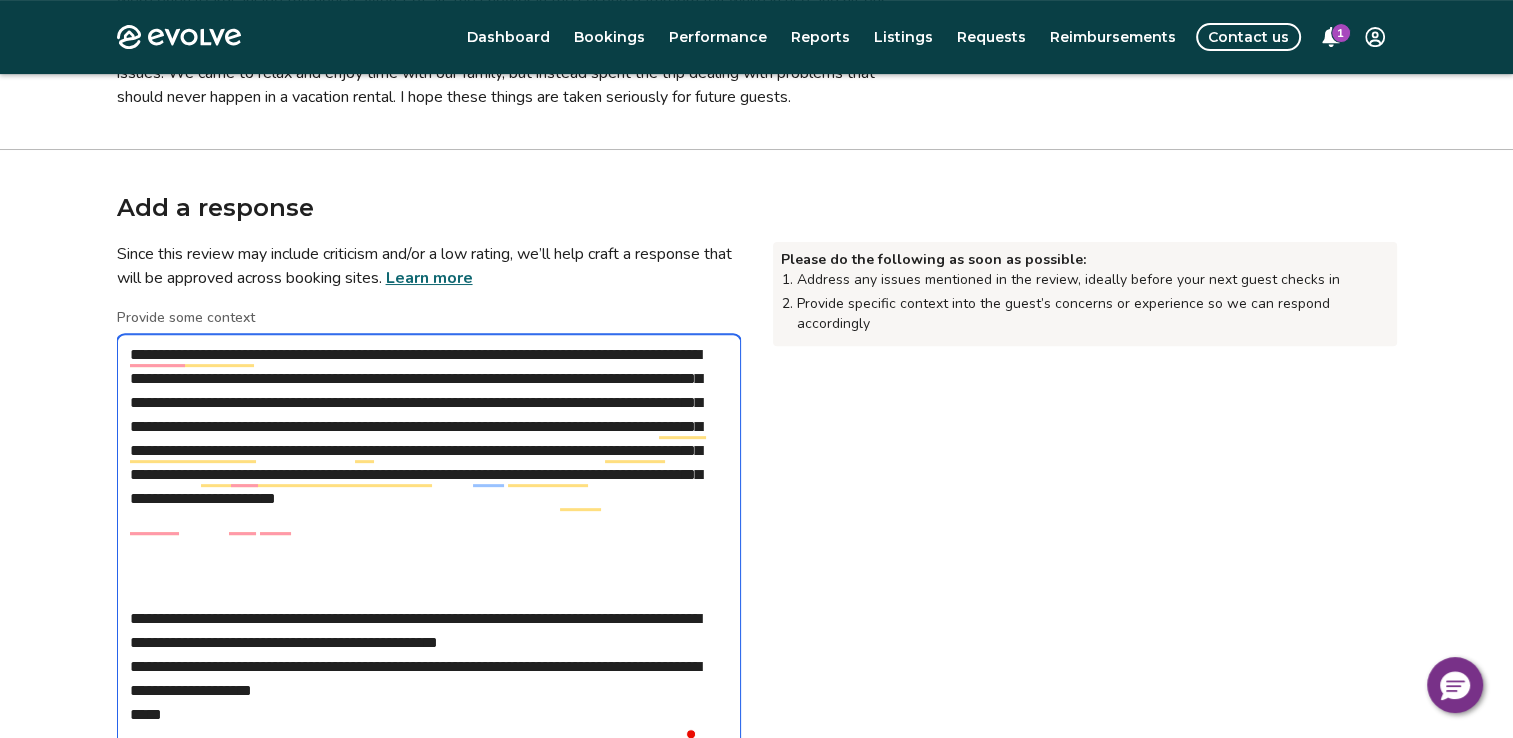 type on "**********" 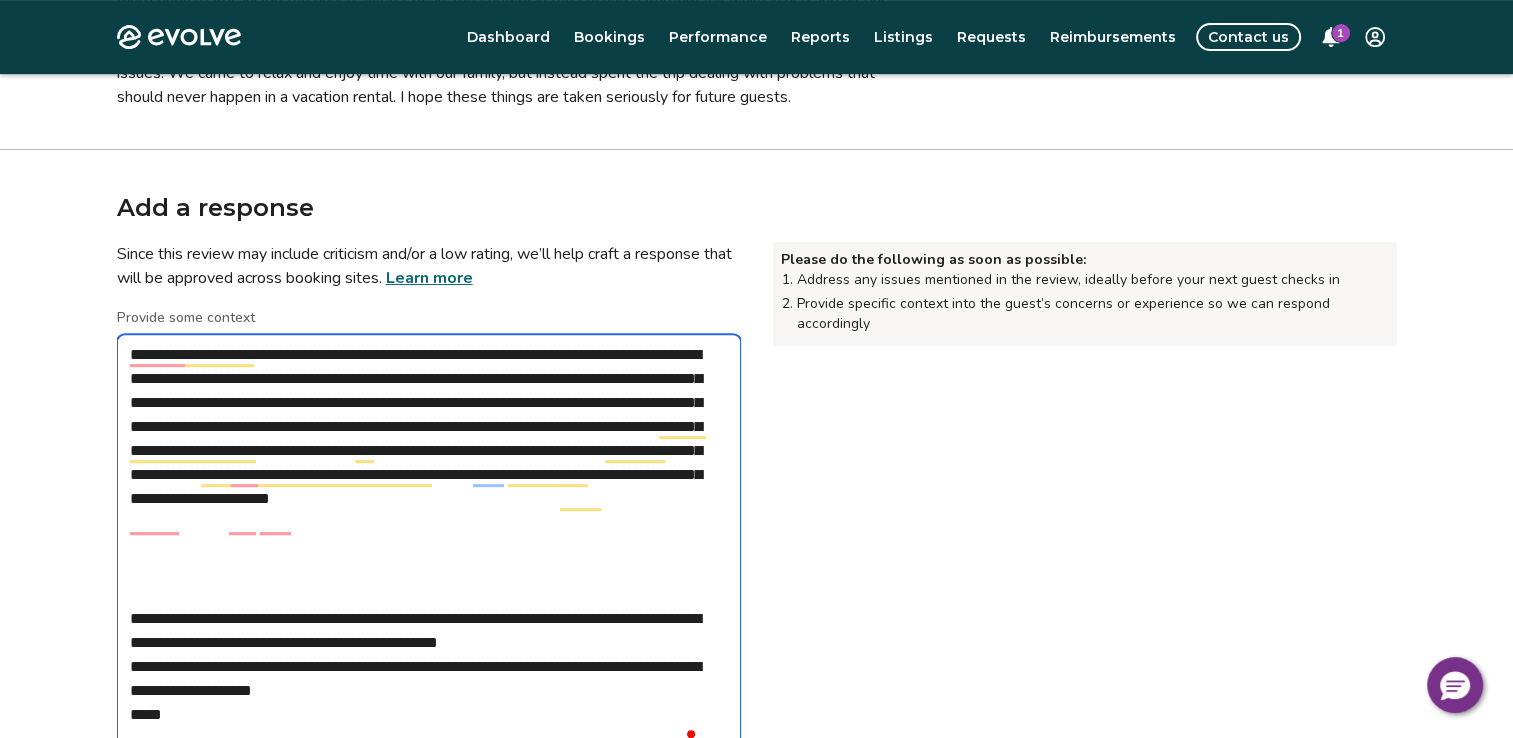 type on "**********" 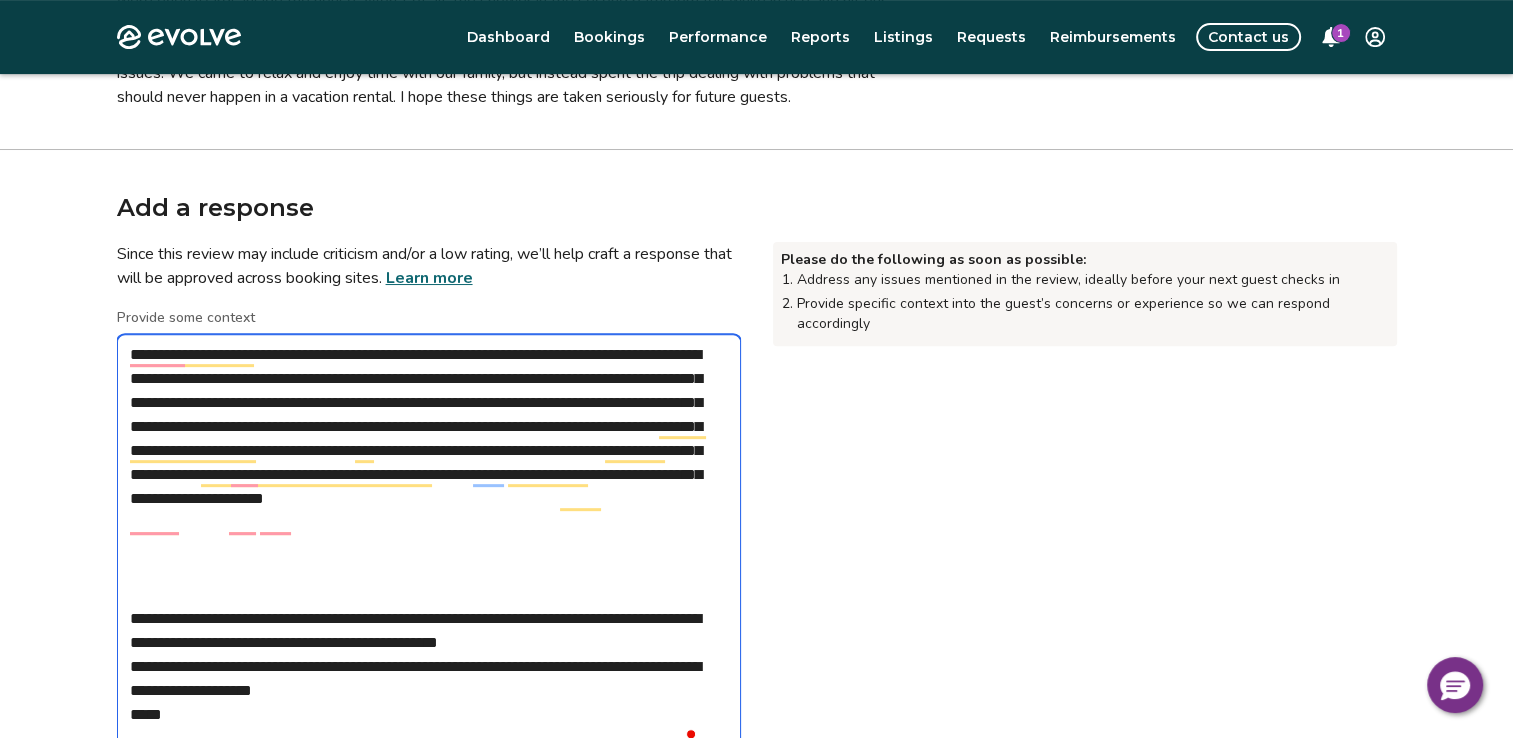 type on "**********" 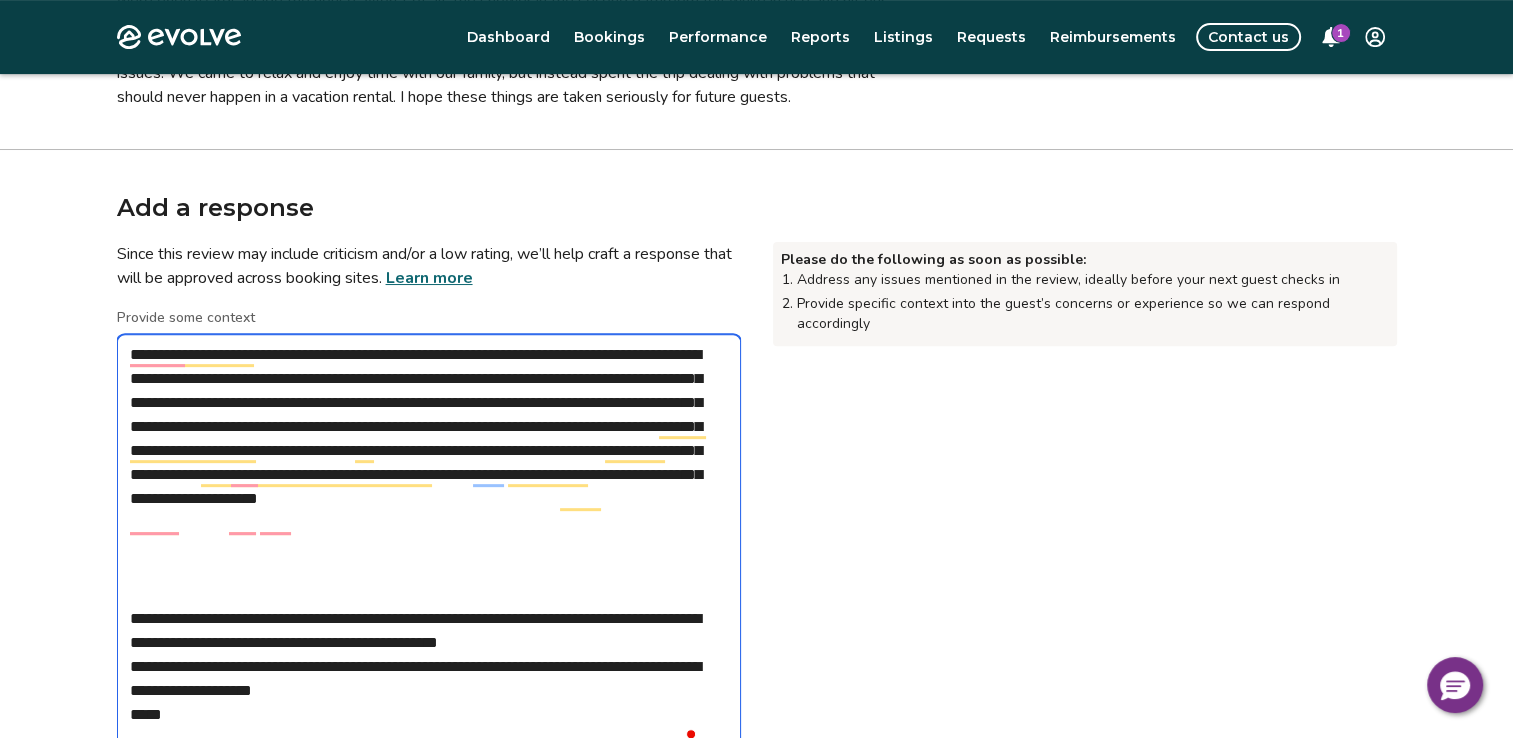 type on "**********" 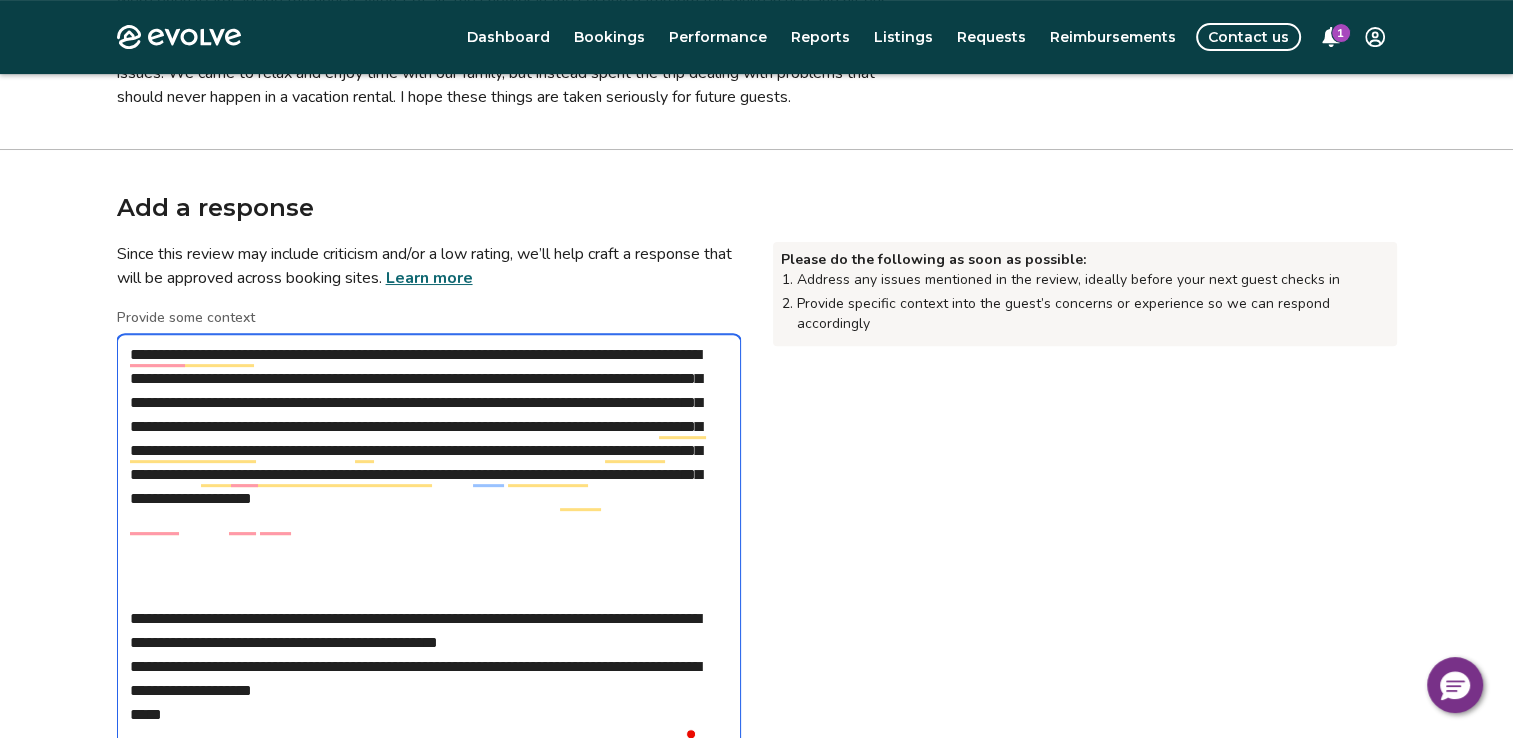 type on "**********" 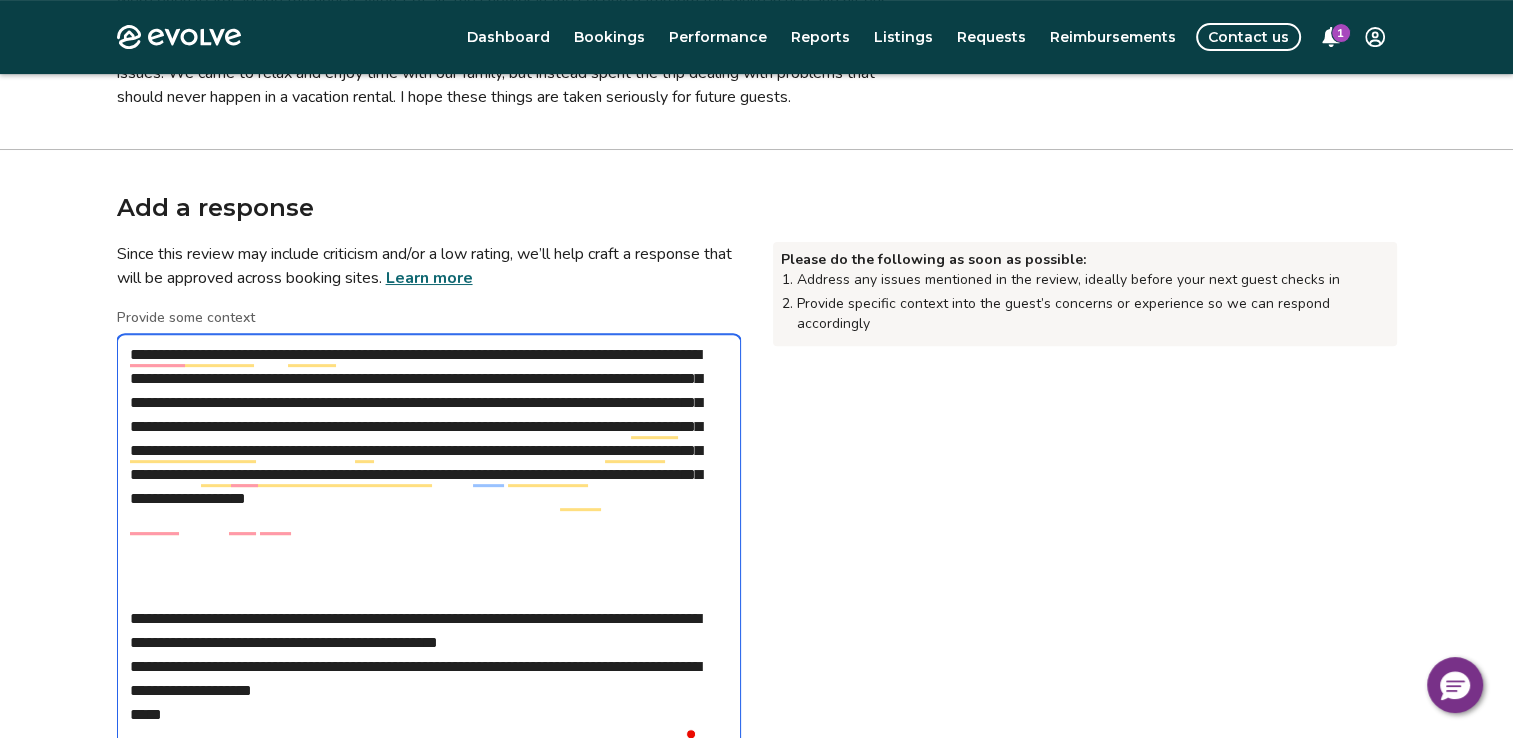 type on "**********" 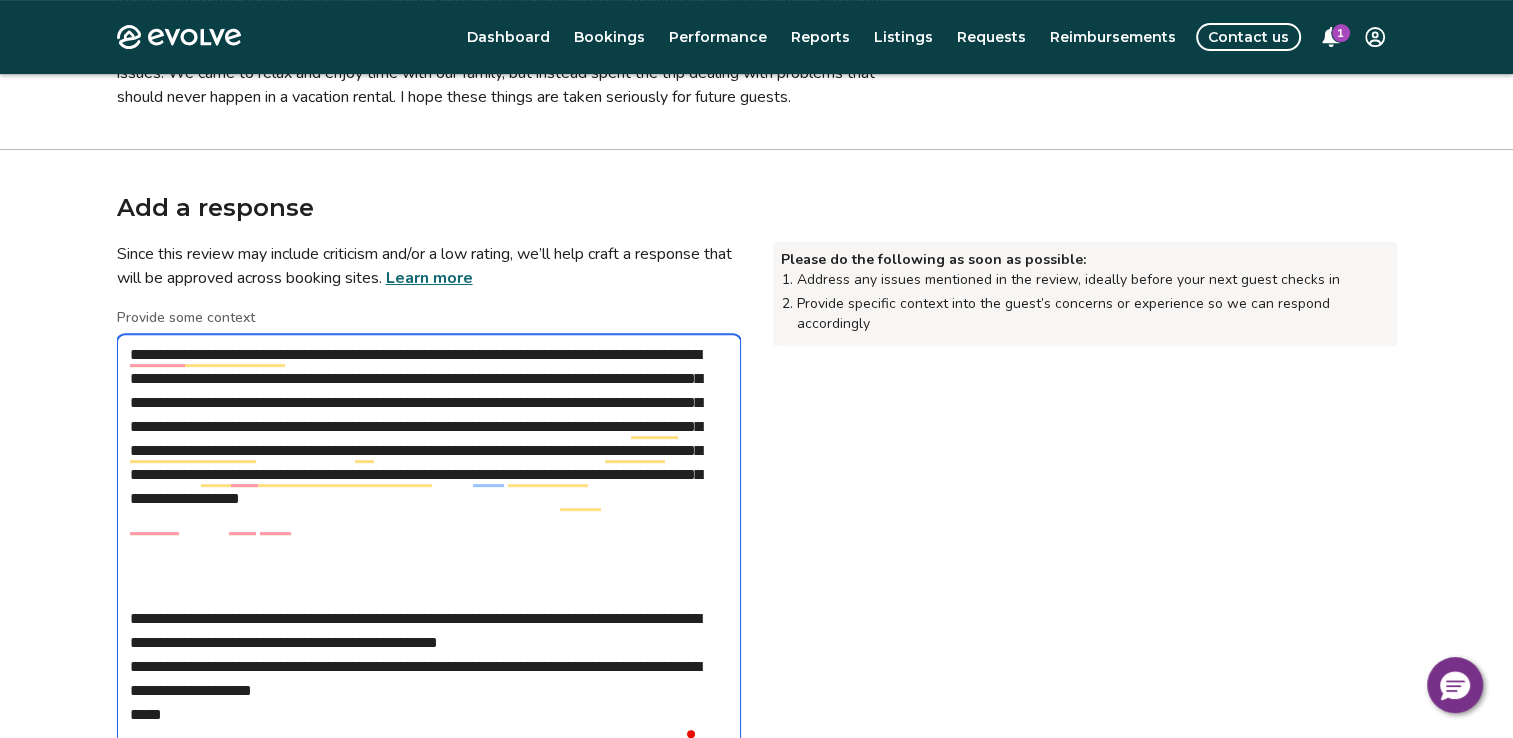 type on "**********" 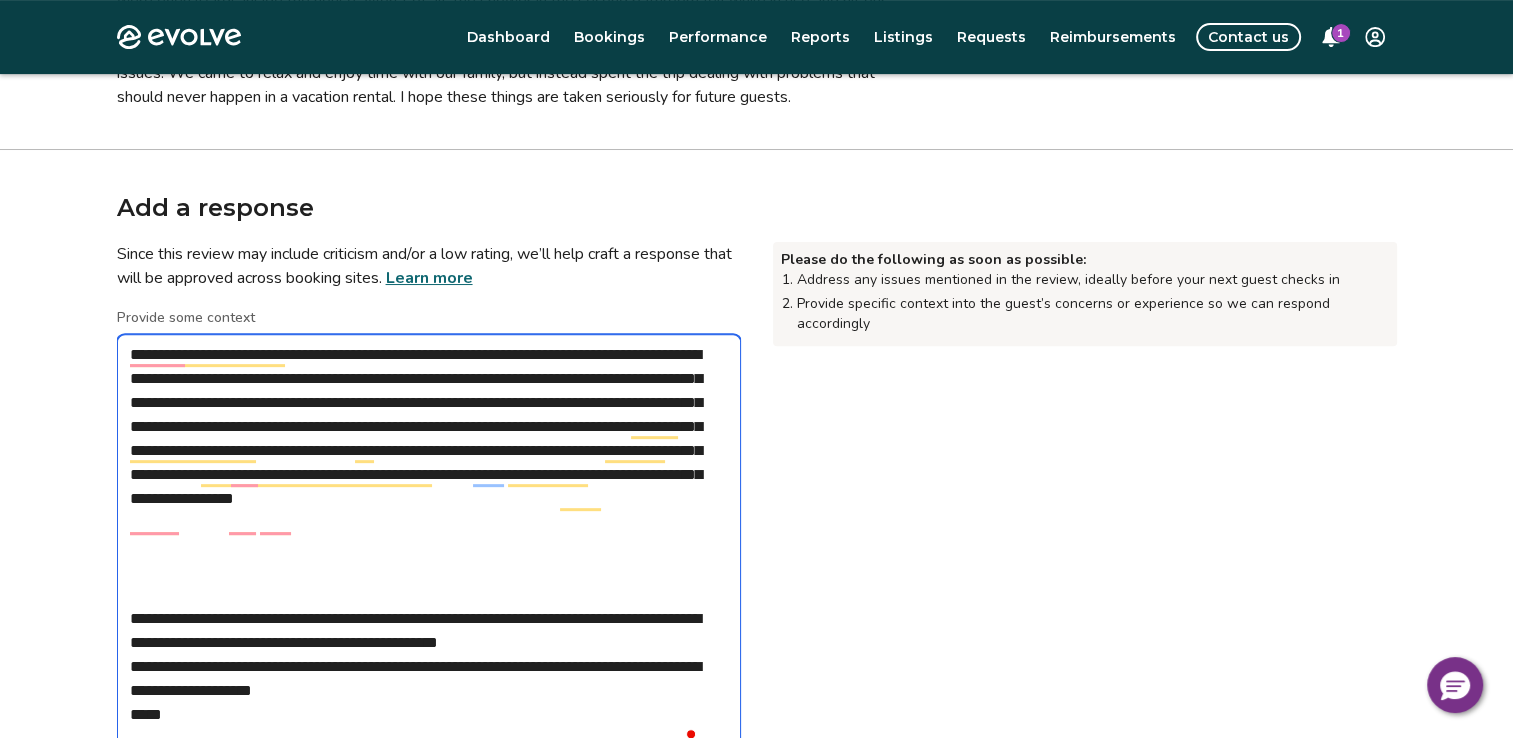 type on "**********" 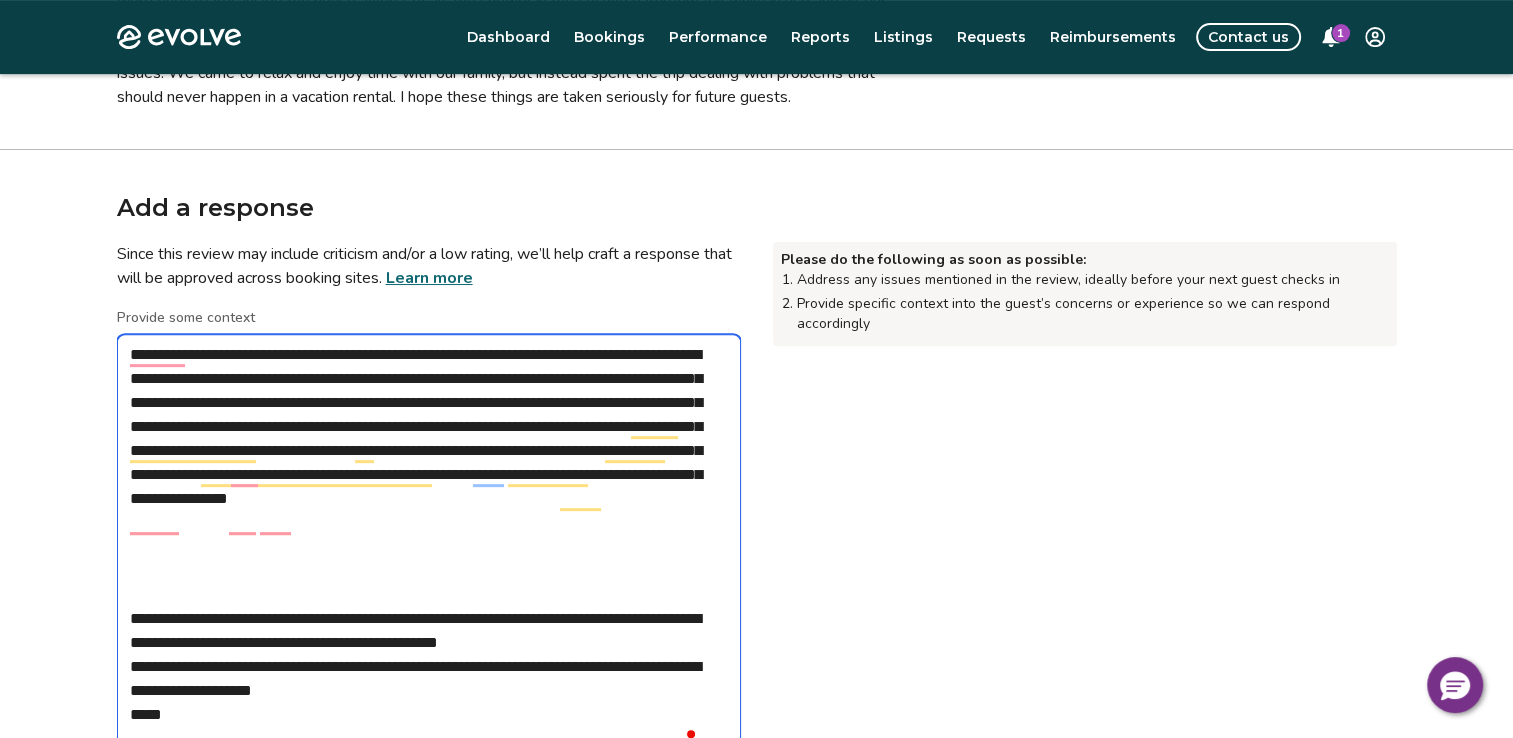 type on "**********" 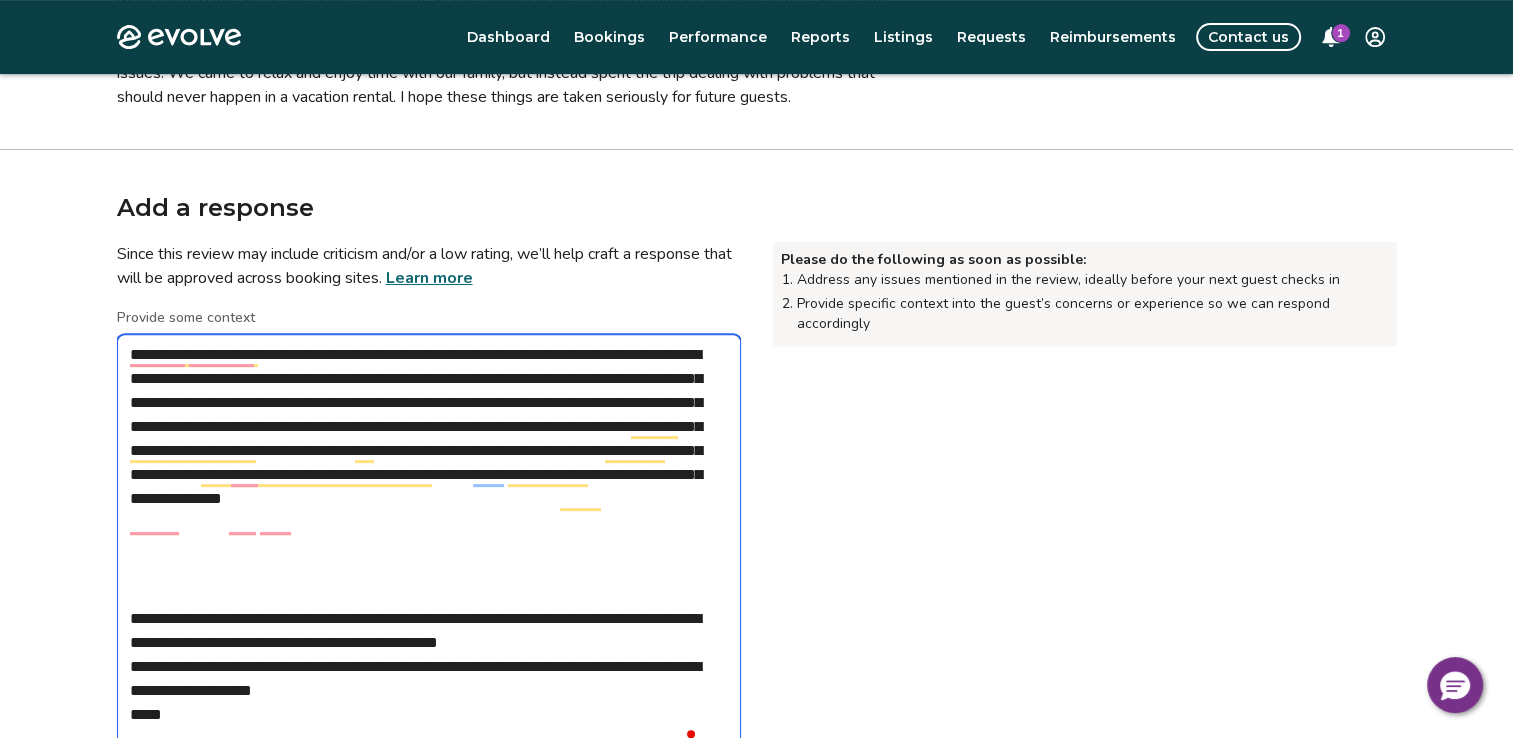 type on "**********" 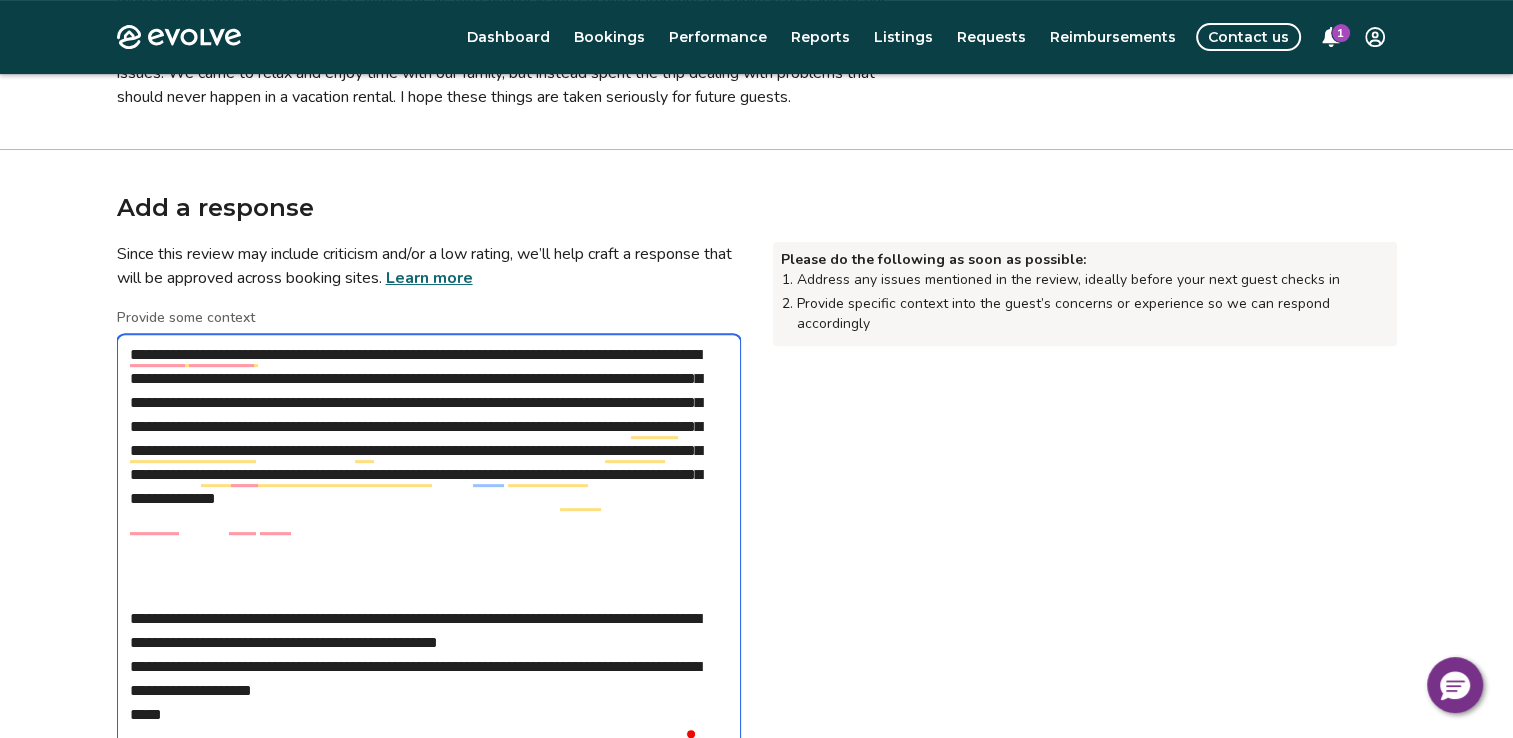 type on "**********" 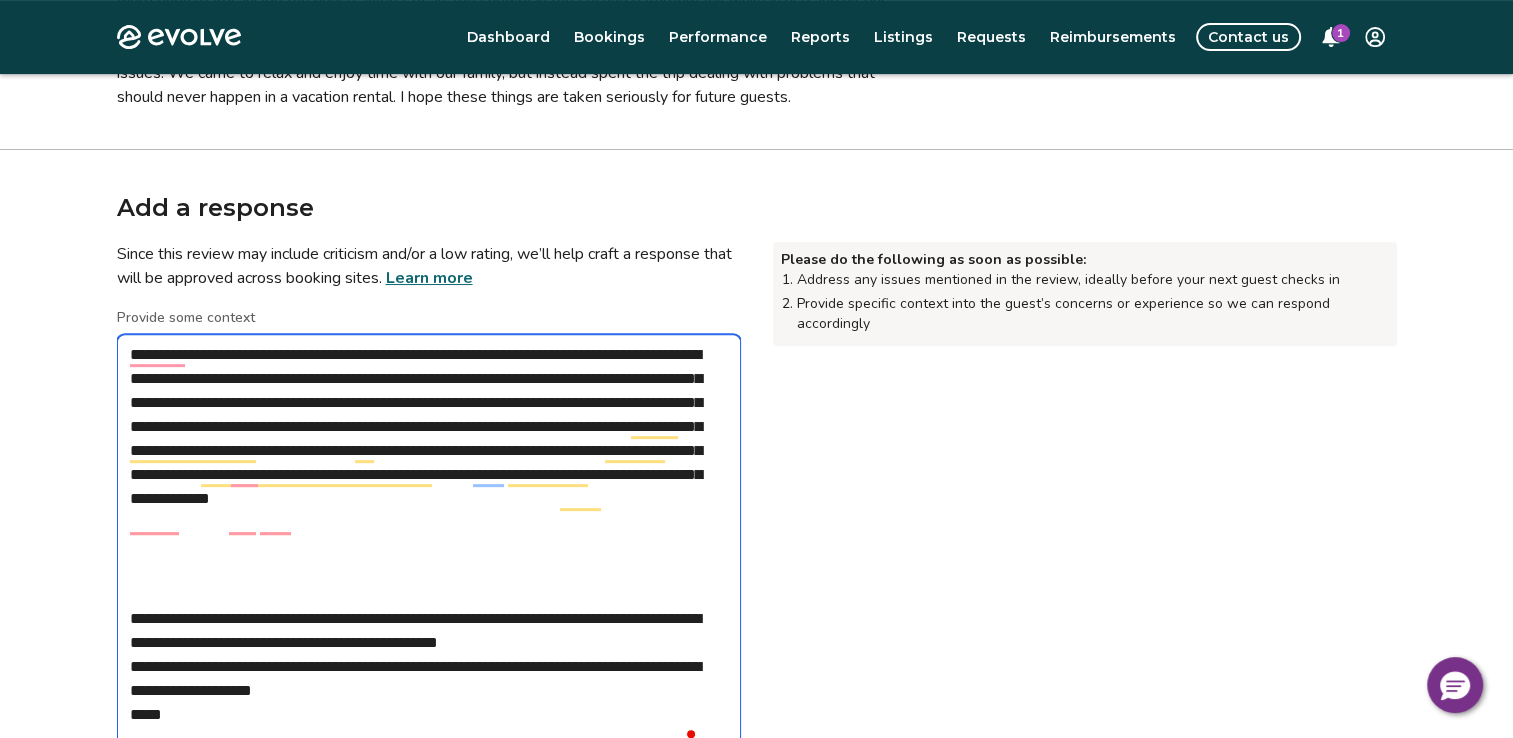 type on "**********" 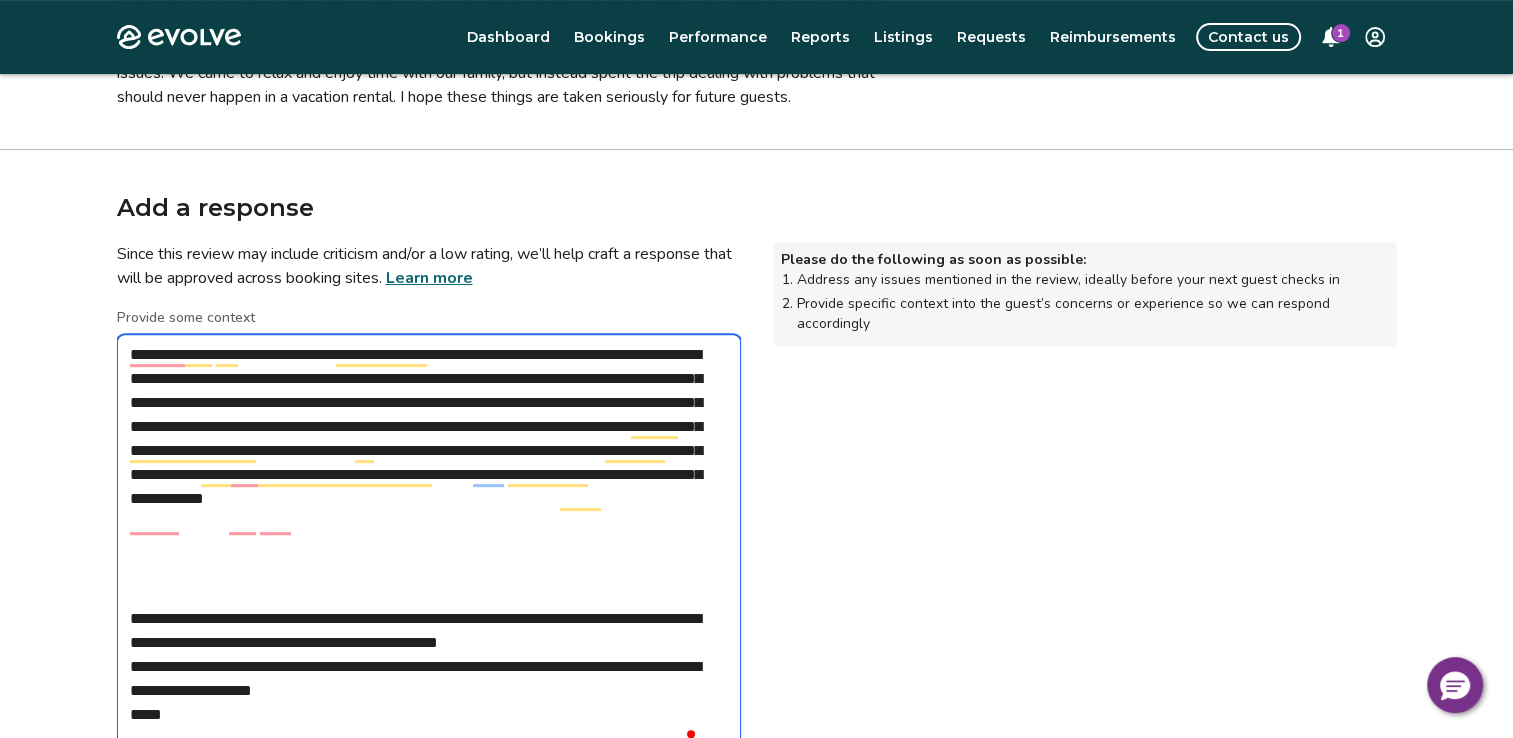 type on "**********" 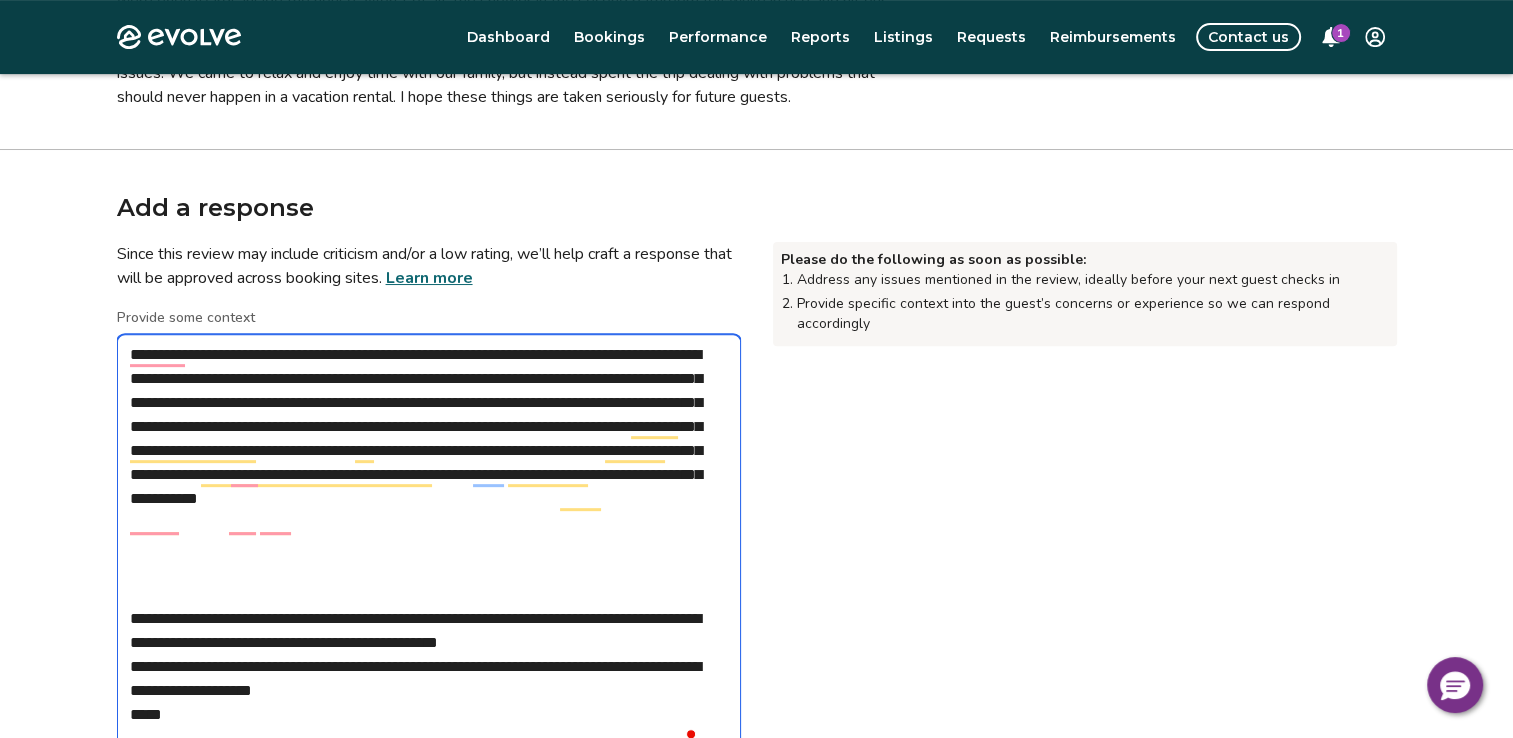 type on "**********" 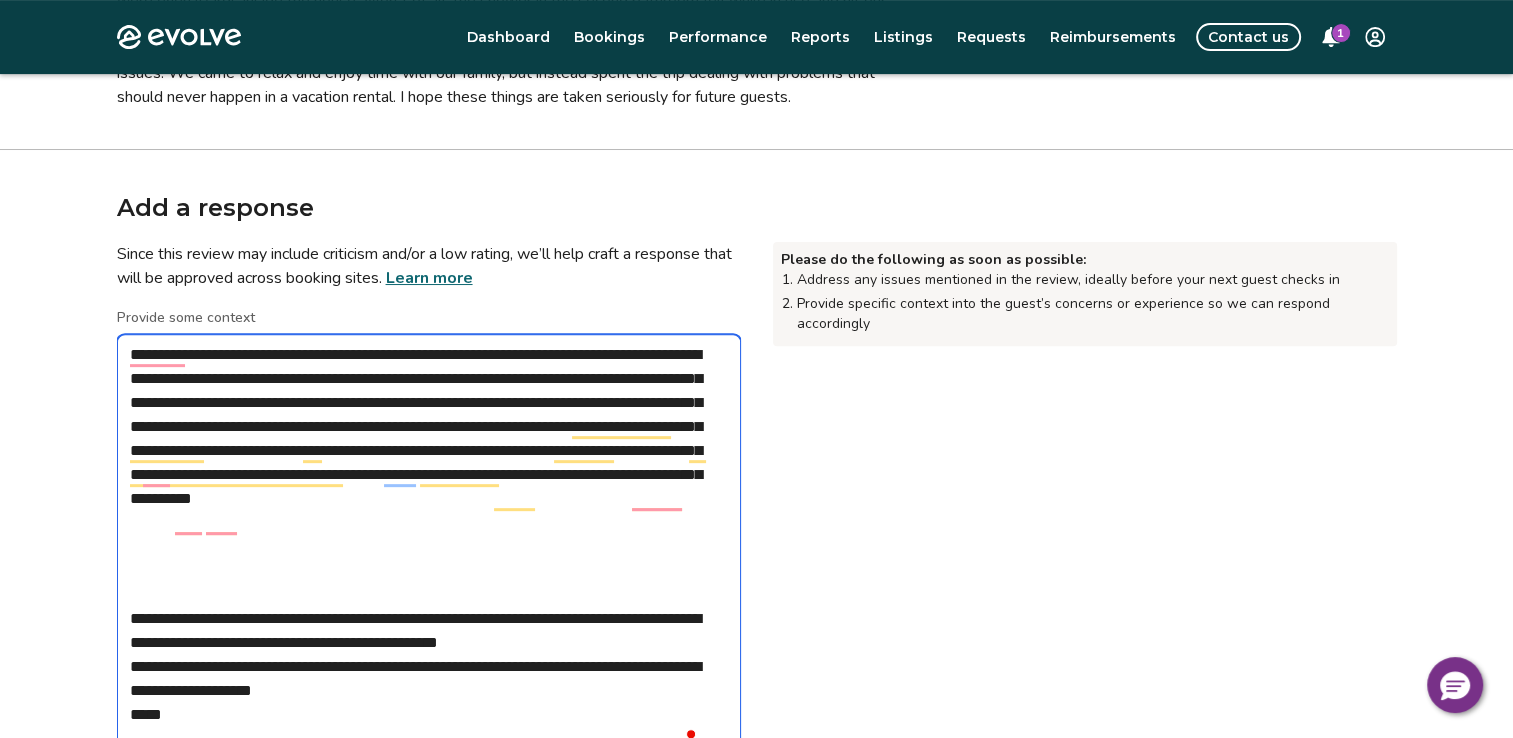 type on "**********" 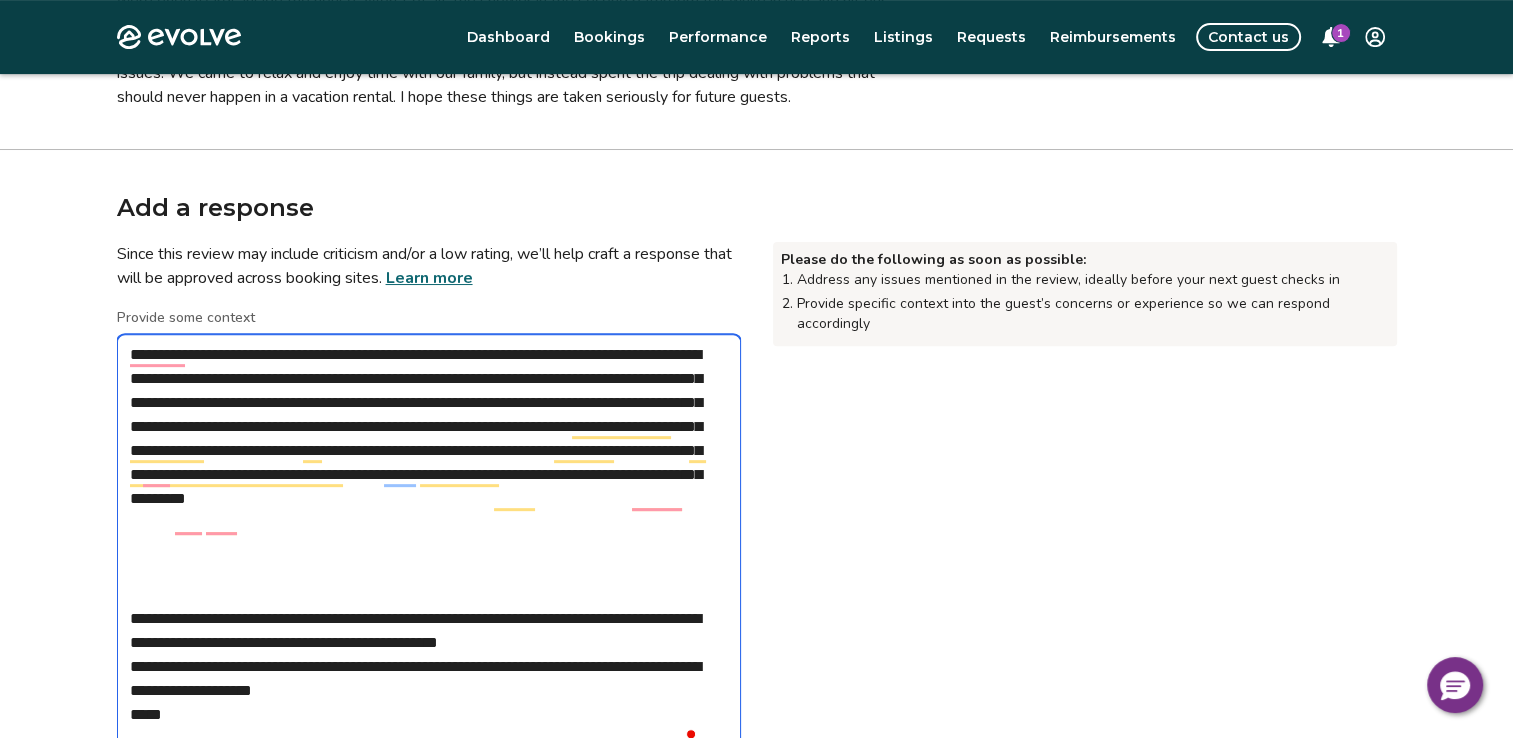 type on "**********" 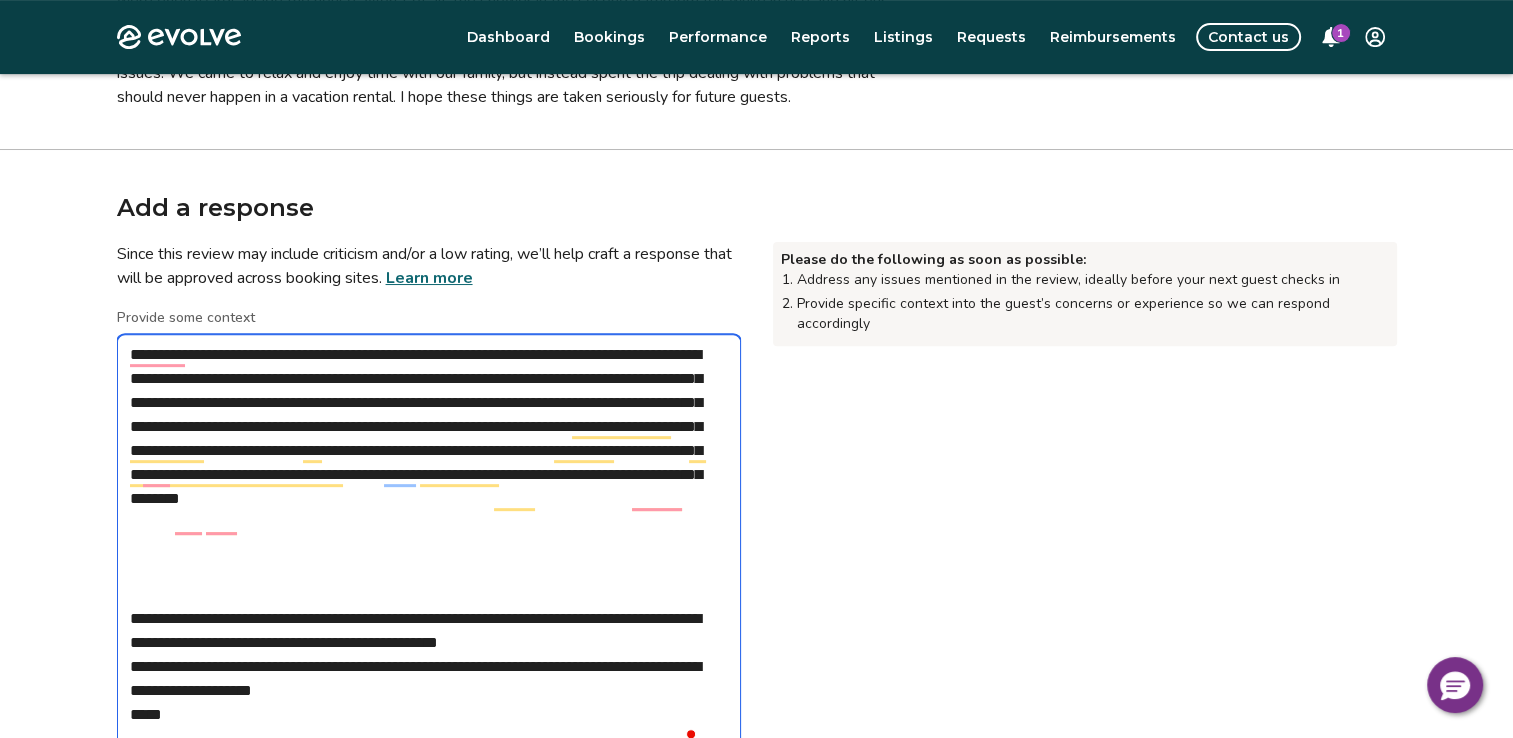 type on "**********" 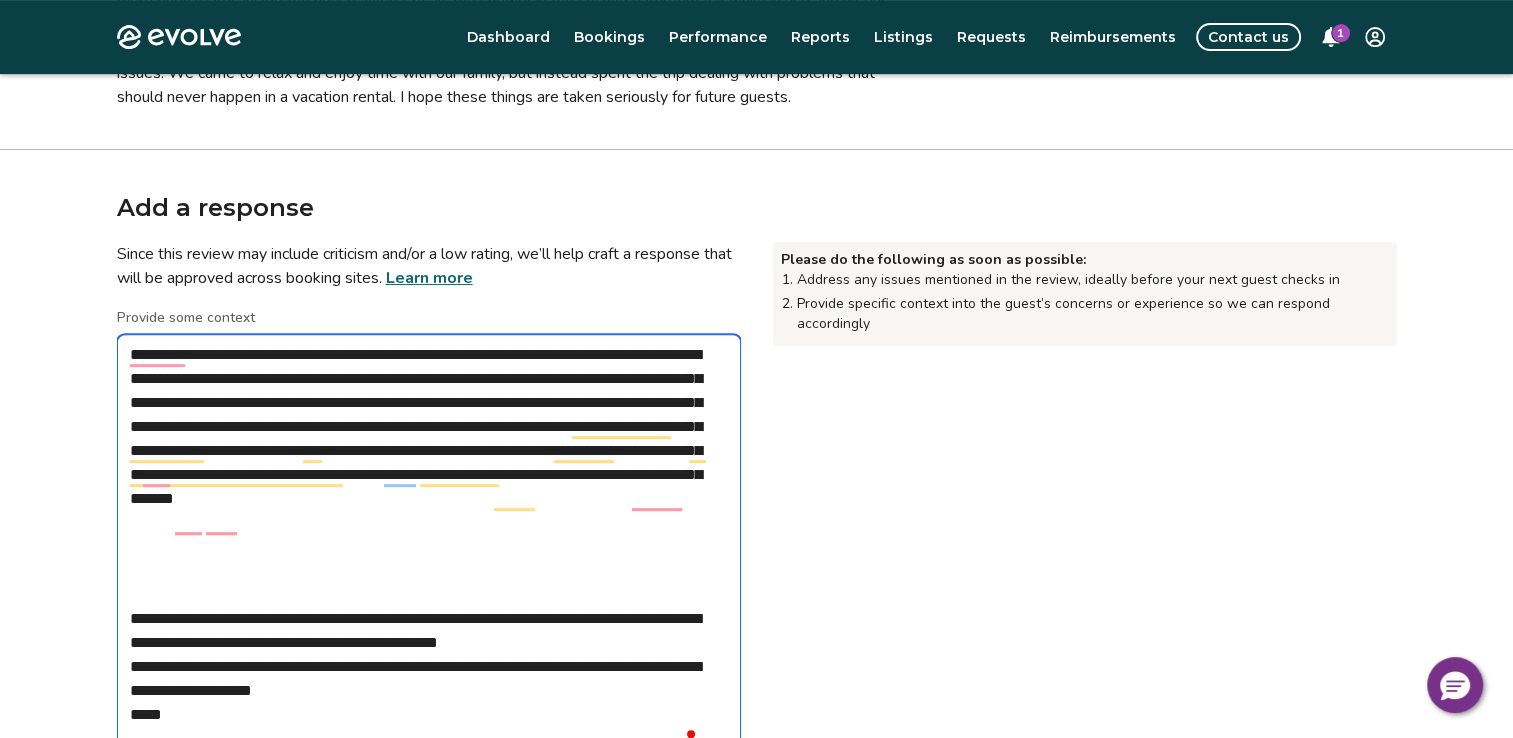 type on "**********" 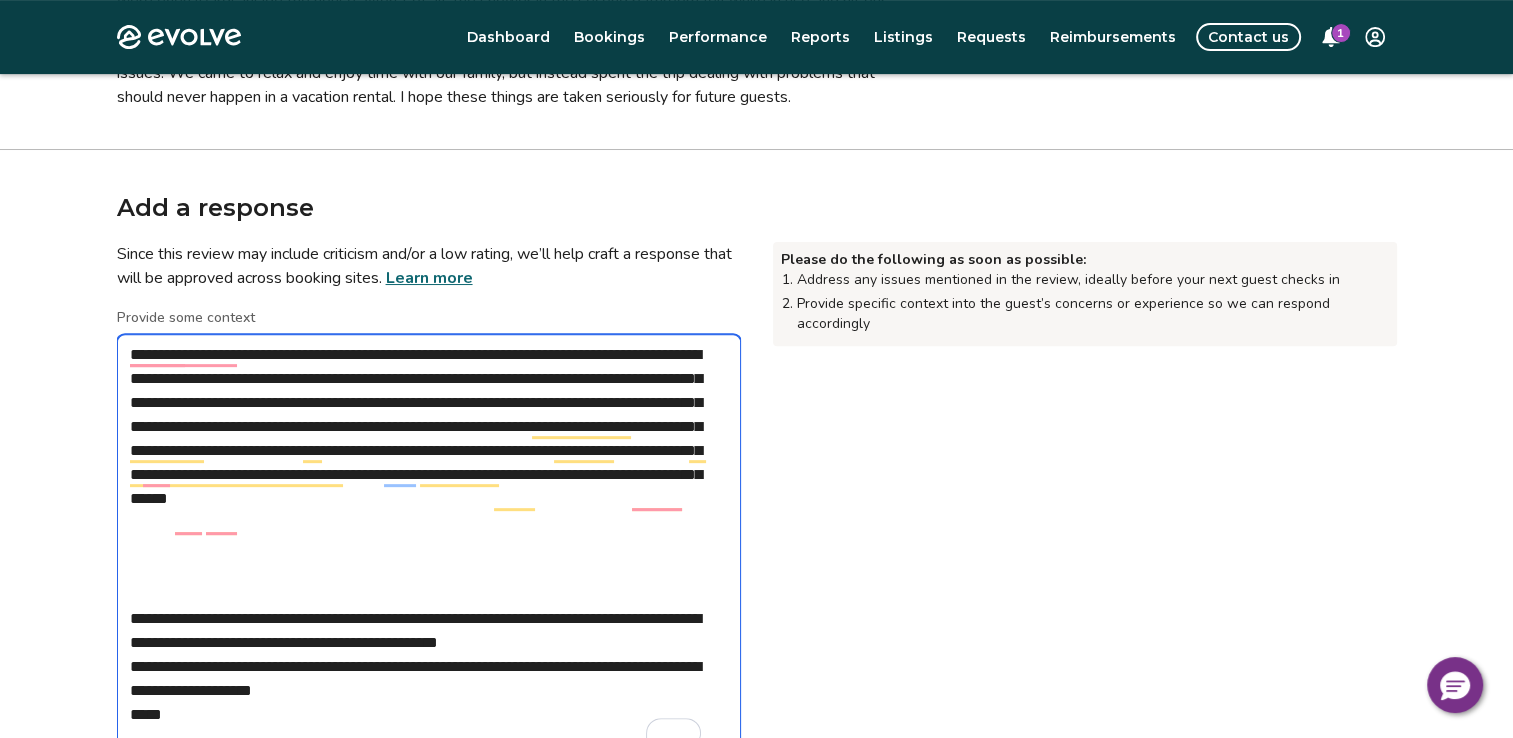 click on "**********" at bounding box center (429, 547) 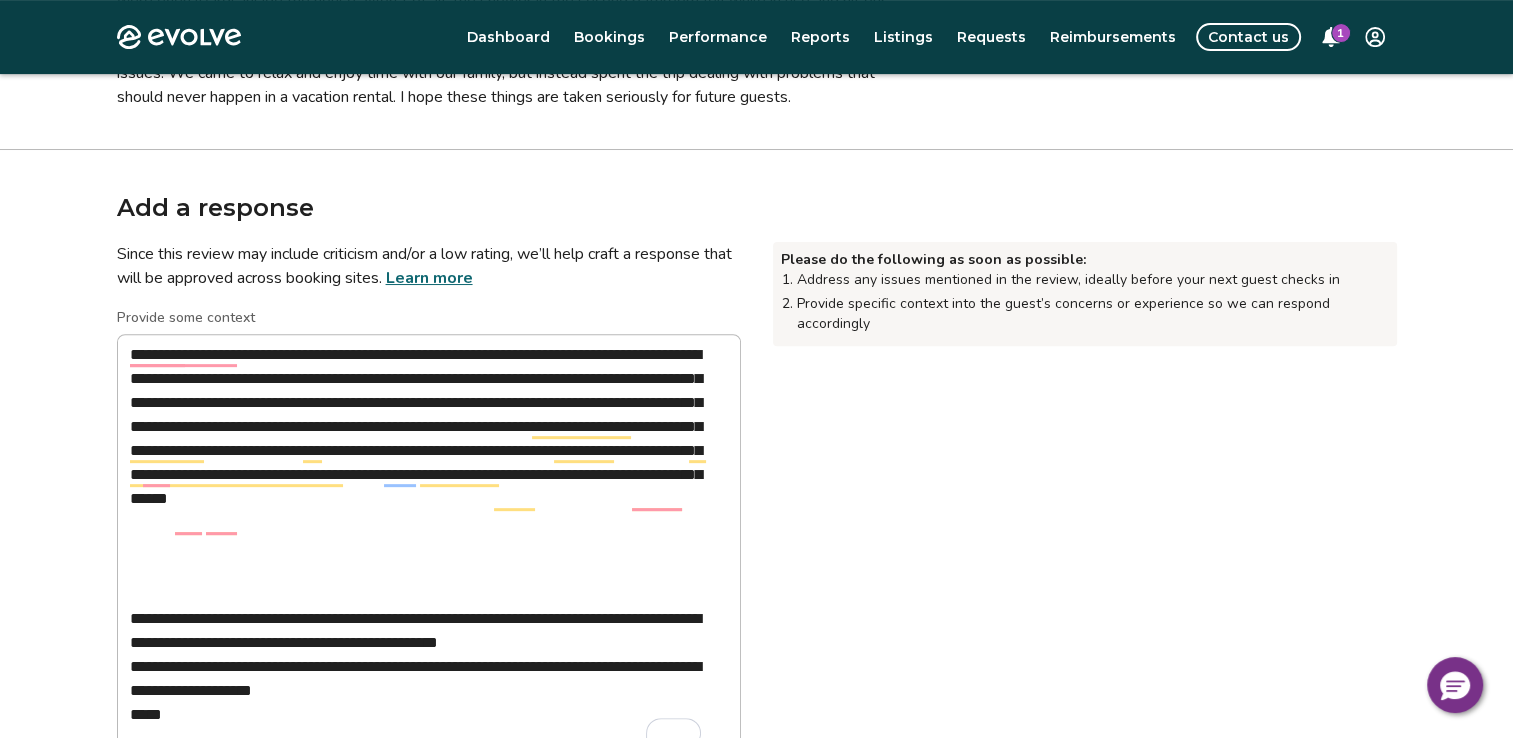 click on "Please do the following as soon as possible: Address any issues mentioned in the review, ideally before your next guest checks in Provide specific context into the guest’s concerns or experience so we can respond accordingly" at bounding box center (1085, 605) 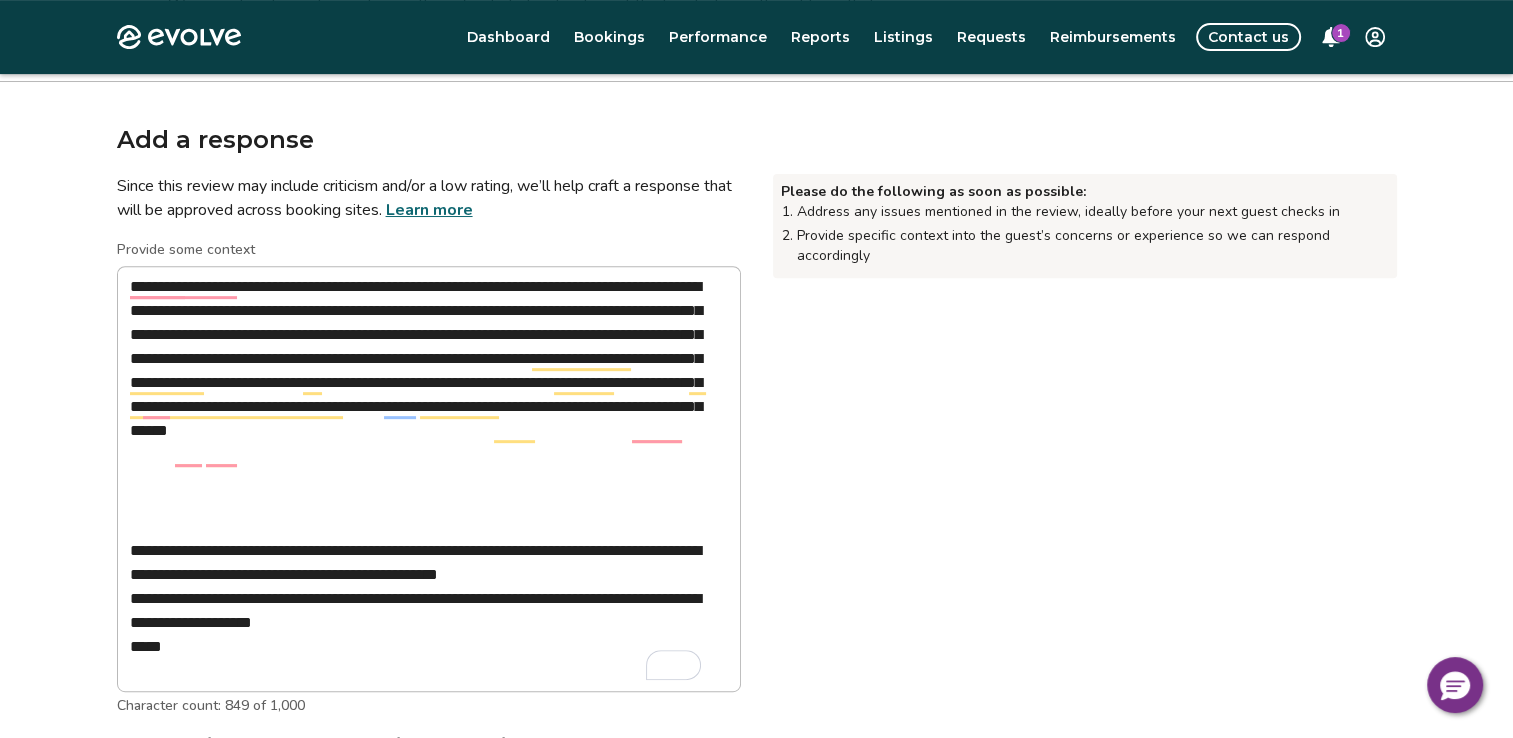 scroll, scrollTop: 800, scrollLeft: 0, axis: vertical 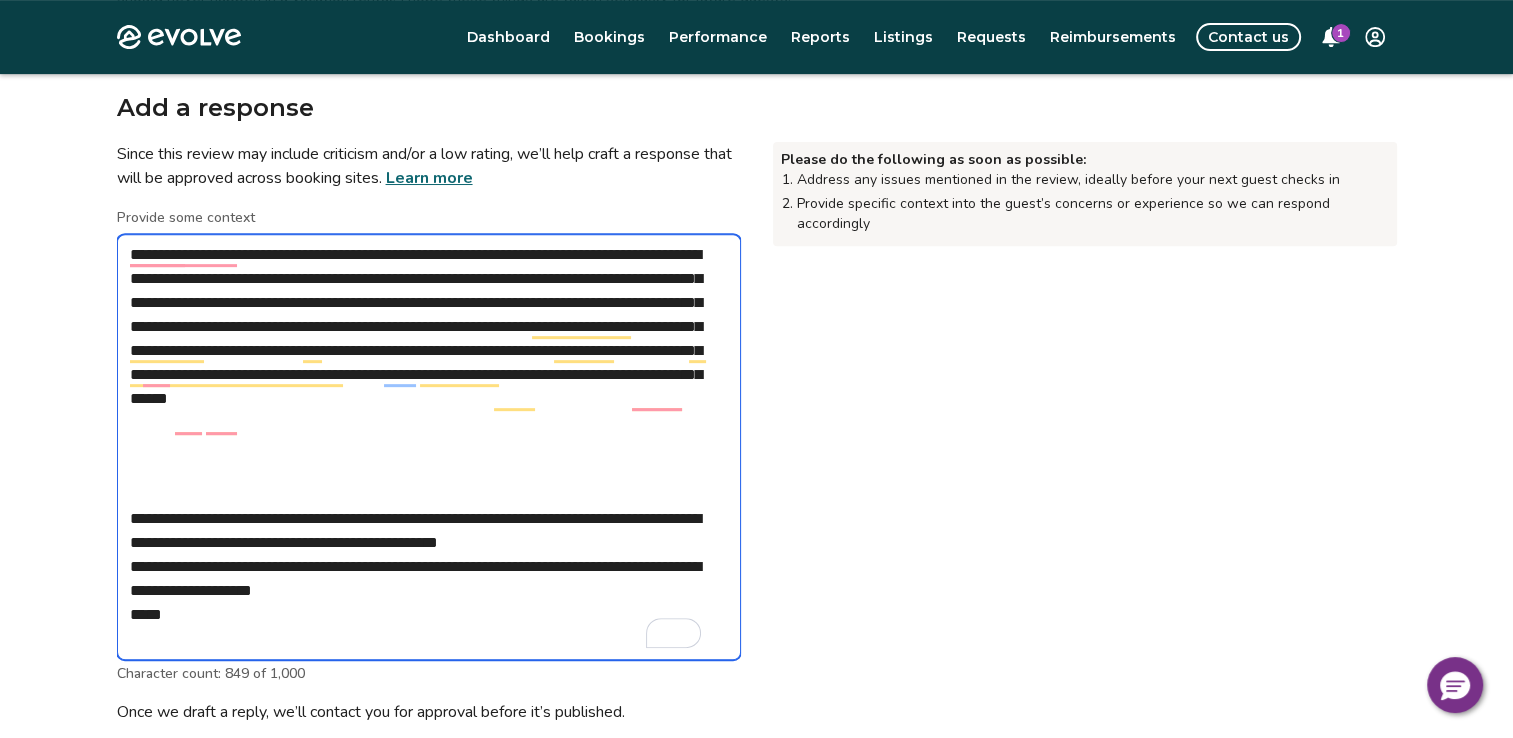 click on "**********" at bounding box center [429, 447] 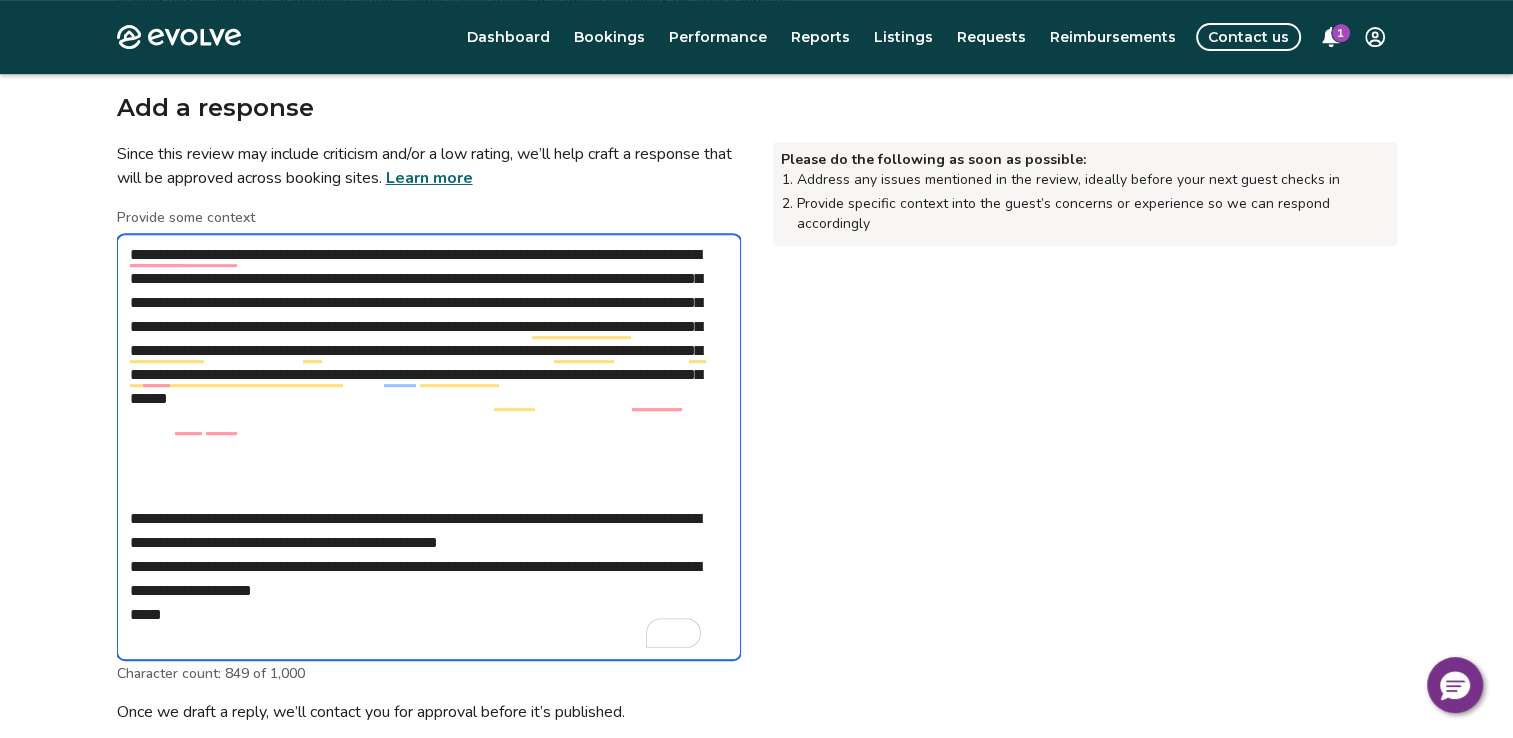 type on "**********" 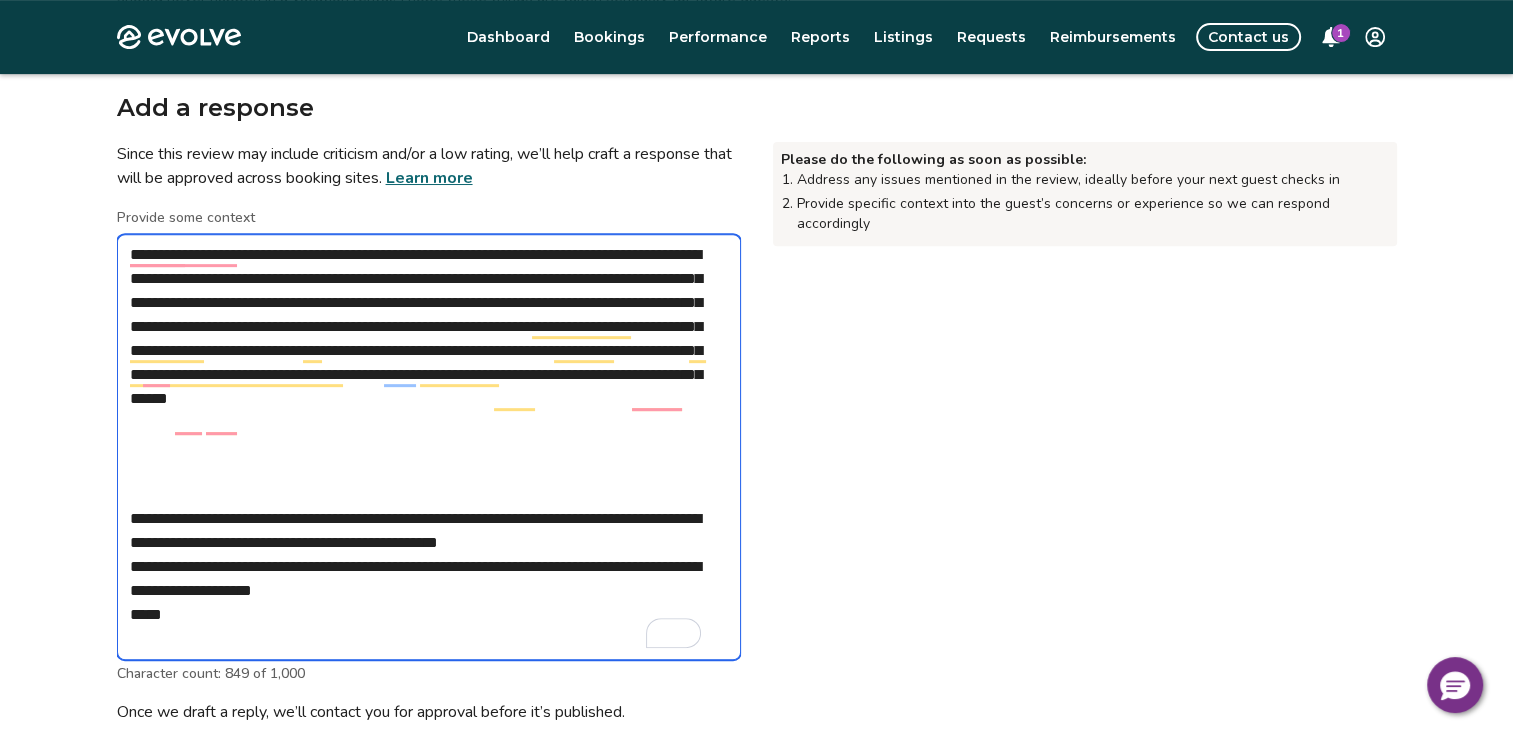 type on "*" 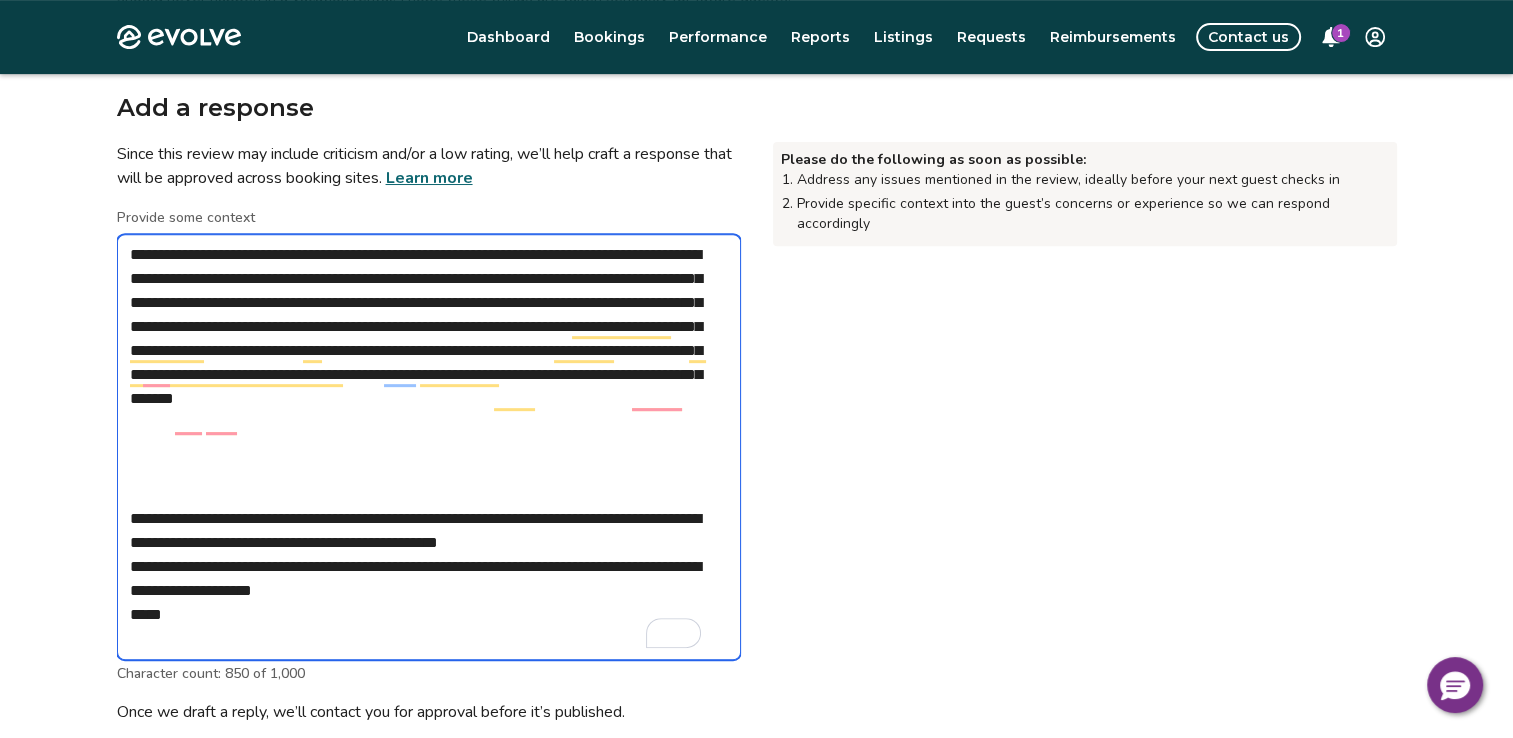 type on "**********" 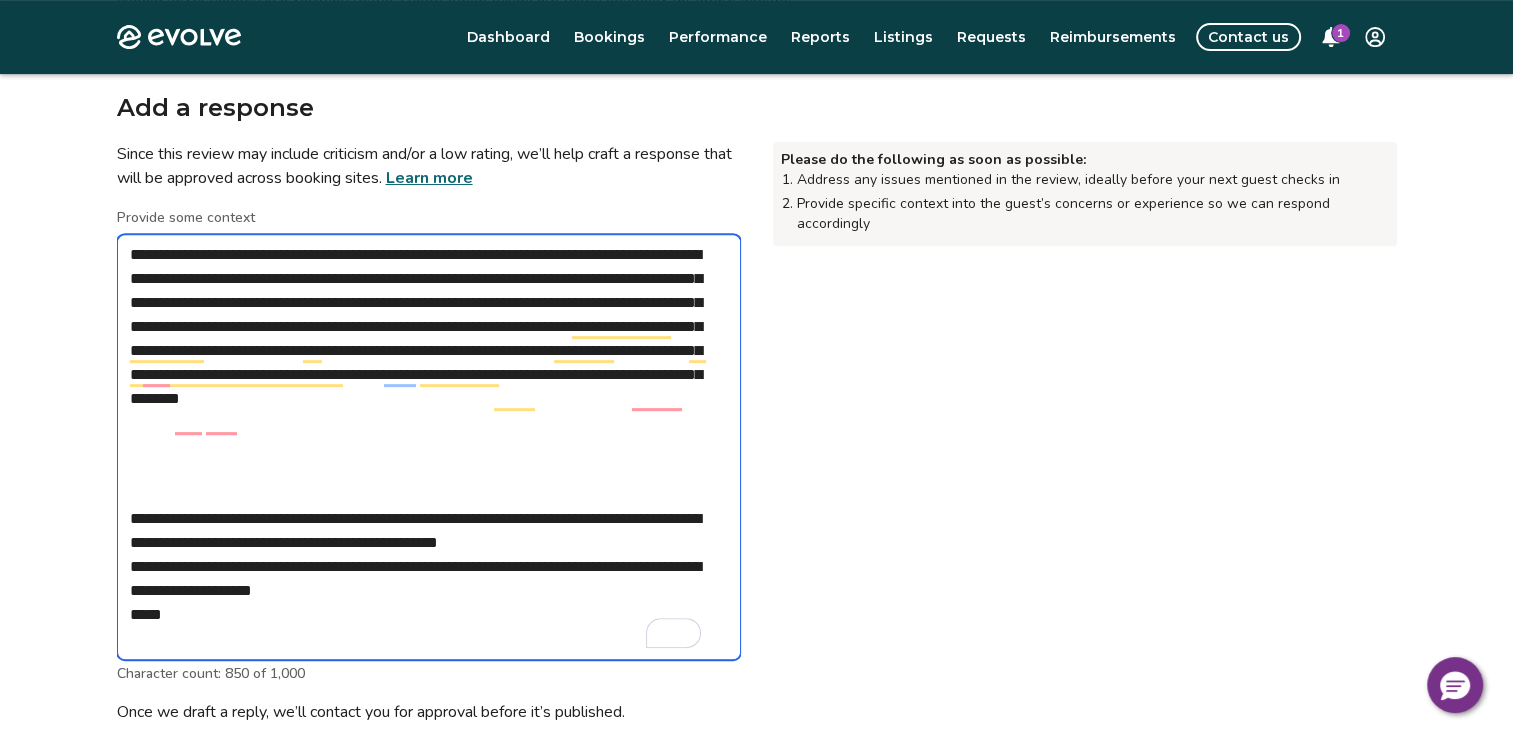 type on "*" 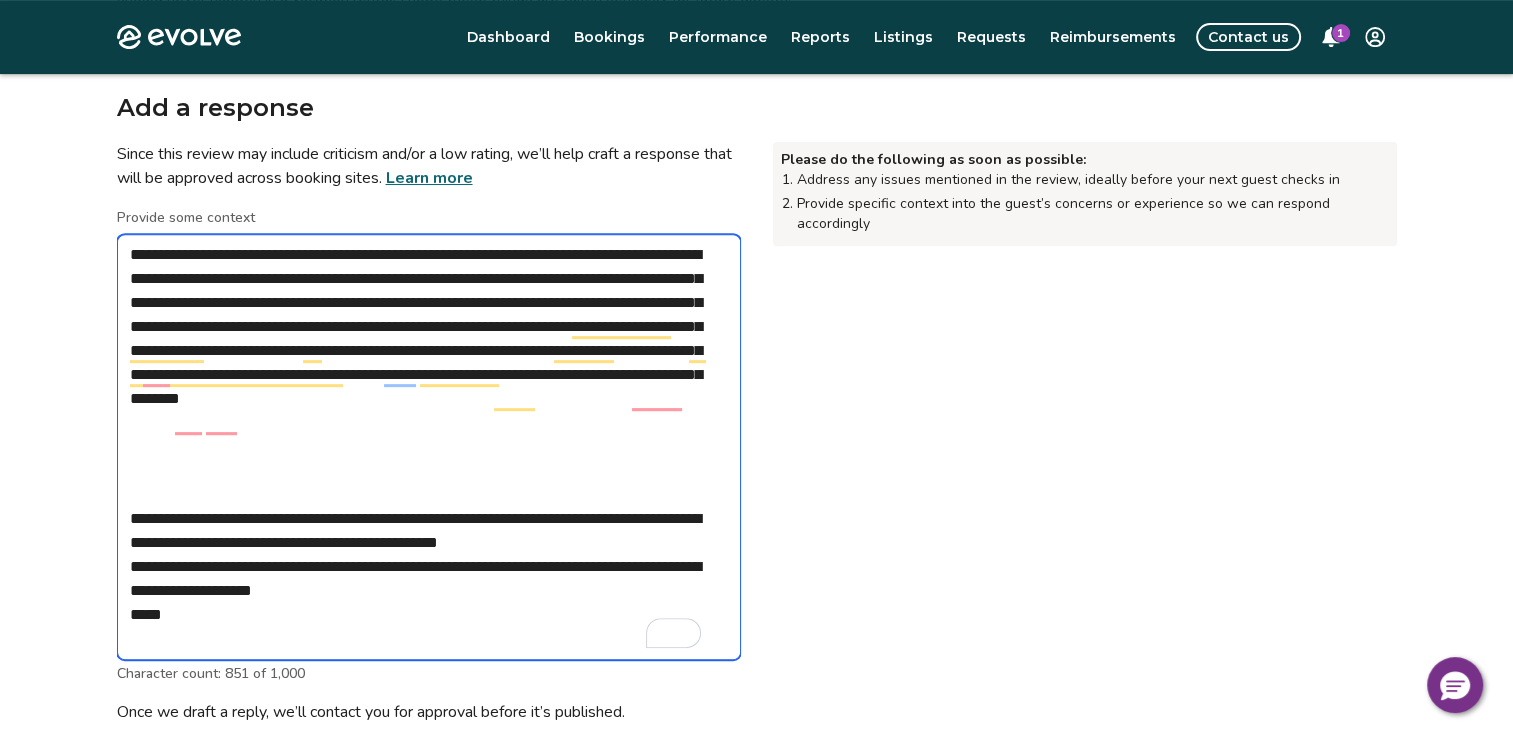 type on "**********" 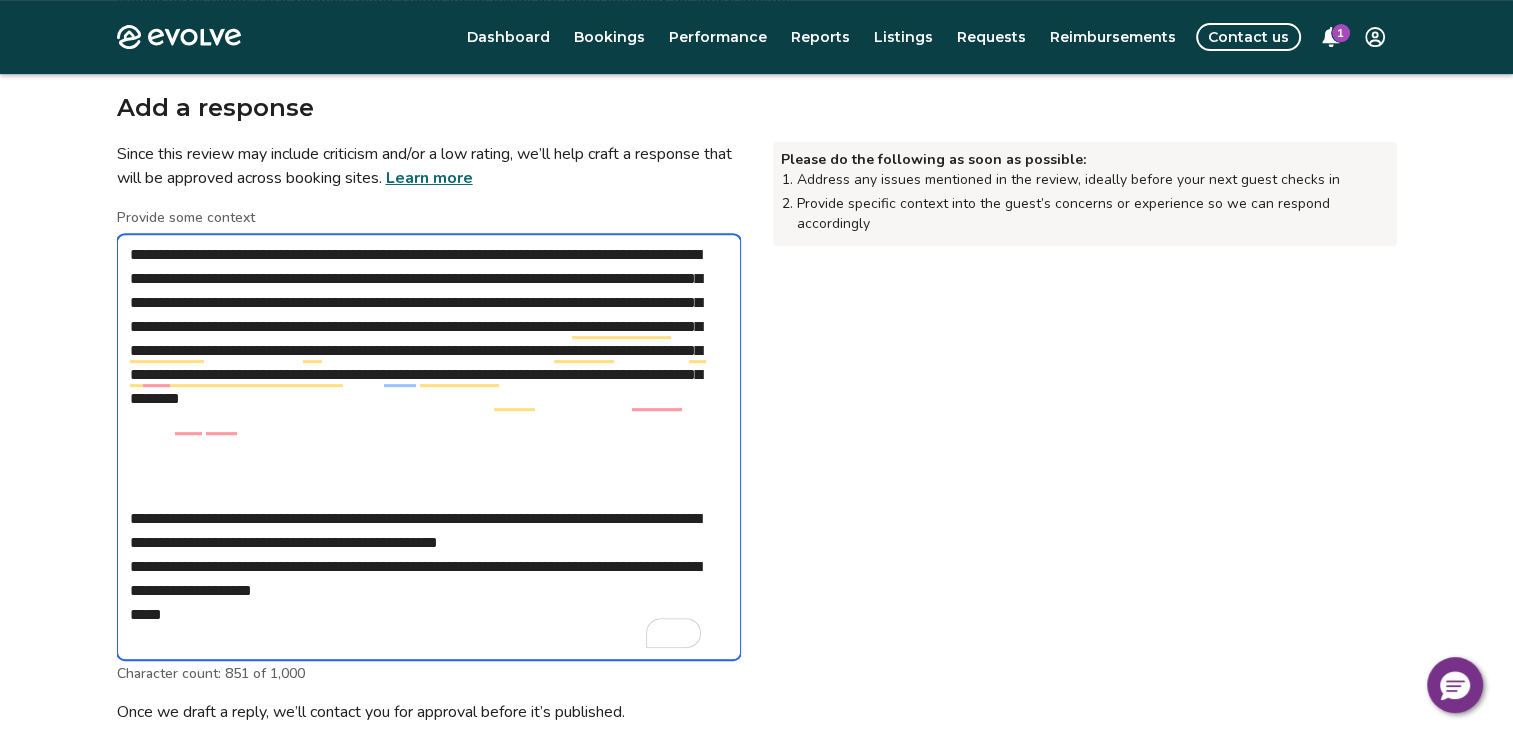type on "*" 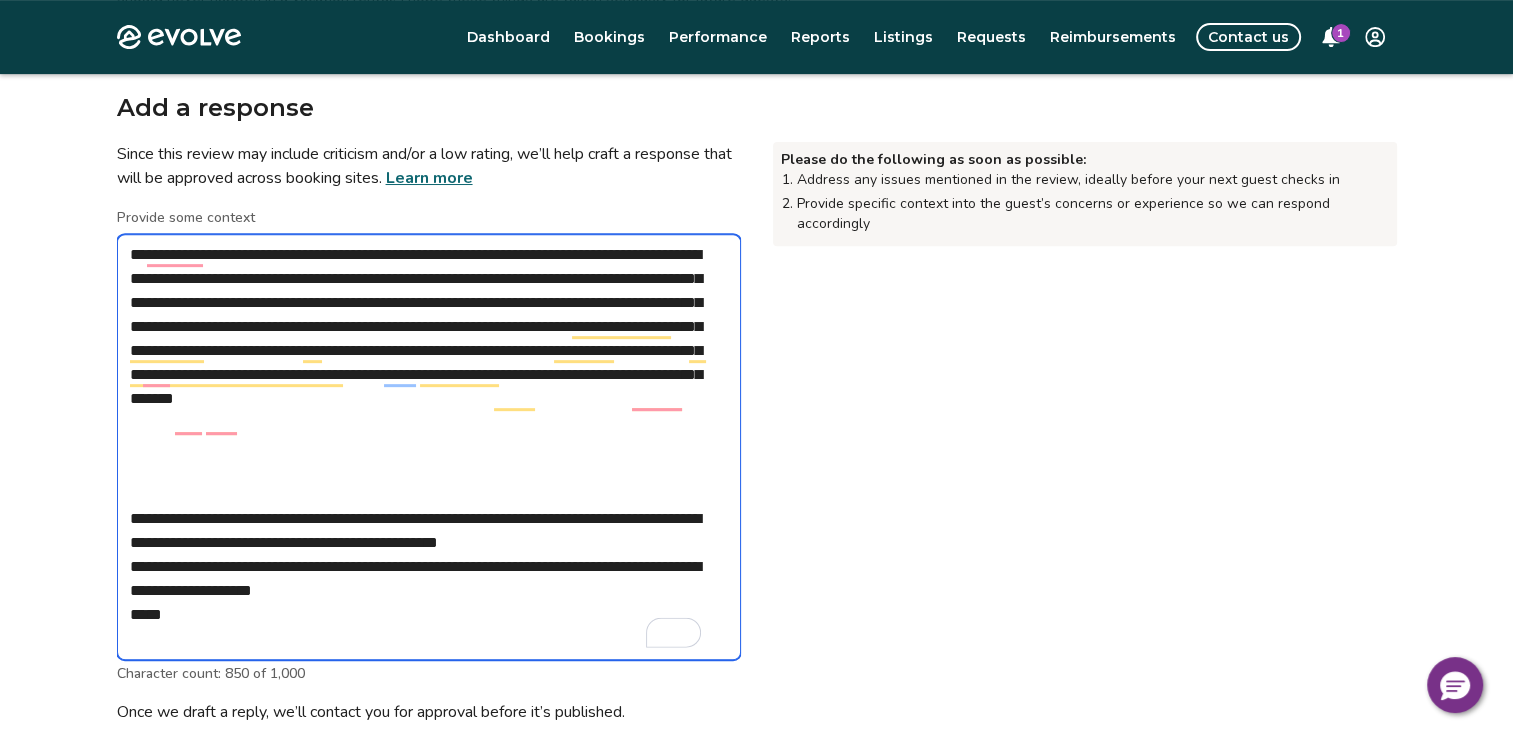 type on "**********" 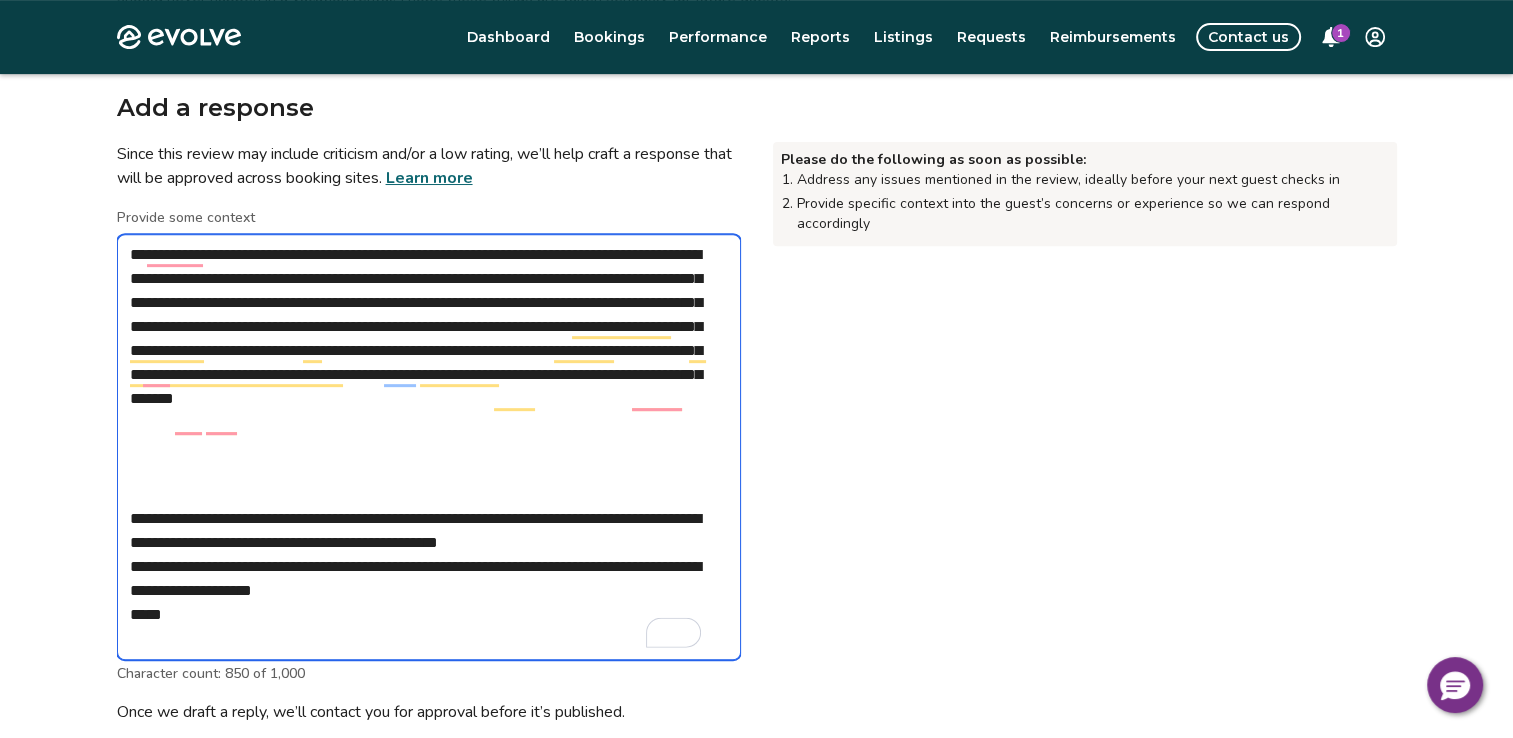 type on "*" 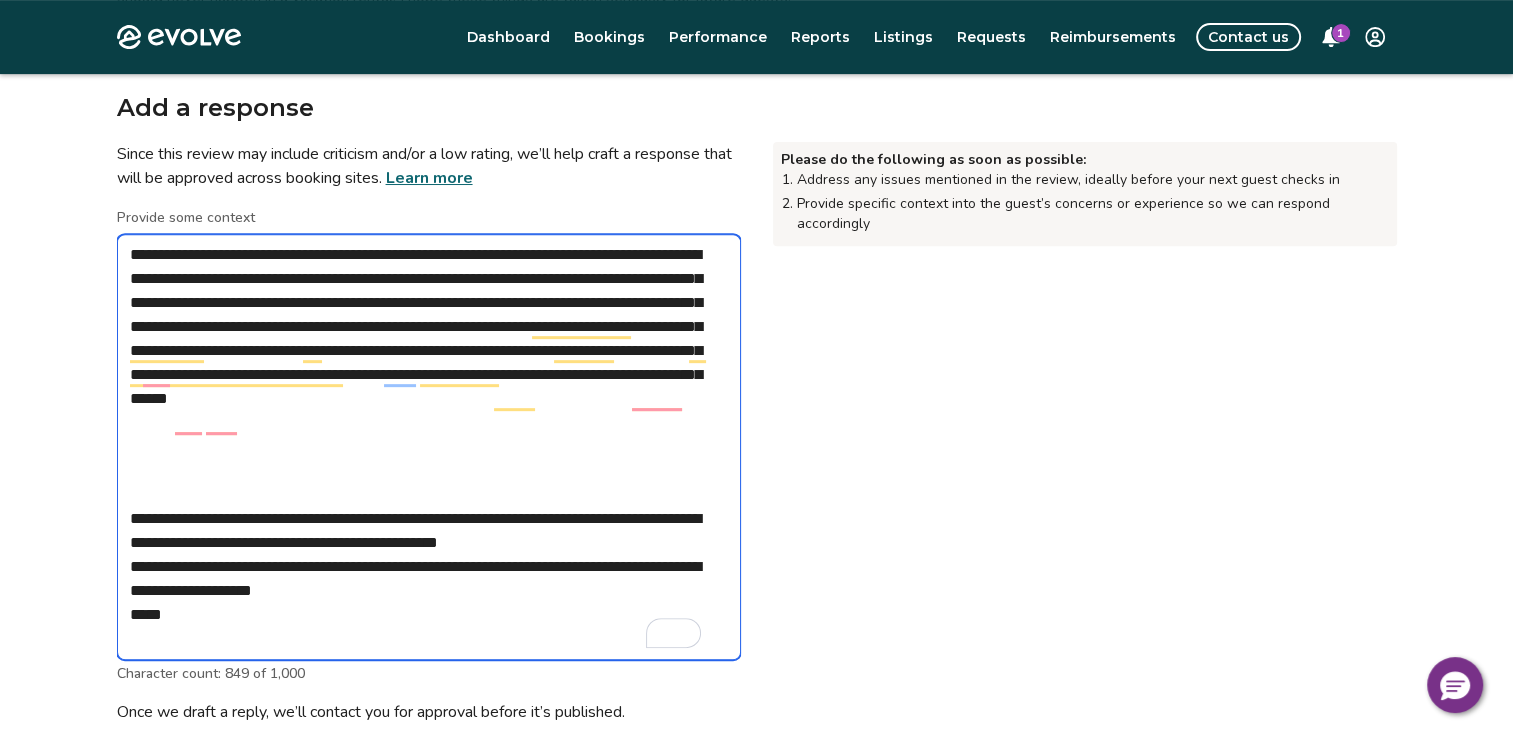 type on "**********" 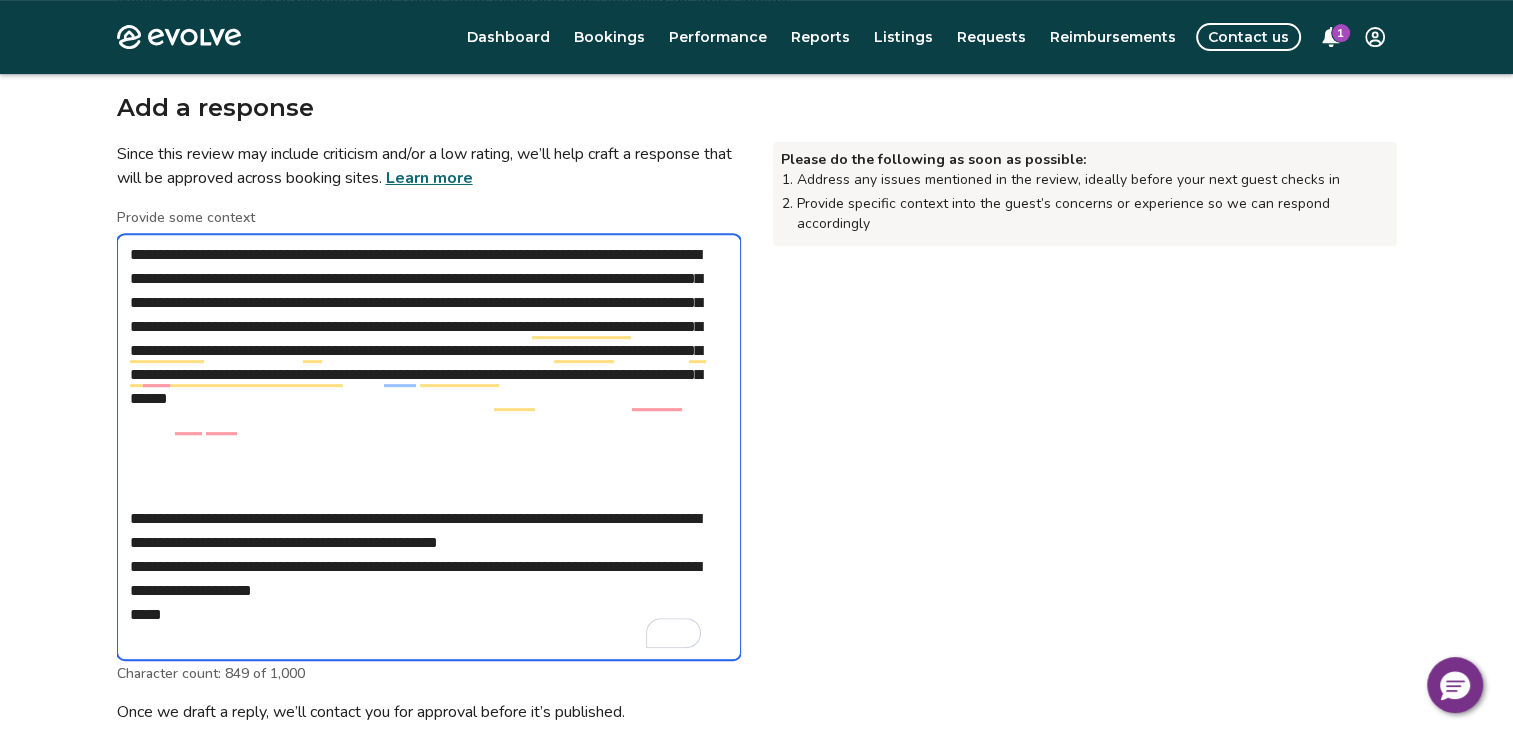 type on "*" 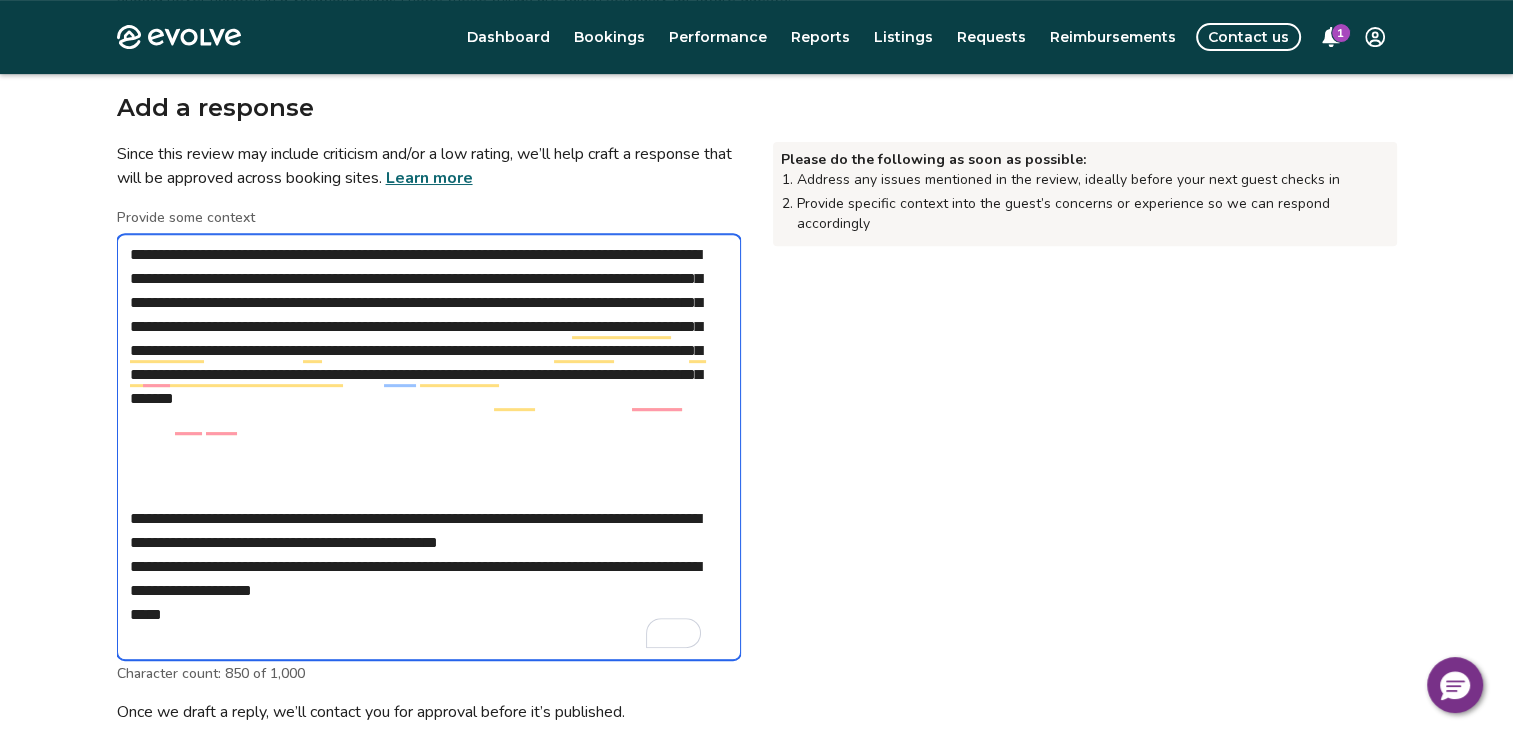 type on "**********" 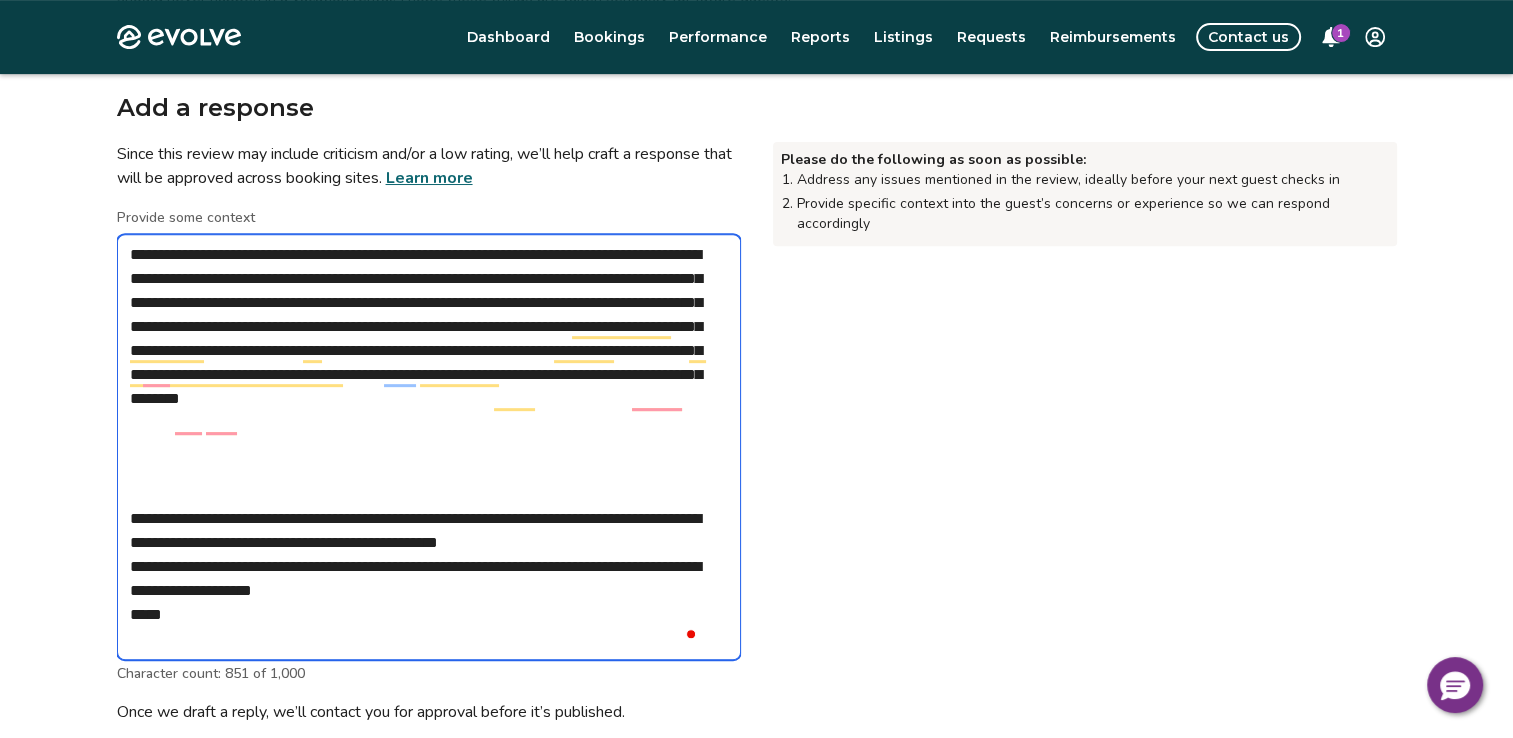 type on "**********" 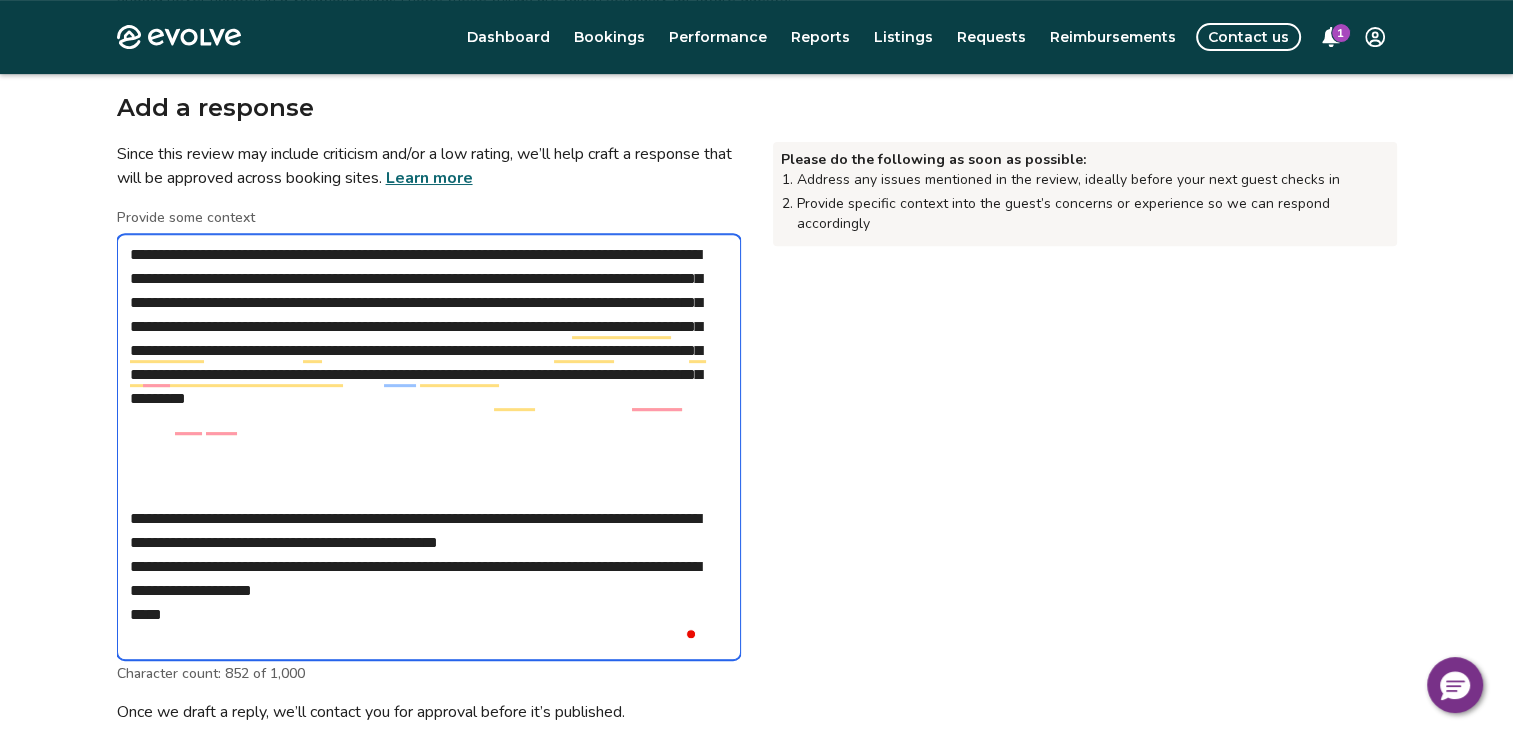 type on "**********" 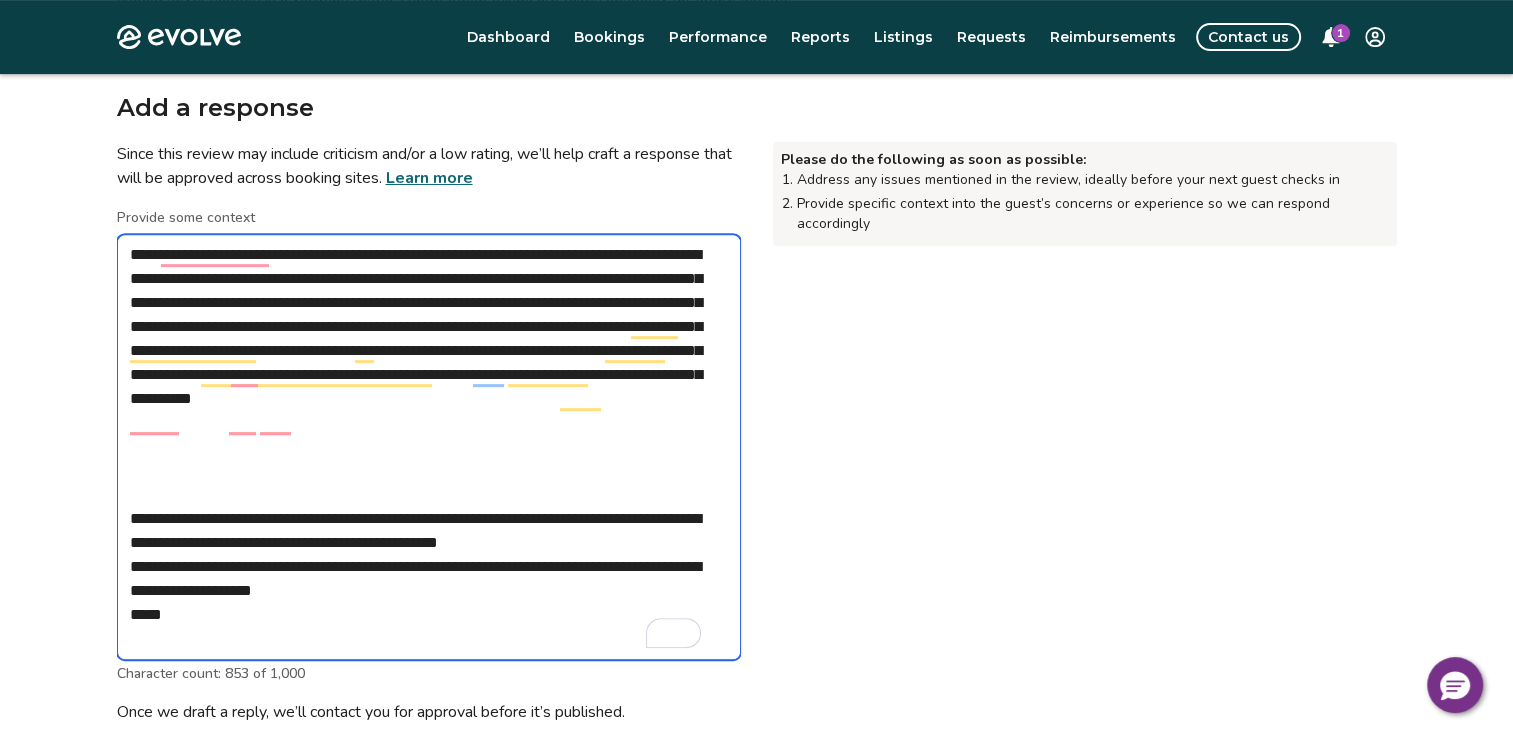 type on "**********" 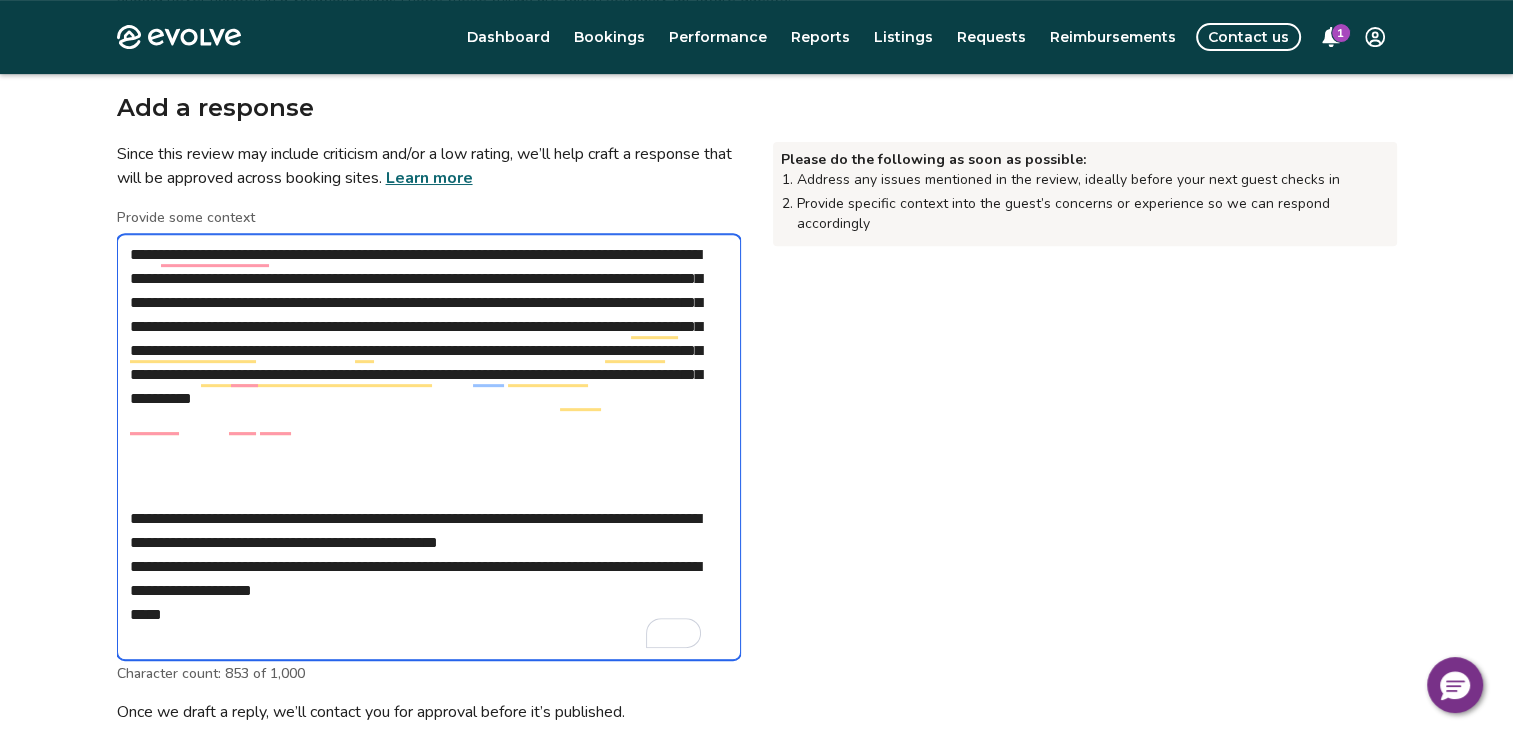 type on "*" 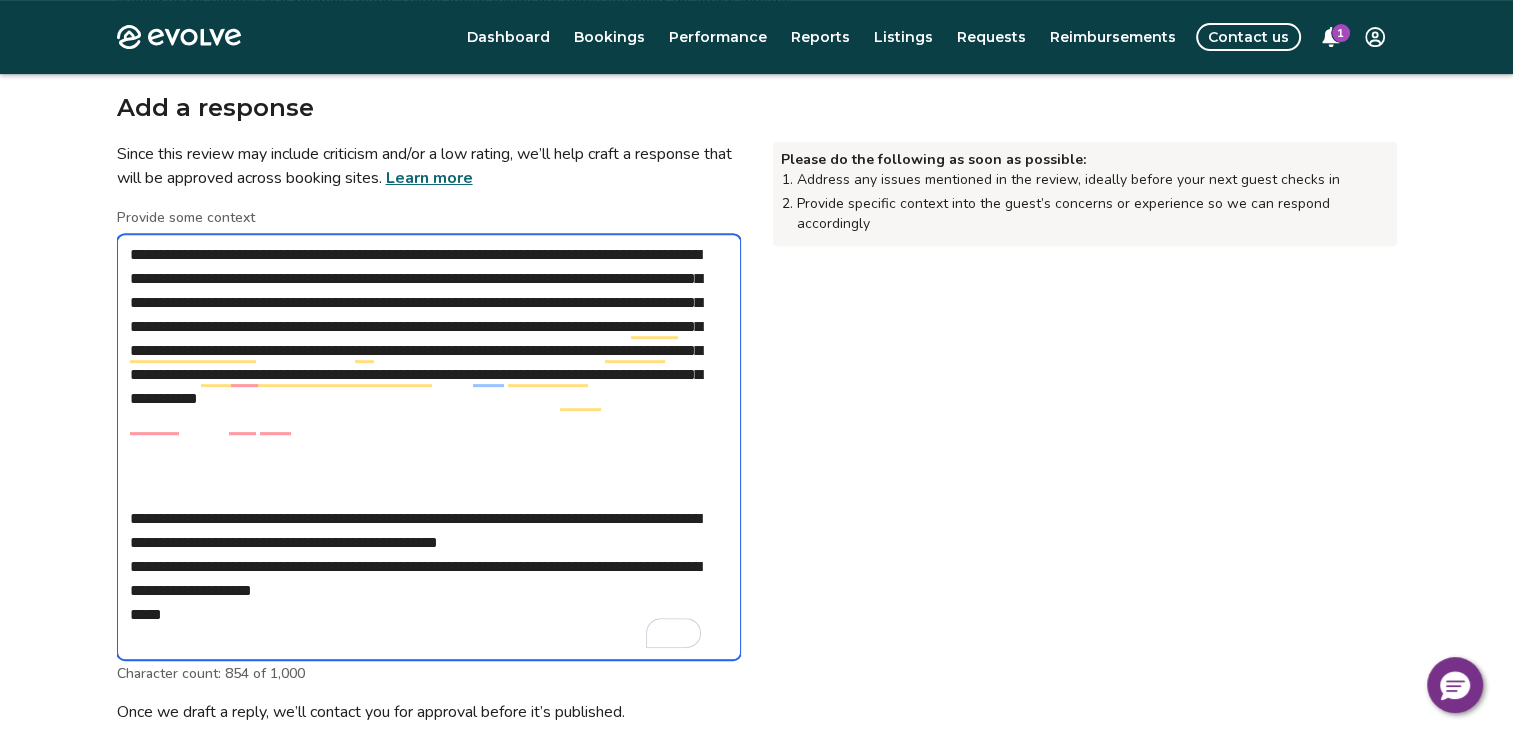 type on "**********" 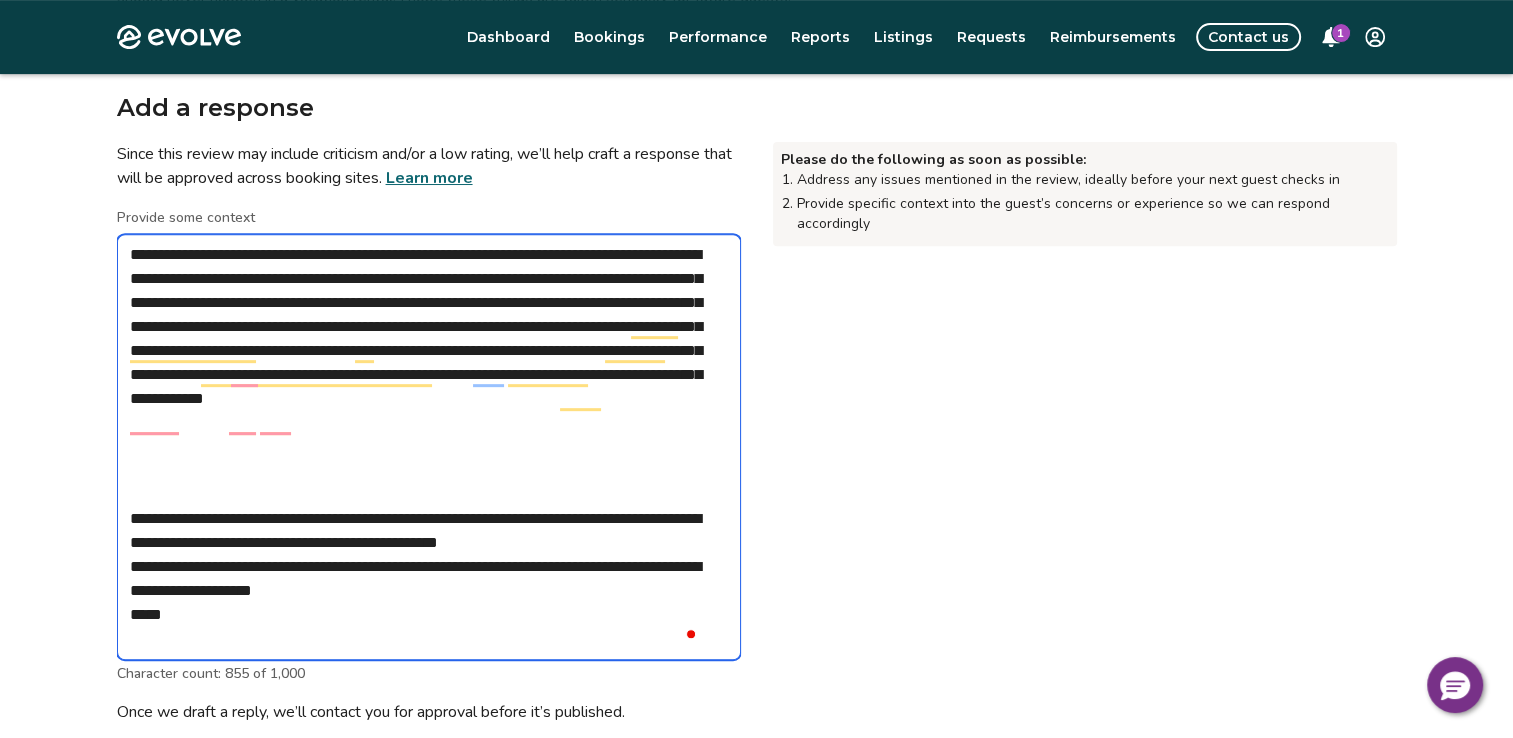 type on "**********" 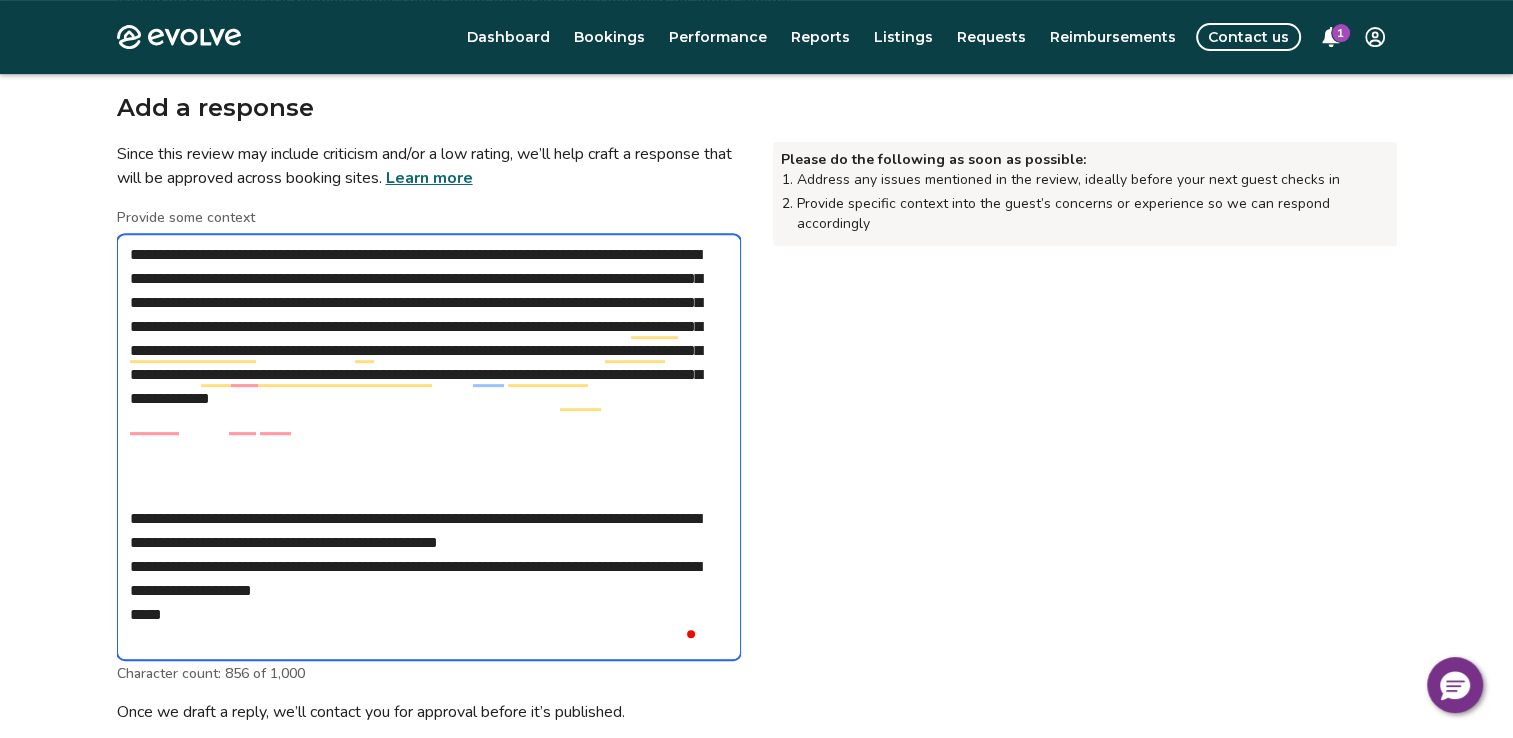 type on "**********" 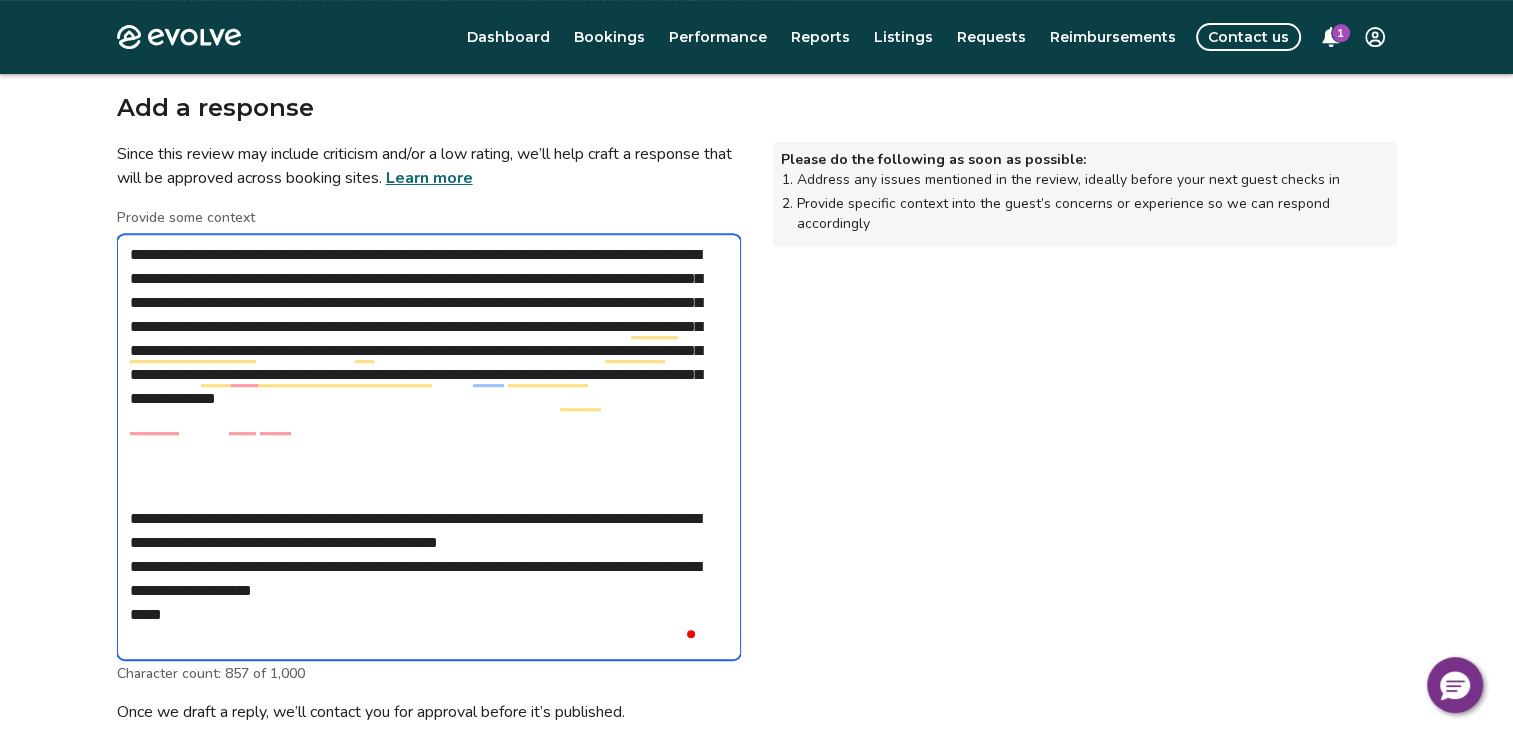 type on "**********" 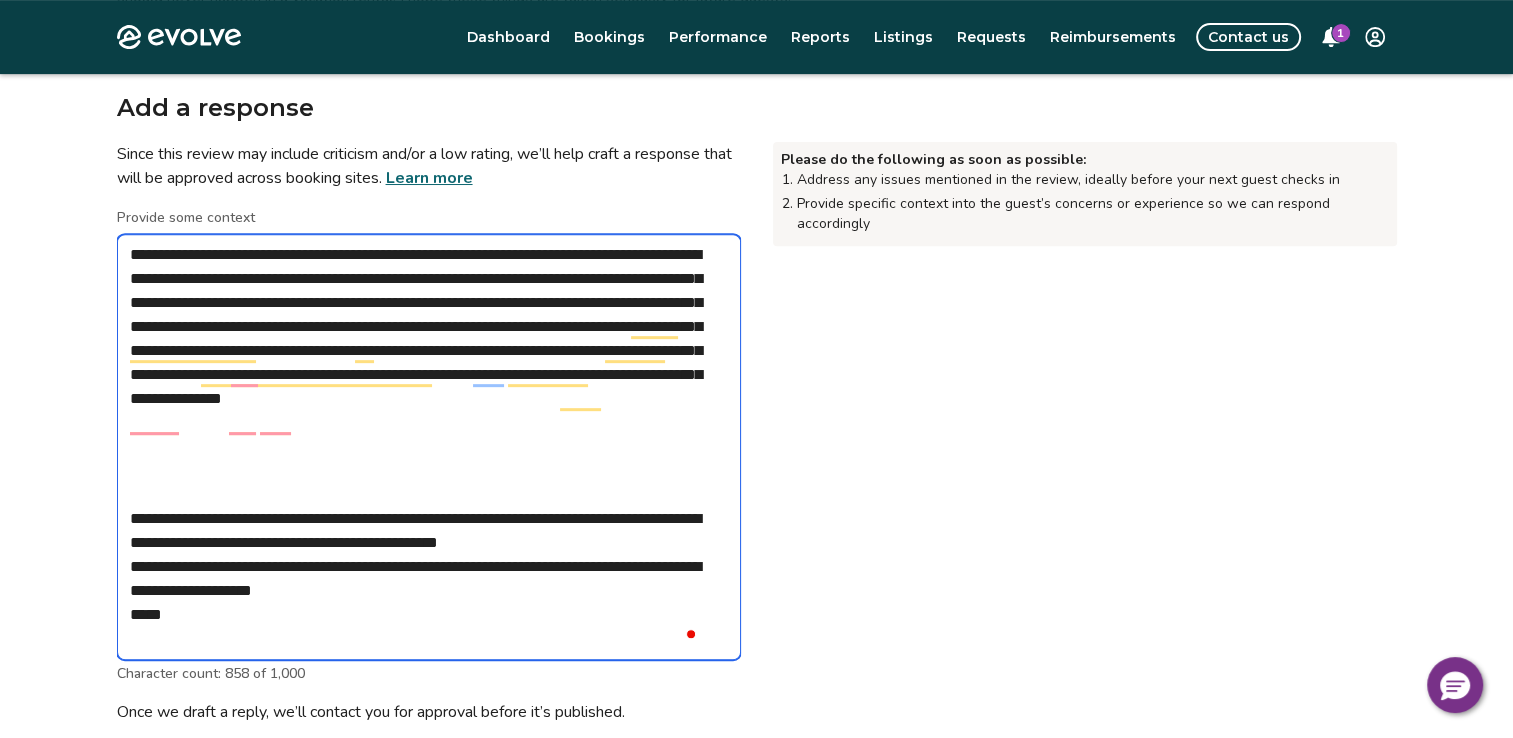 type on "**********" 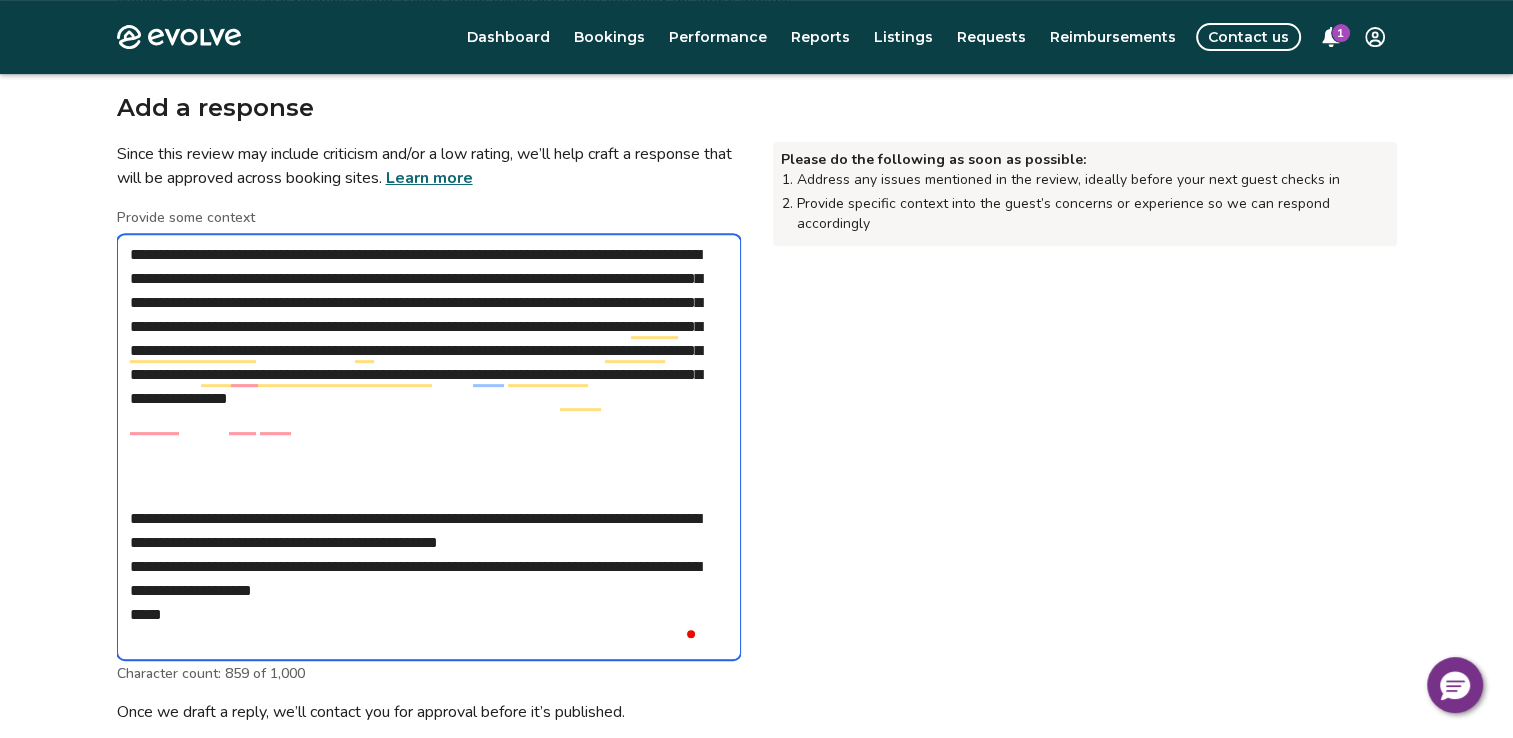 type on "**********" 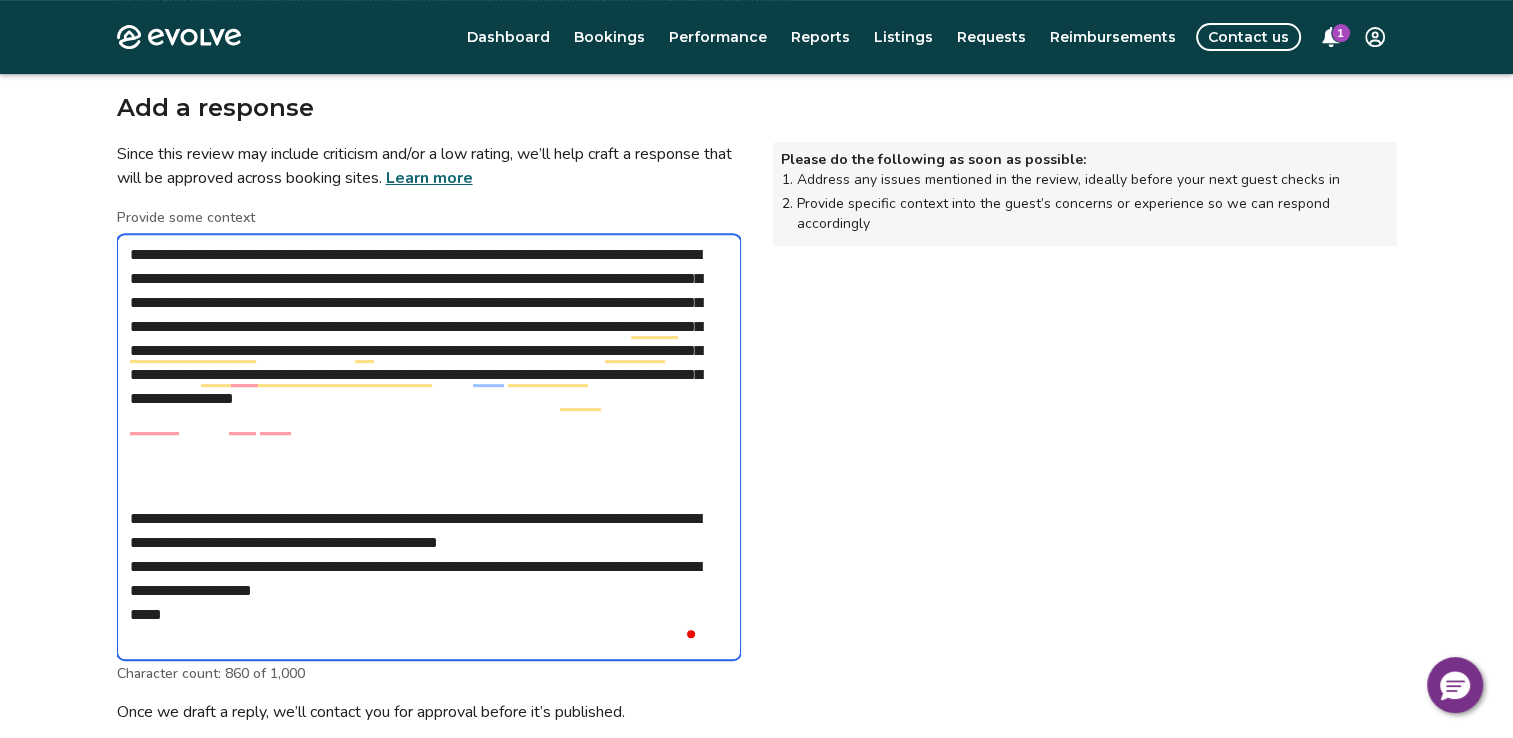 type on "**********" 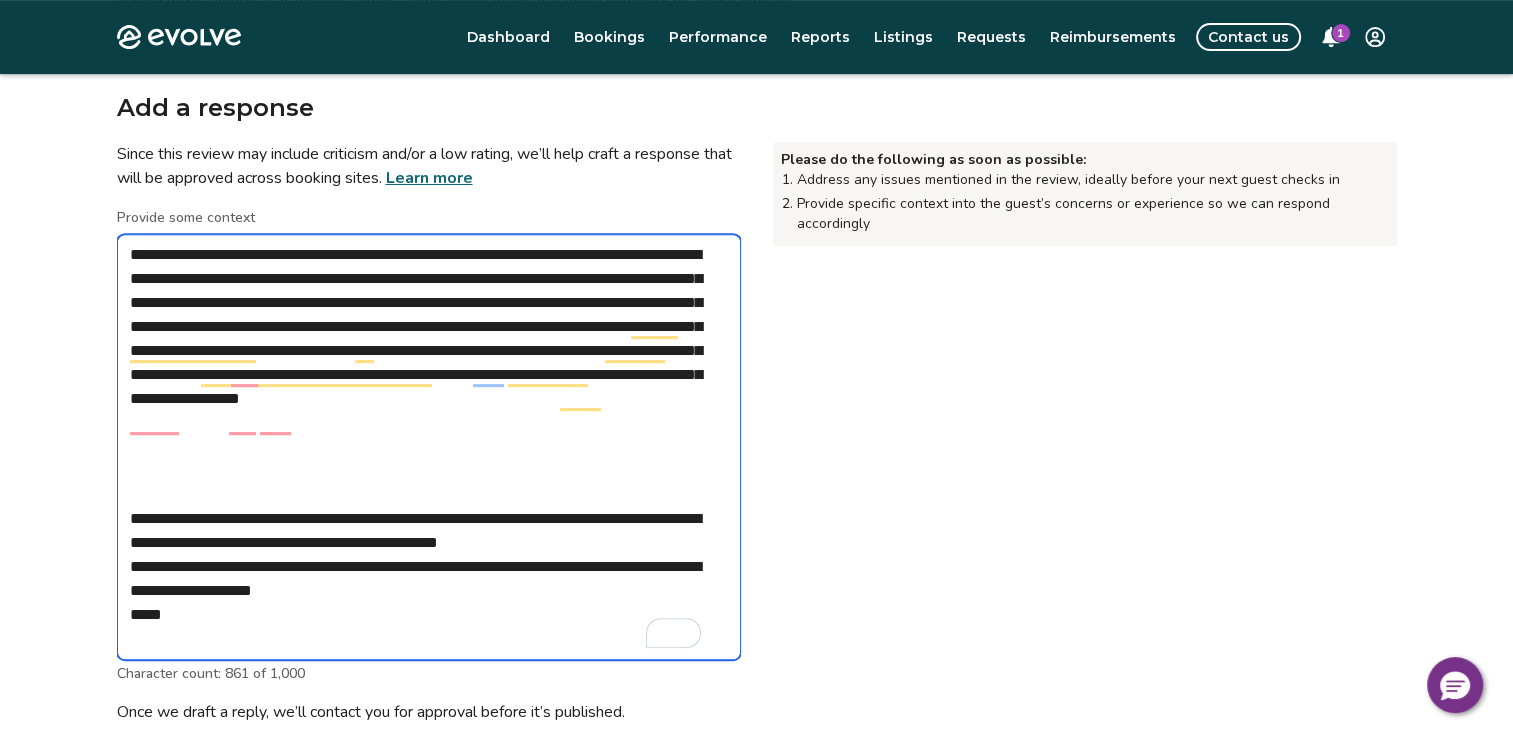 type on "**********" 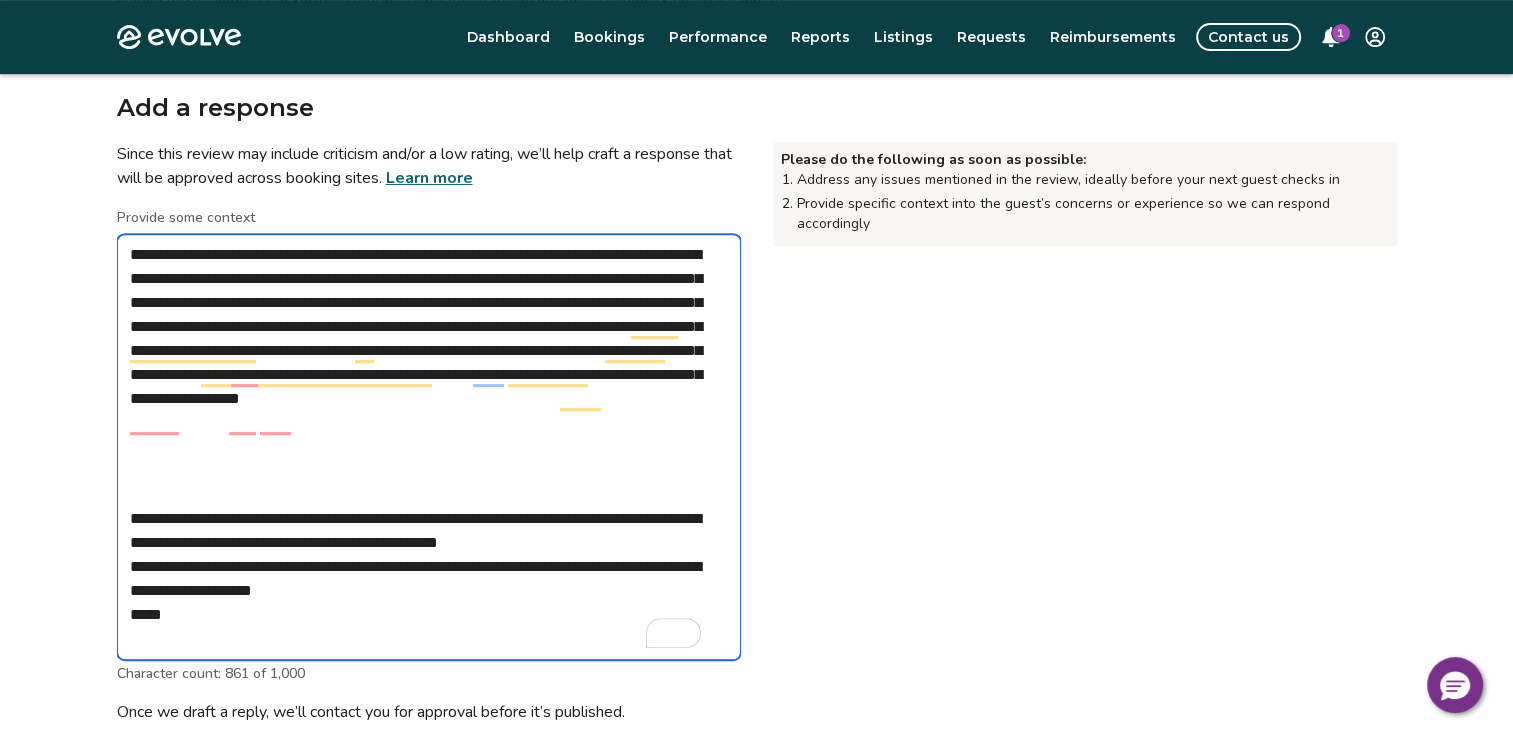 type on "*" 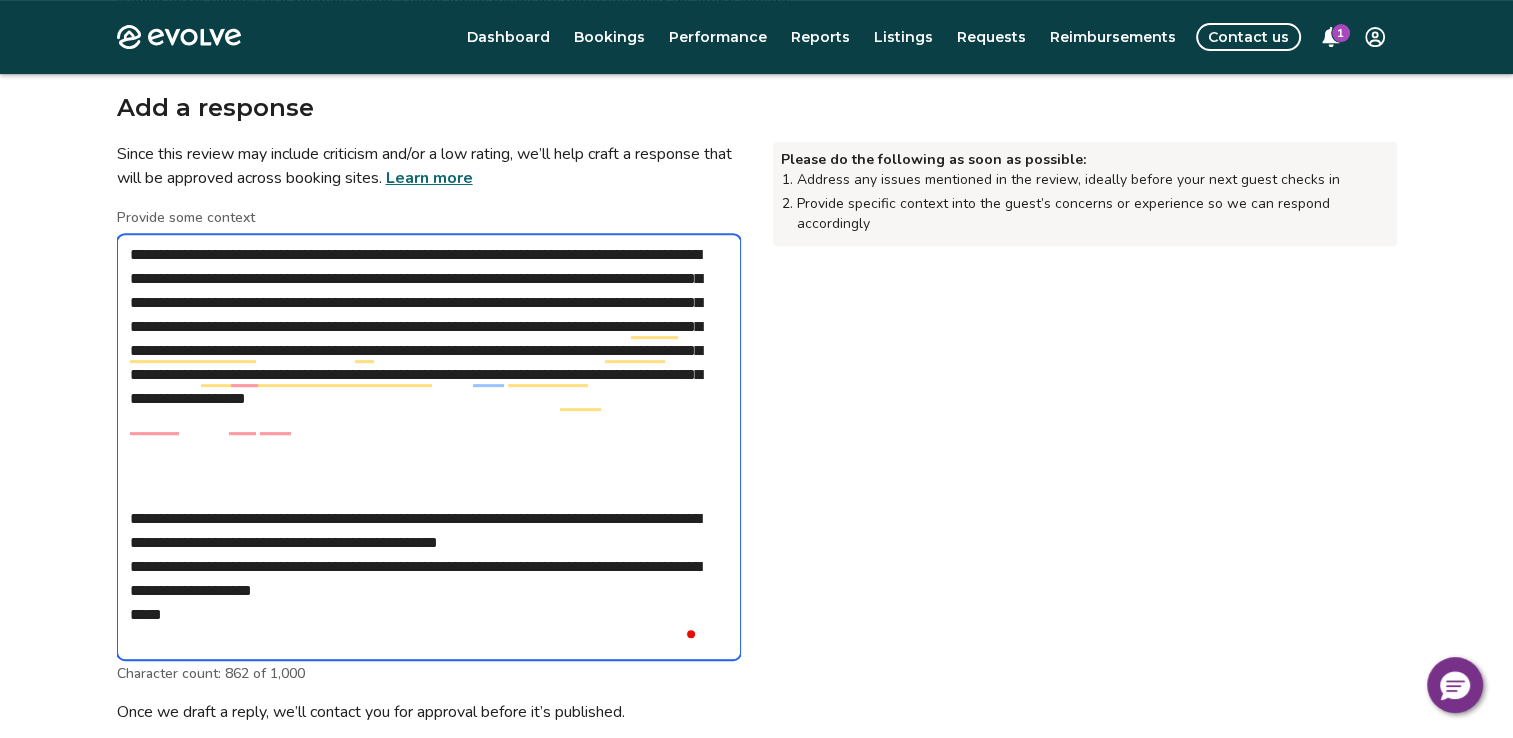 type on "**********" 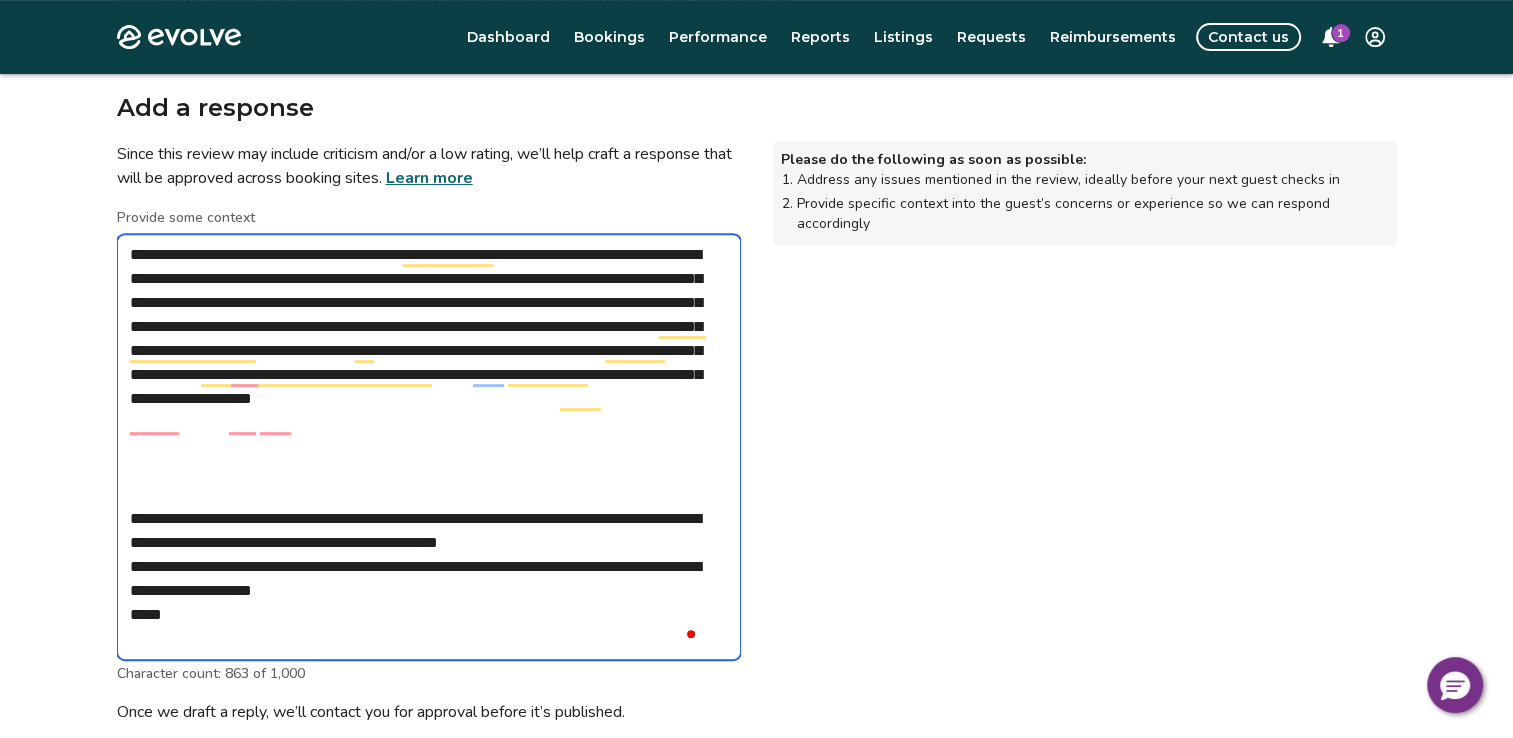 type on "**********" 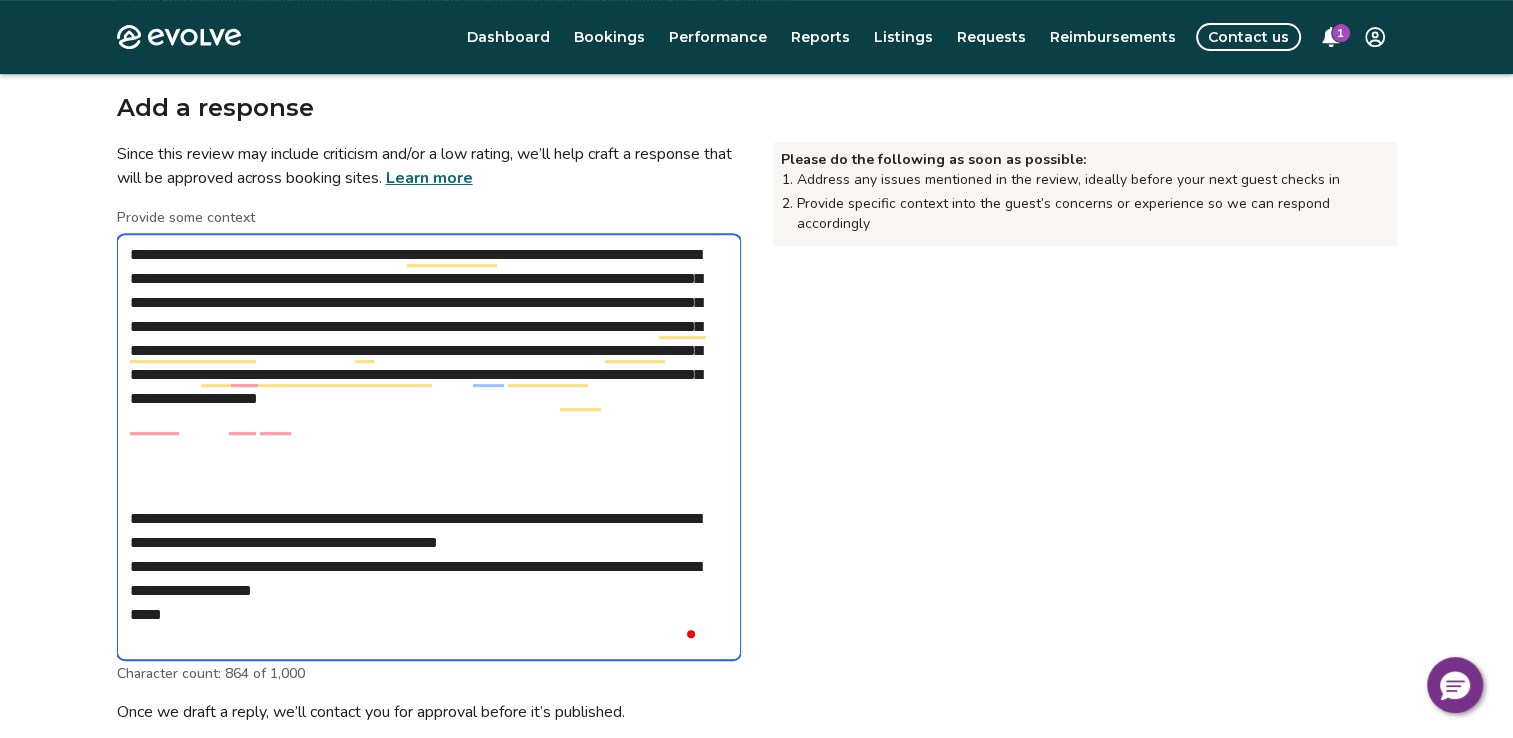 type on "**********" 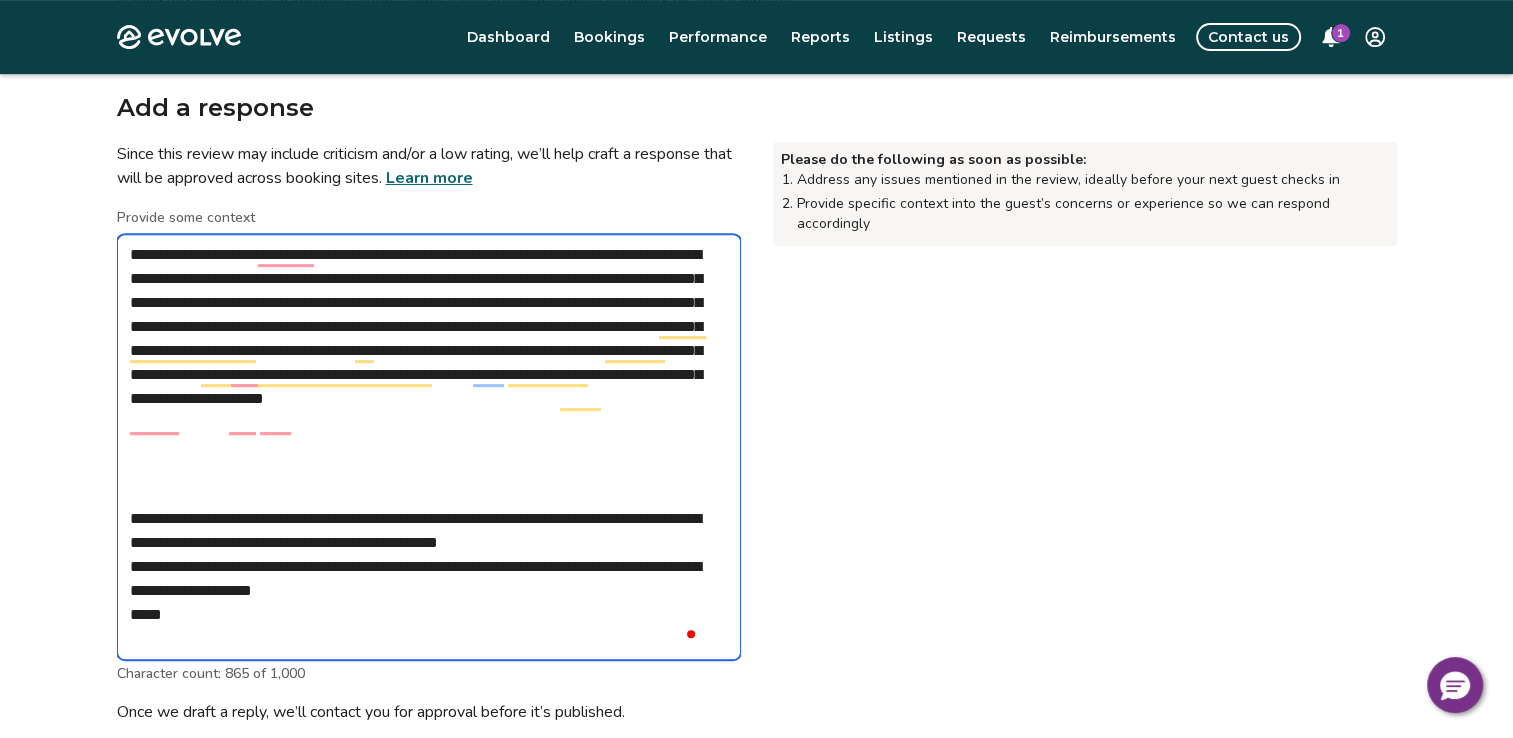 type on "**********" 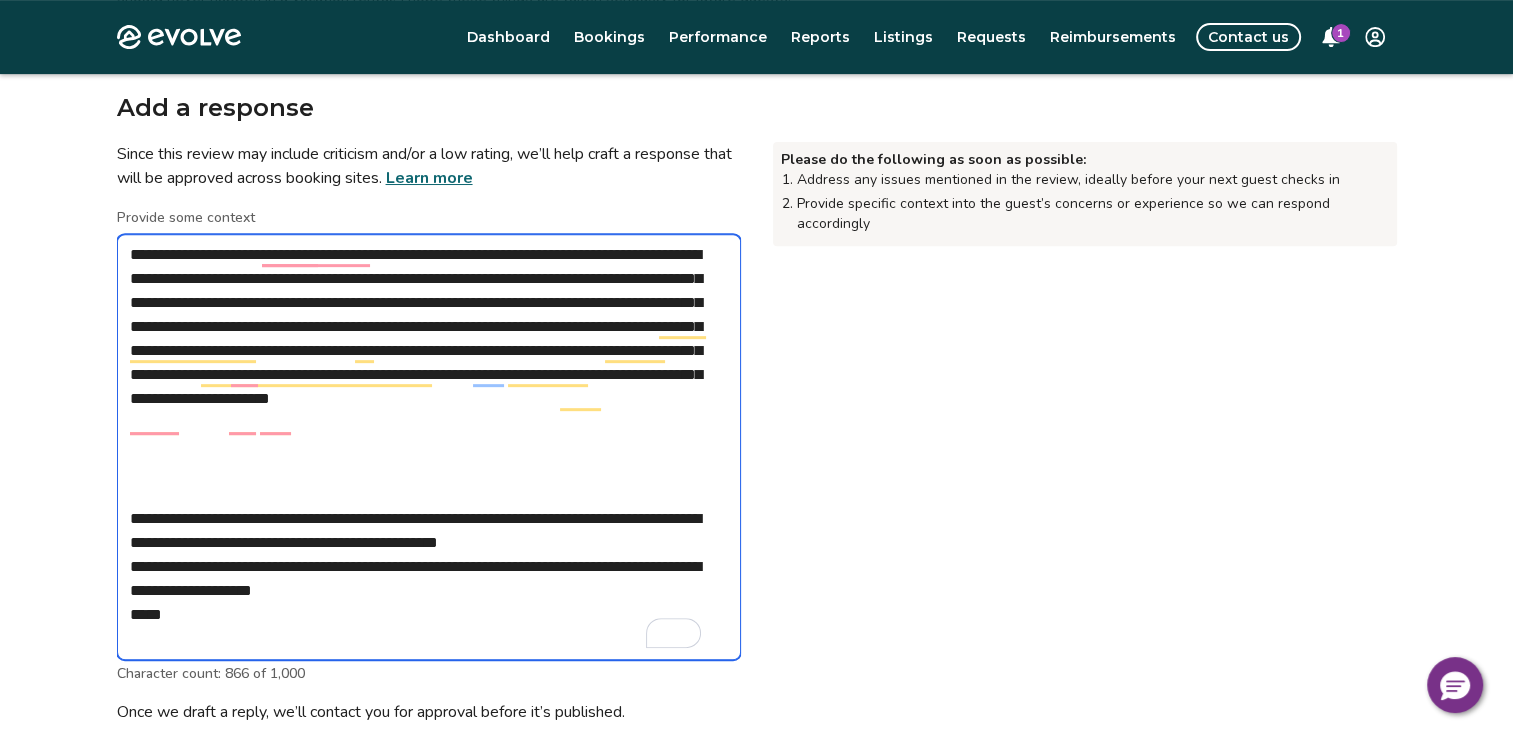 click on "**********" at bounding box center [429, 447] 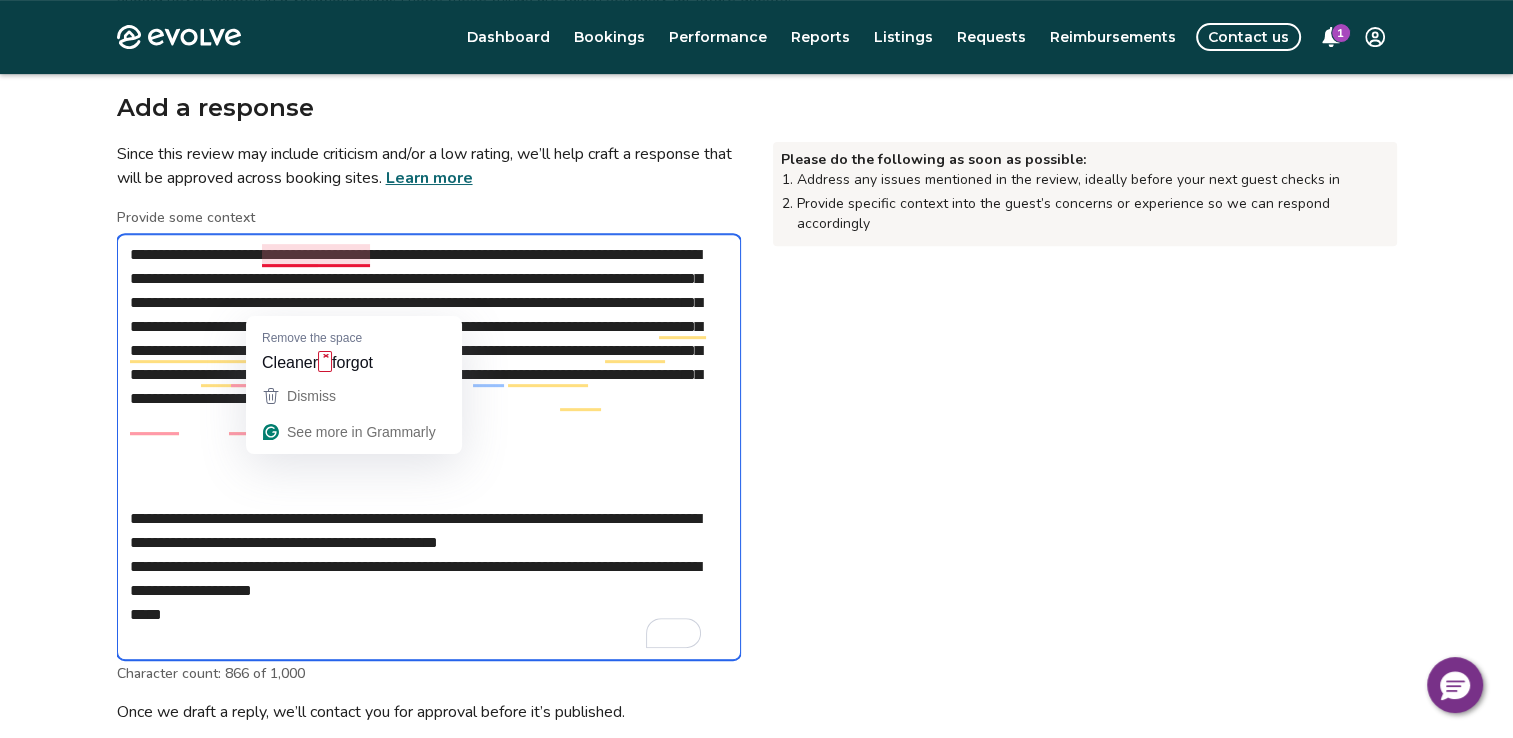 click on "**********" at bounding box center (429, 447) 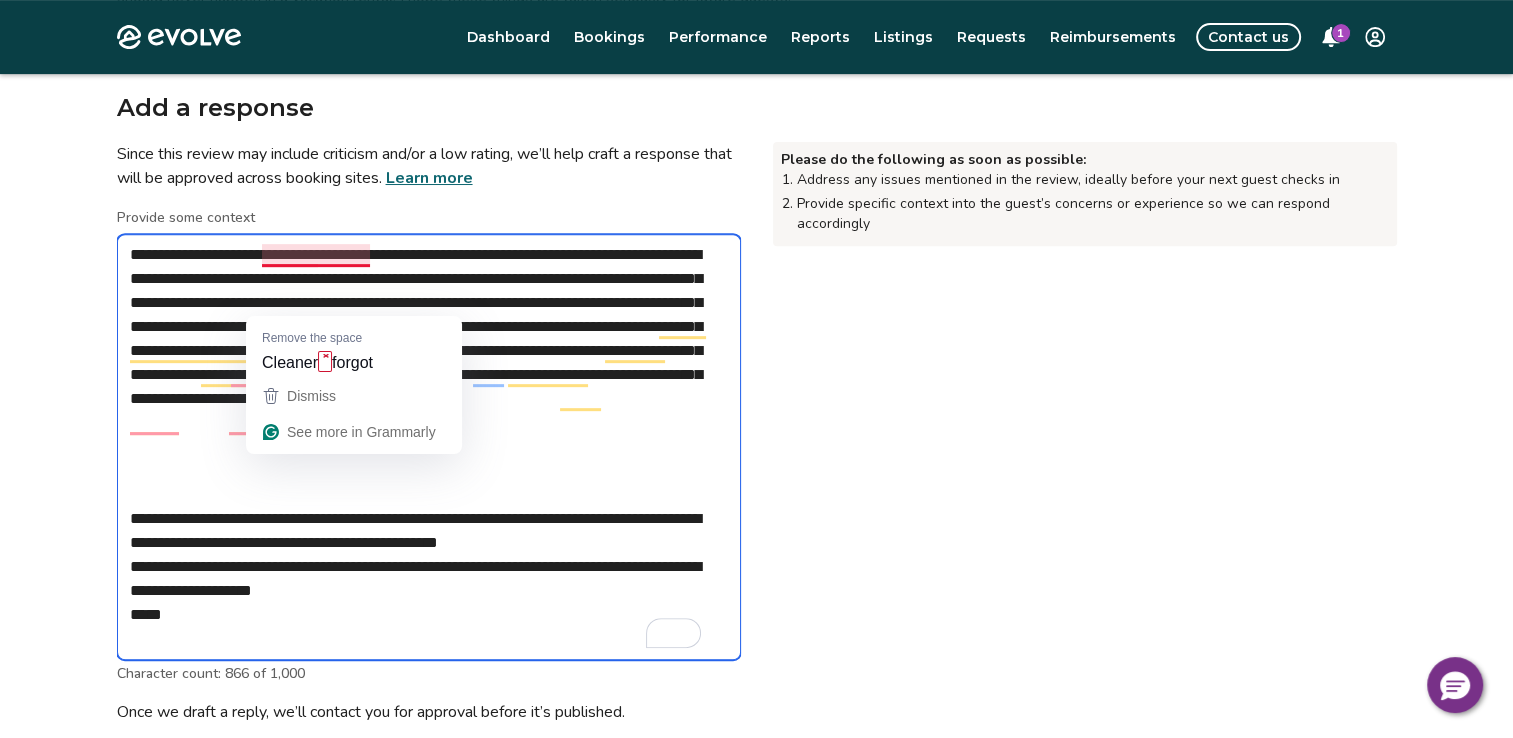 type on "**********" 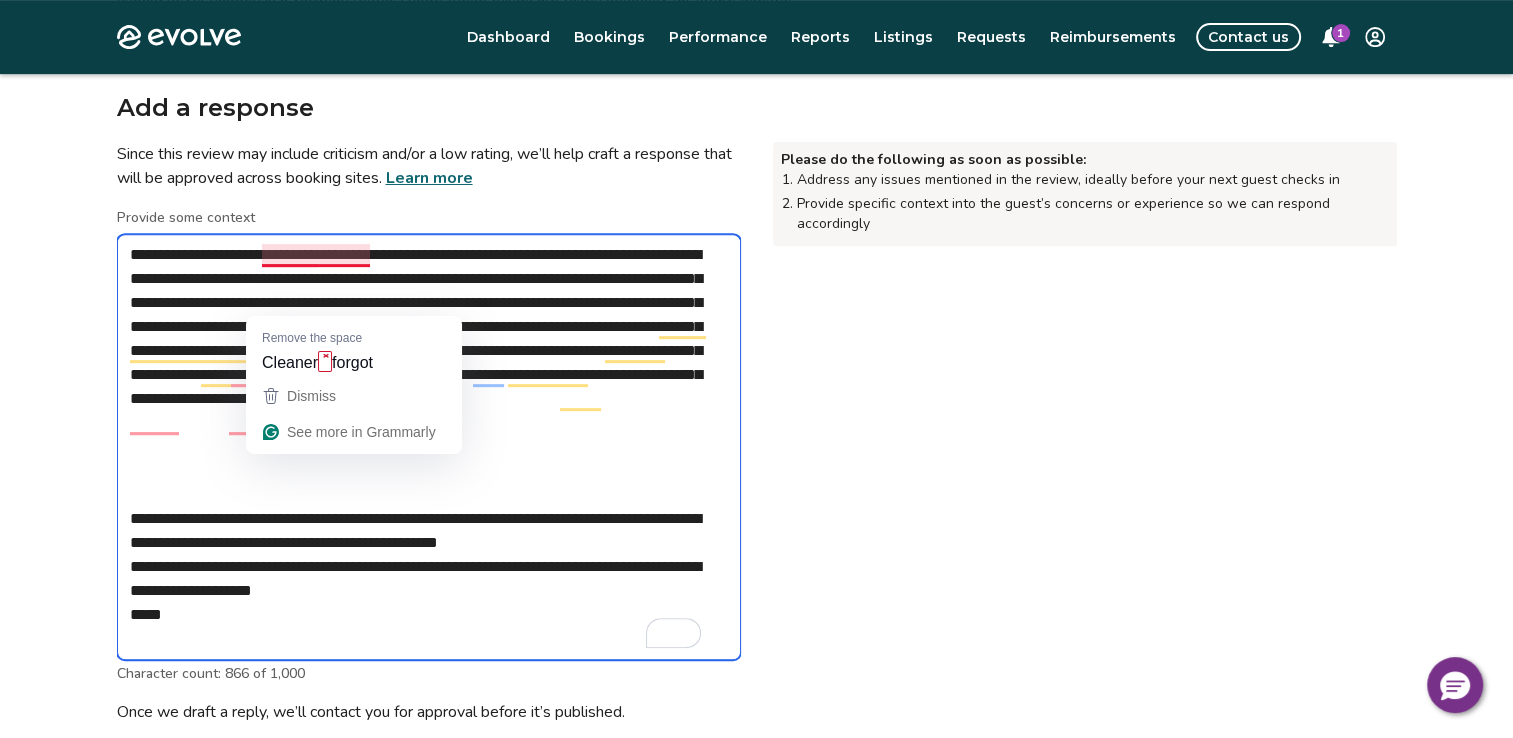 type on "*" 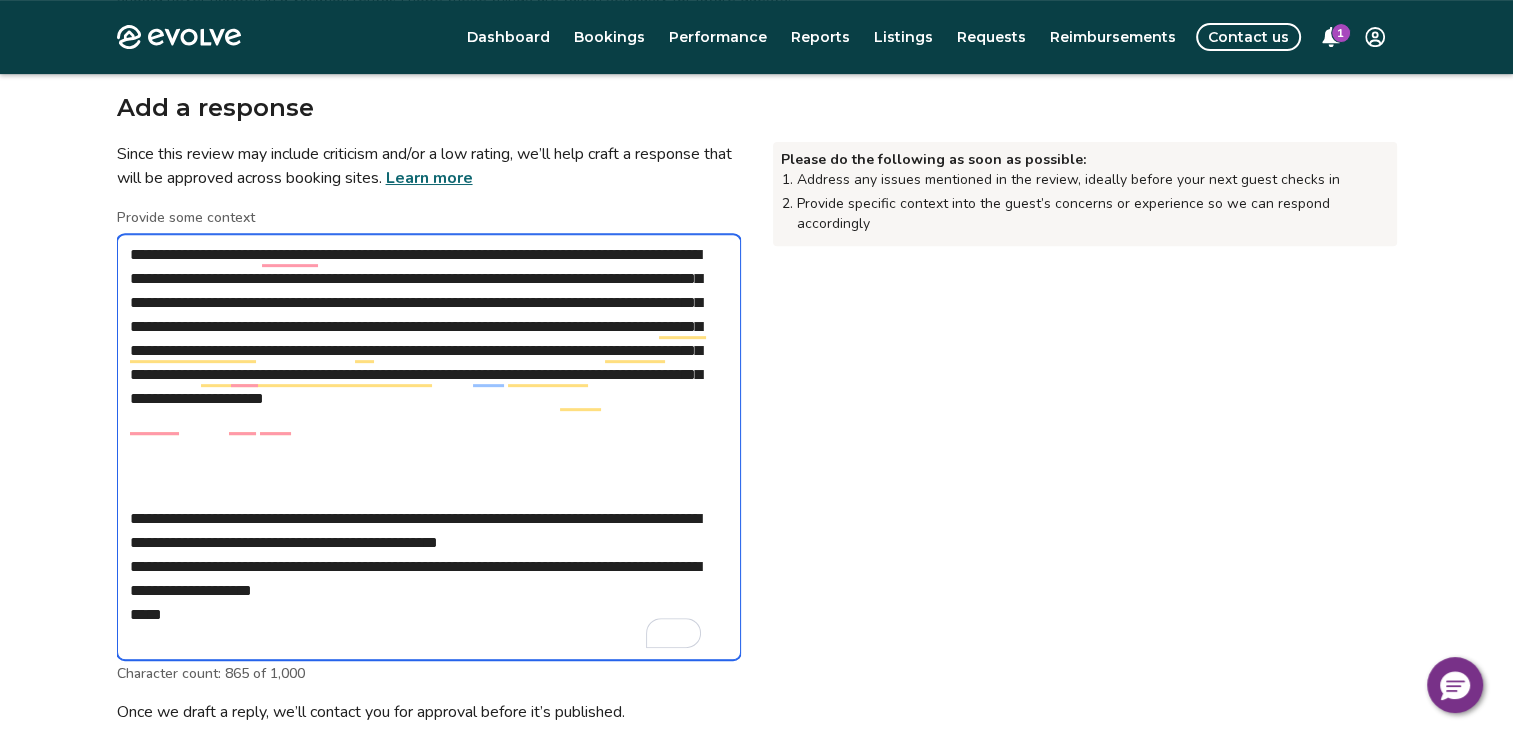 click on "**********" at bounding box center [429, 447] 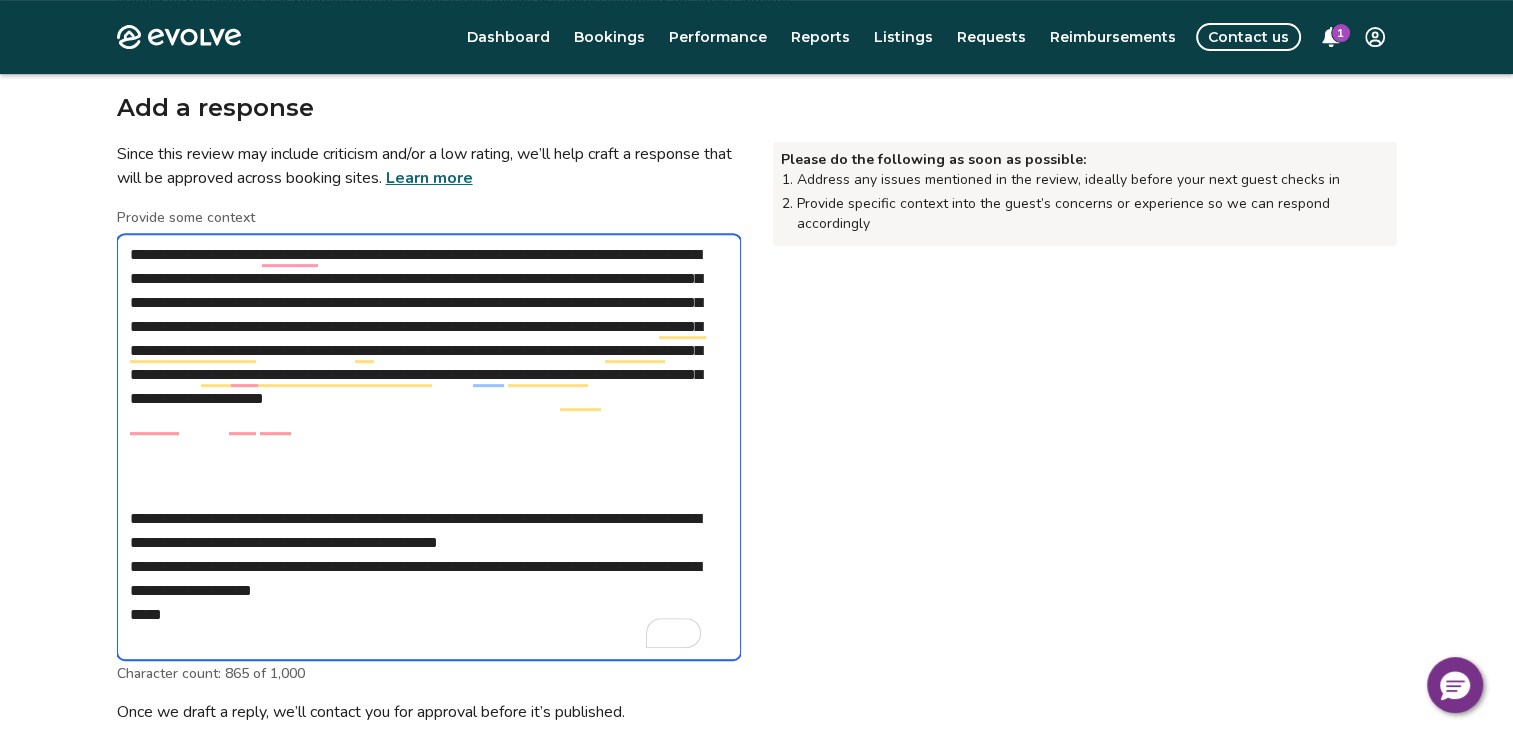 type on "**********" 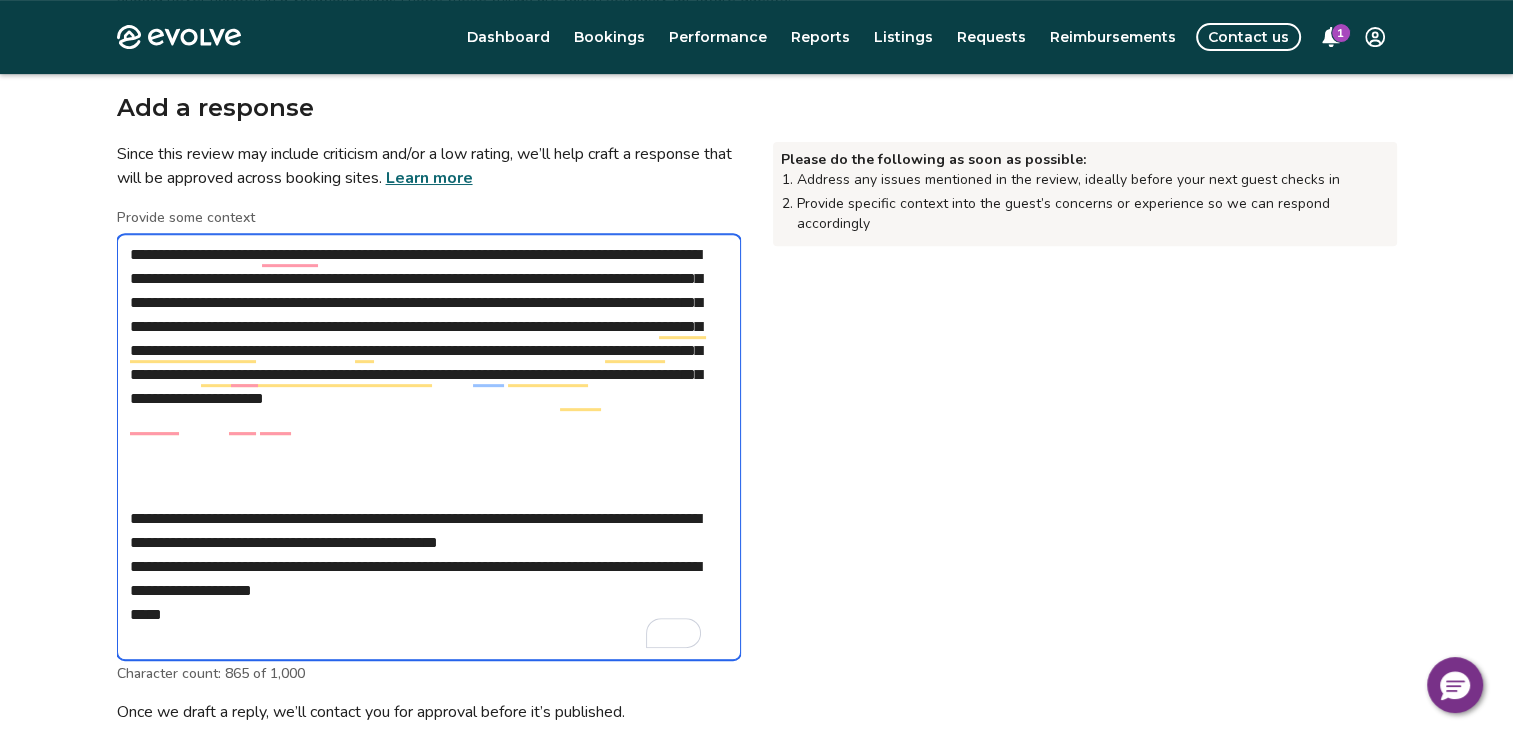type on "*" 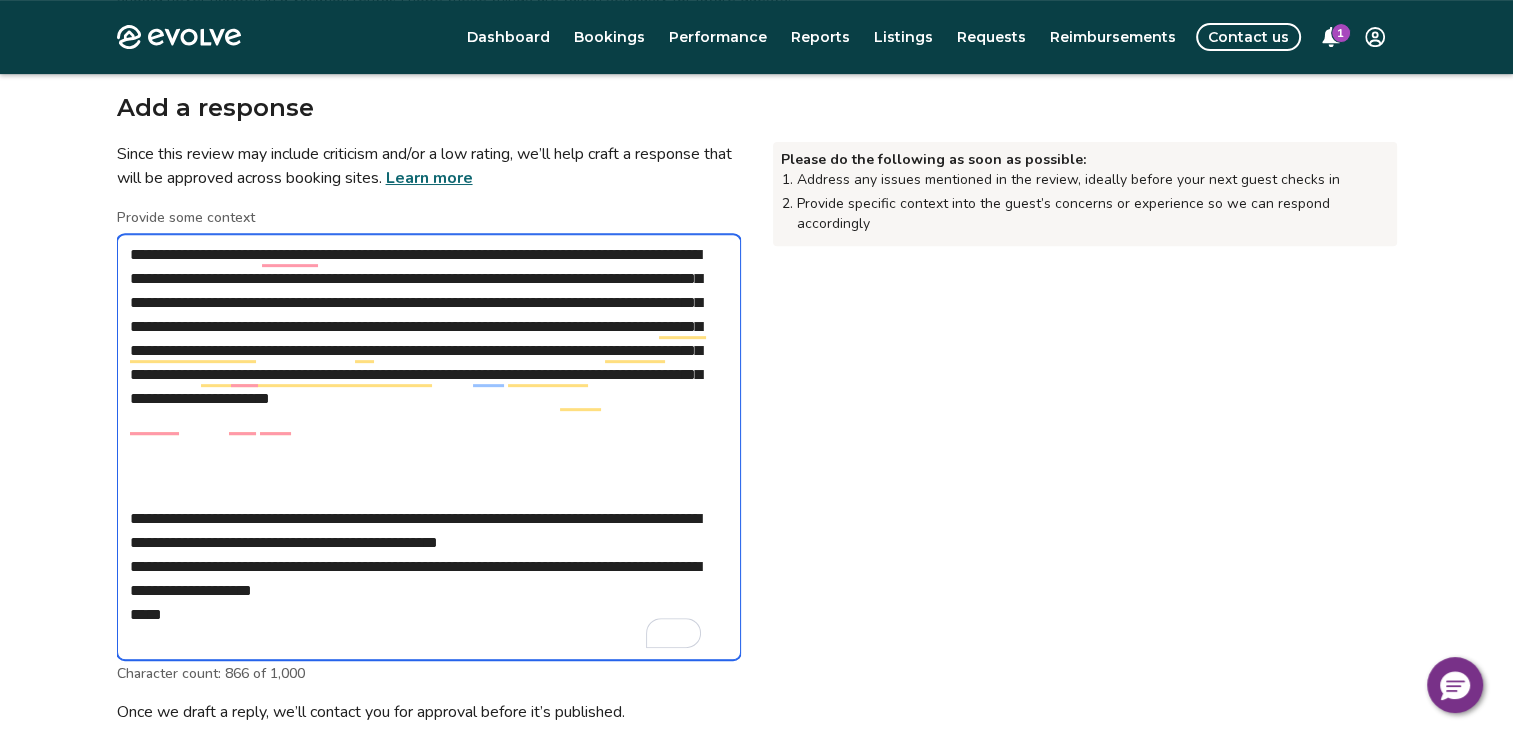 type on "**********" 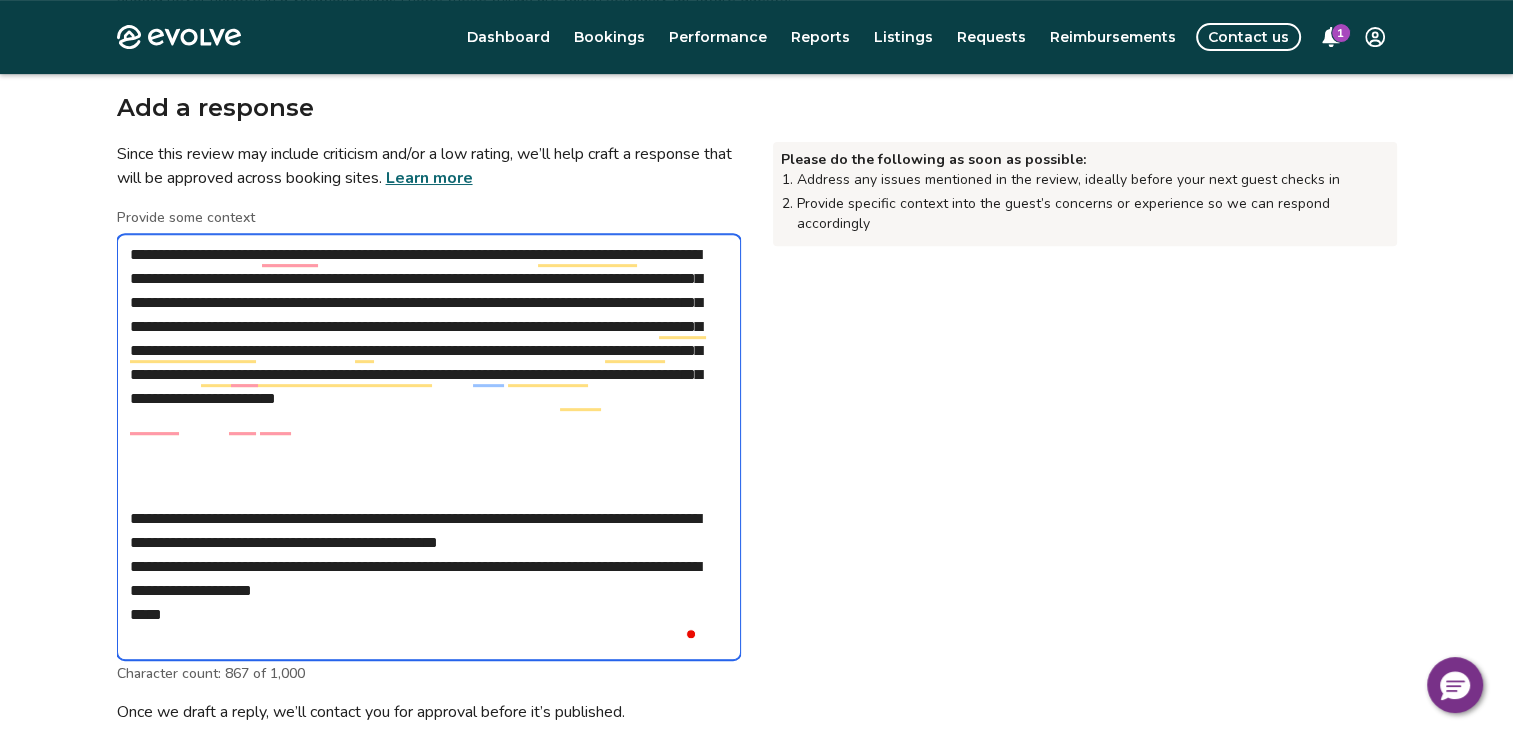 type on "**********" 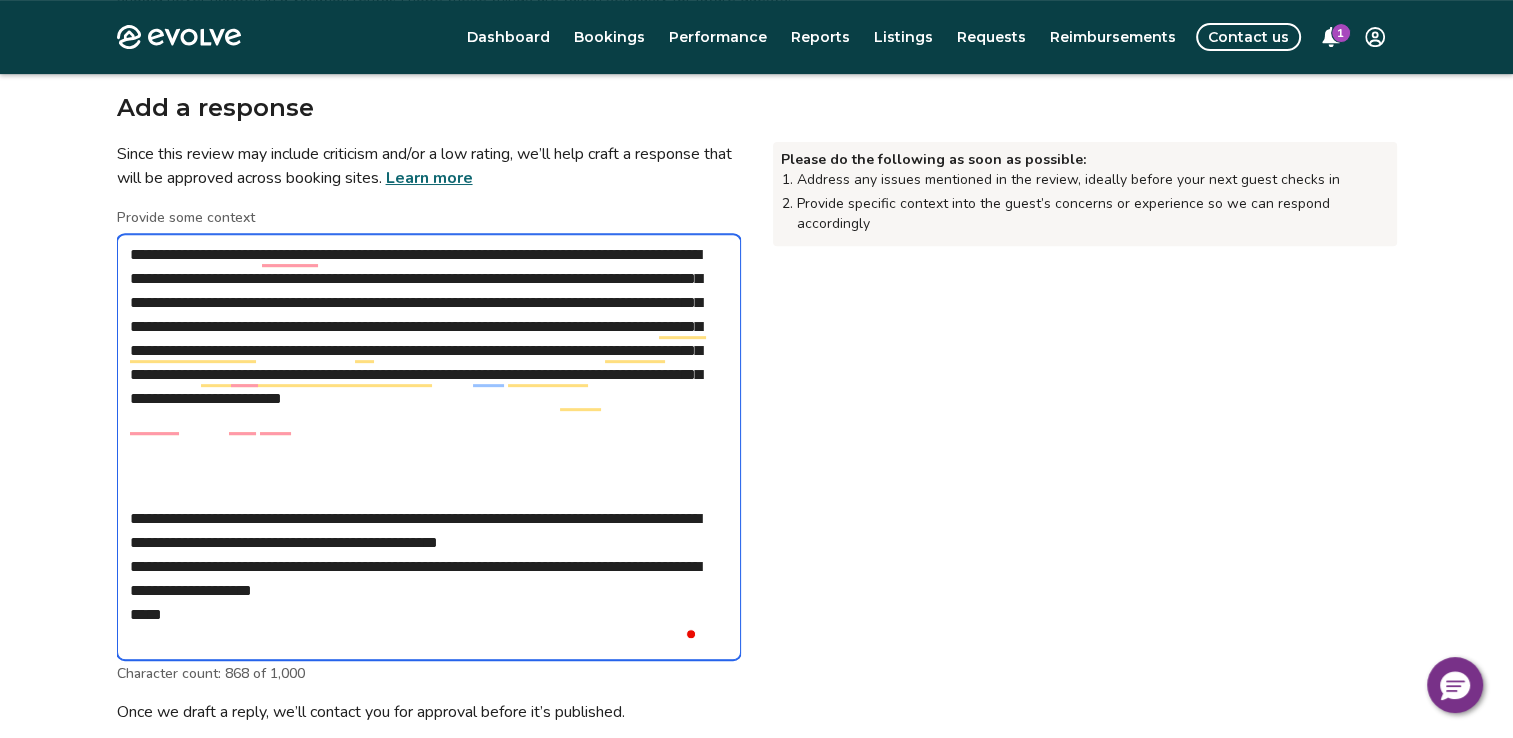 type on "**********" 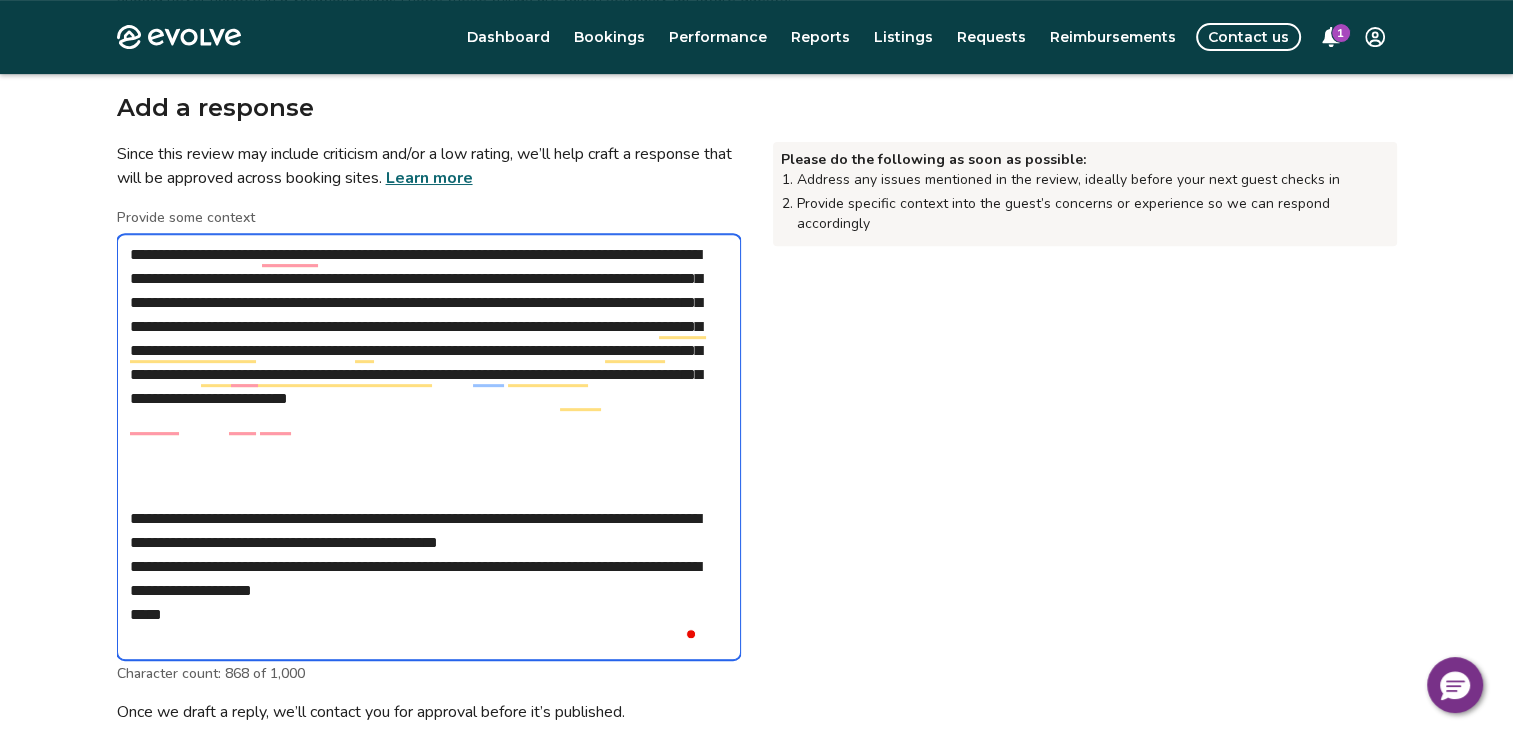 type on "**********" 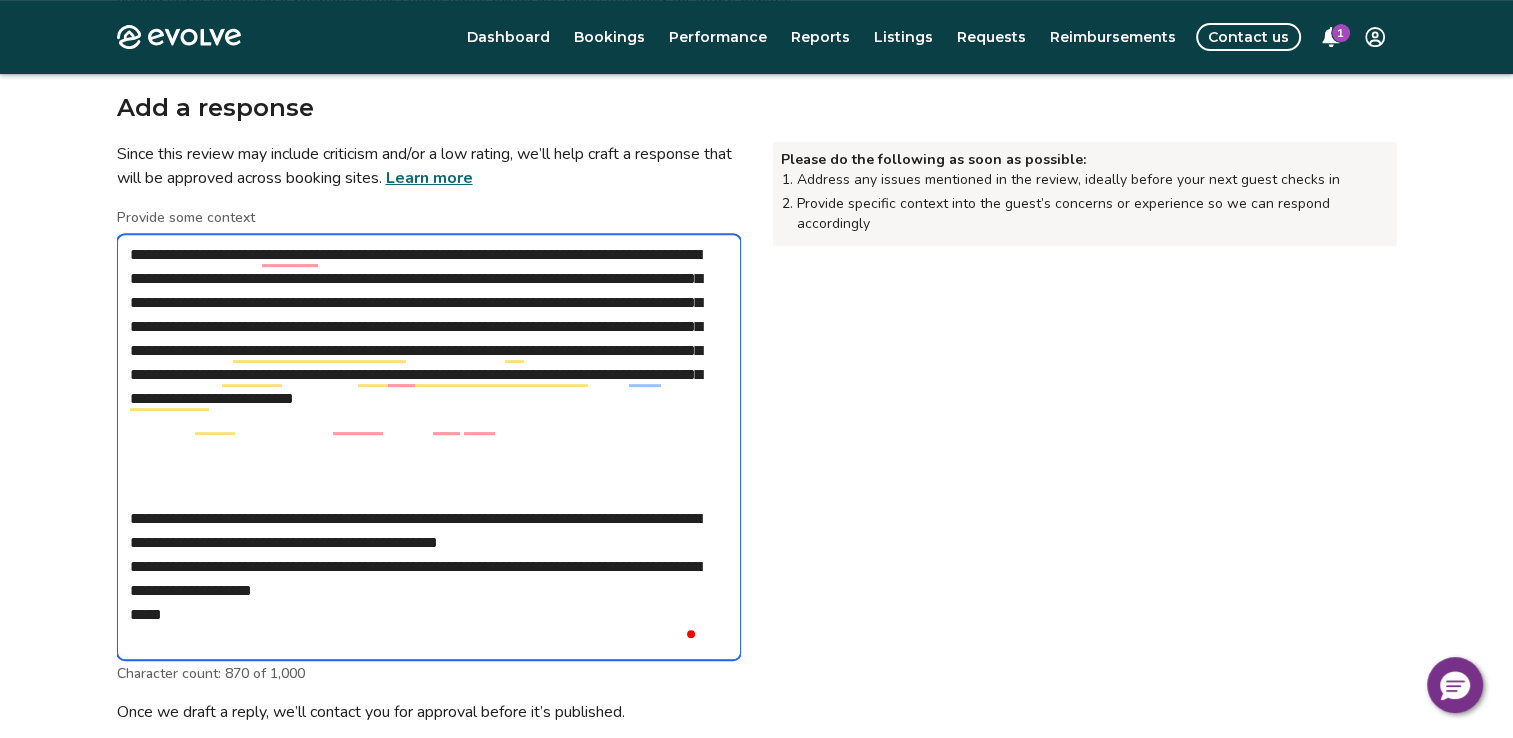 type on "**********" 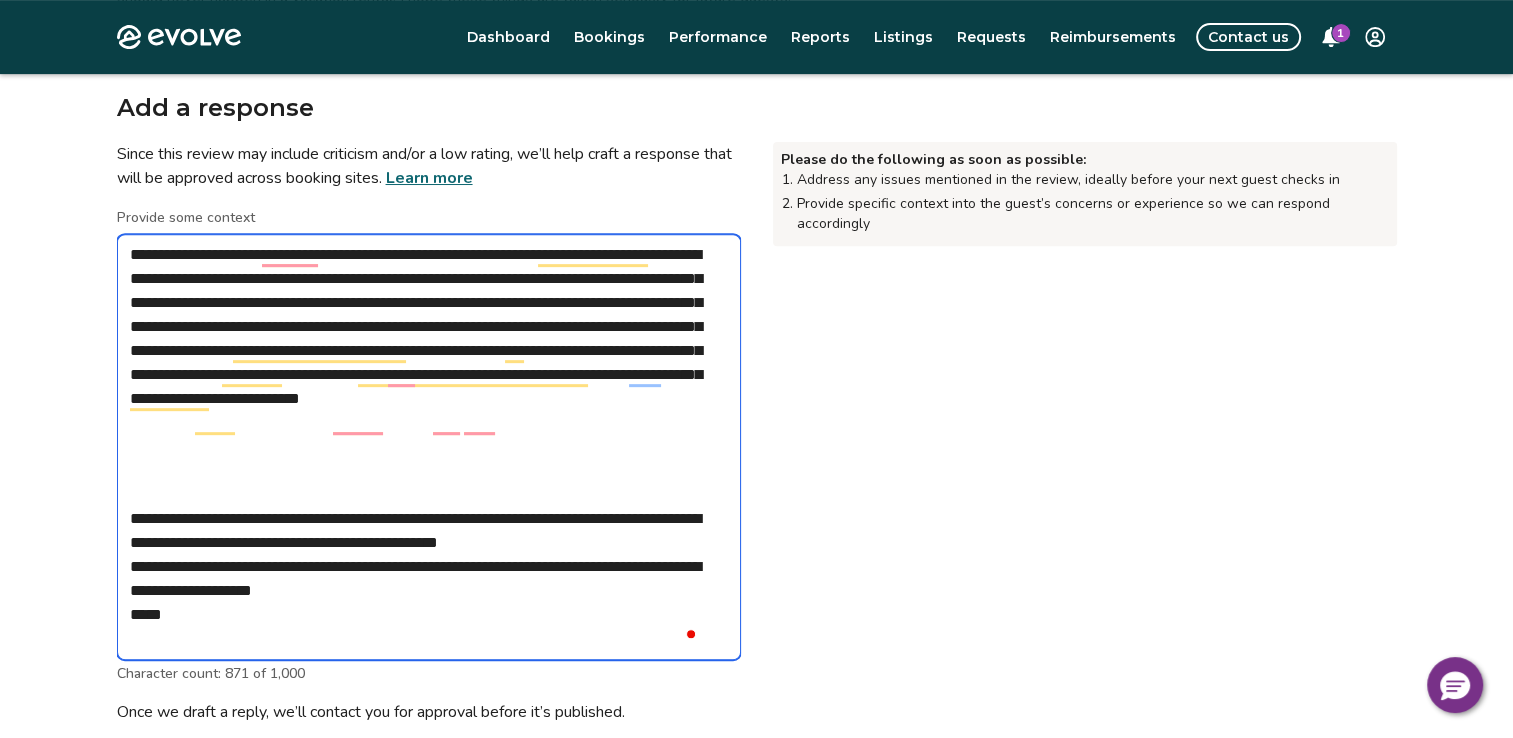 type on "**********" 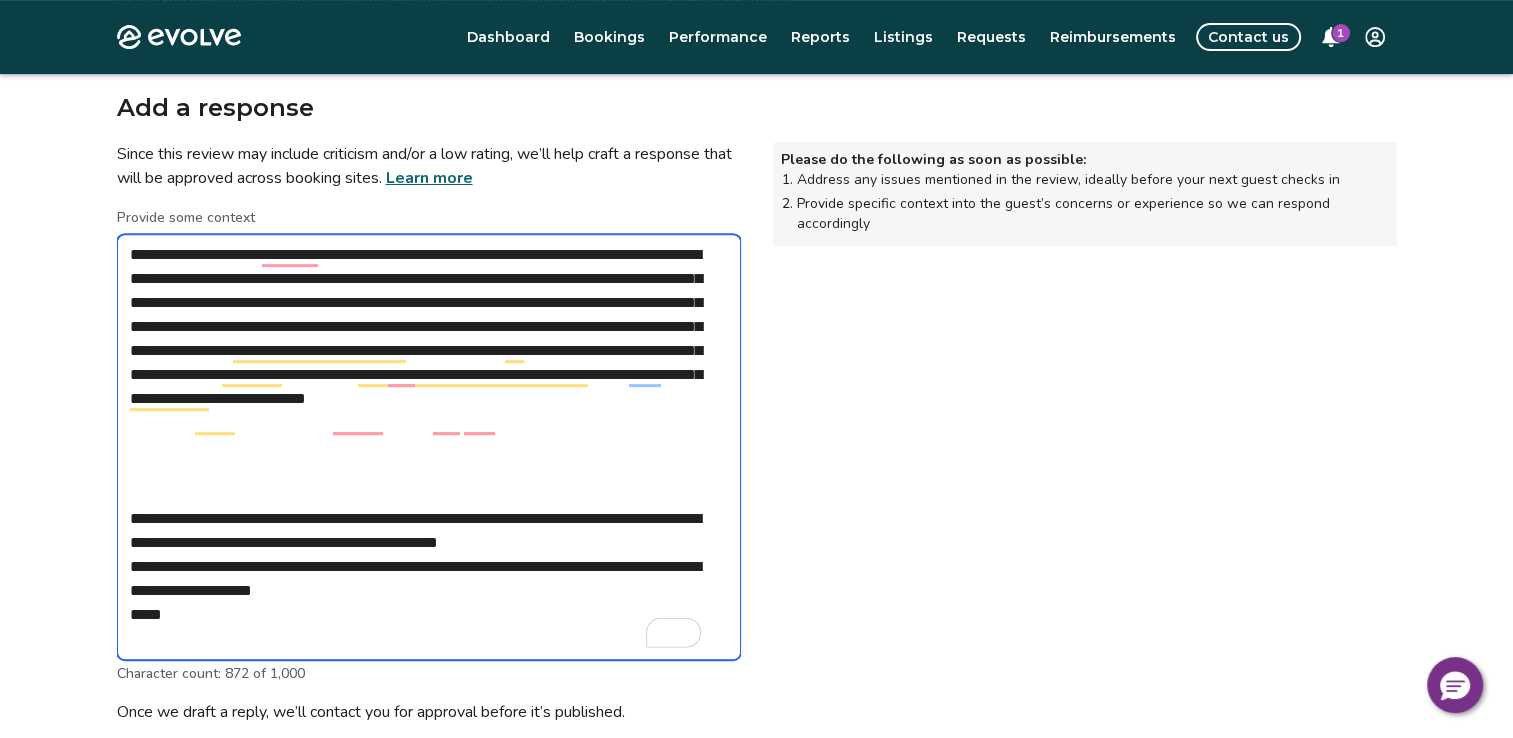 type on "**********" 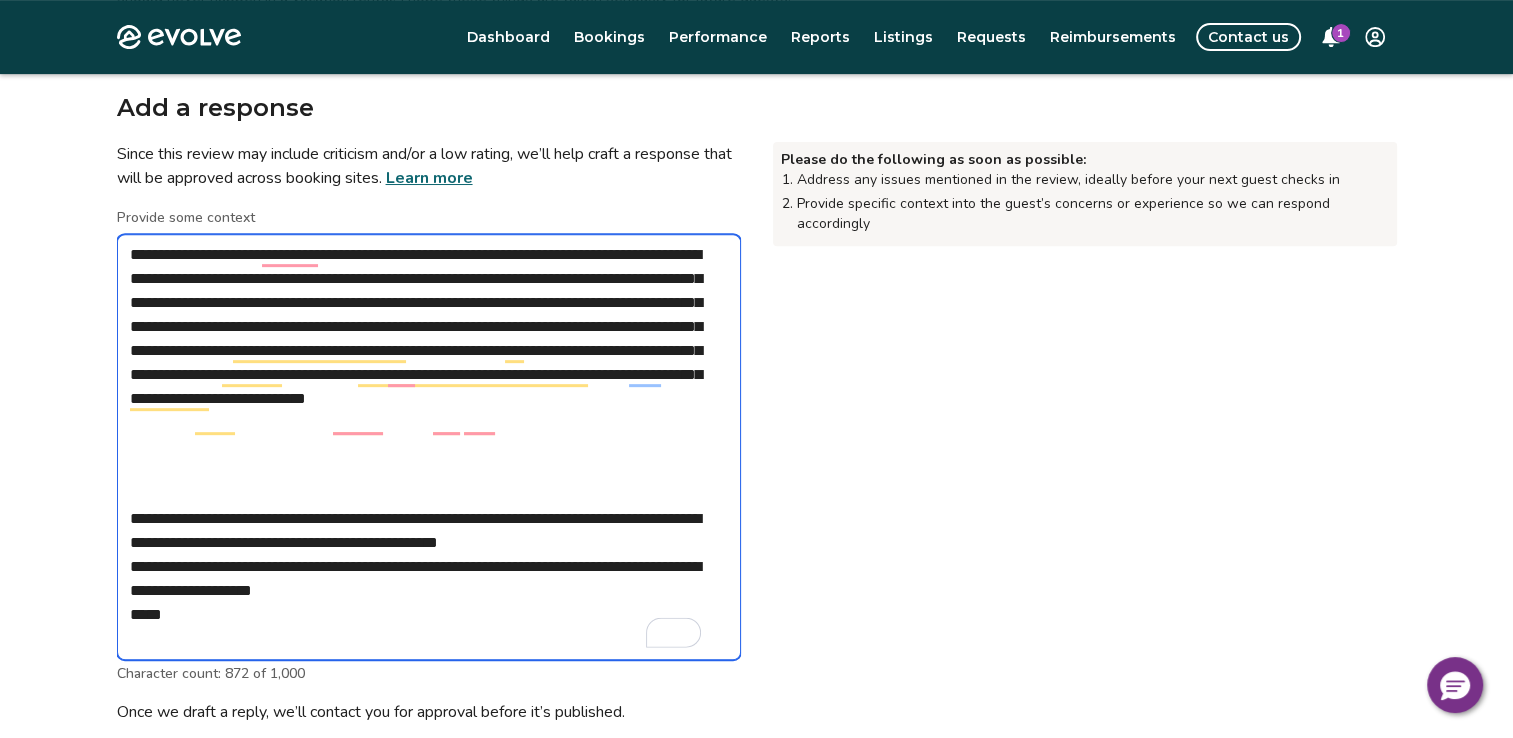 type on "*" 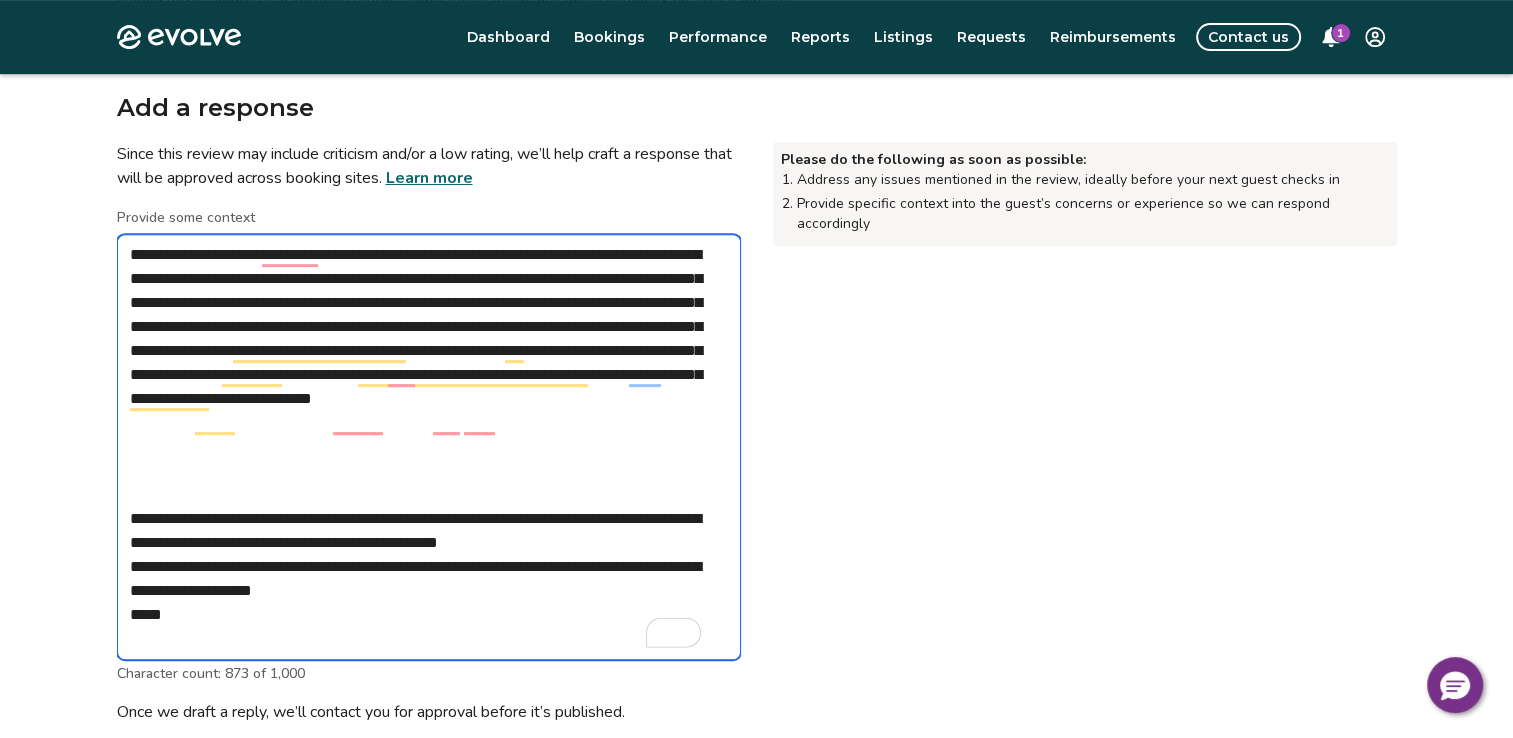 type on "**********" 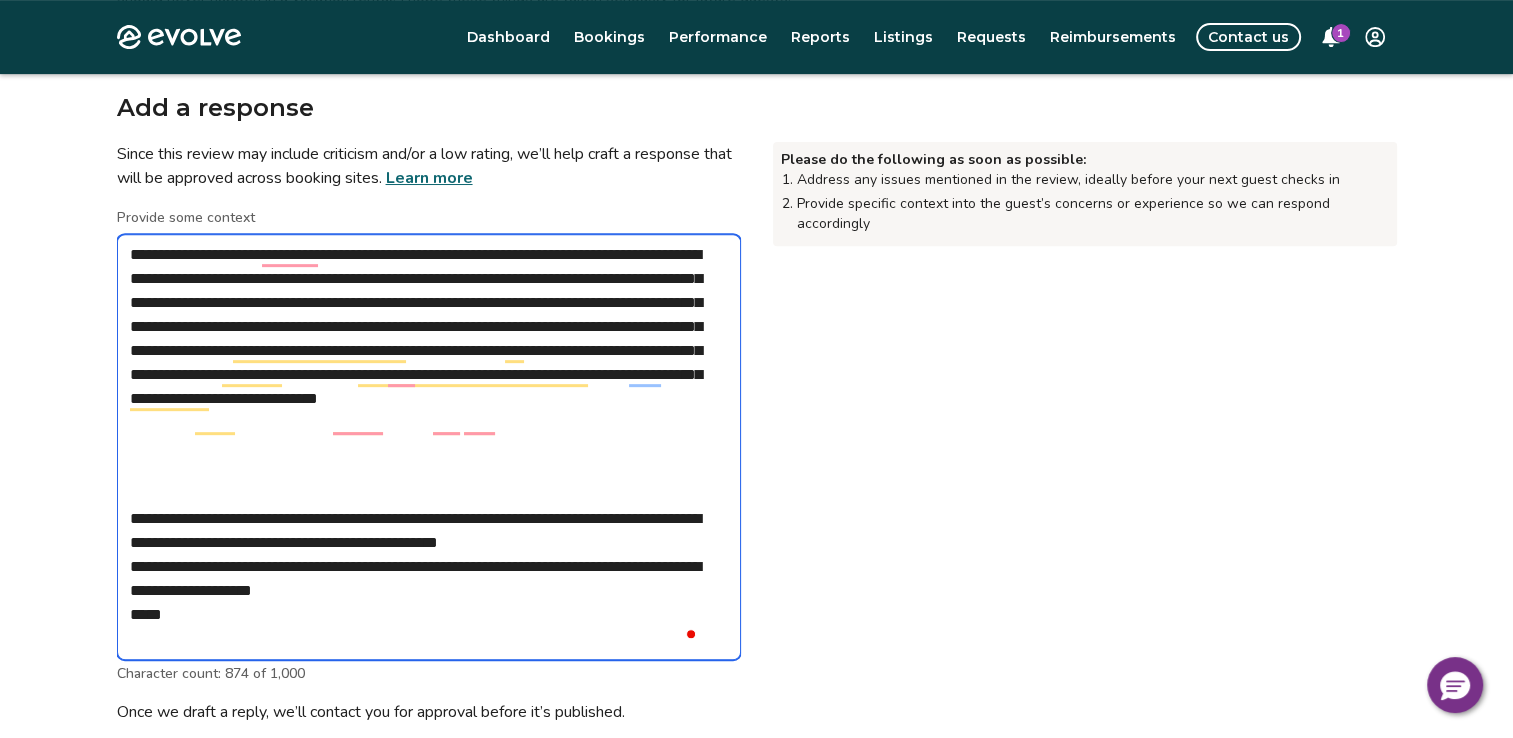 type on "**********" 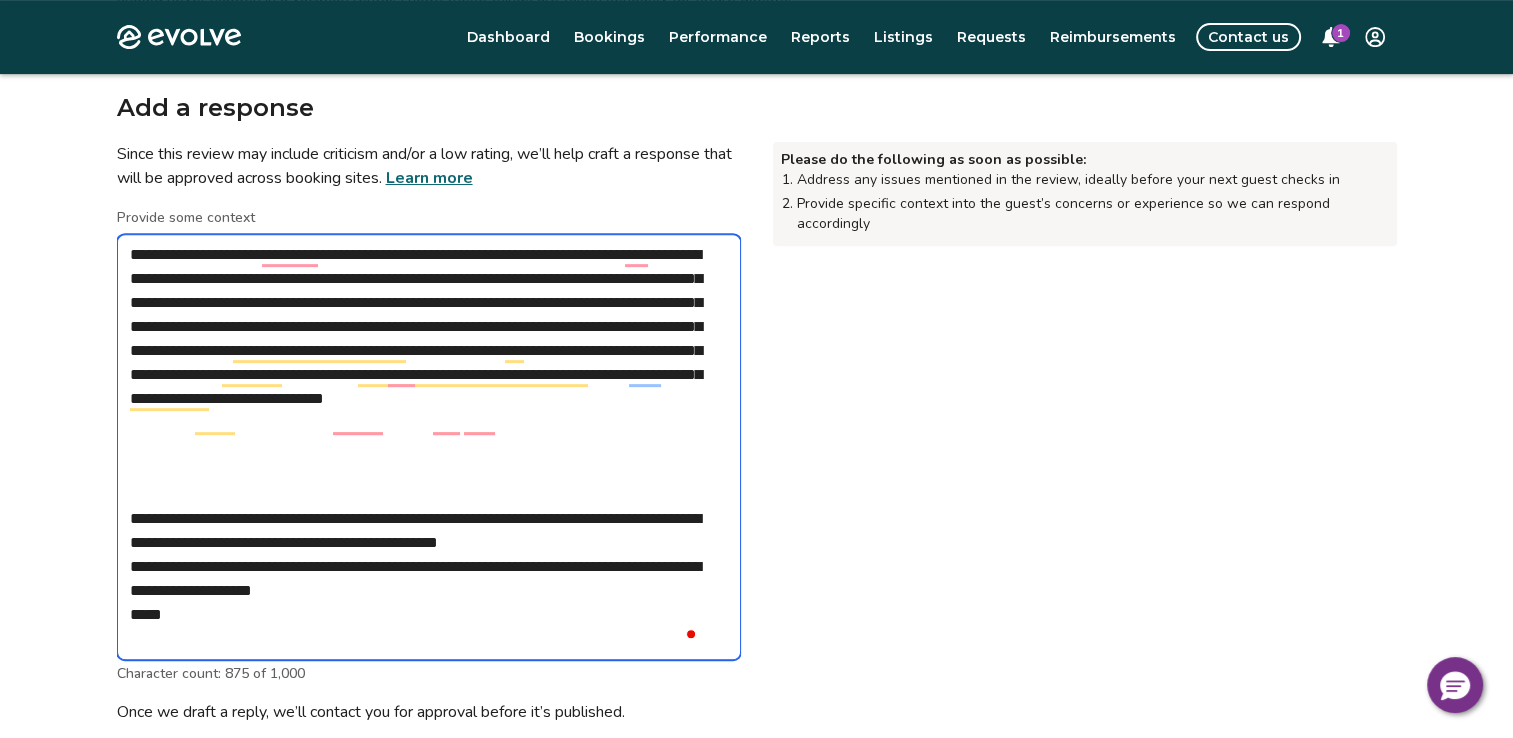 type on "**********" 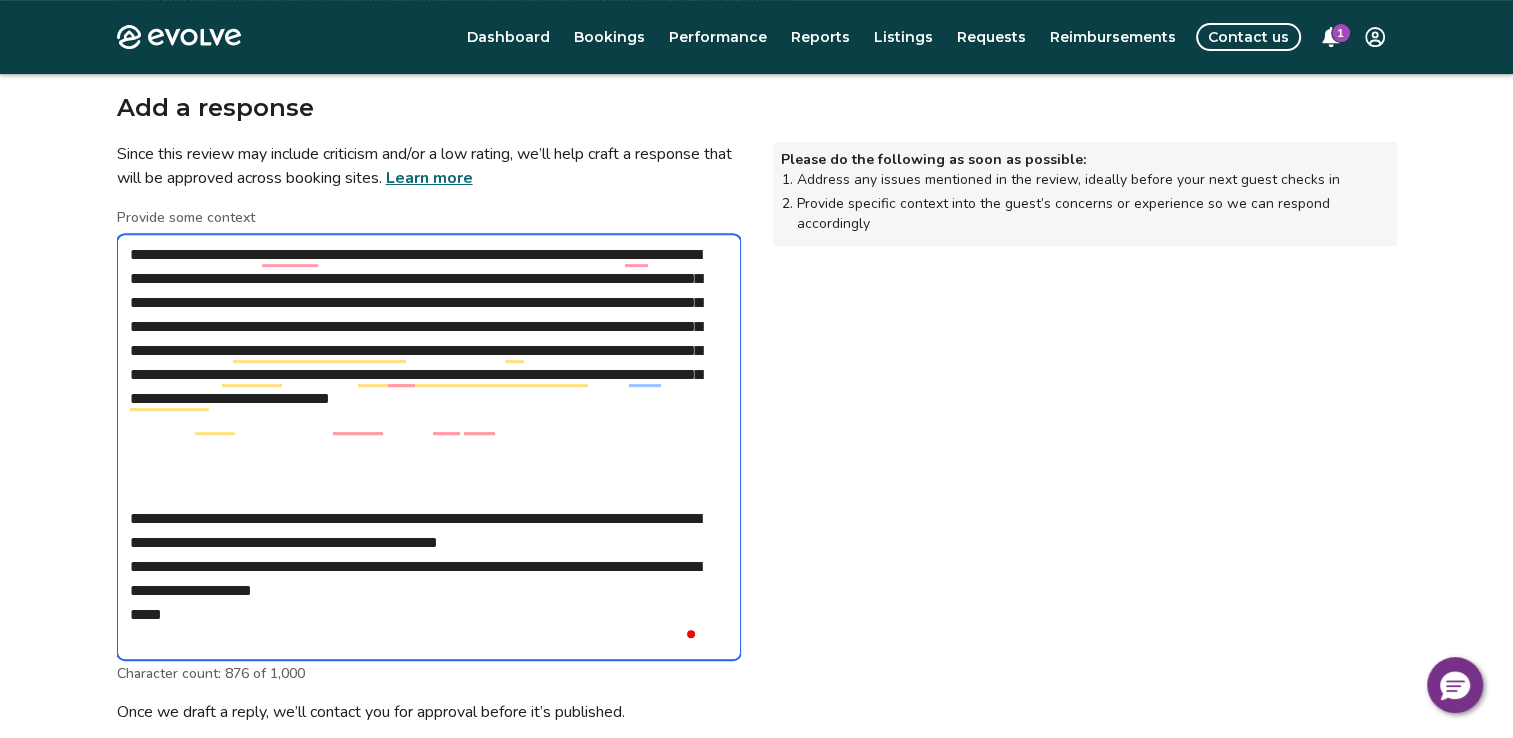 type on "**********" 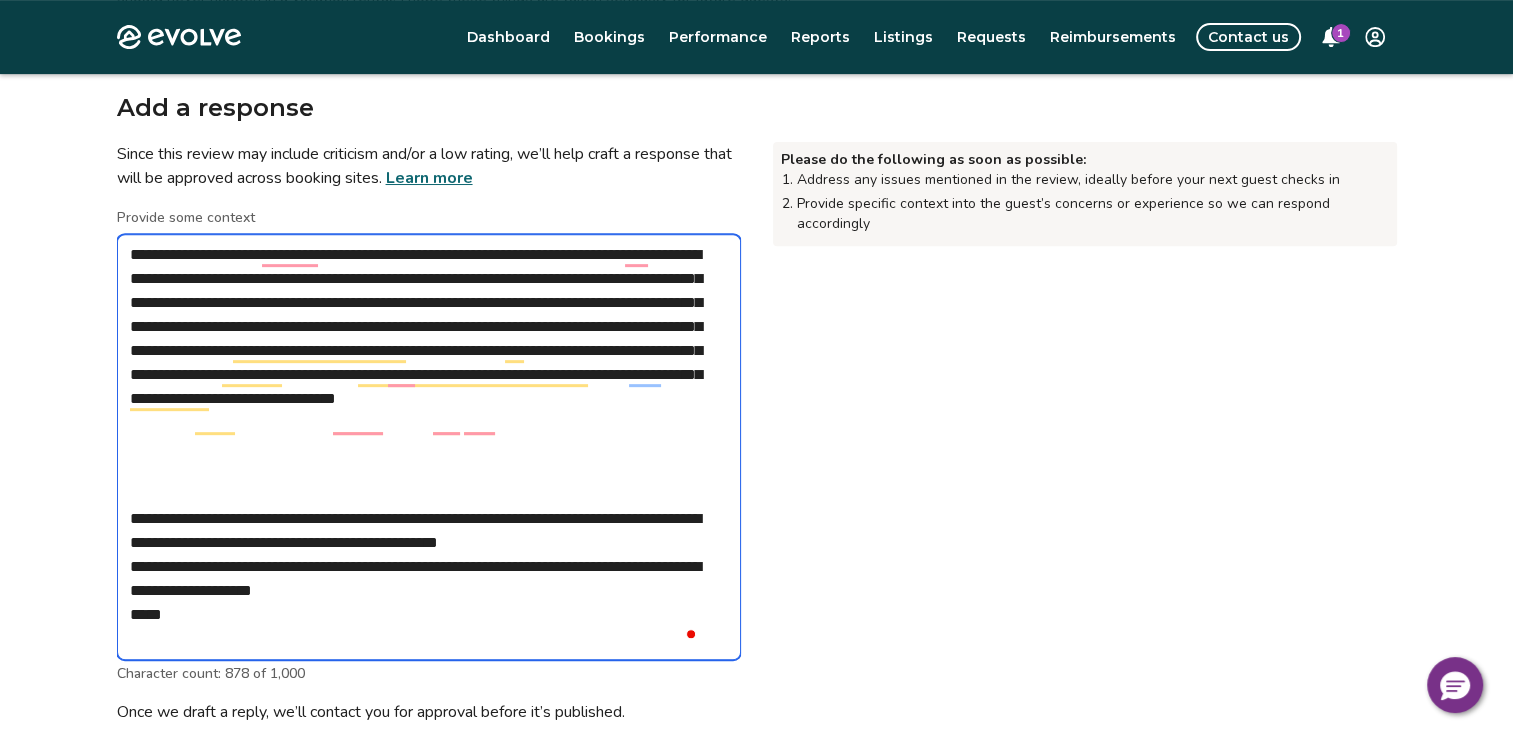 type on "**********" 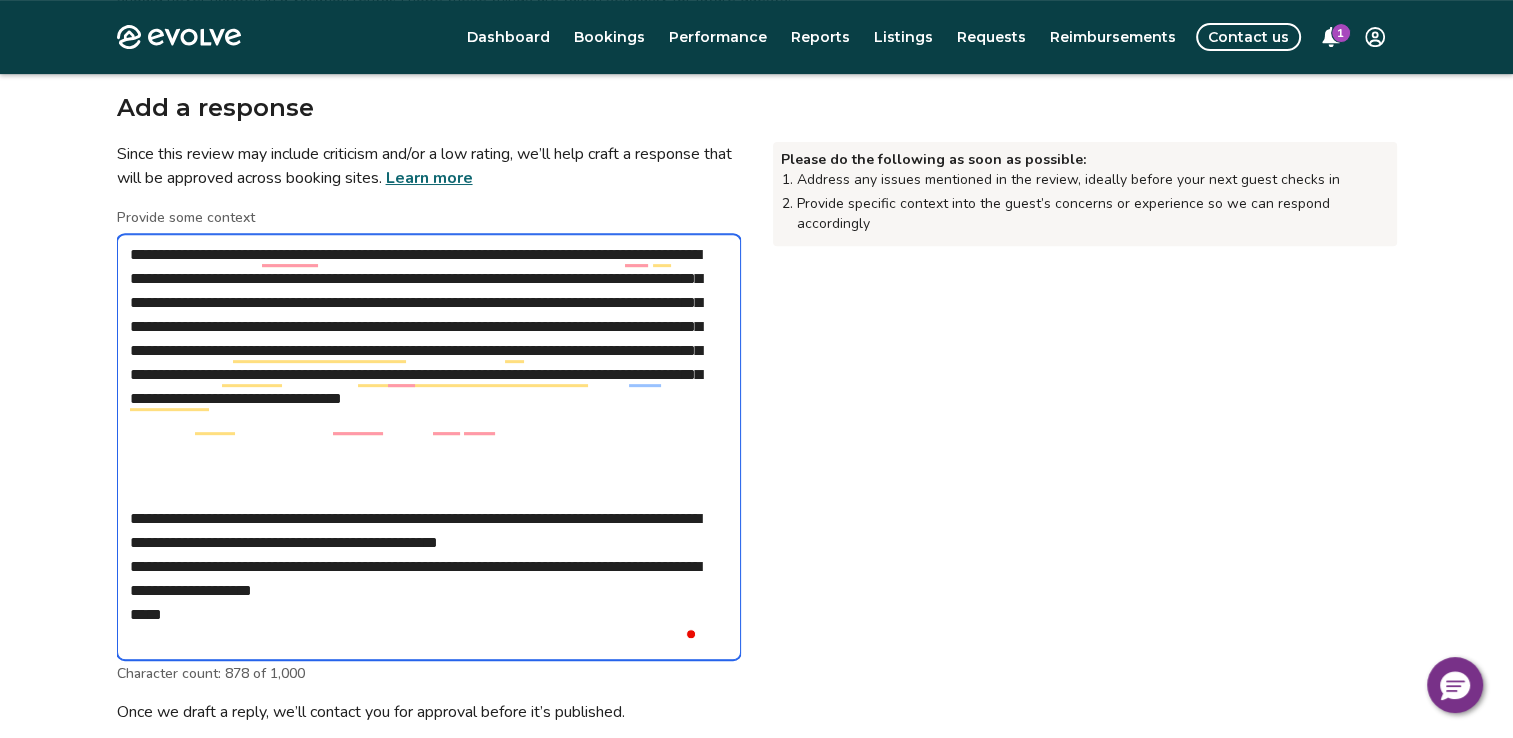 type on "**********" 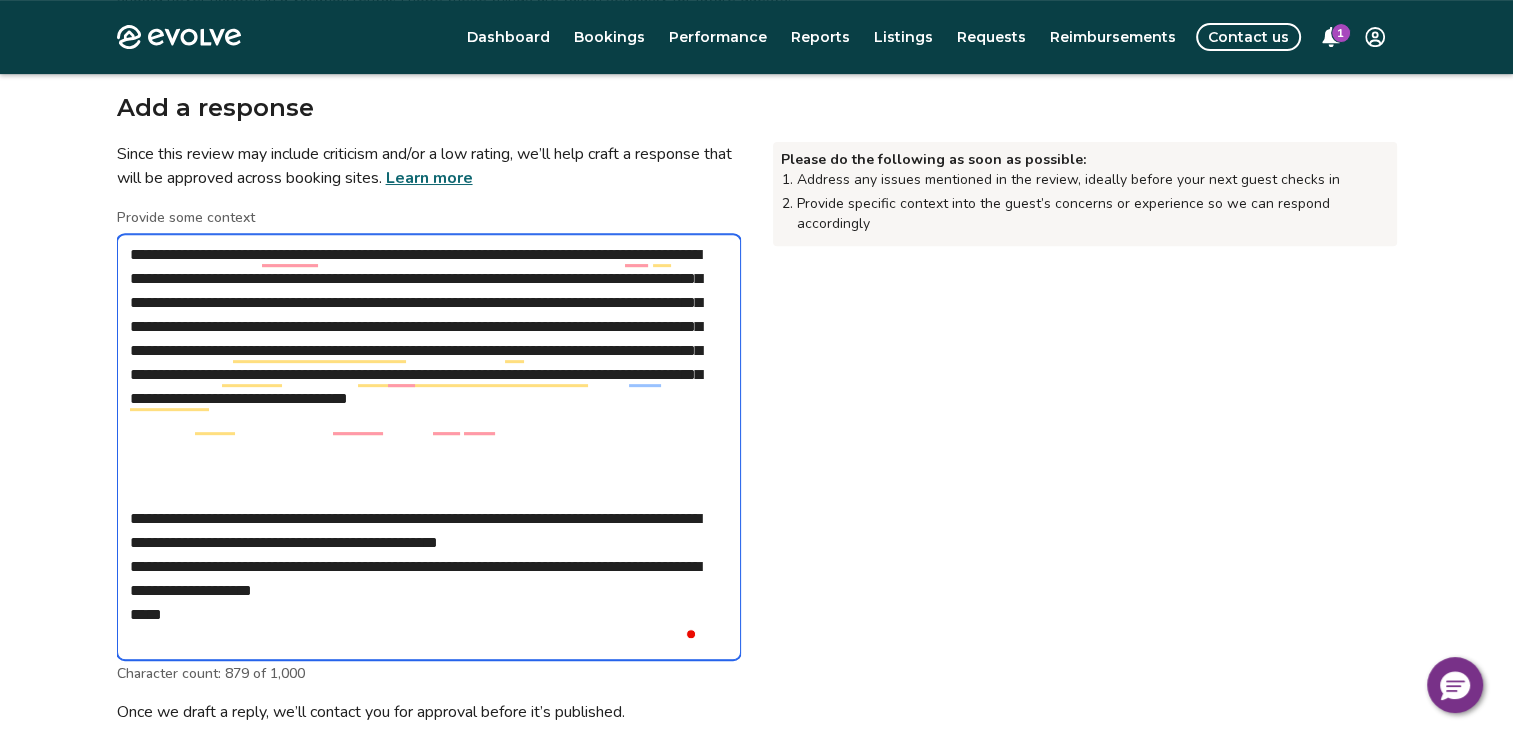 type on "**********" 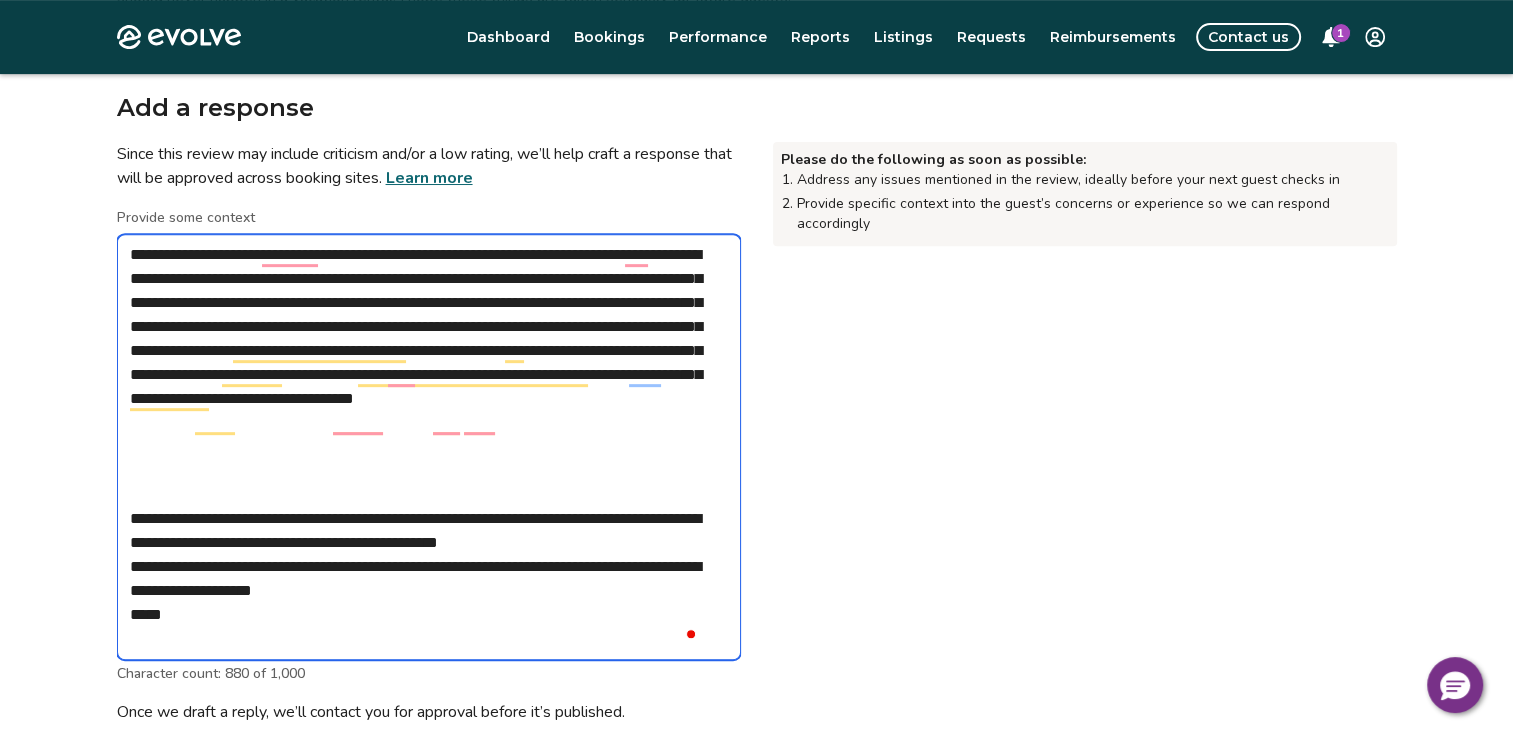 type on "**********" 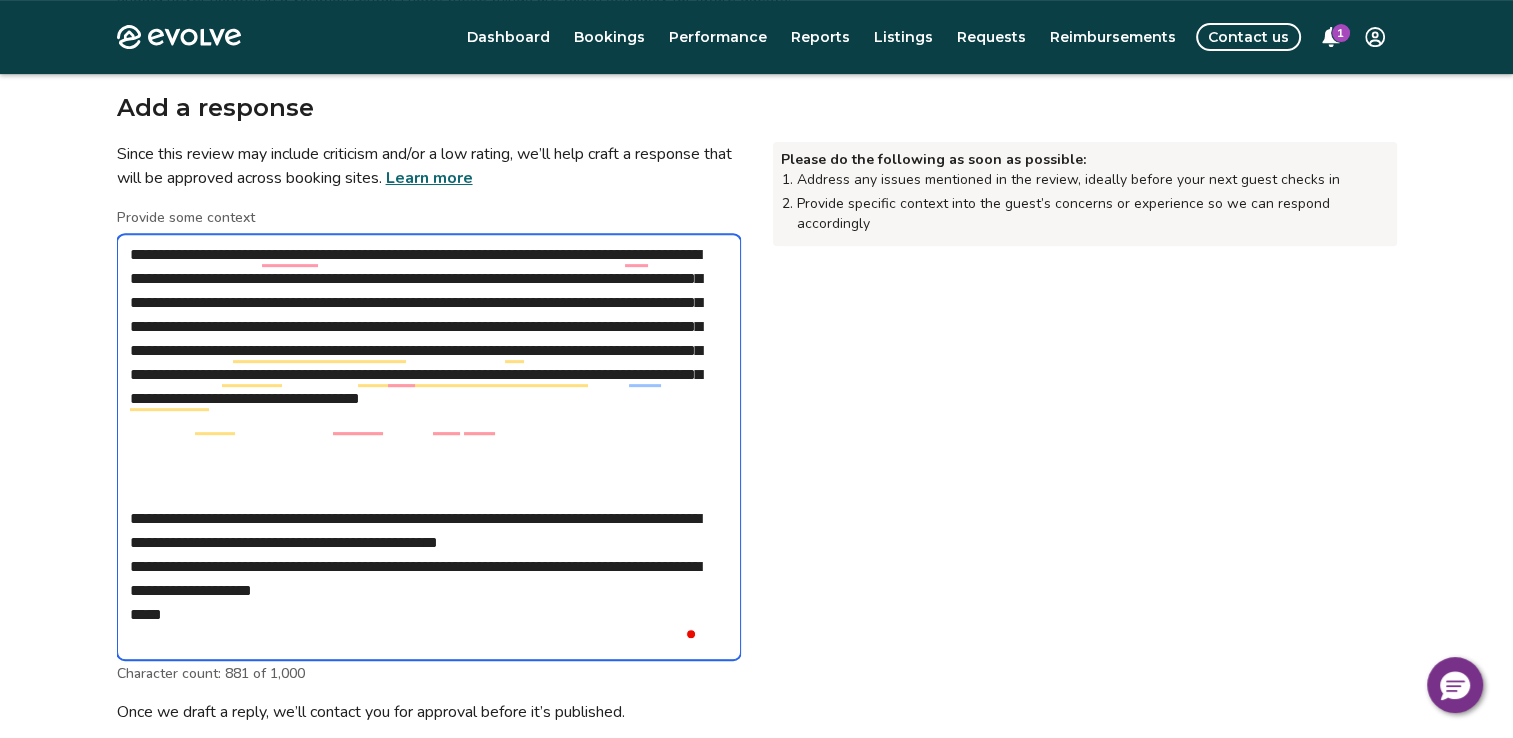 type on "**********" 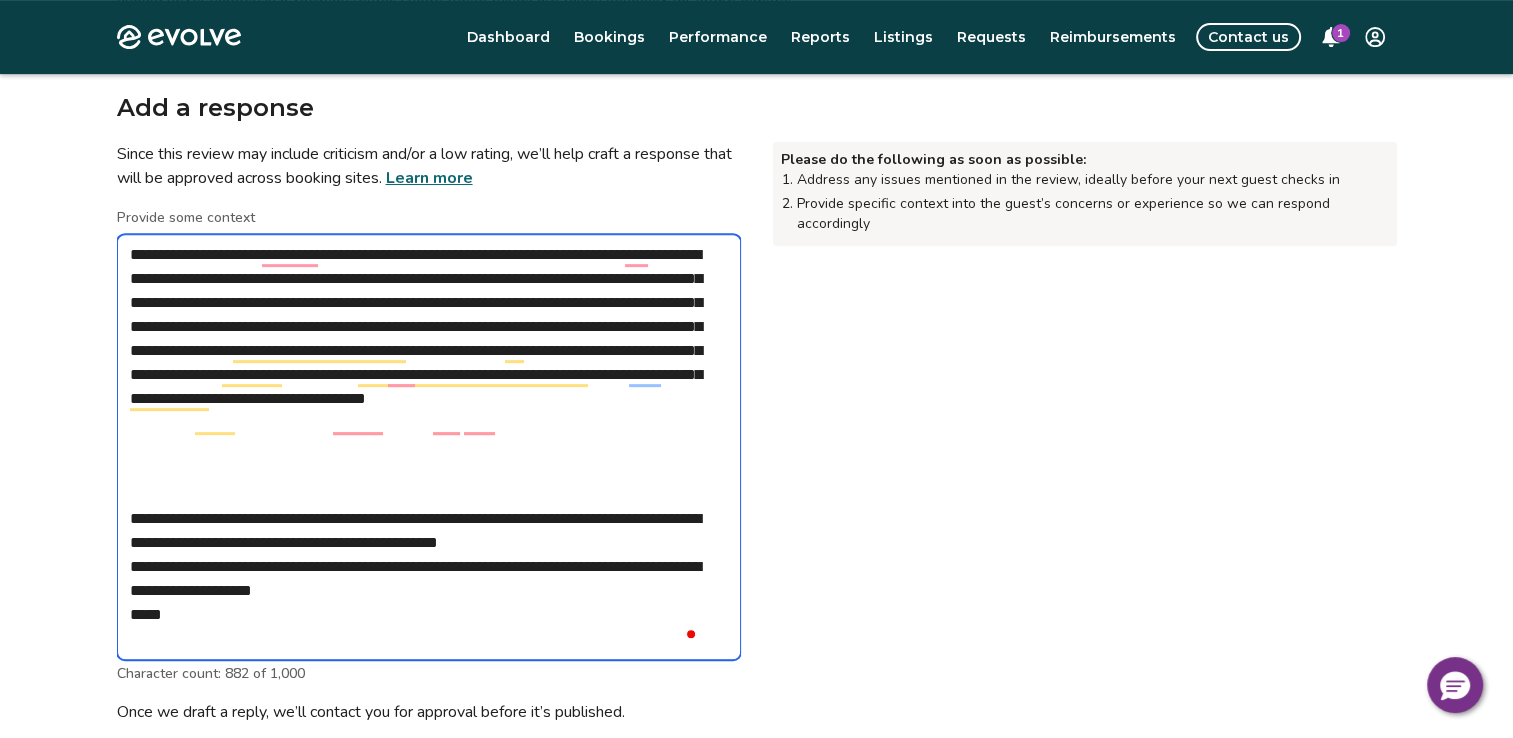 type on "**********" 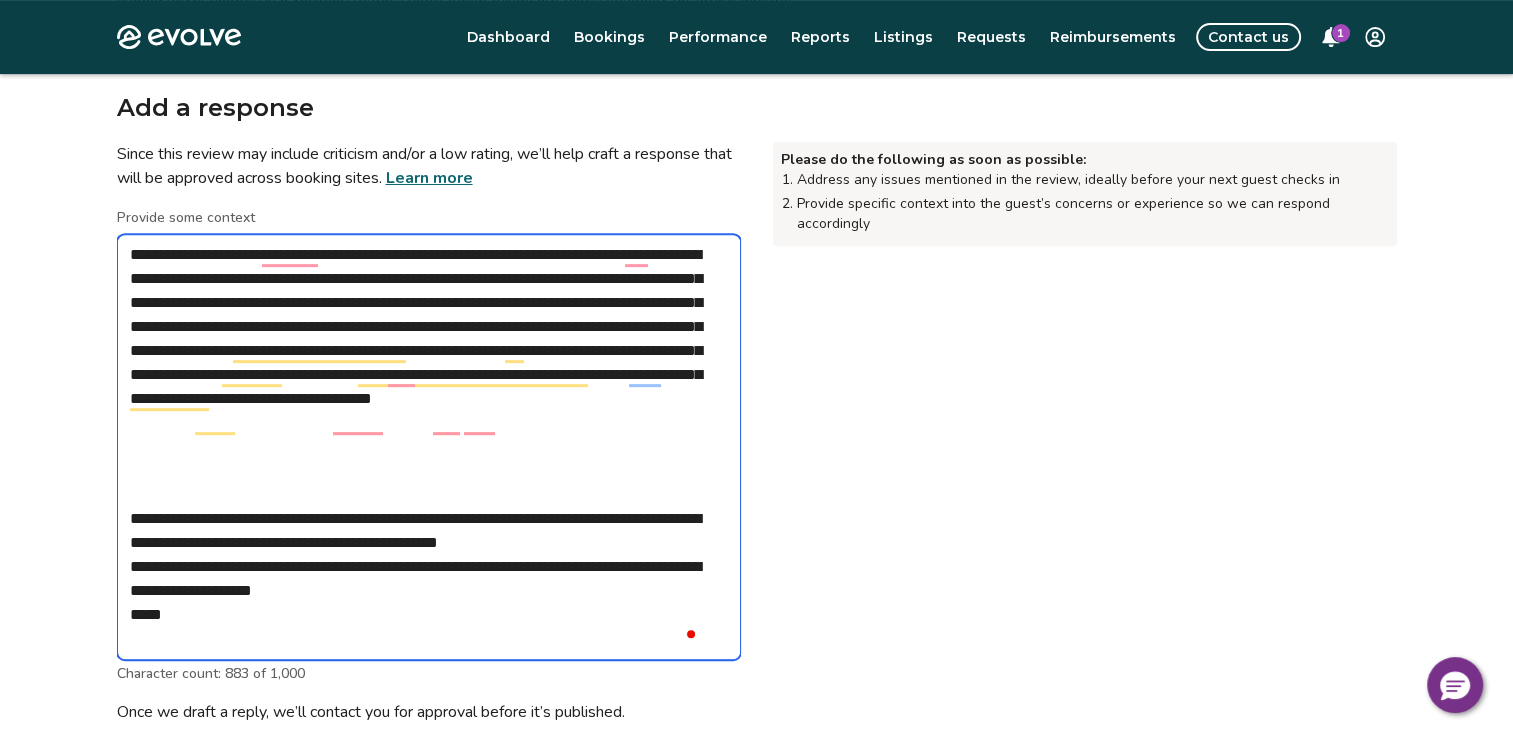 type on "**********" 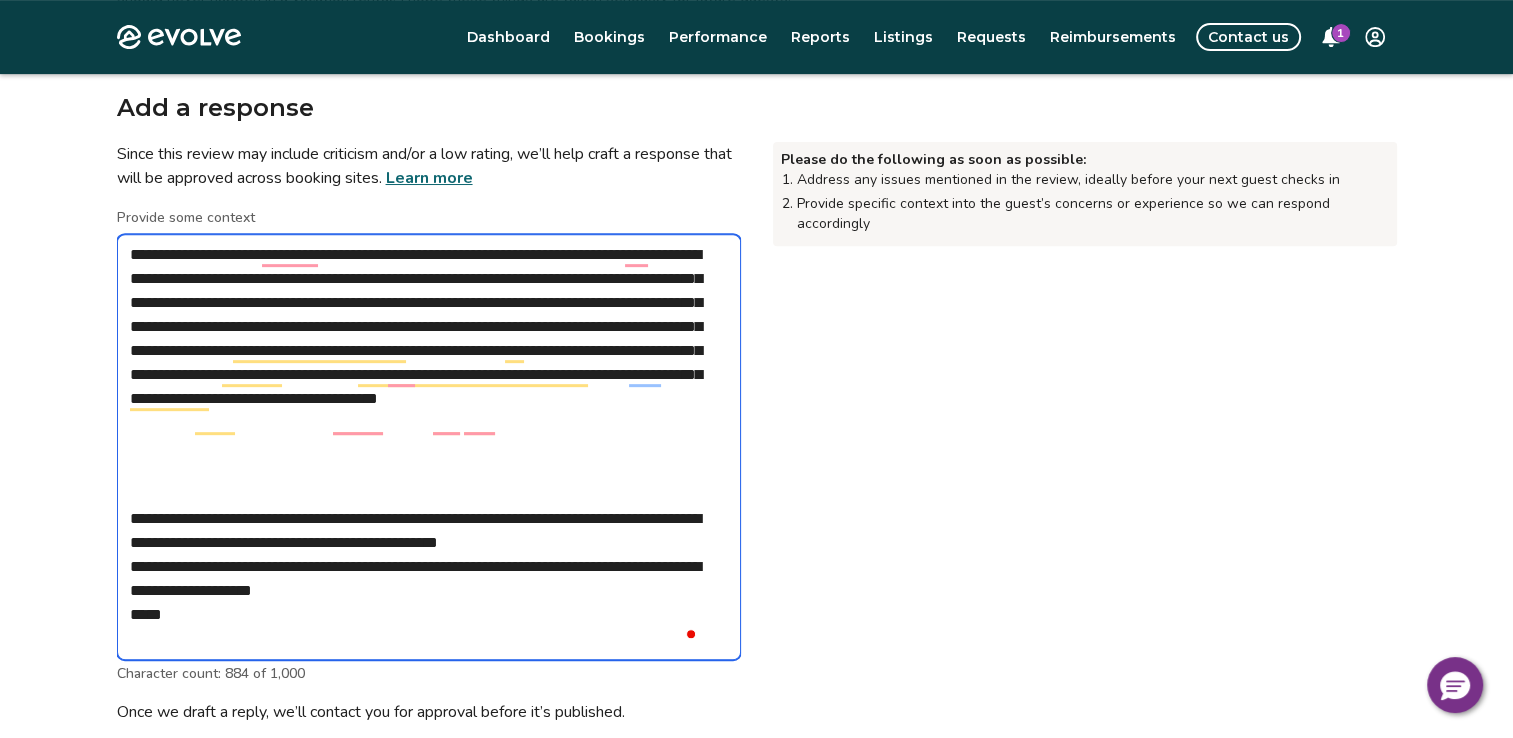 type on "**********" 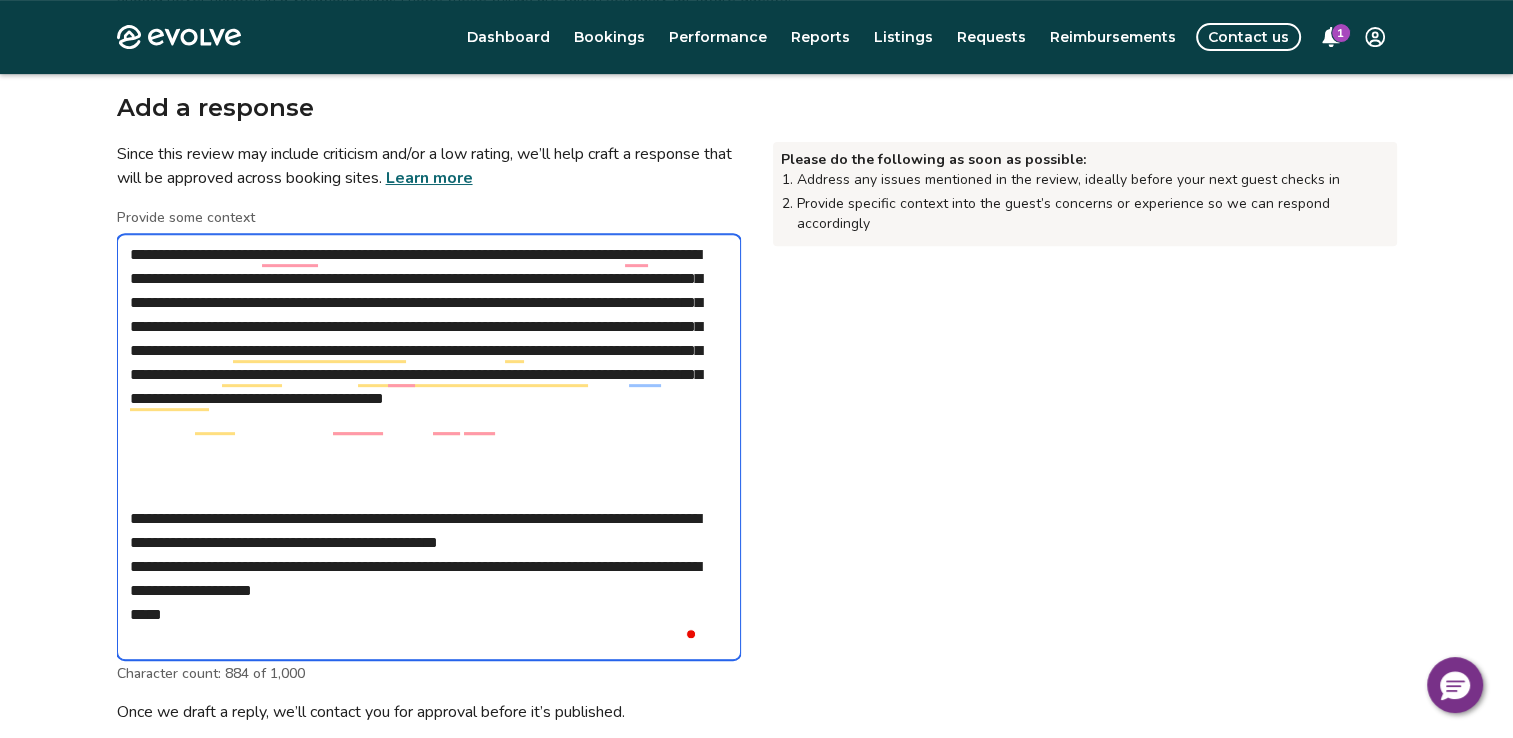 type on "*" 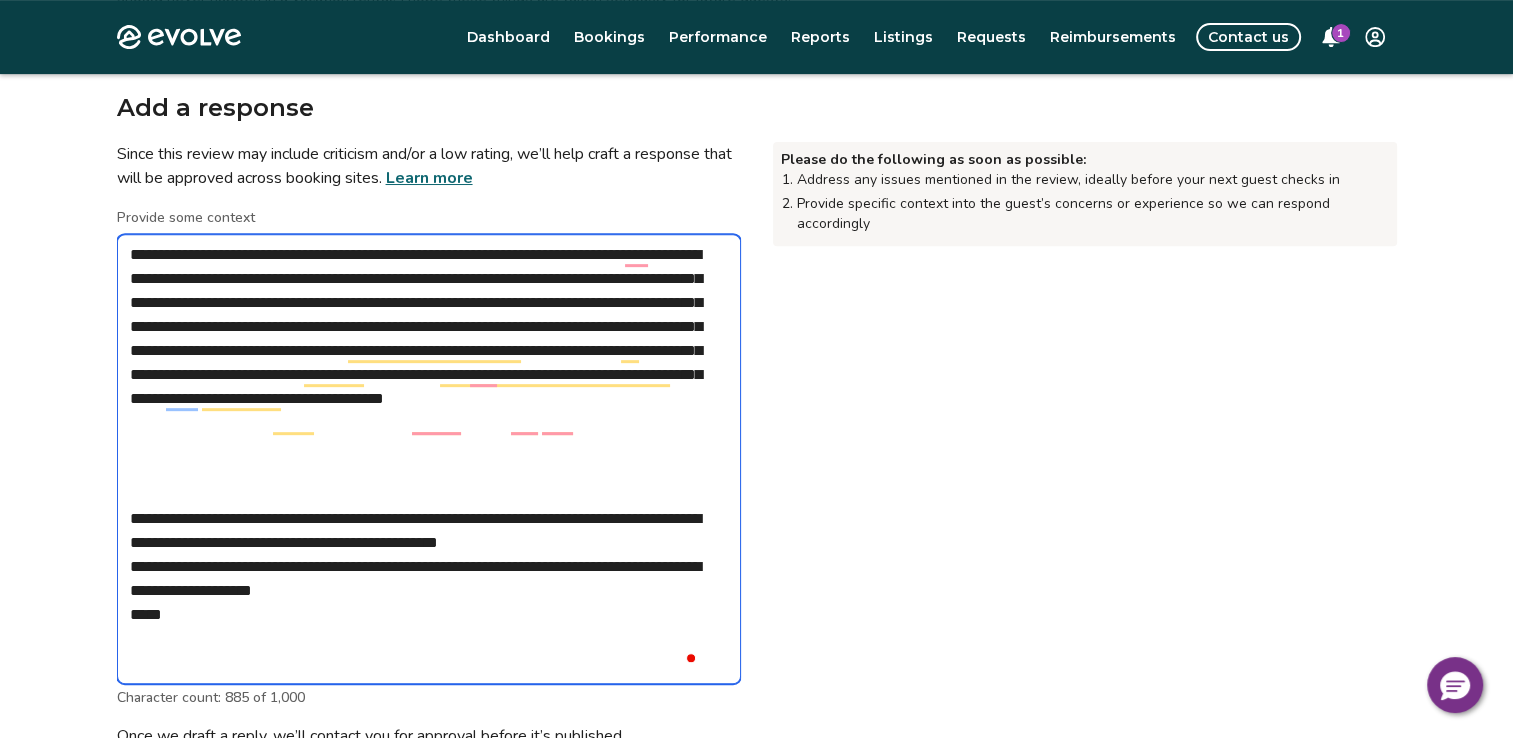 type on "**********" 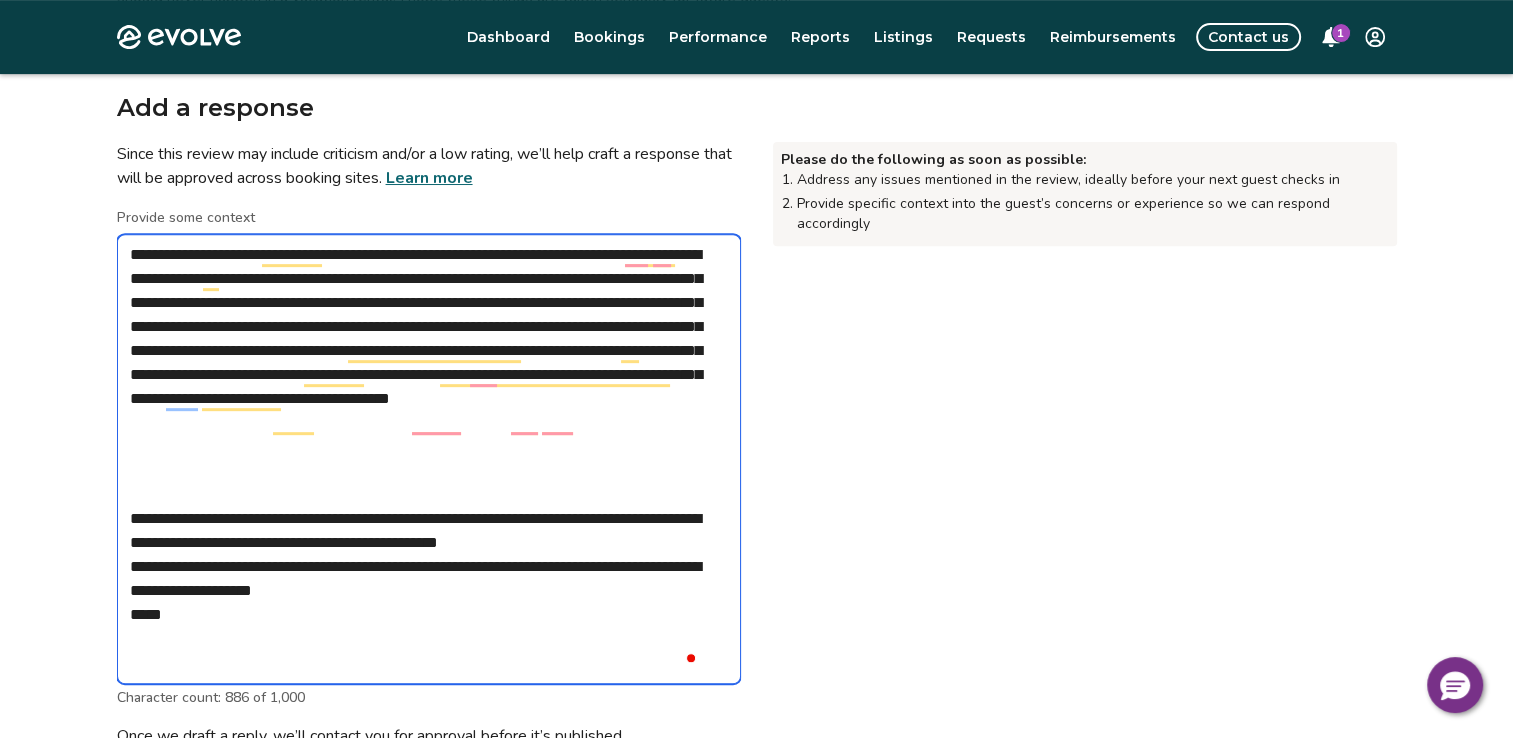 type on "**********" 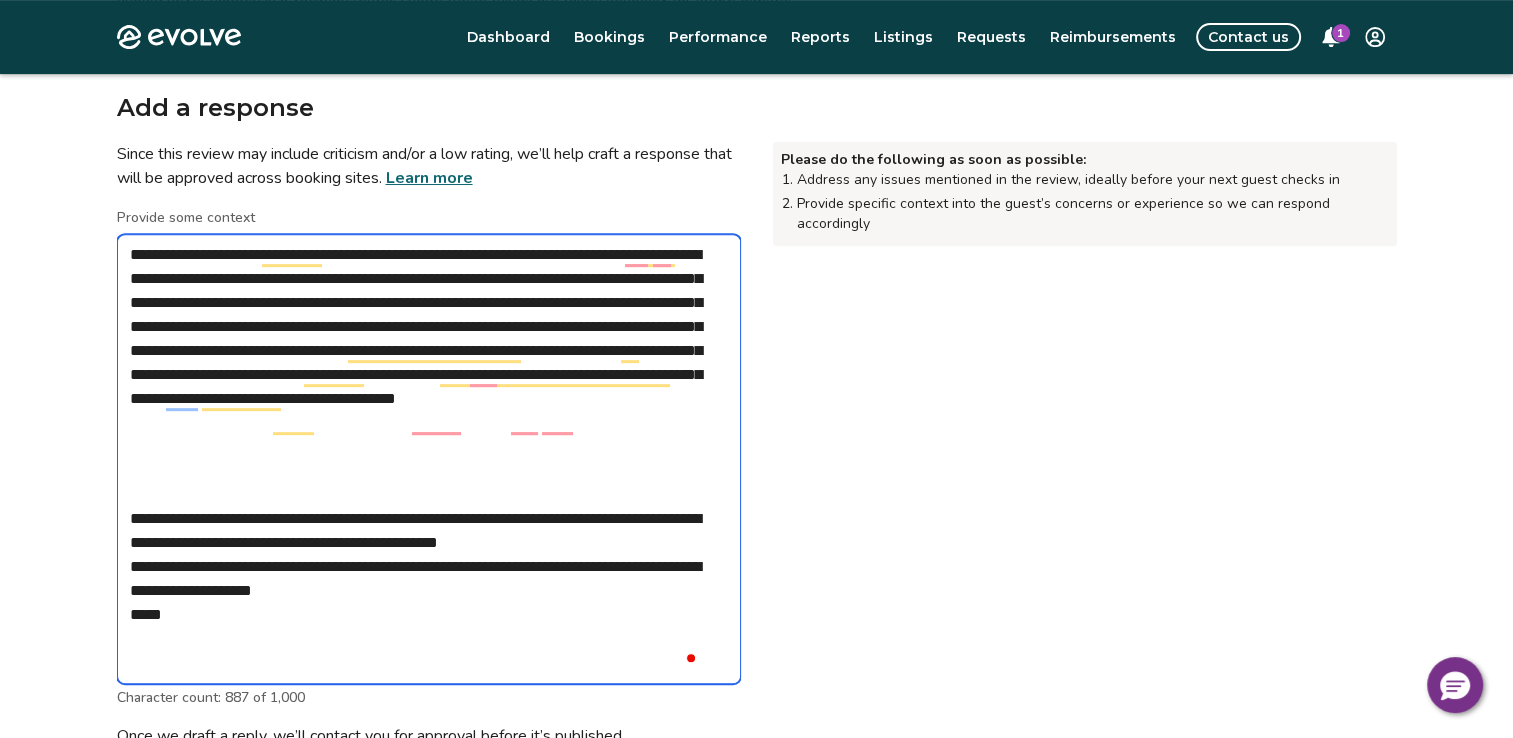 type on "**********" 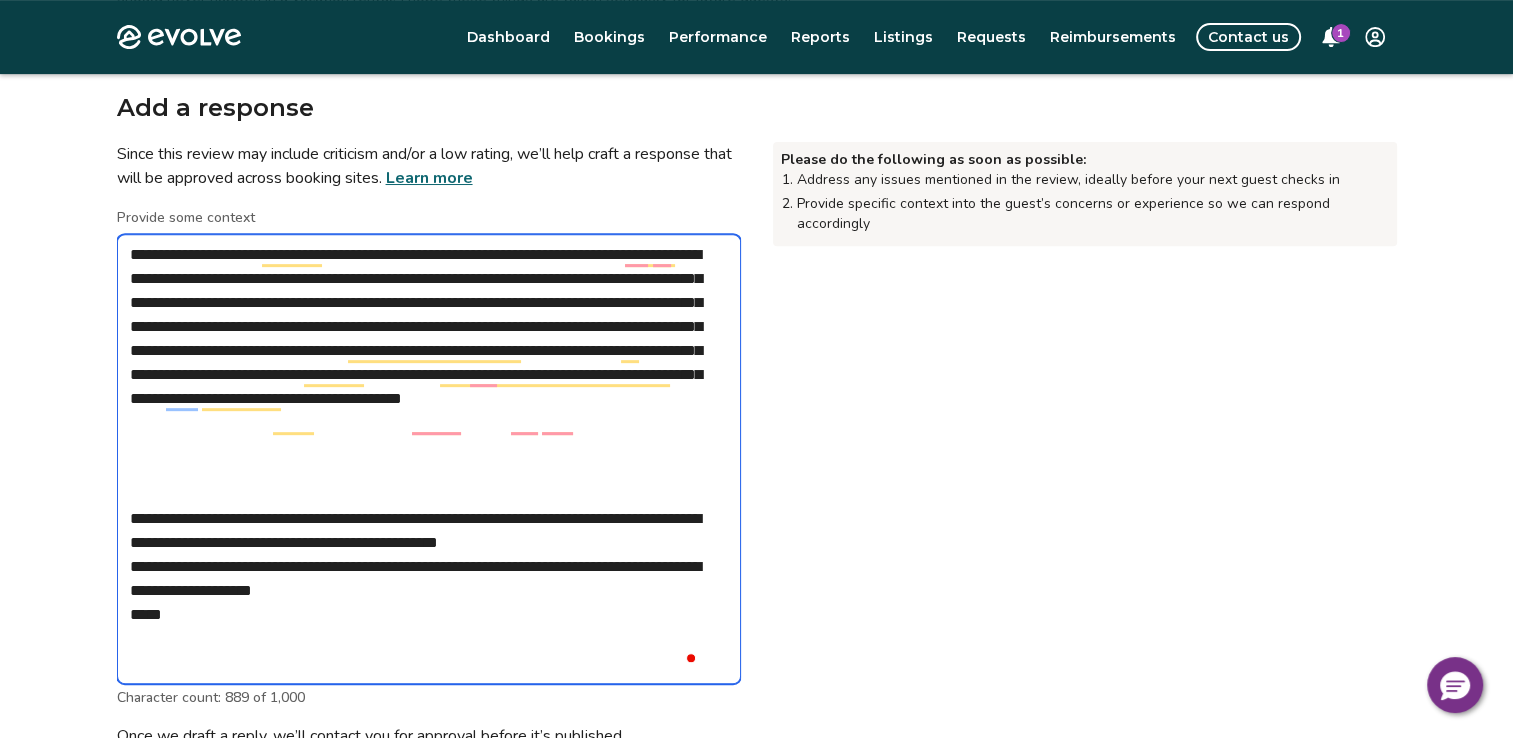 type on "**********" 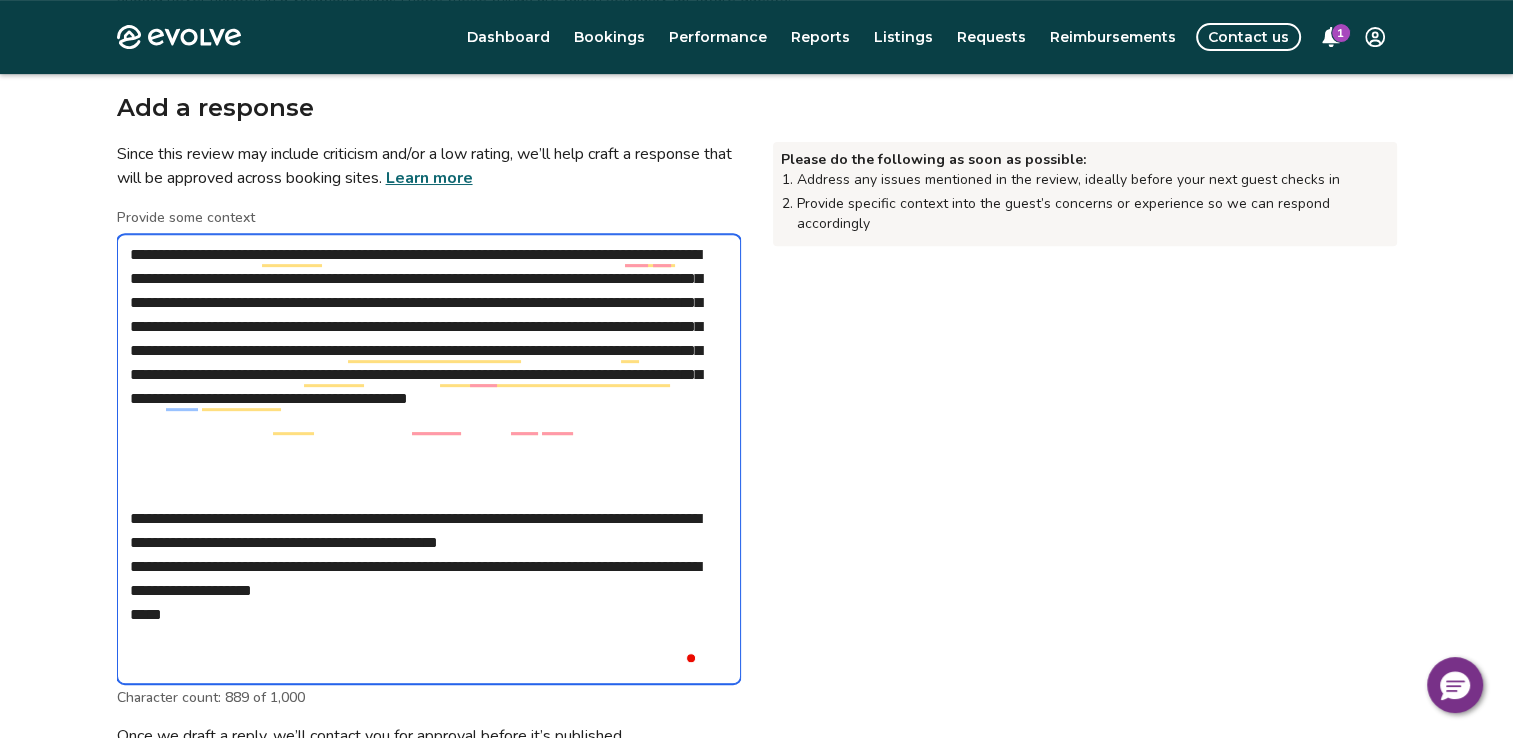 type on "**********" 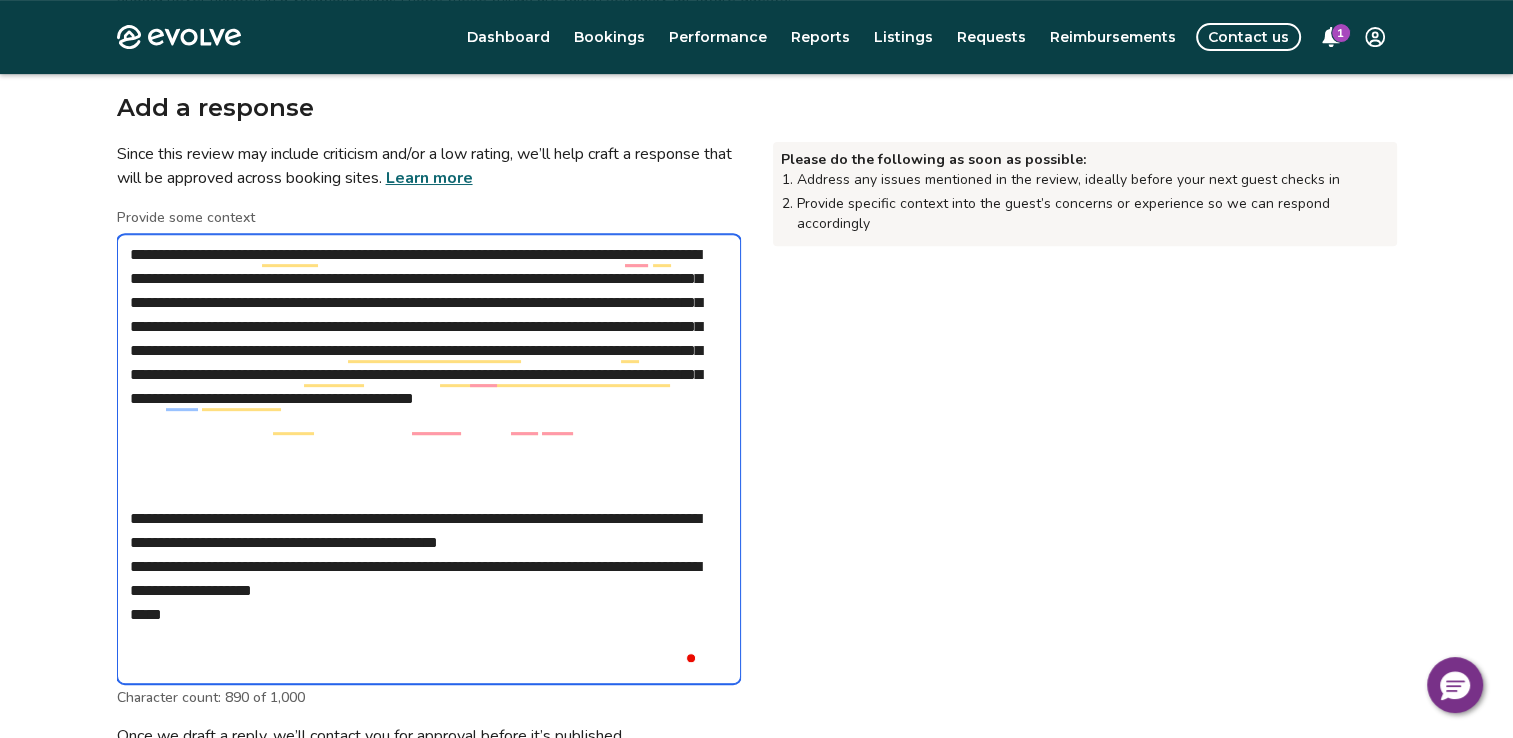 type on "**********" 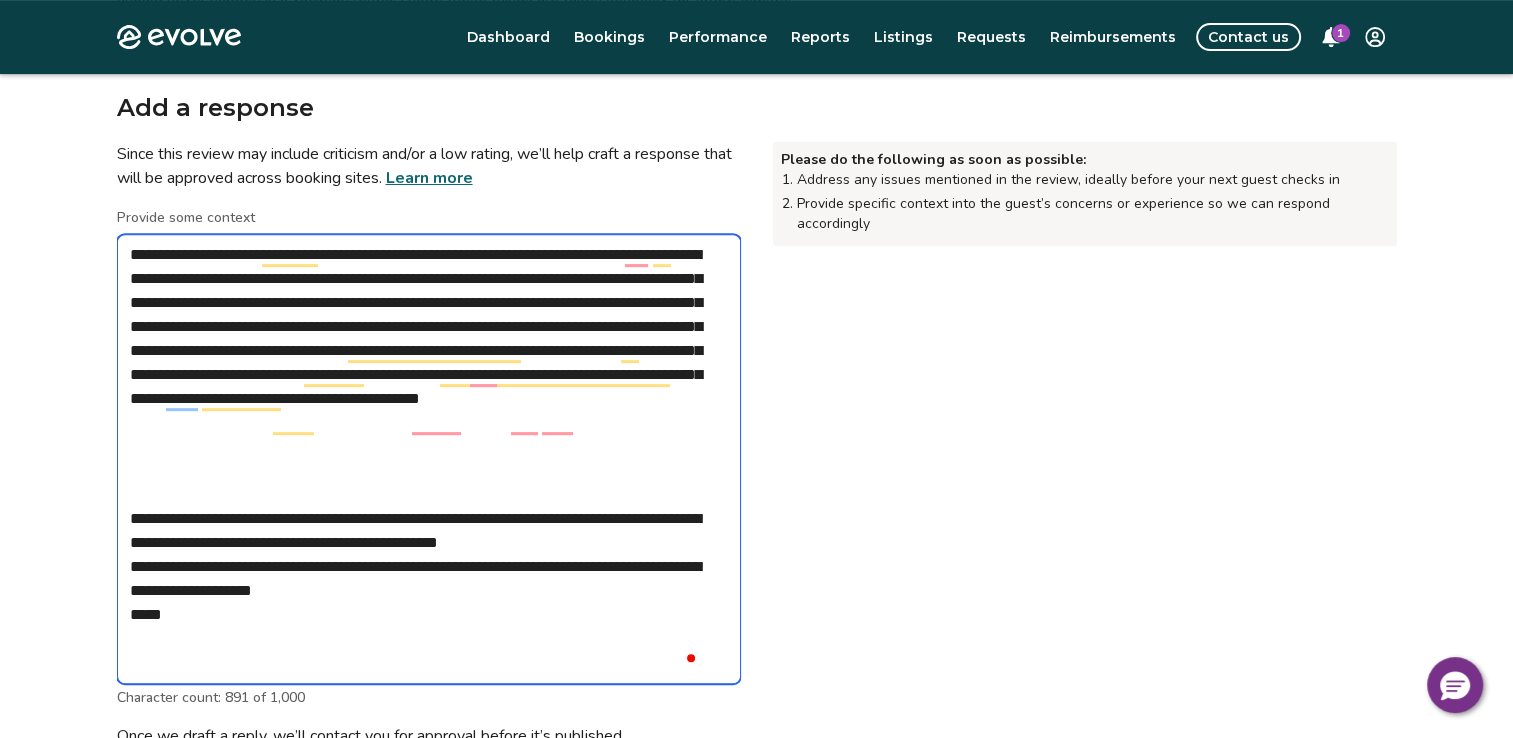 type on "**********" 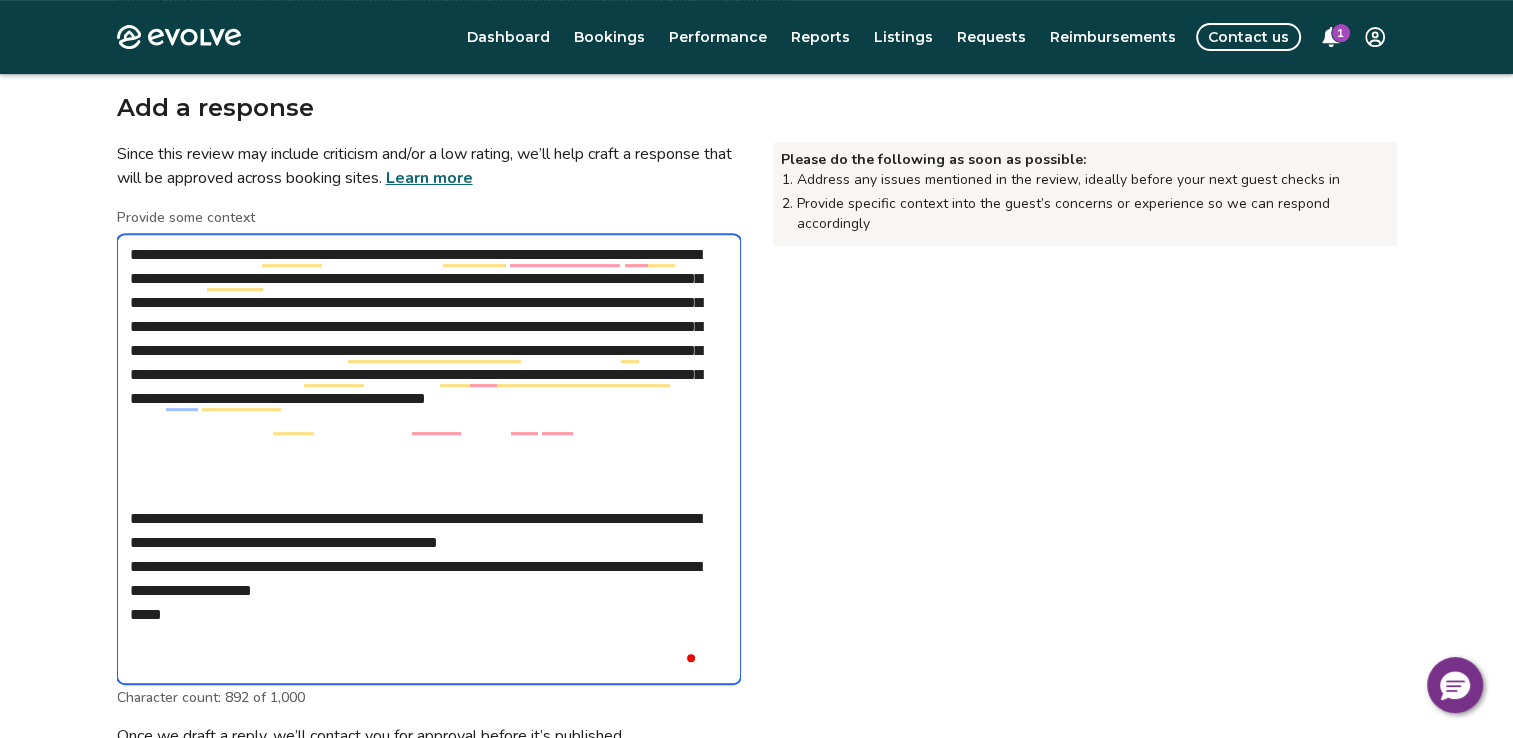 type on "**********" 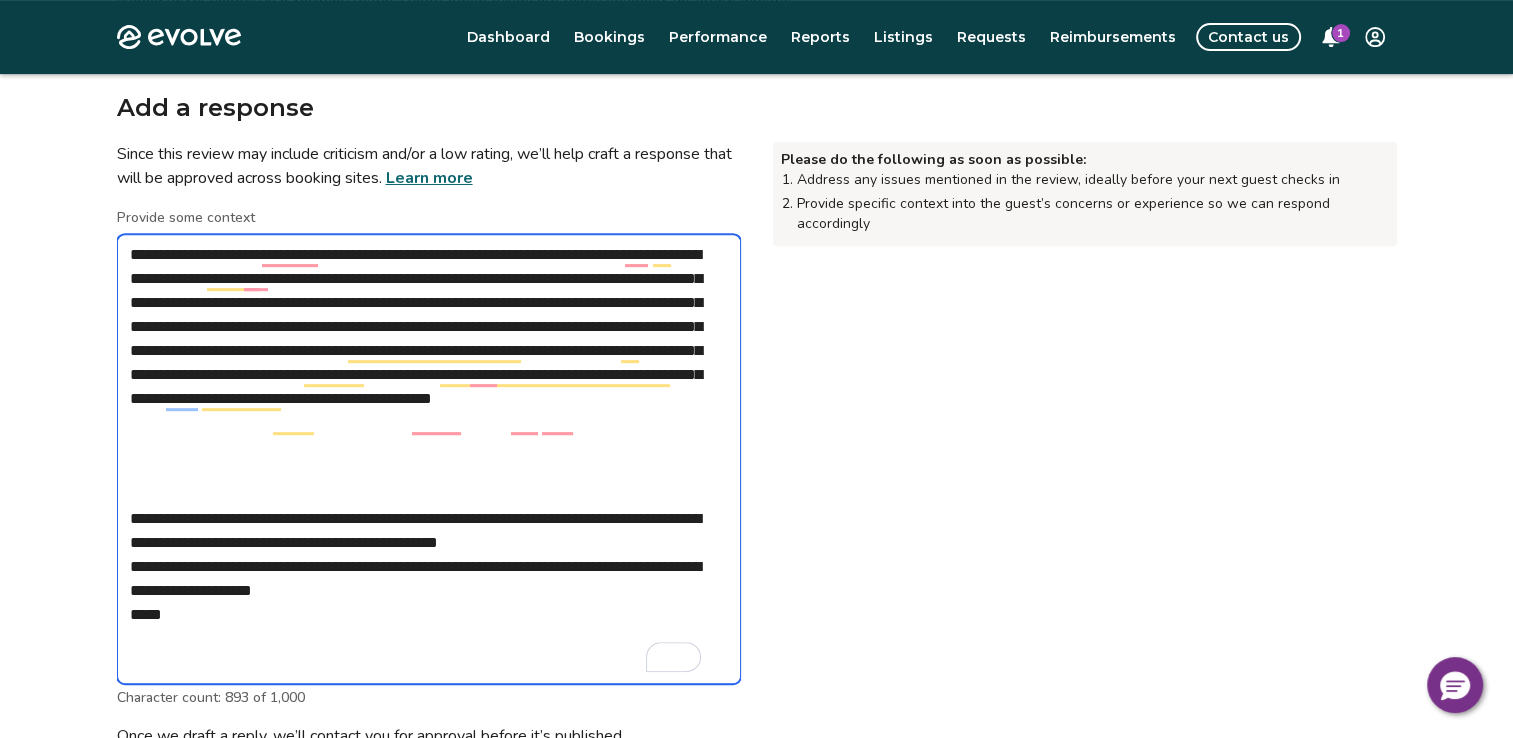 type on "**********" 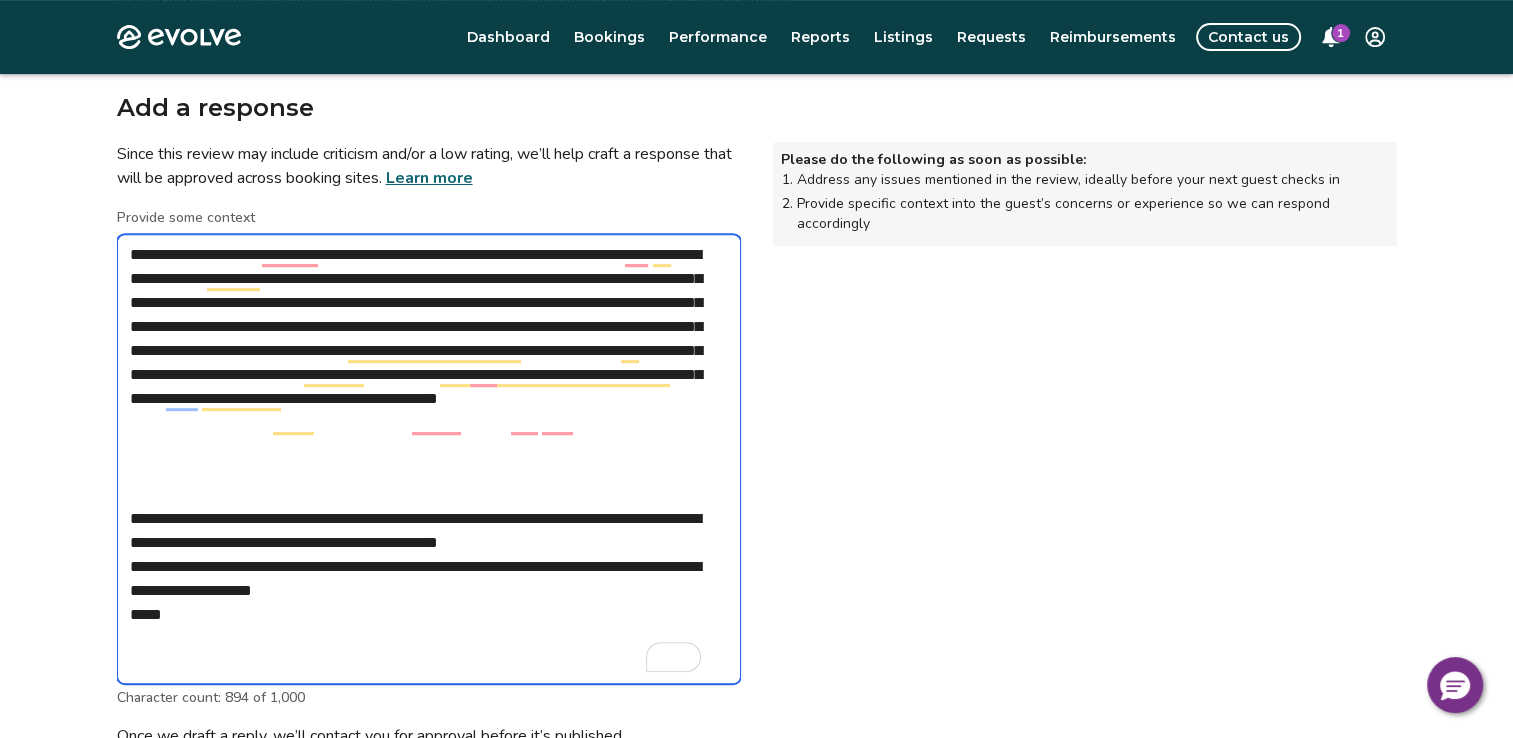 type on "**********" 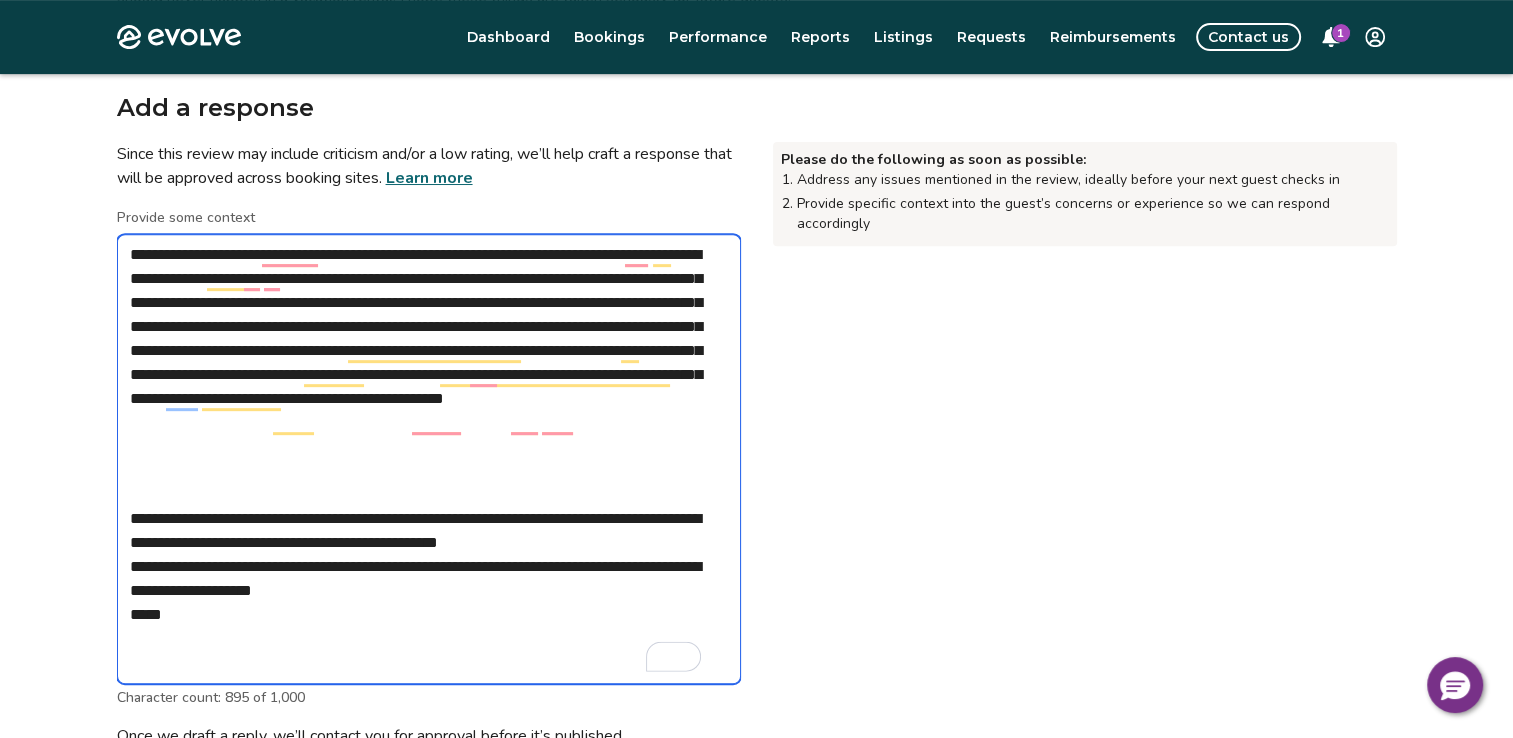 type on "**********" 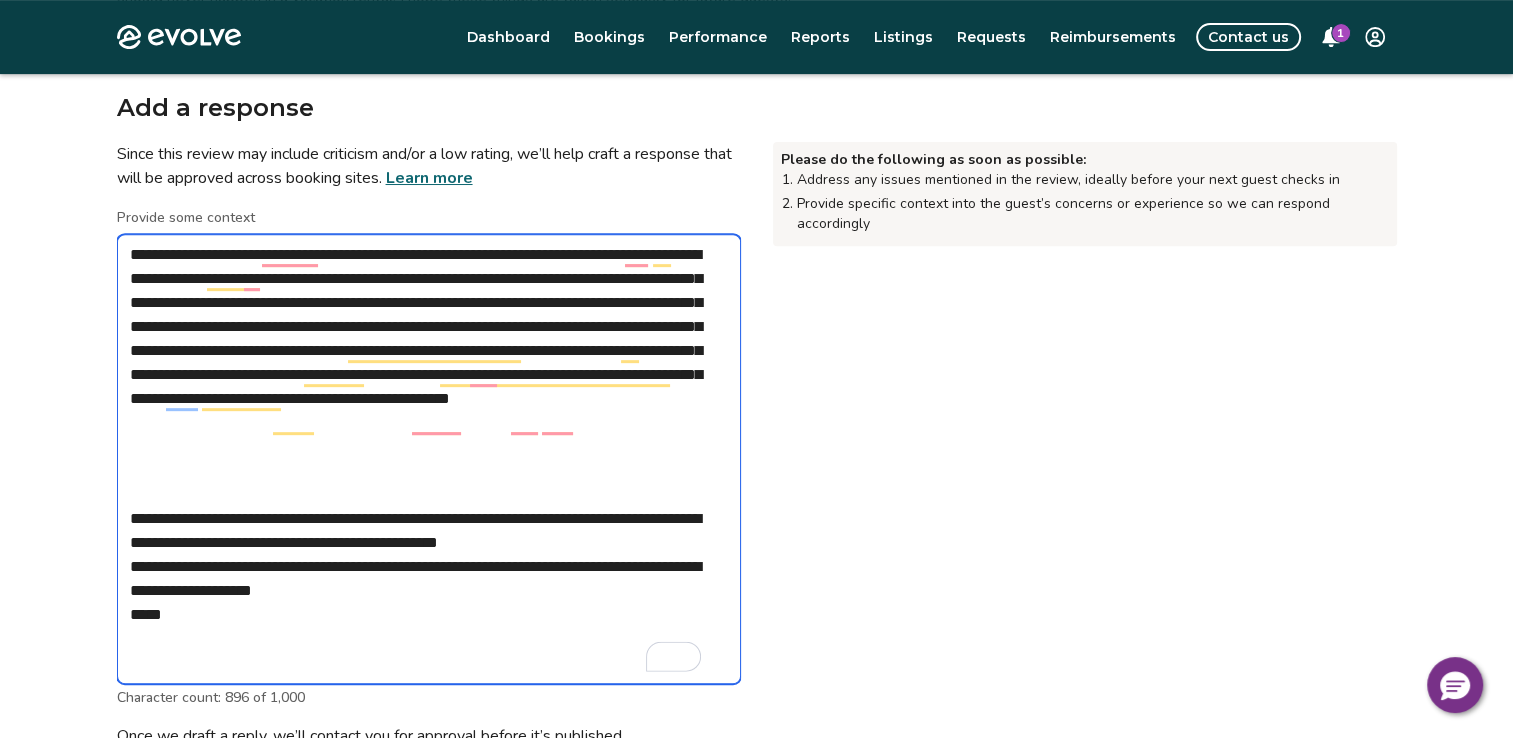 type 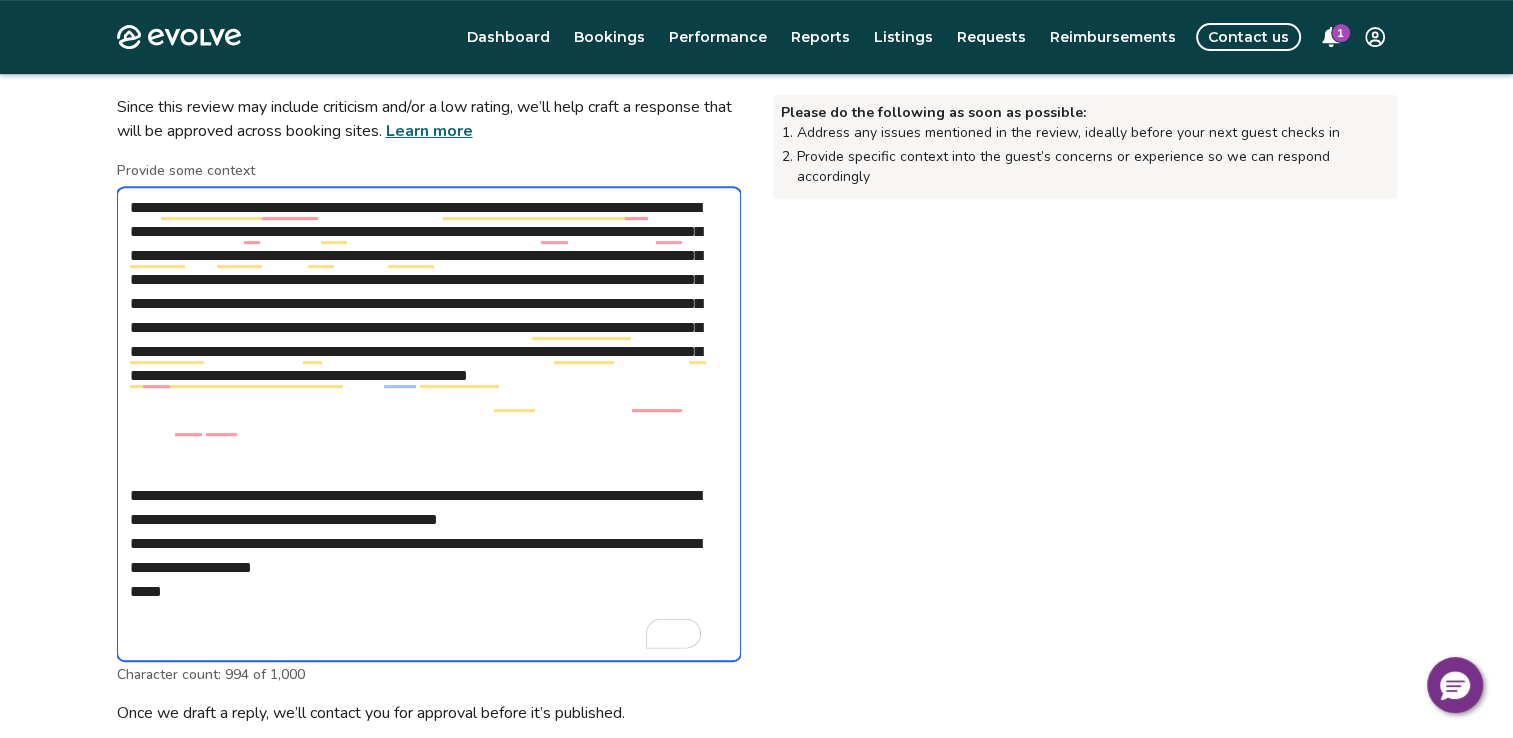 scroll, scrollTop: 800, scrollLeft: 0, axis: vertical 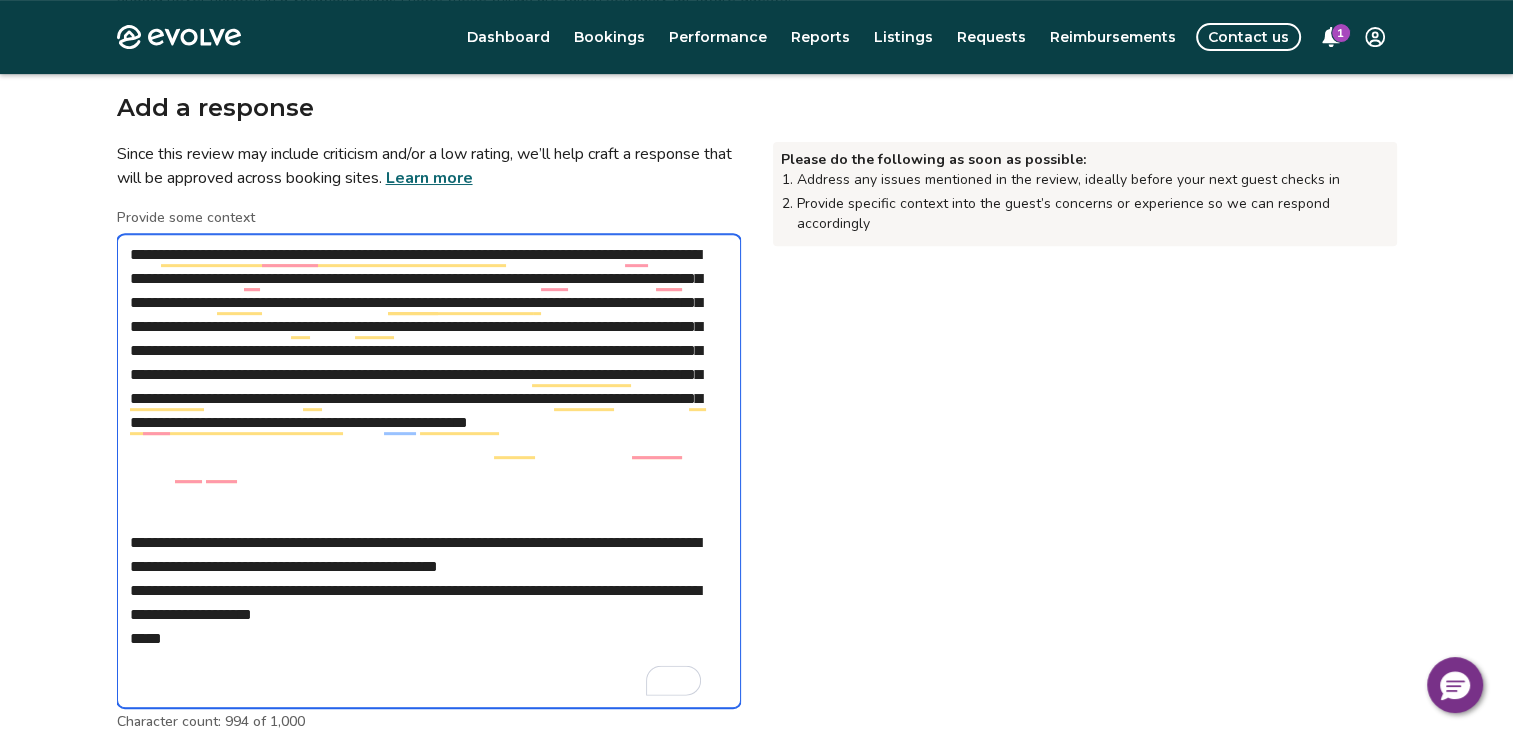 drag, startPoint x: 440, startPoint y: 350, endPoint x: 492, endPoint y: 377, distance: 58.59181 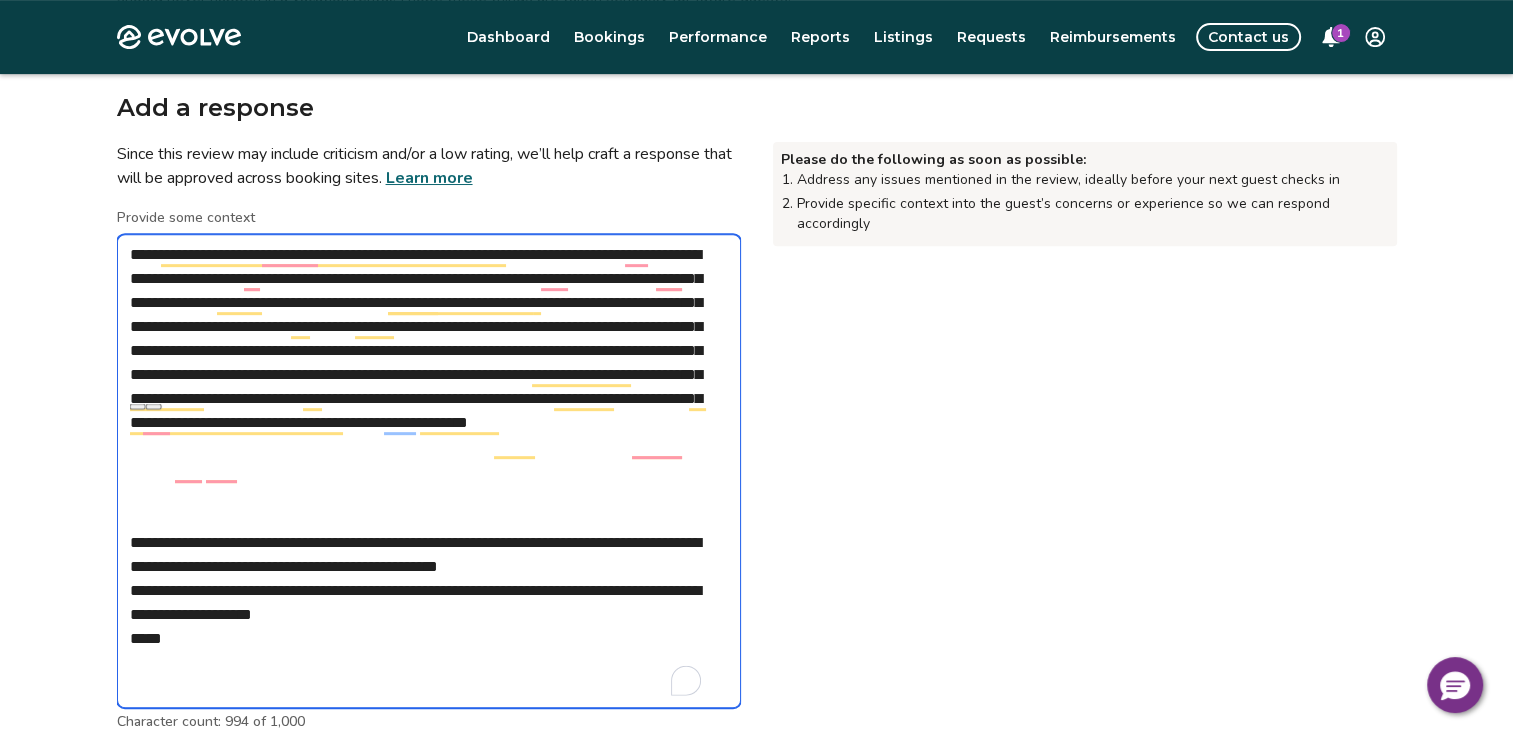 click on "**********" at bounding box center (429, 471) 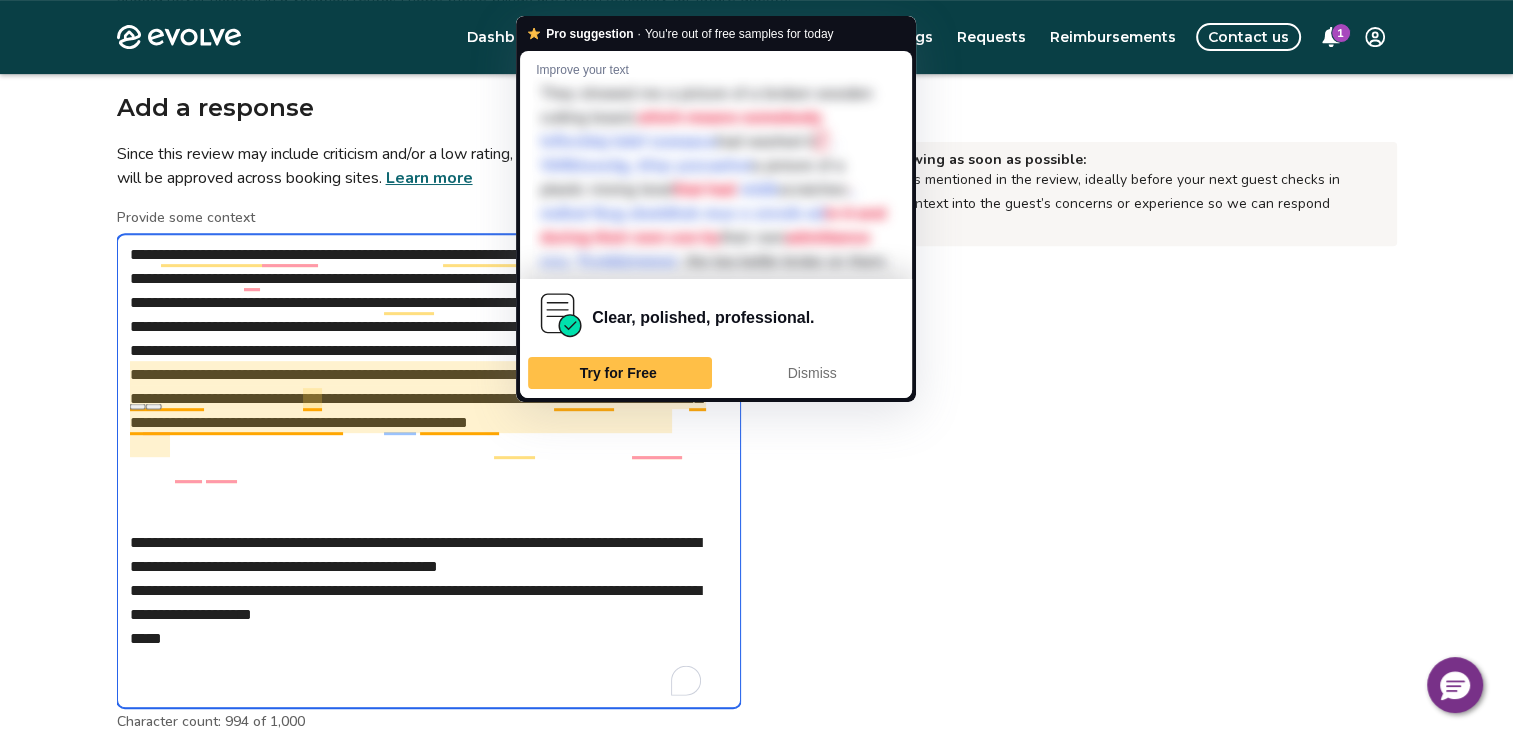drag, startPoint x: 437, startPoint y: 353, endPoint x: 616, endPoint y: 425, distance: 192.93782 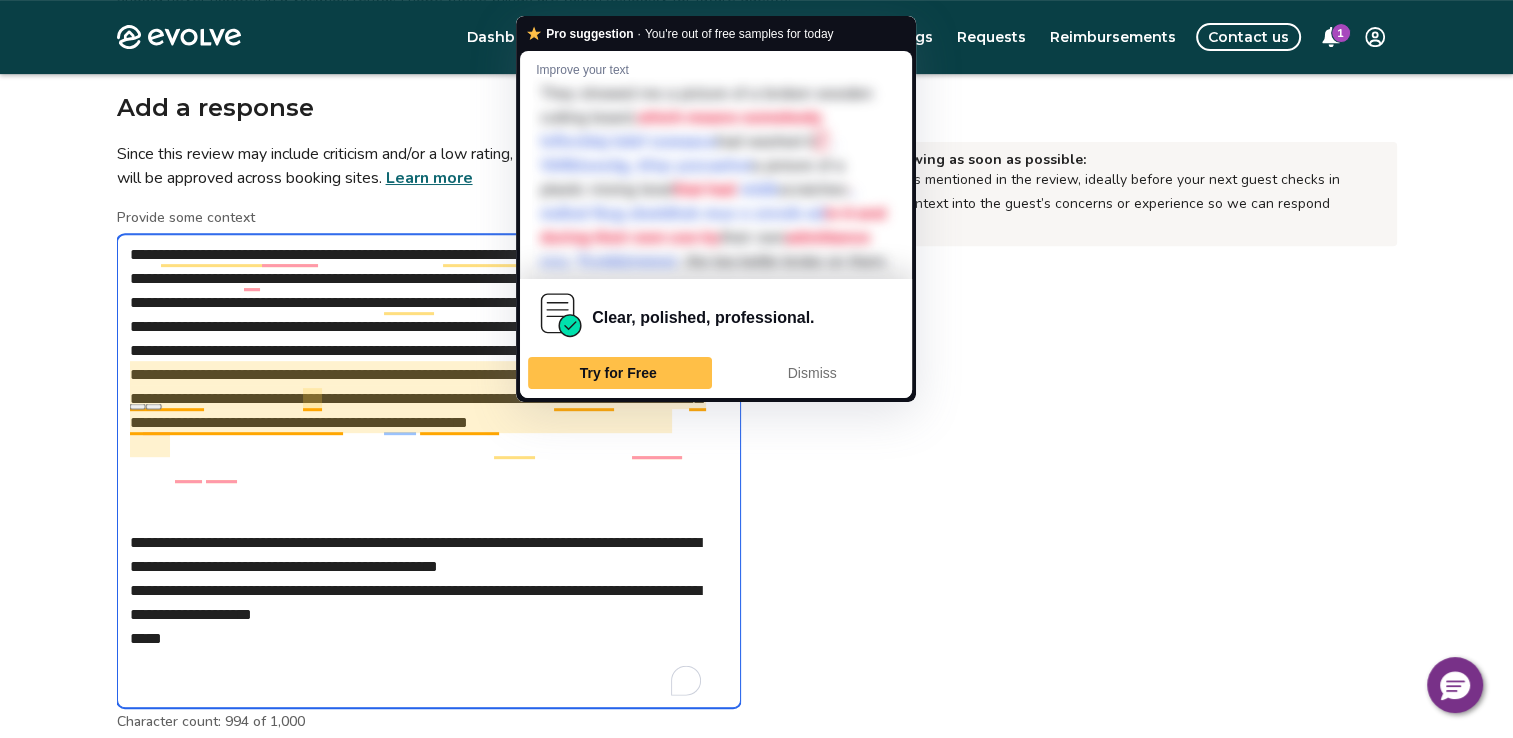 click on "**********" at bounding box center (429, 471) 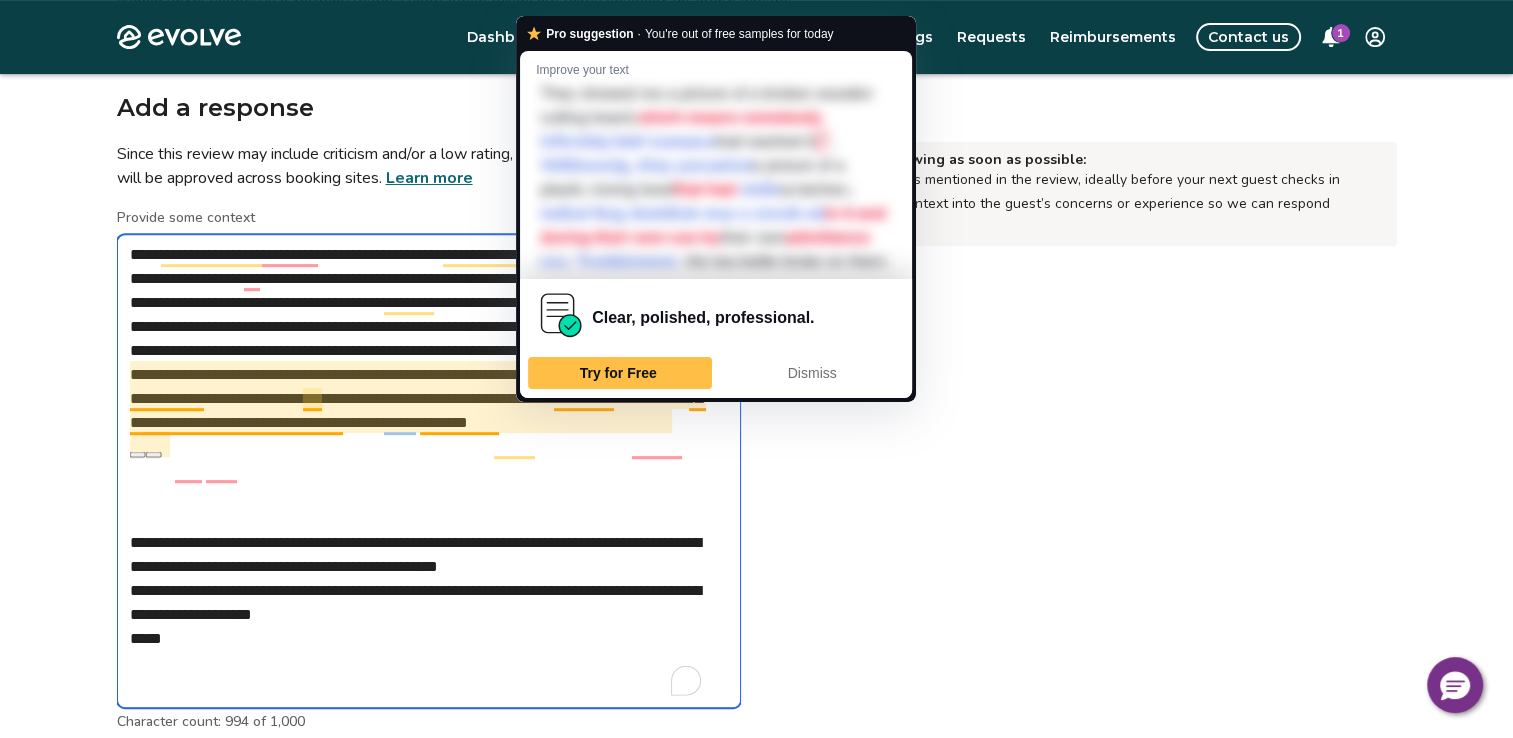 click on "**********" at bounding box center (429, 471) 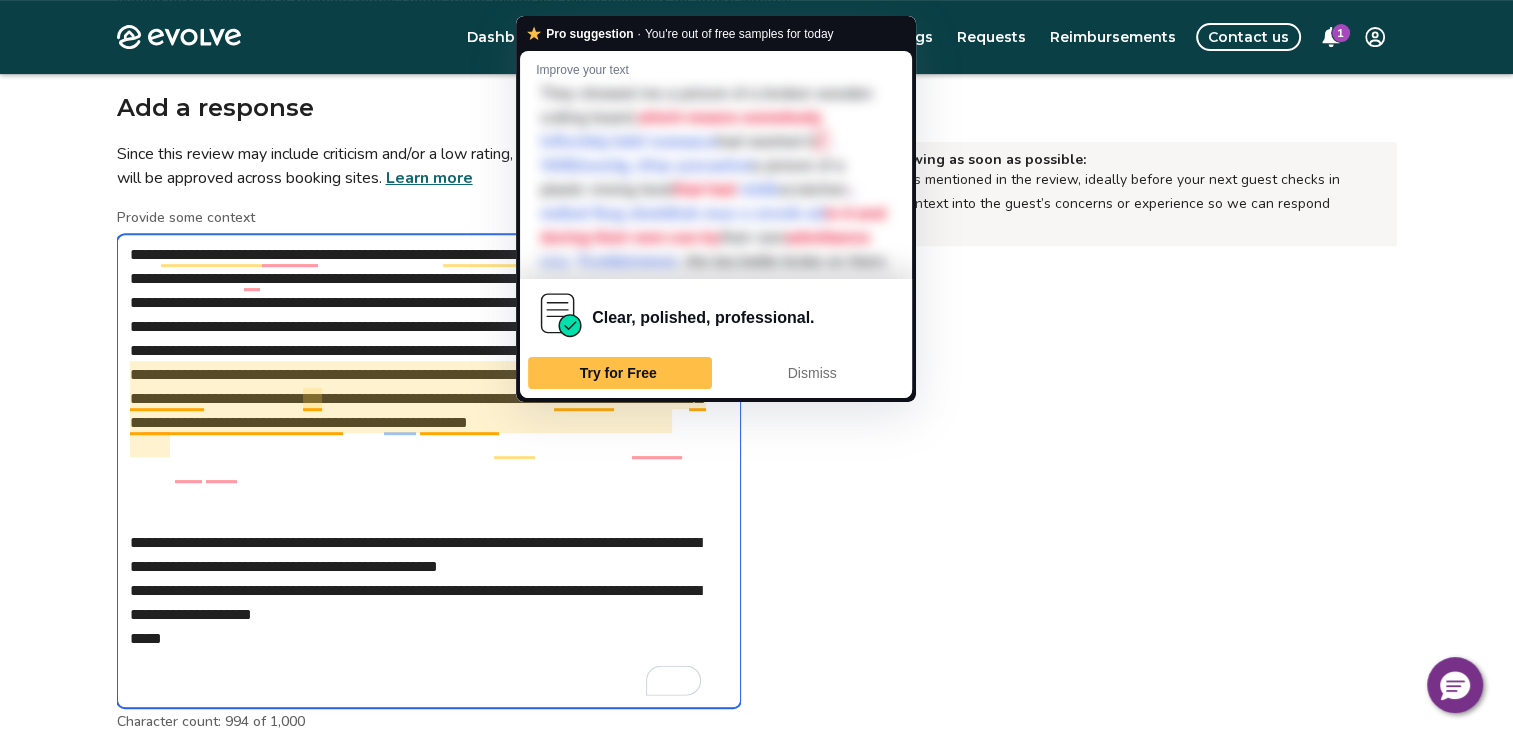 drag, startPoint x: 441, startPoint y: 351, endPoint x: 584, endPoint y: 445, distance: 171.1286 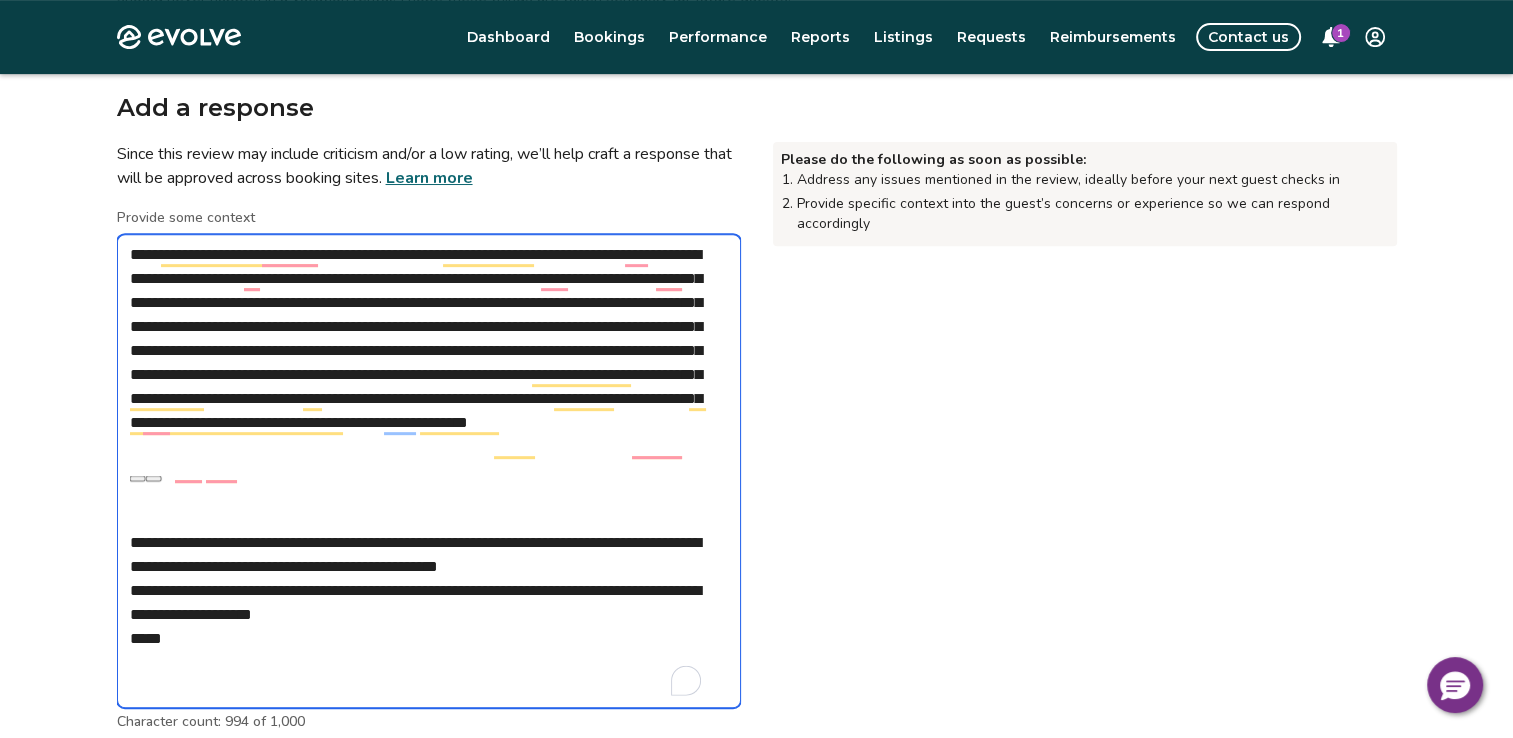click on "**********" at bounding box center [429, 471] 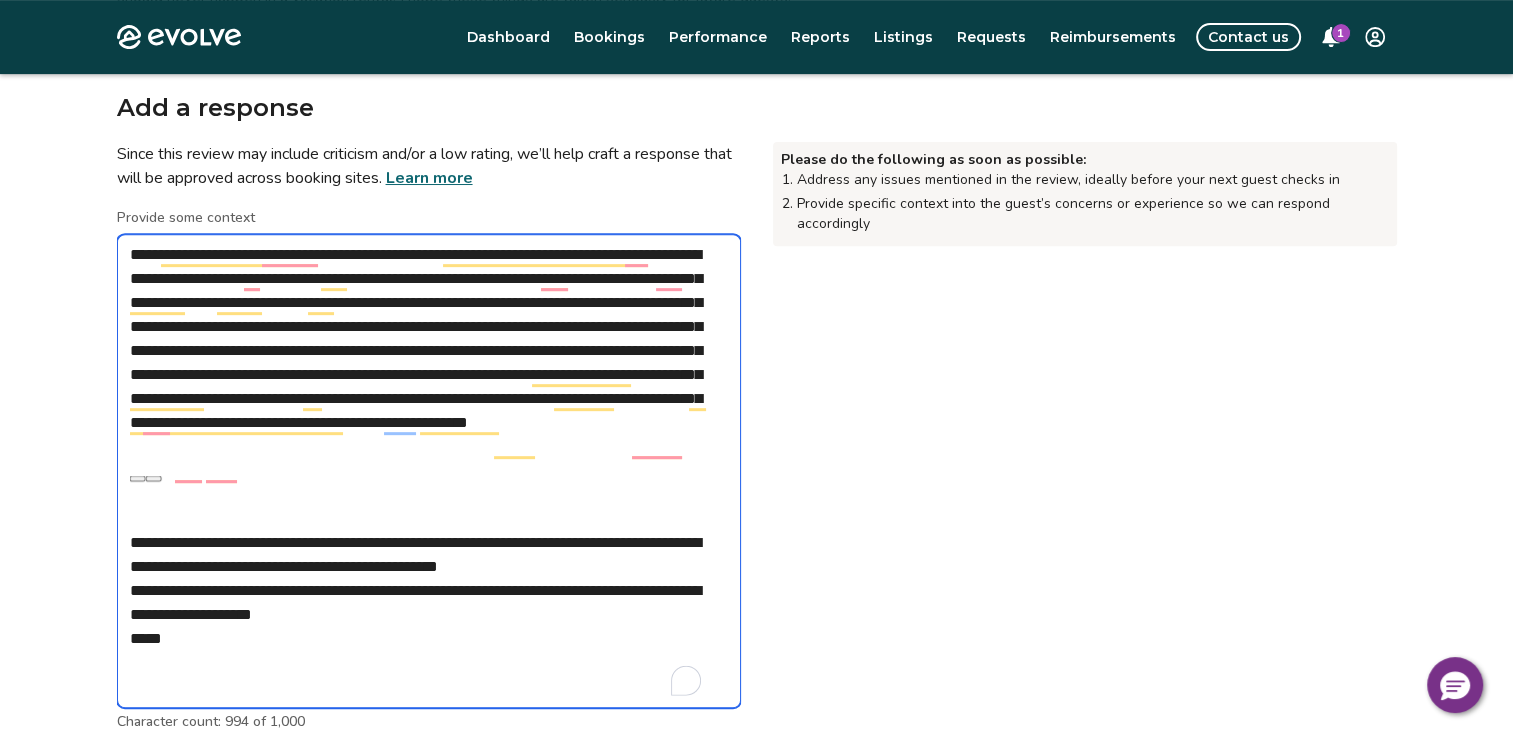 drag, startPoint x: 440, startPoint y: 354, endPoint x: 633, endPoint y: 416, distance: 202.71408 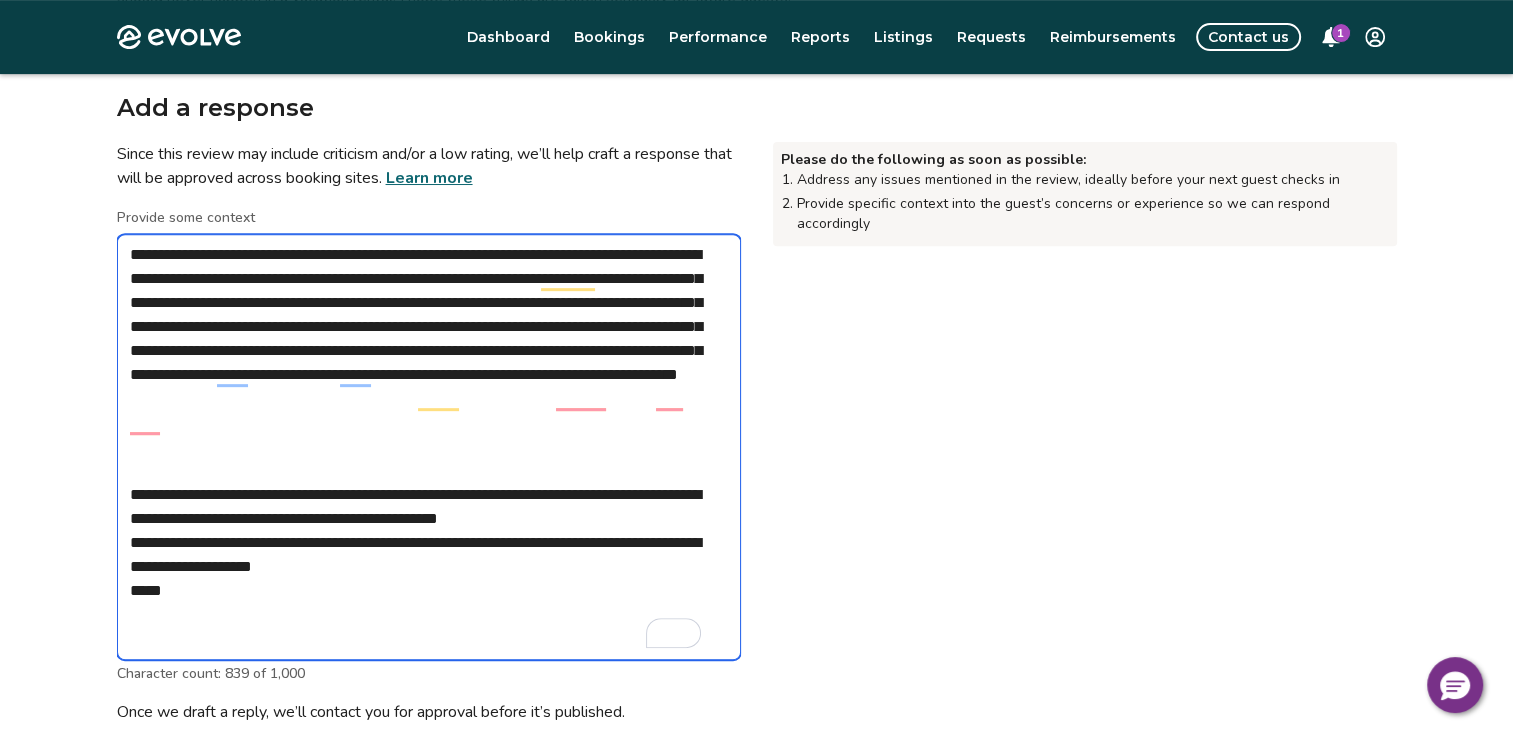 drag, startPoint x: 605, startPoint y: 371, endPoint x: 689, endPoint y: 469, distance: 129.07362 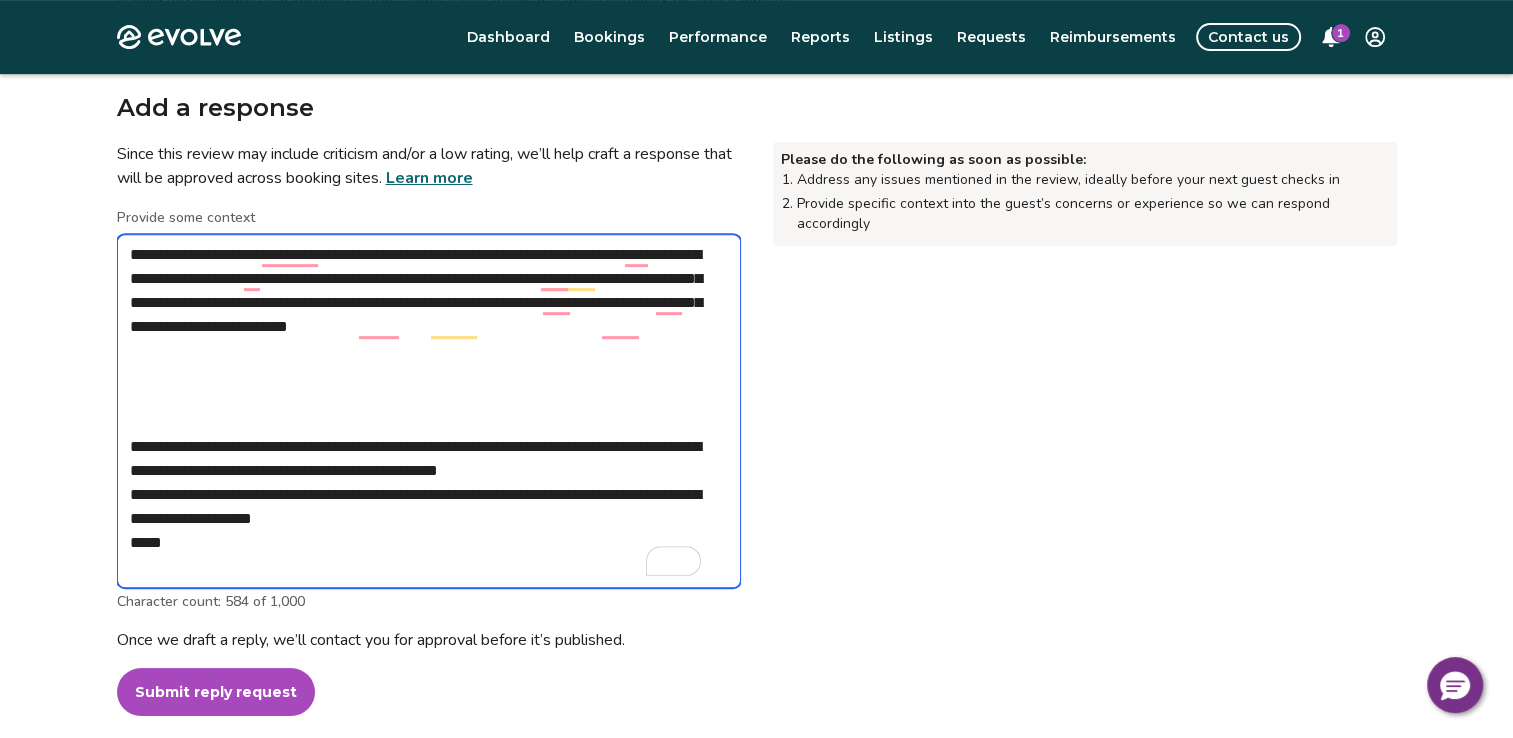 click on "**********" at bounding box center [429, 411] 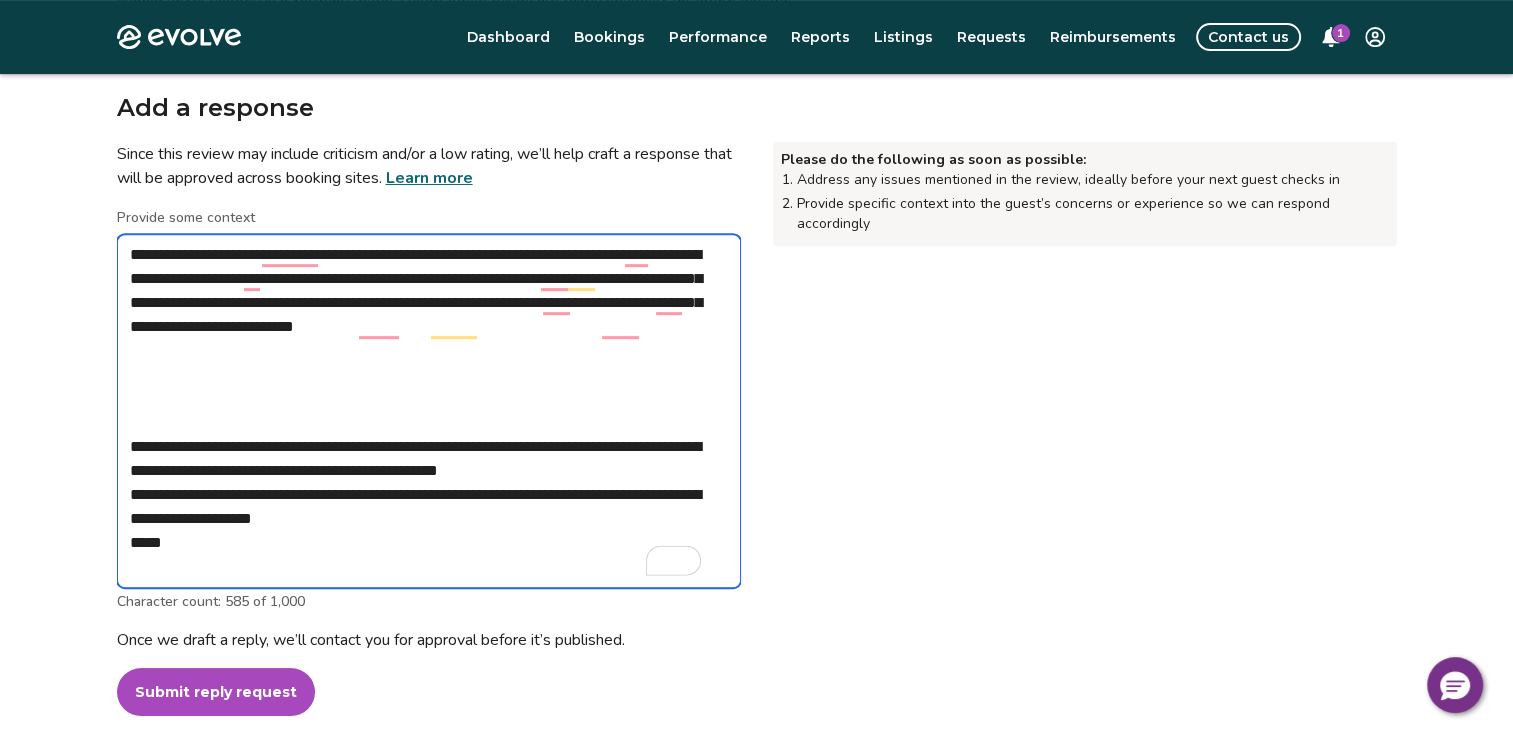 paste on "**********" 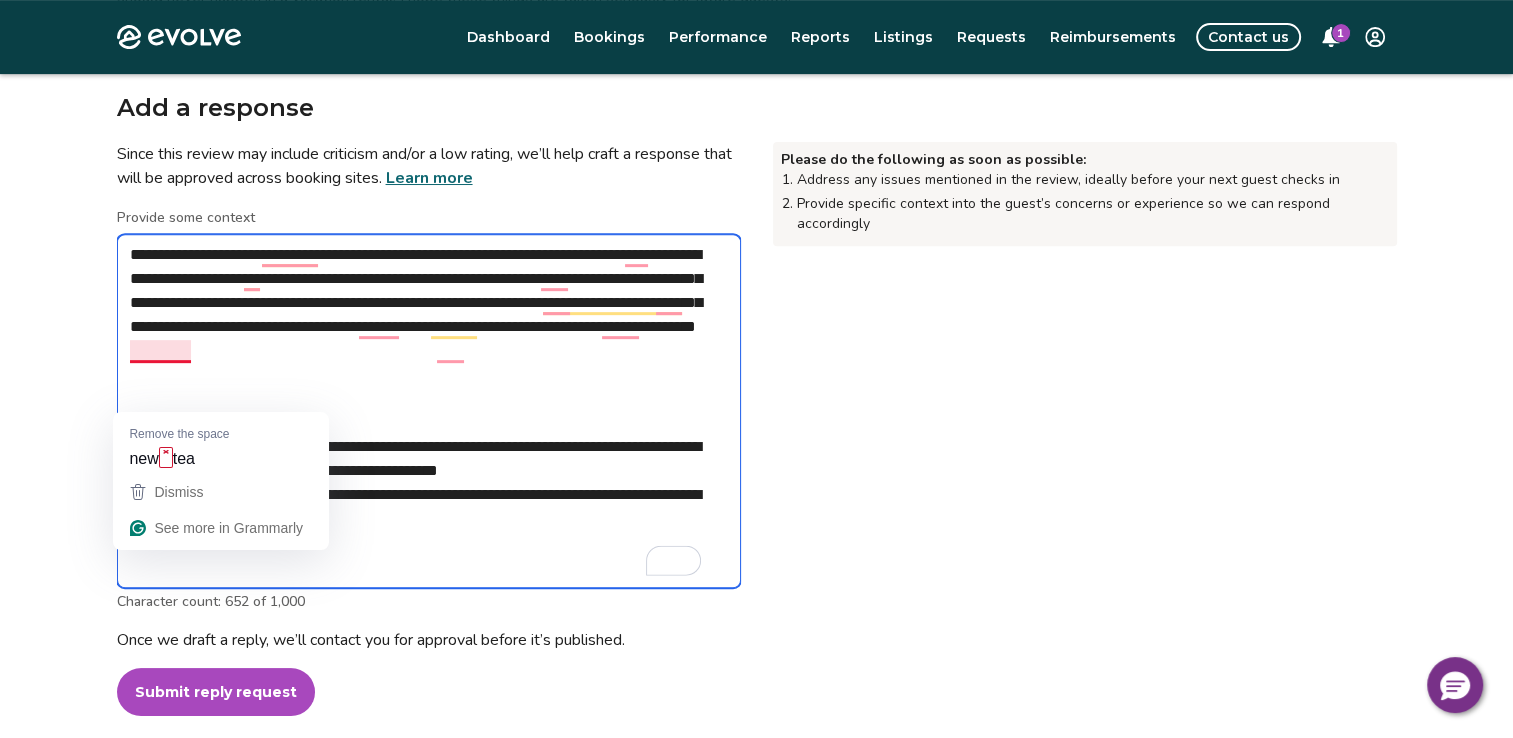 click on "**********" at bounding box center [429, 411] 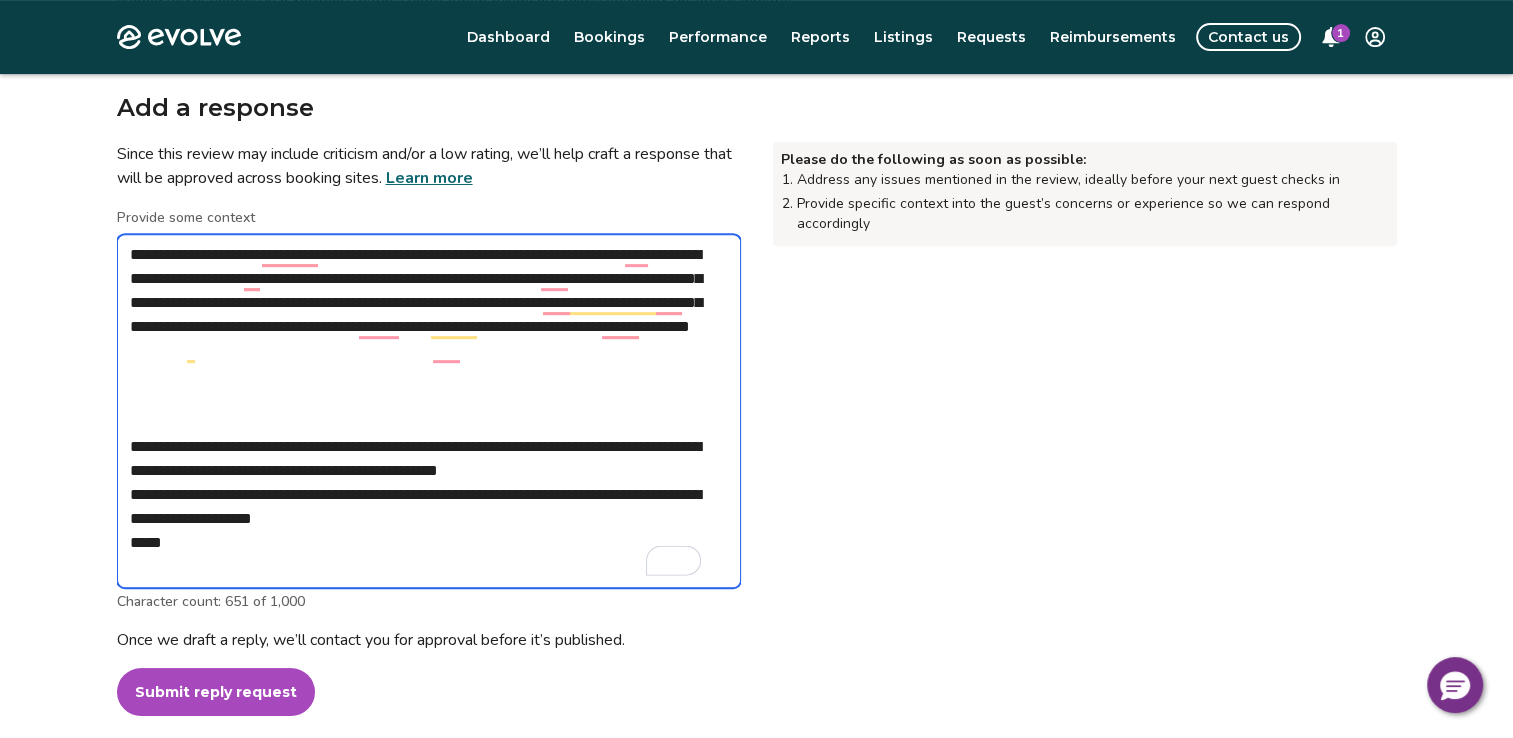 click on "**********" at bounding box center (429, 411) 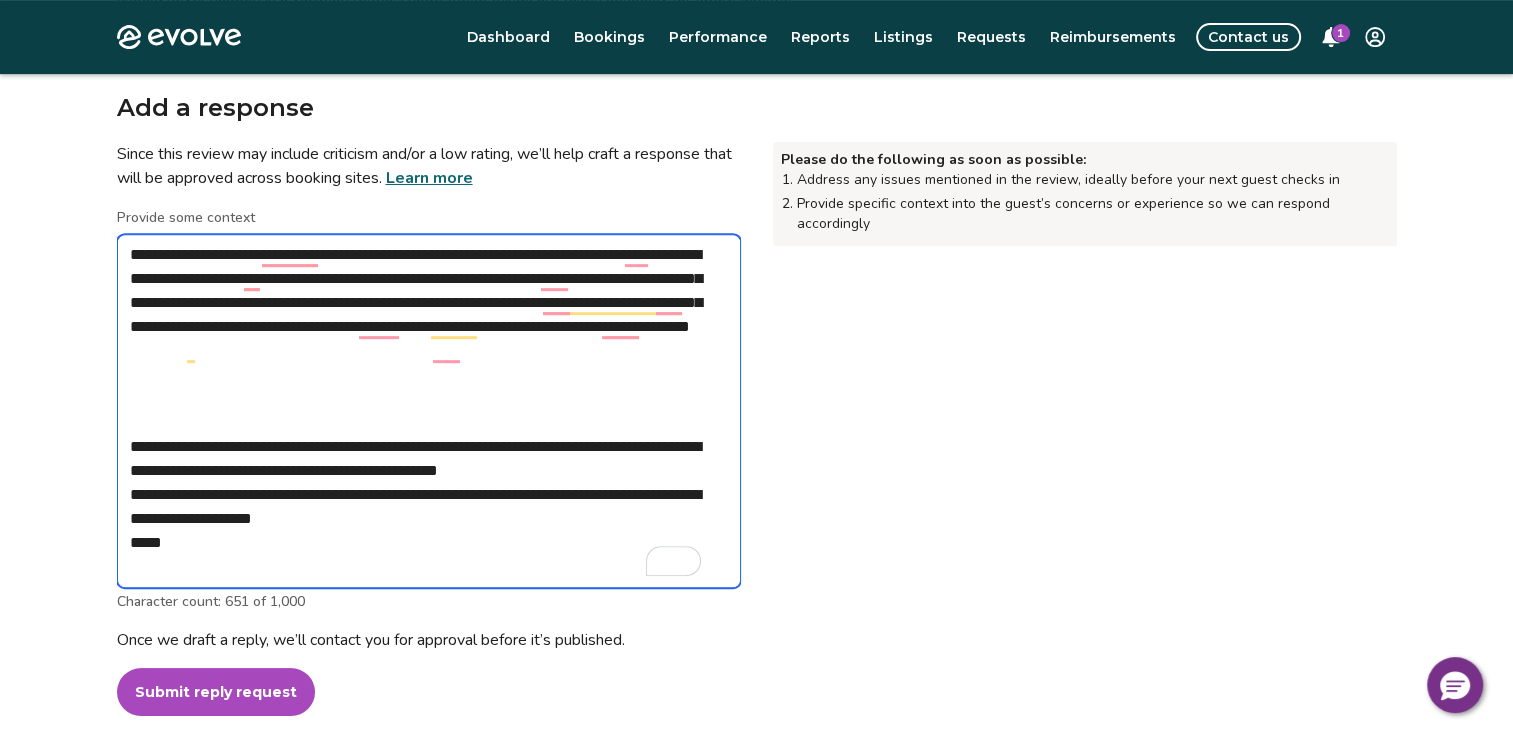 click on "**********" at bounding box center (429, 411) 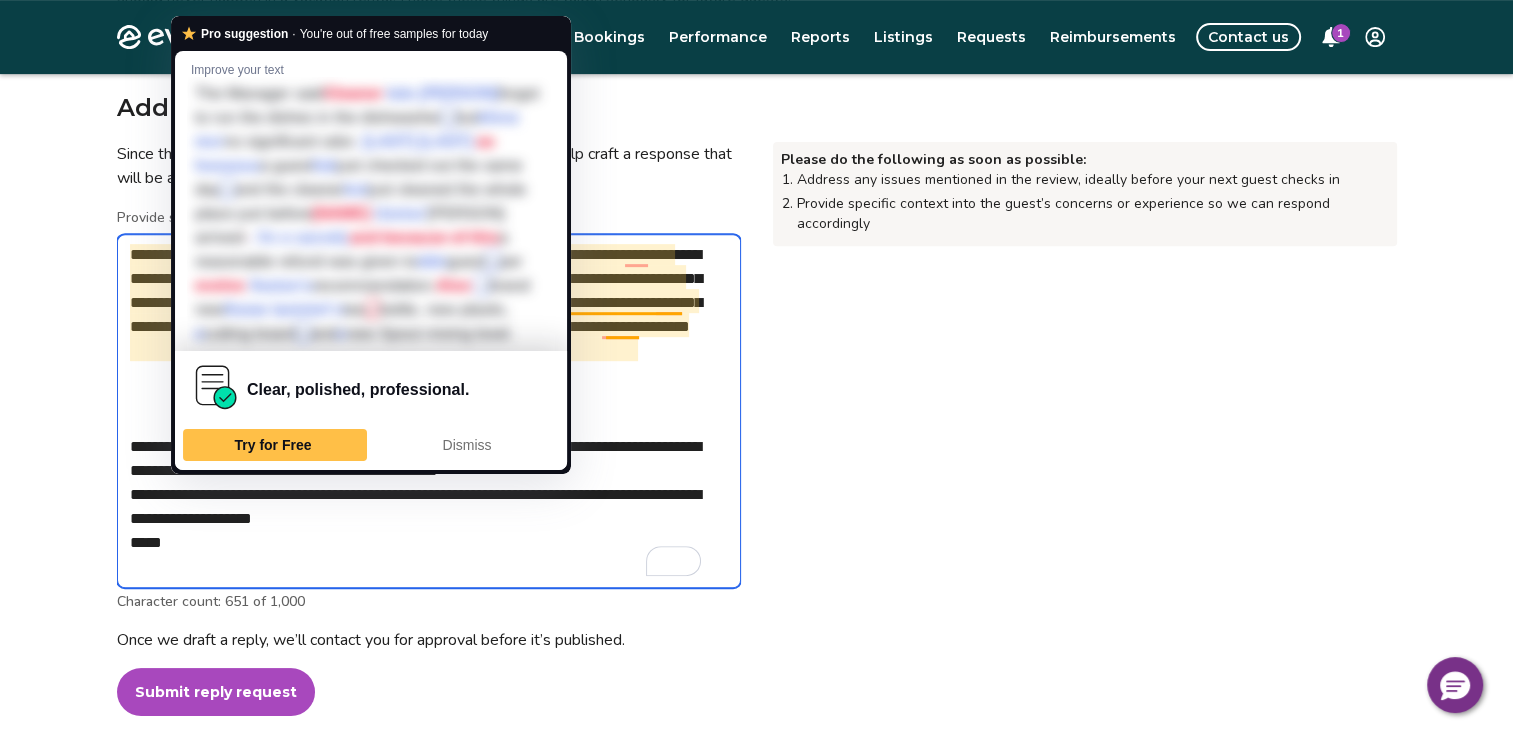 drag, startPoint x: 136, startPoint y: 455, endPoint x: 155, endPoint y: 425, distance: 35.510563 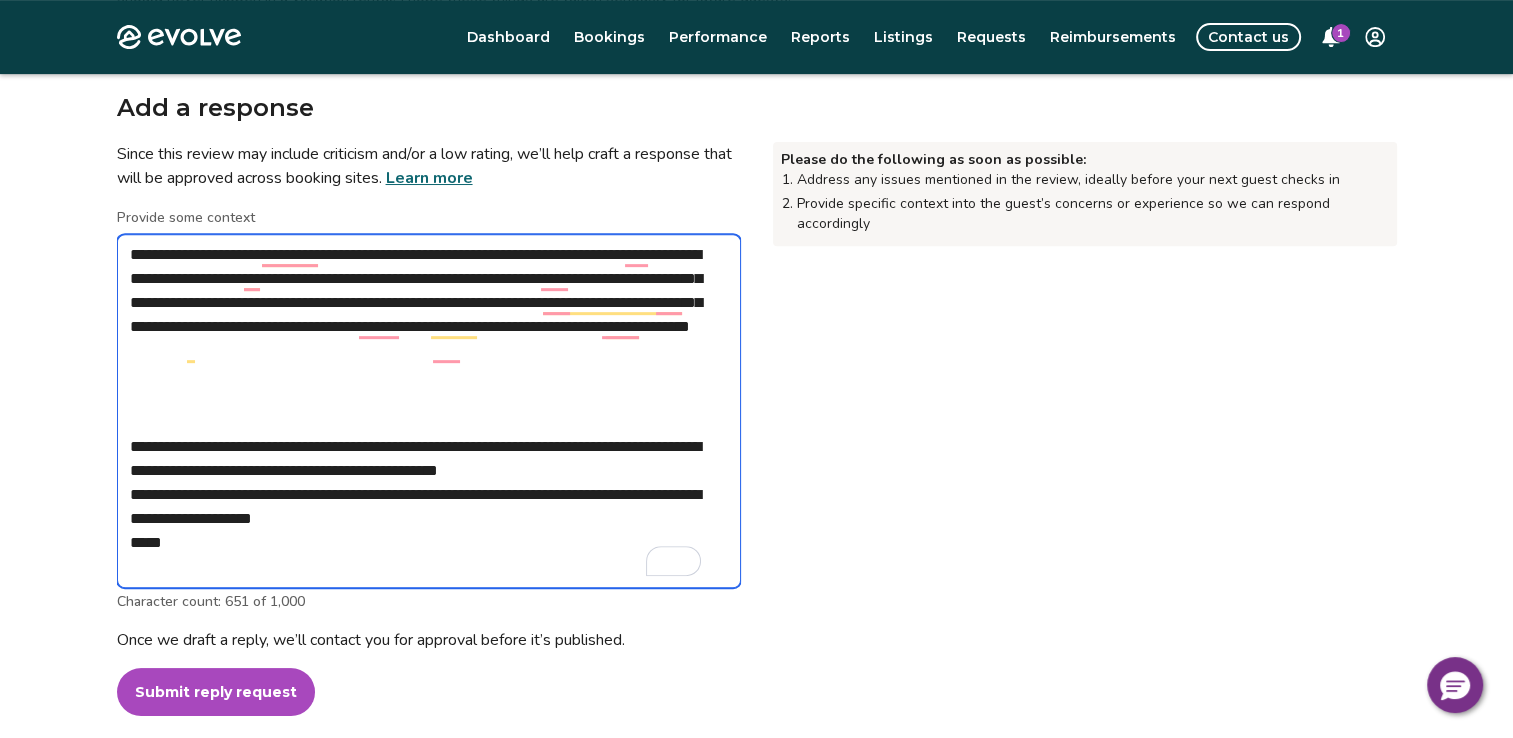 drag, startPoint x: 163, startPoint y: 403, endPoint x: 176, endPoint y: 404, distance: 13.038404 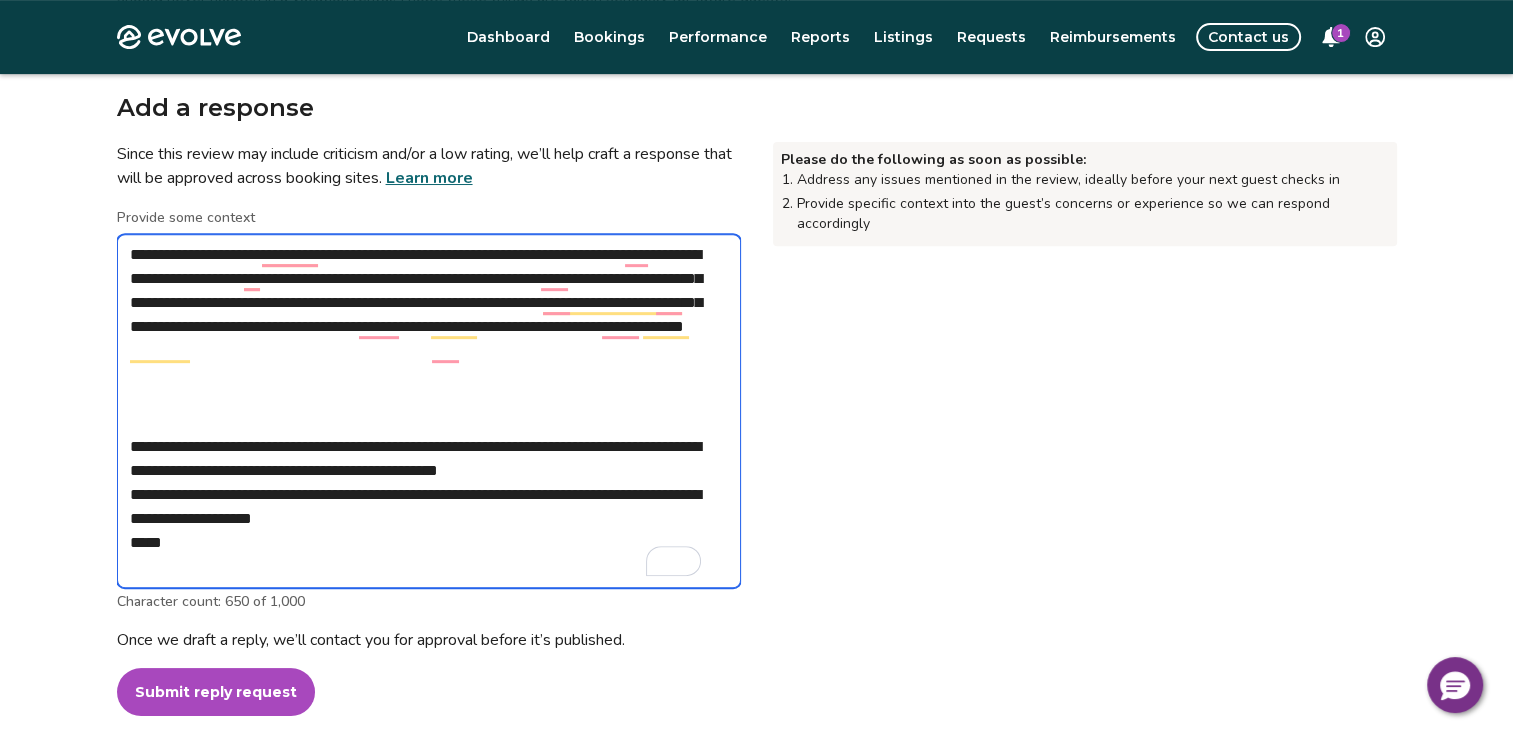 click on "**********" at bounding box center [429, 411] 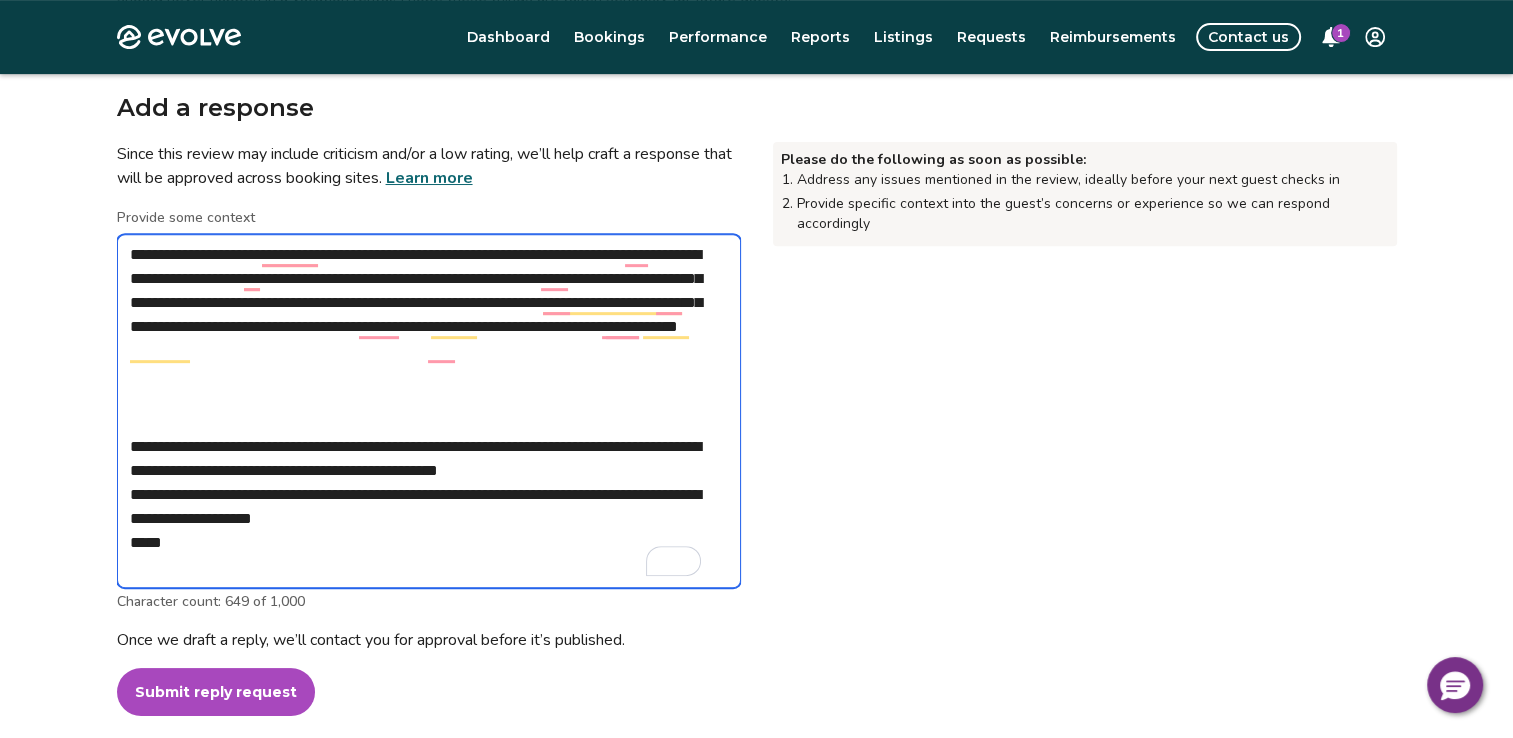 click on "**********" at bounding box center (429, 411) 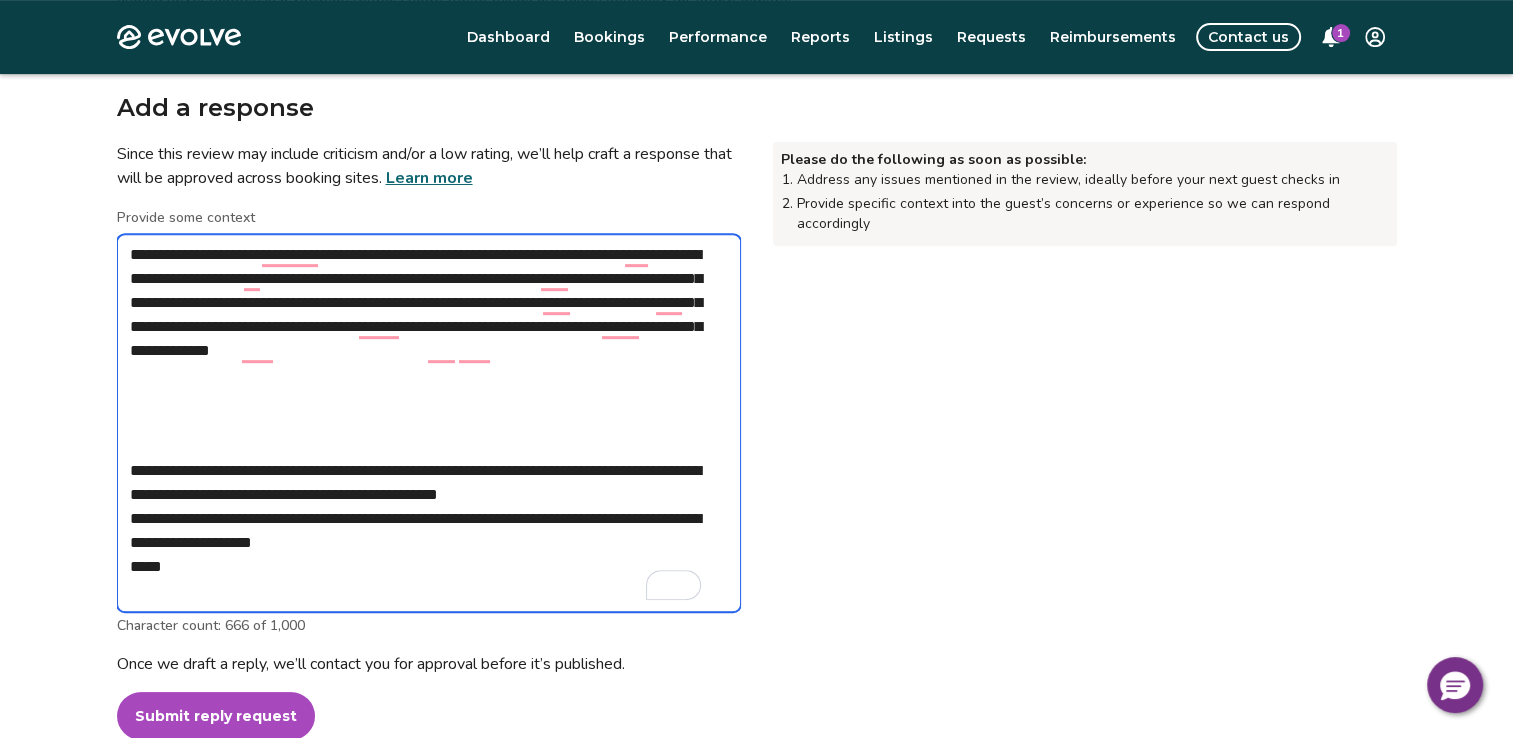 click on "**********" at bounding box center (429, 423) 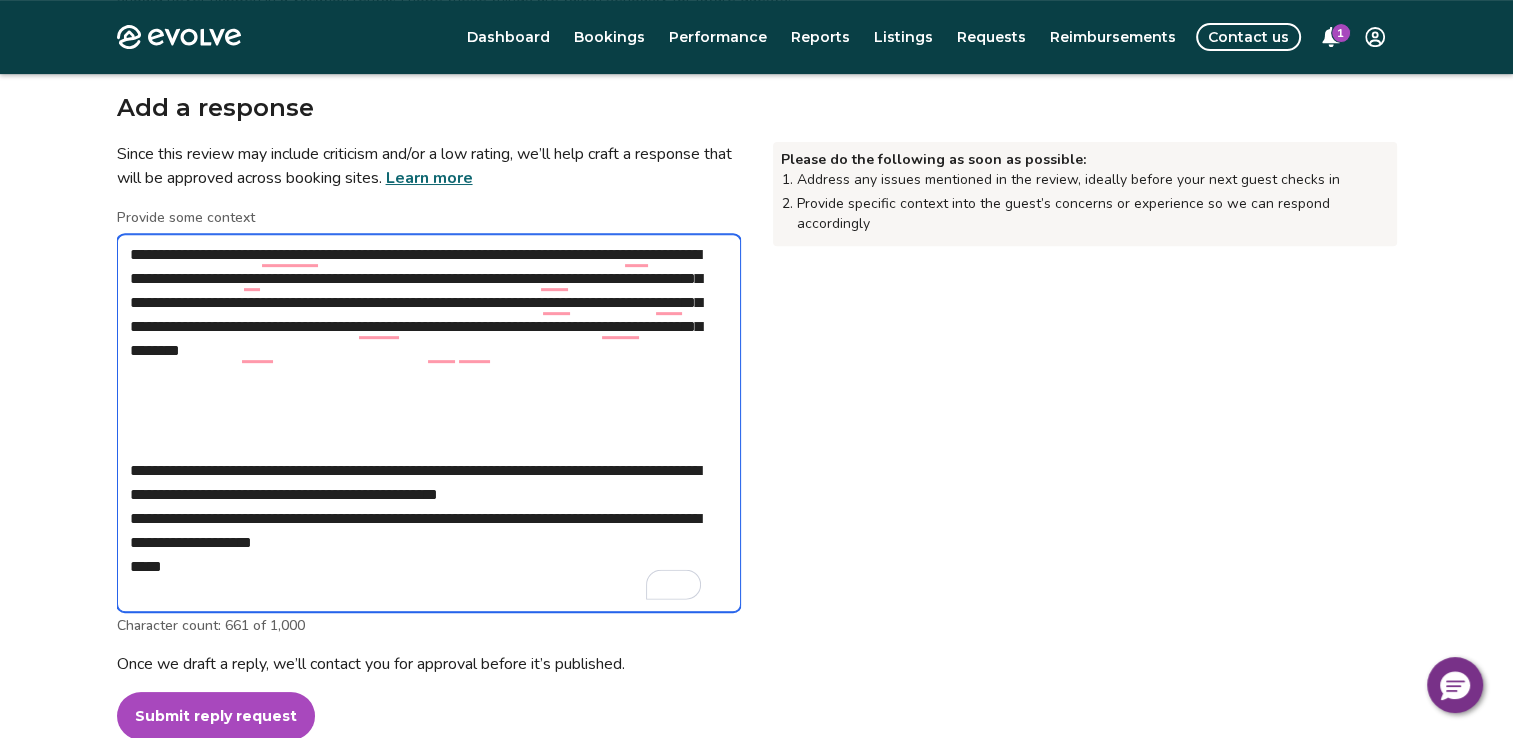 click on "**********" at bounding box center (429, 423) 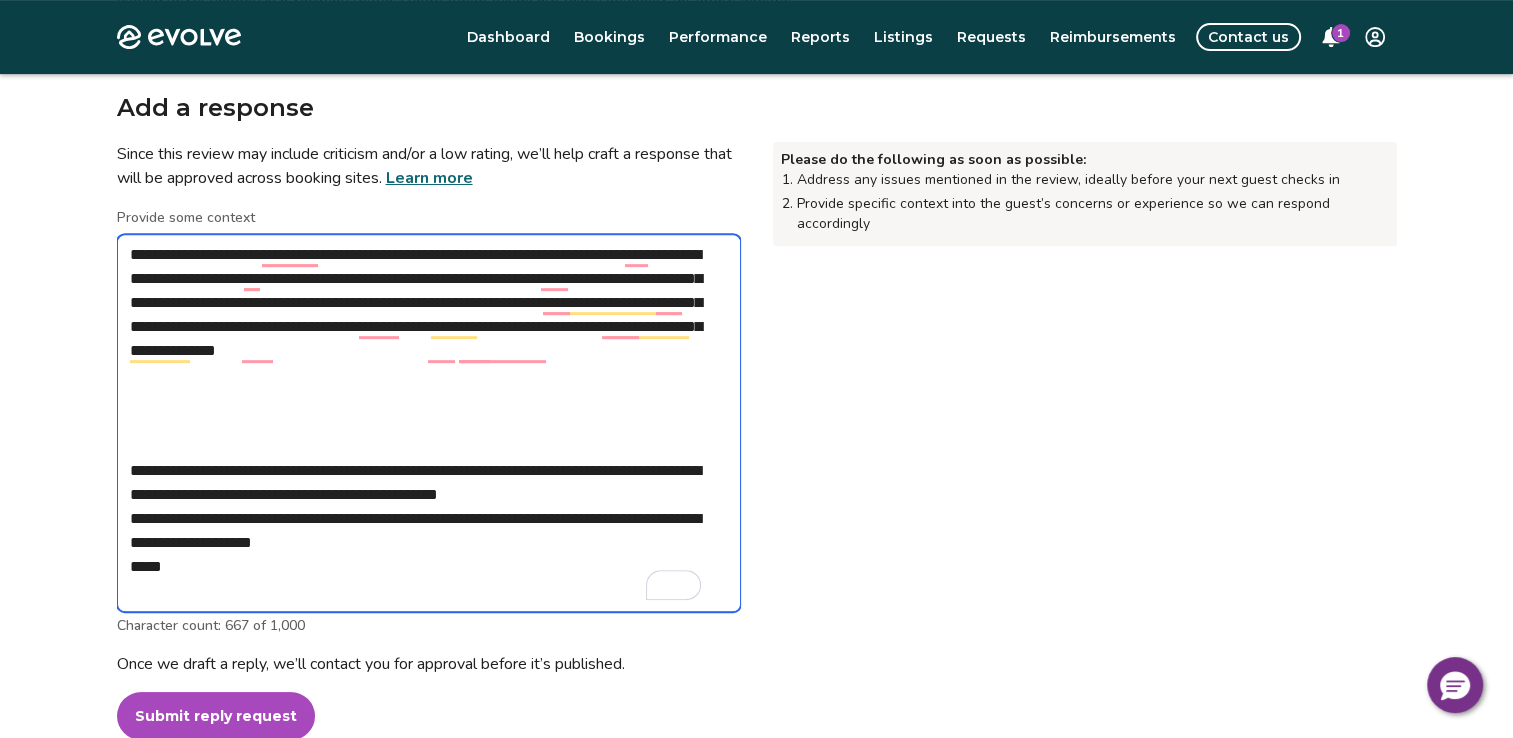click on "**********" at bounding box center [429, 423] 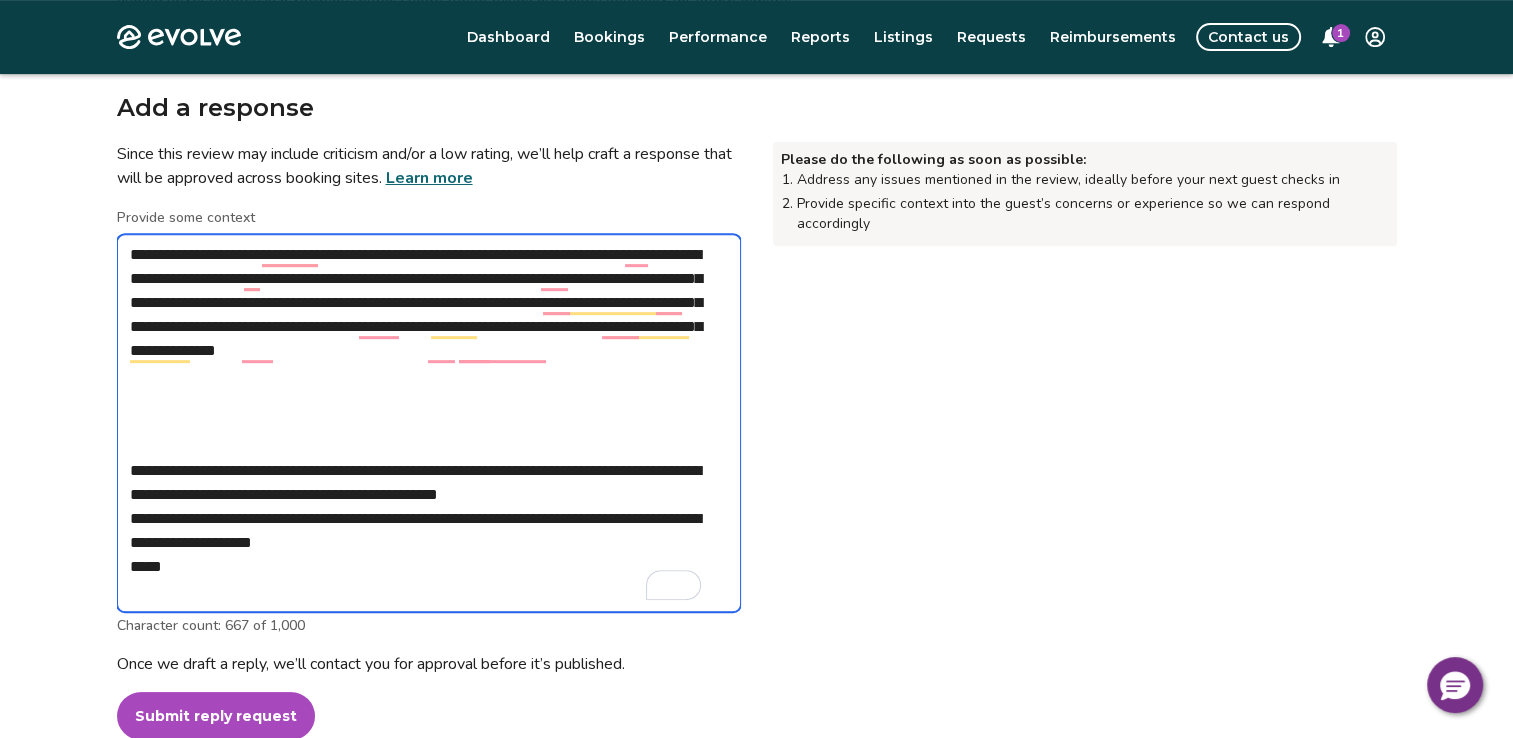 paste on "**********" 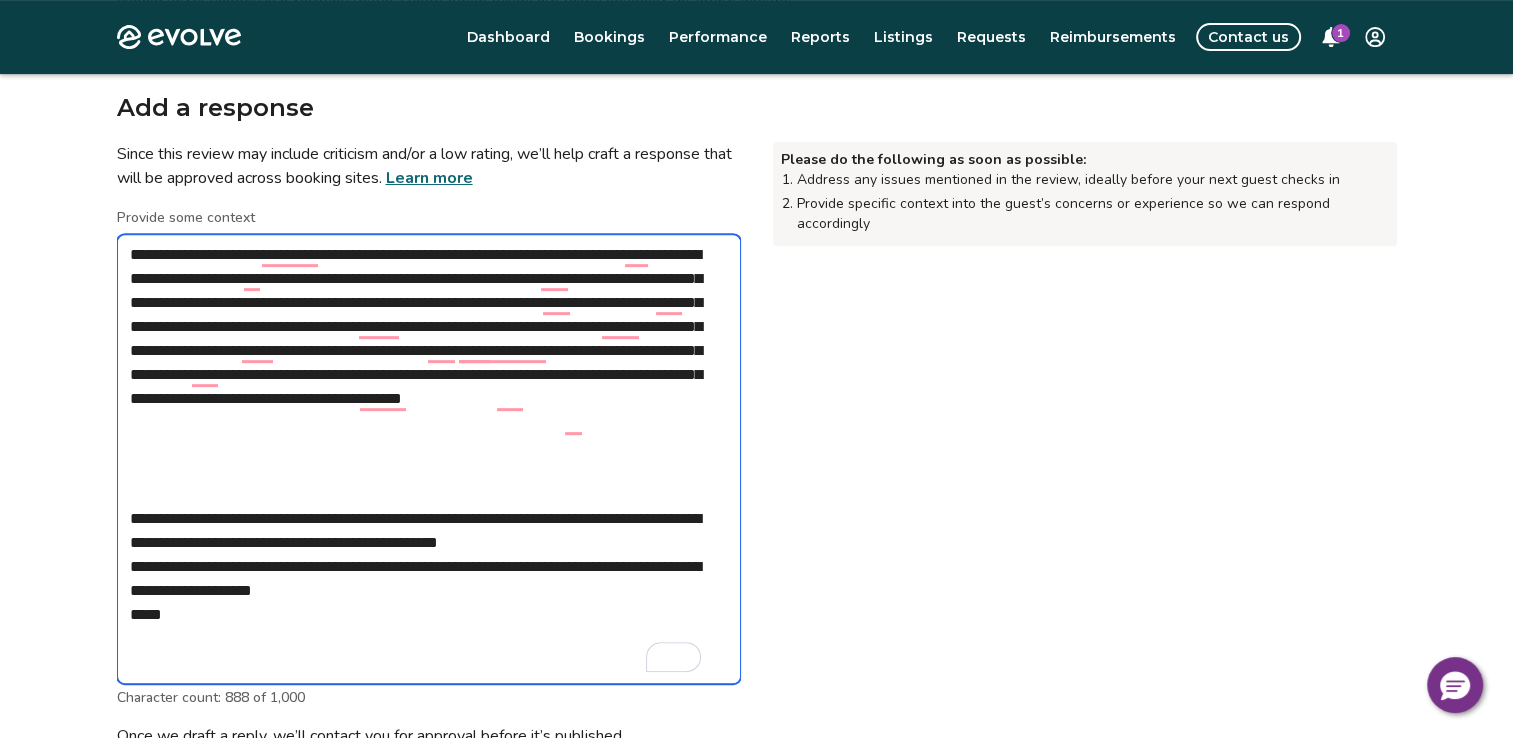 drag, startPoint x: 475, startPoint y: 522, endPoint x: 438, endPoint y: 512, distance: 38.327538 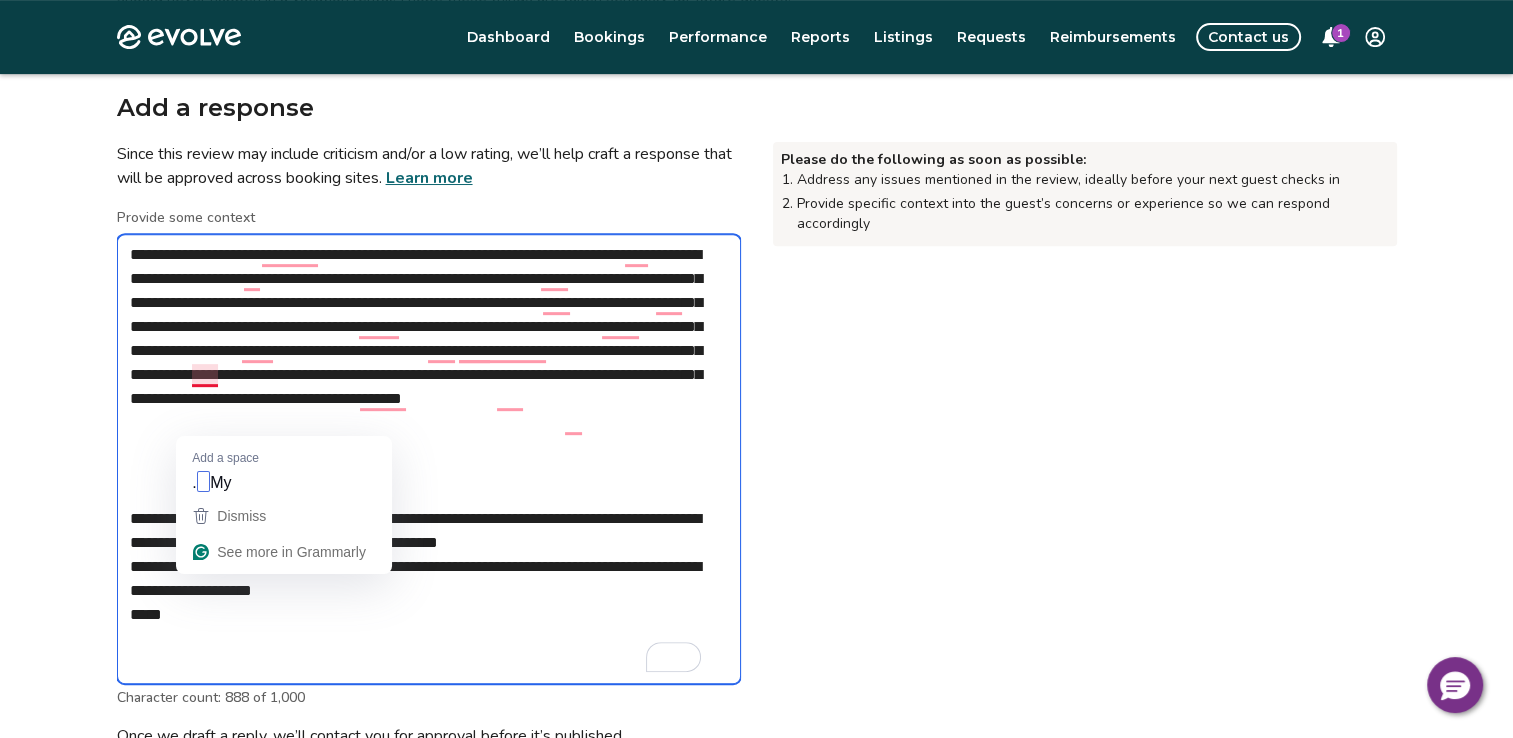 click on "**********" at bounding box center [429, 459] 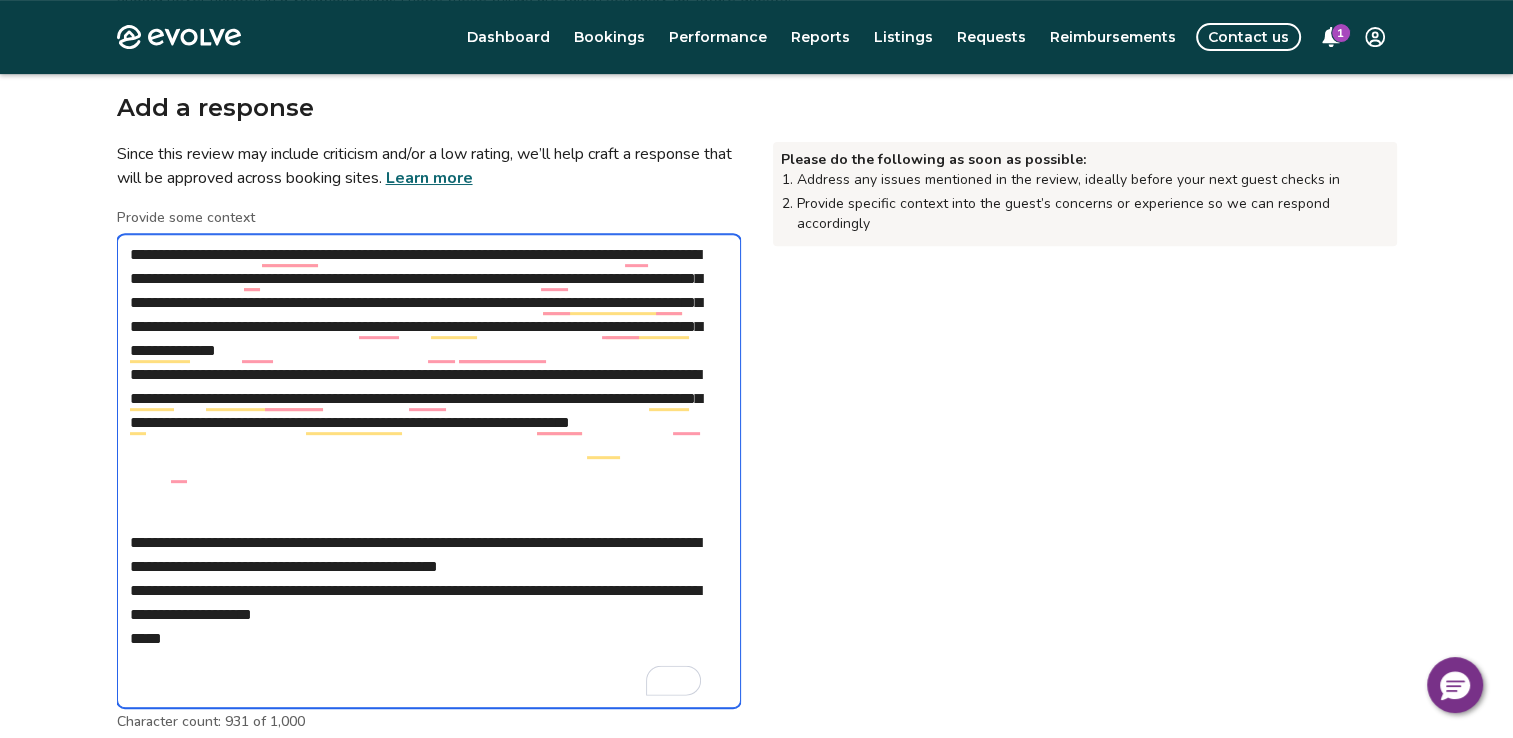 click on "**********" at bounding box center (429, 471) 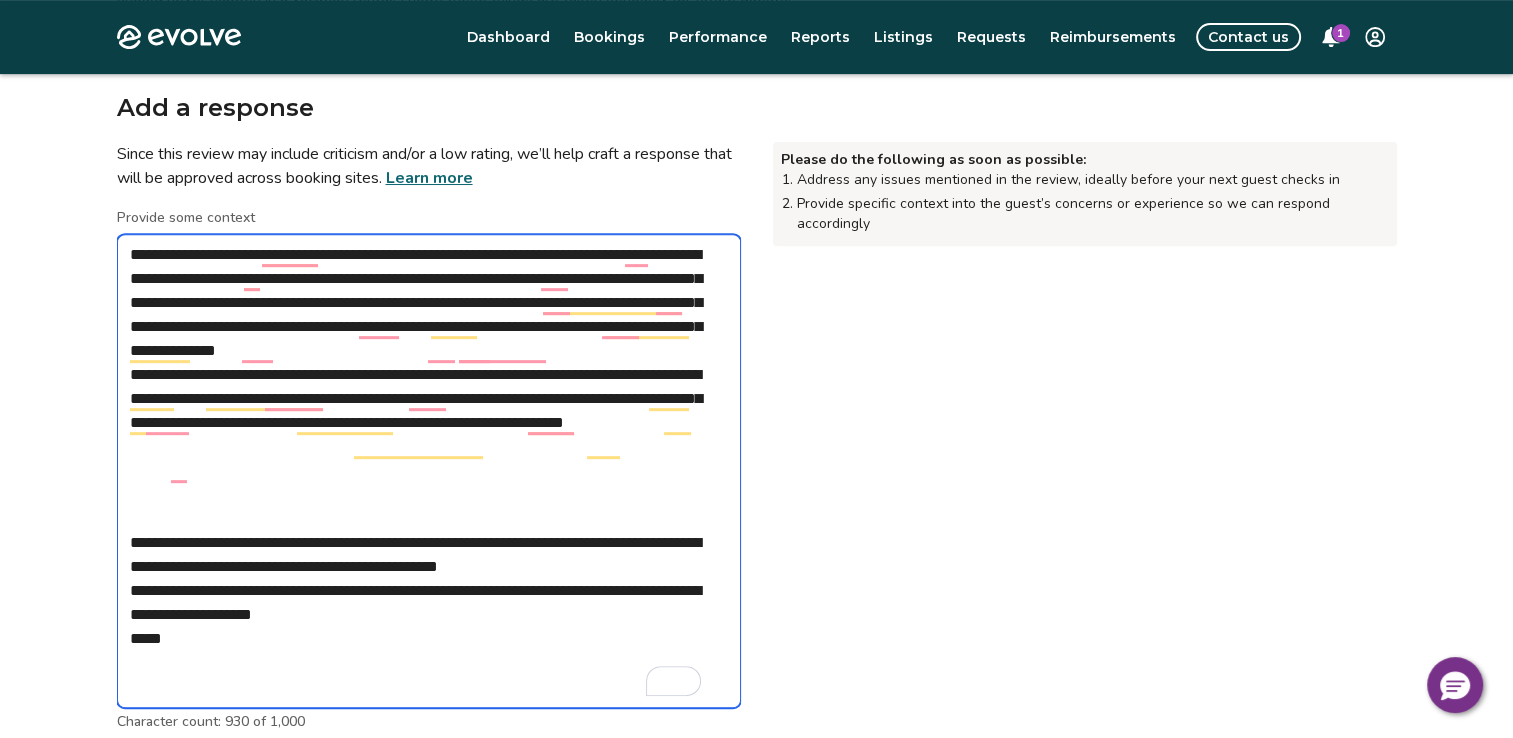 click on "**********" at bounding box center [429, 471] 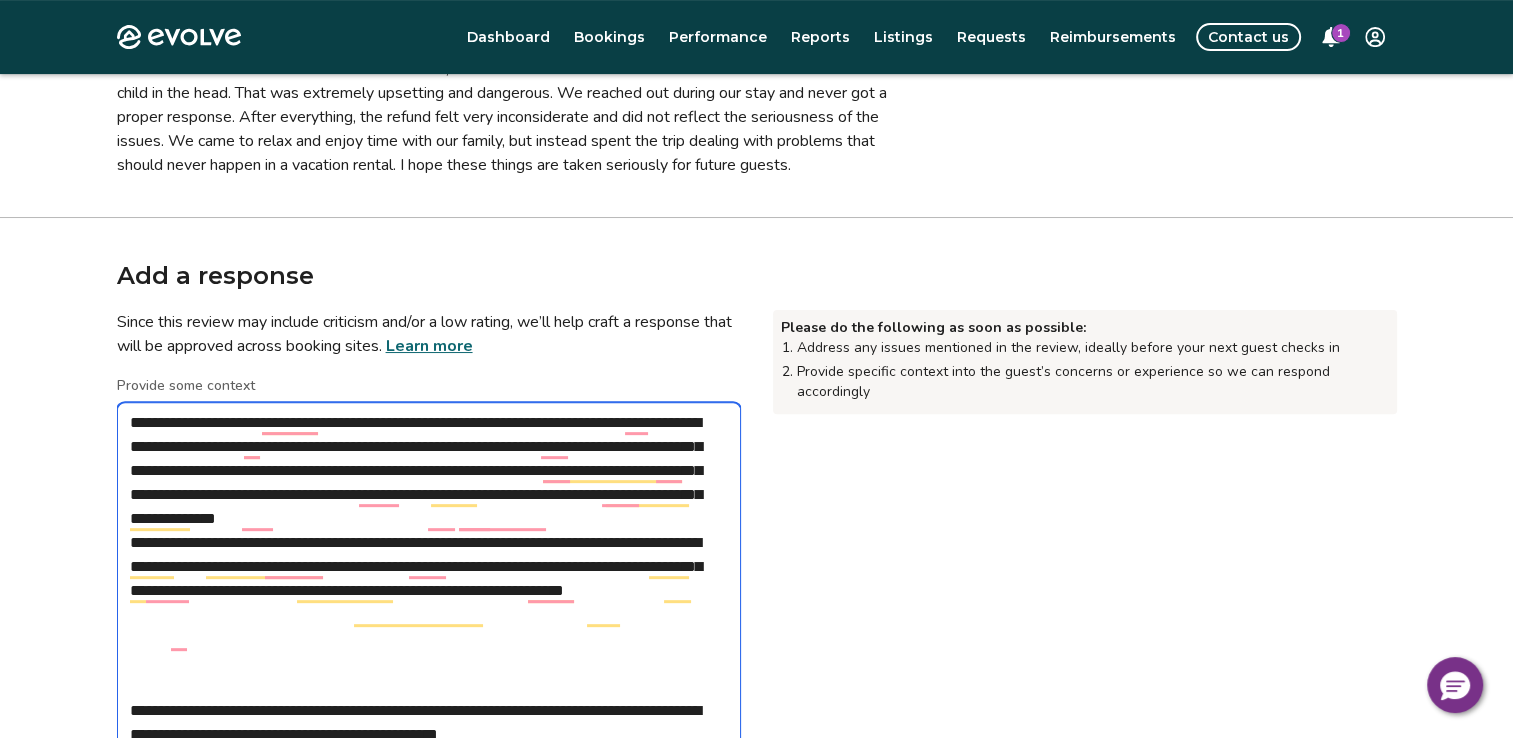 scroll, scrollTop: 600, scrollLeft: 0, axis: vertical 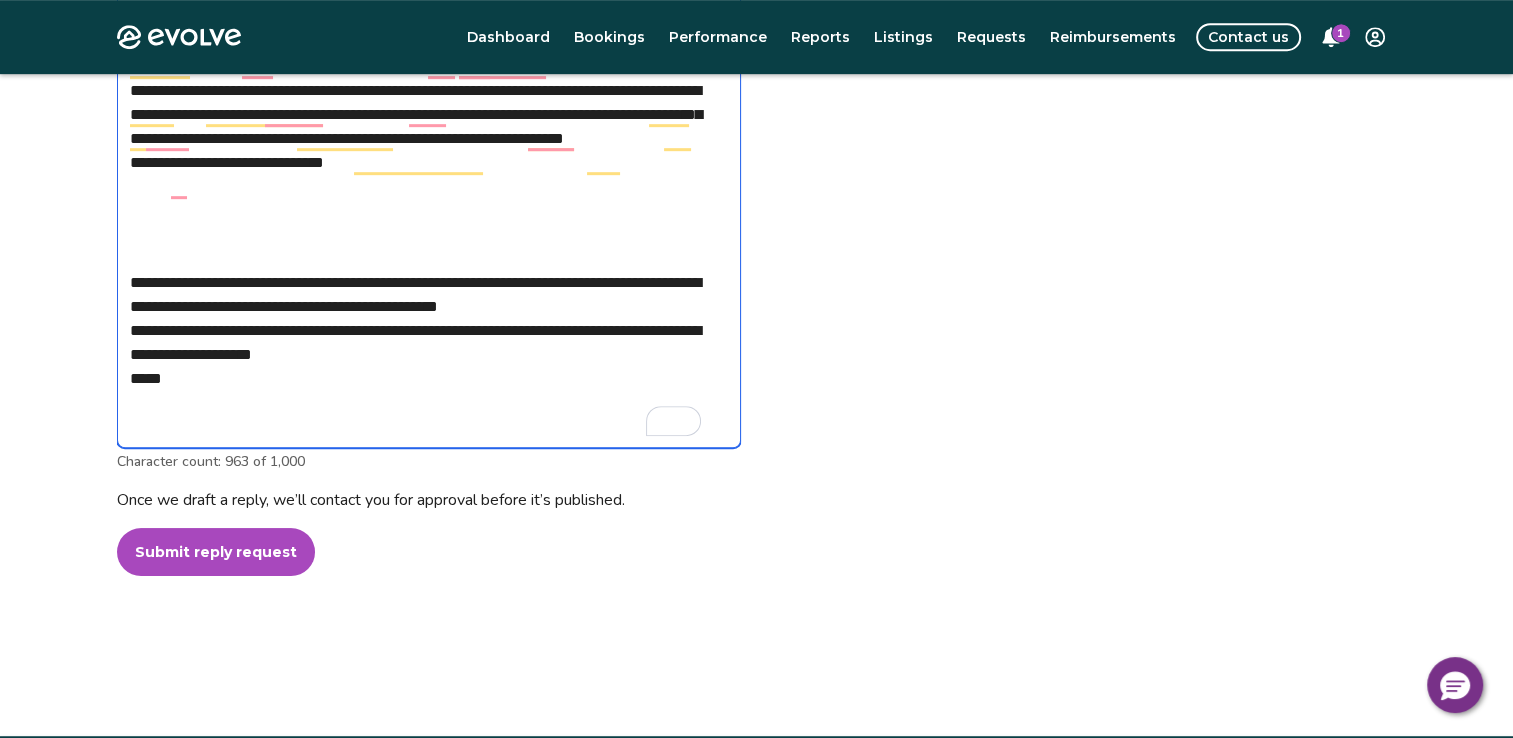 click on "**********" at bounding box center [429, 199] 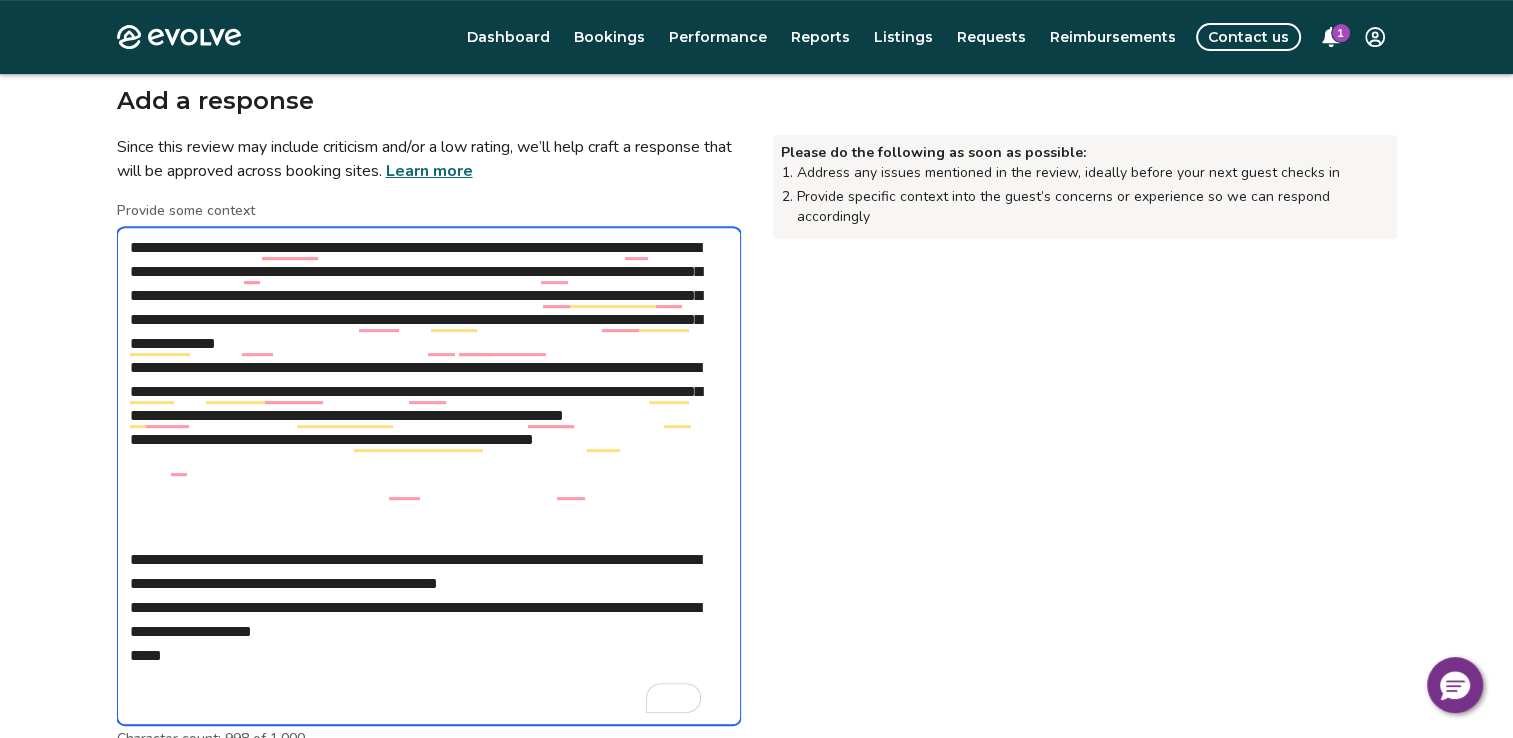 scroll, scrollTop: 784, scrollLeft: 0, axis: vertical 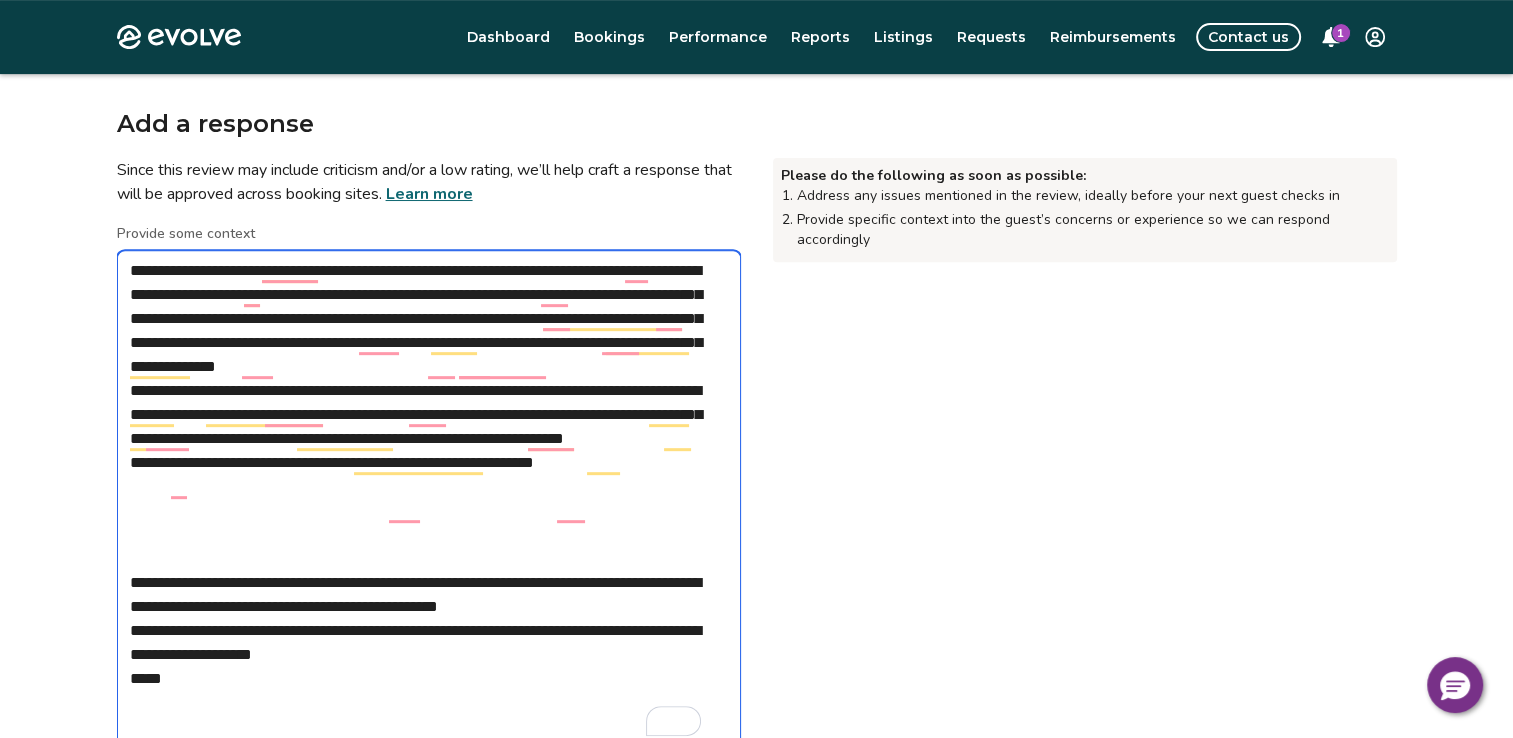 click on "**********" at bounding box center (429, 499) 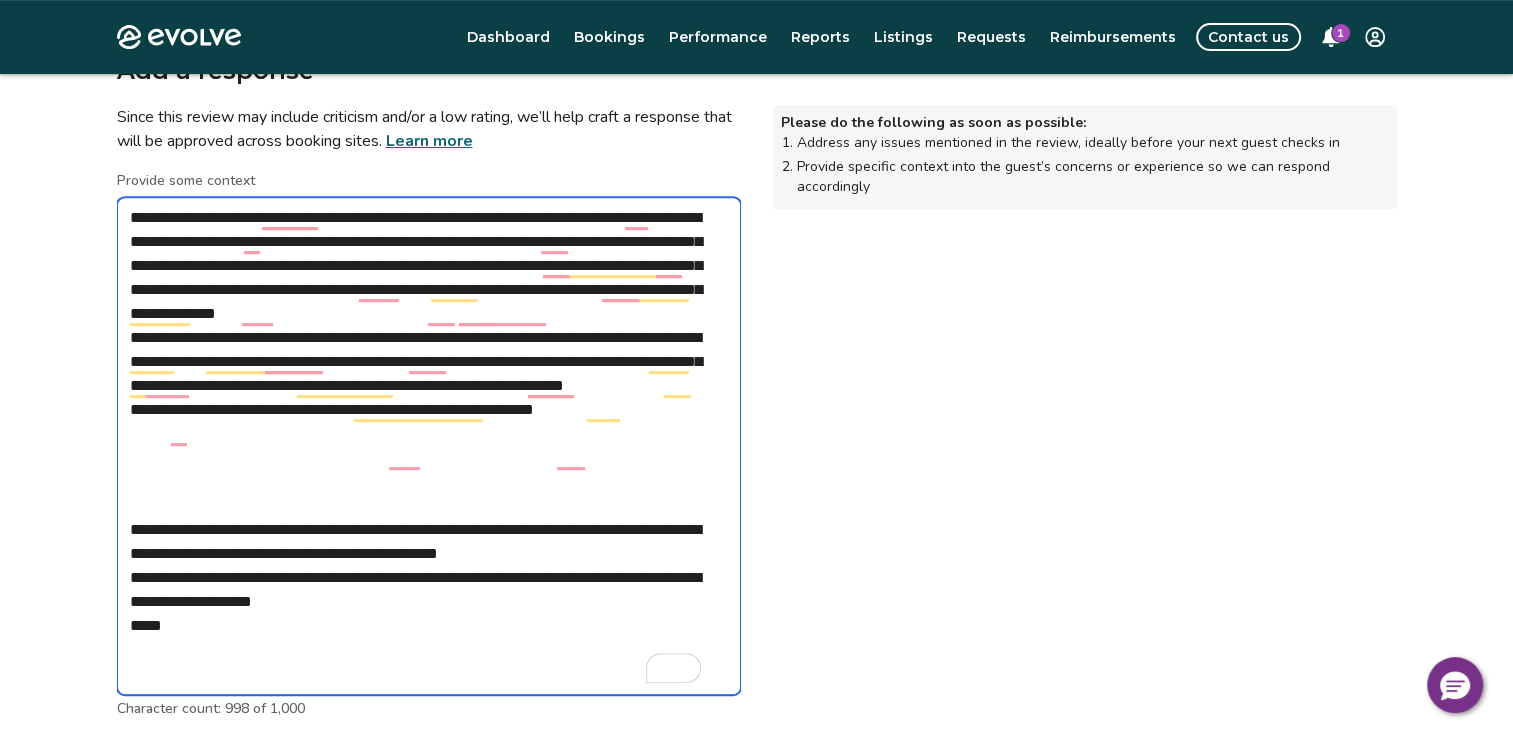 scroll, scrollTop: 884, scrollLeft: 0, axis: vertical 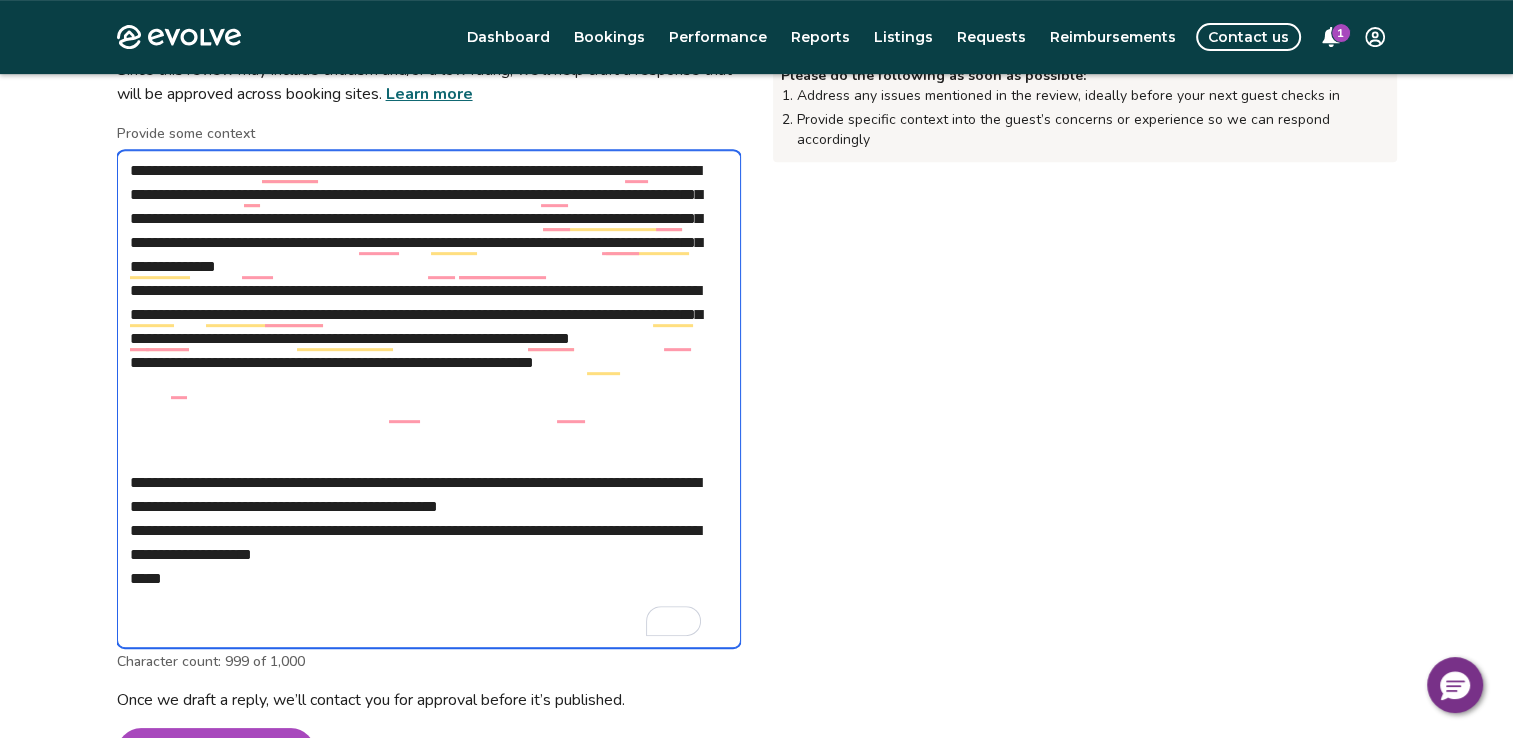 click on "**********" at bounding box center (429, 399) 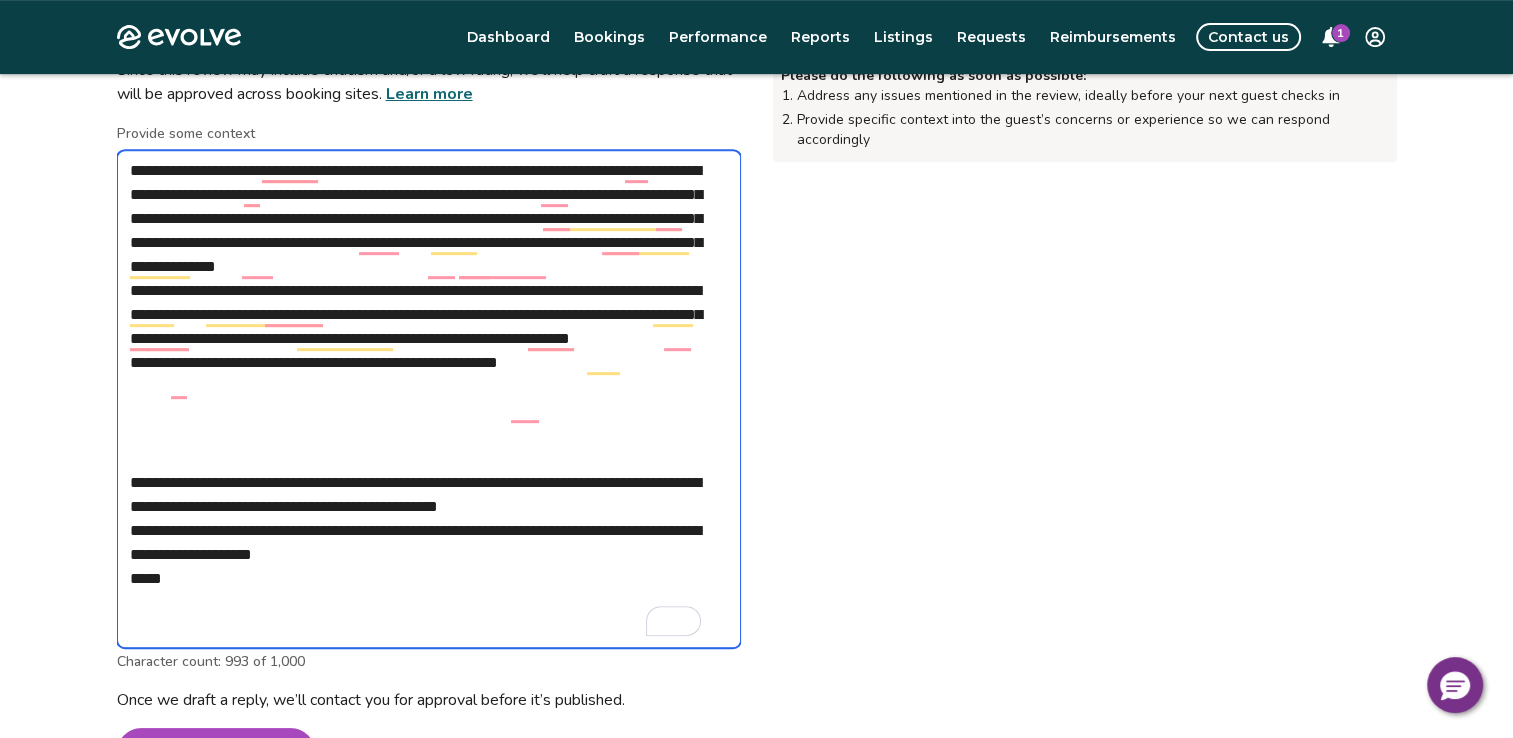 click on "**********" at bounding box center (429, 399) 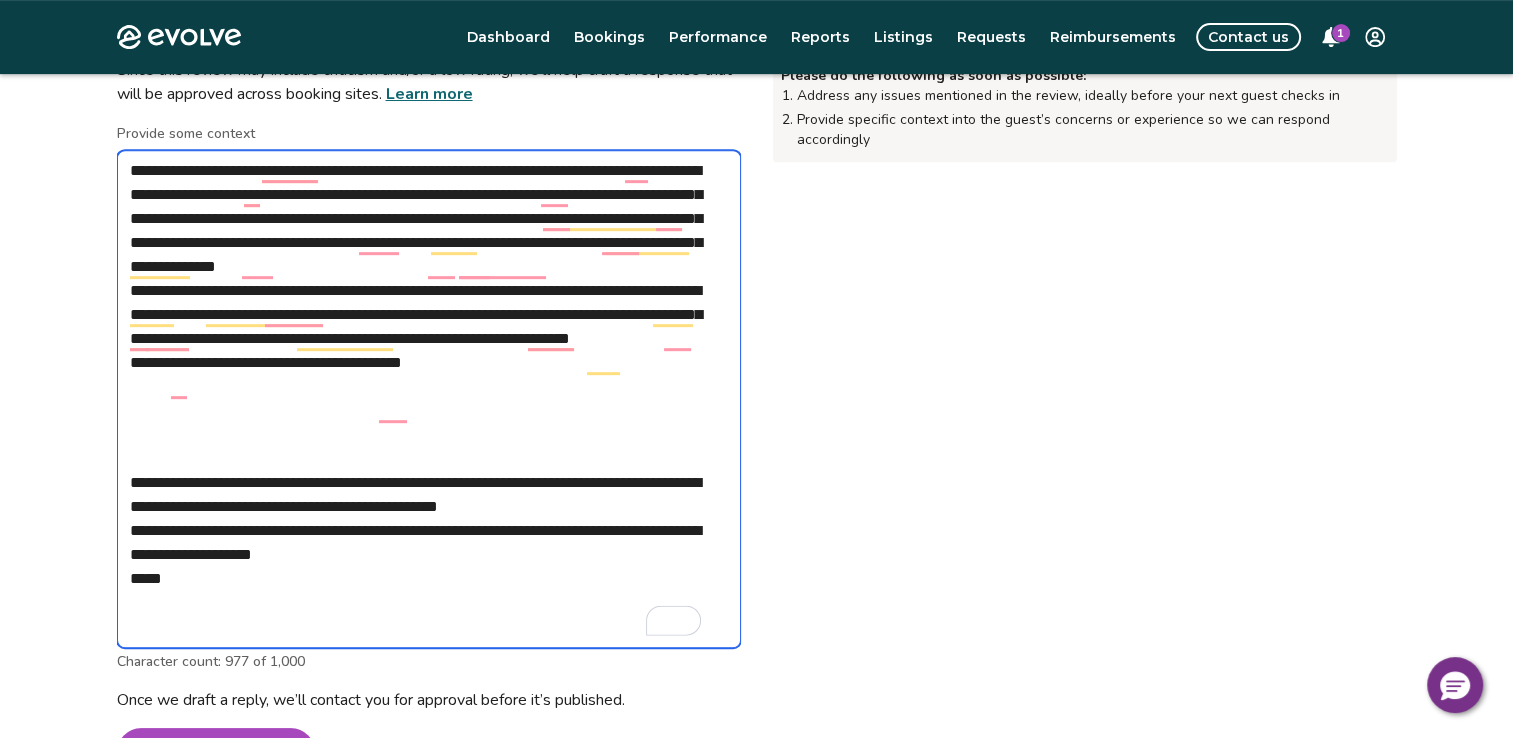 click on "**********" at bounding box center [429, 399] 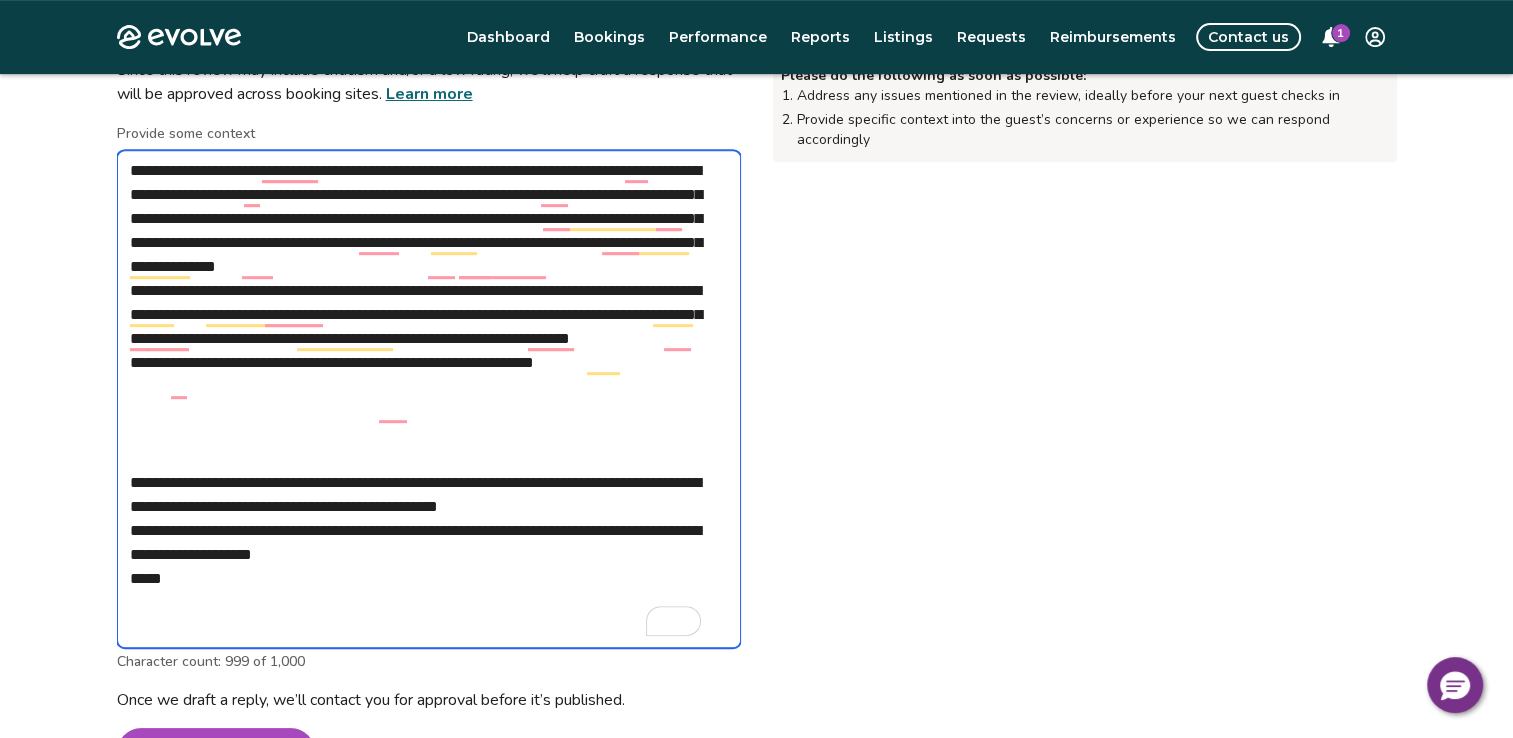click on "**********" at bounding box center (429, 399) 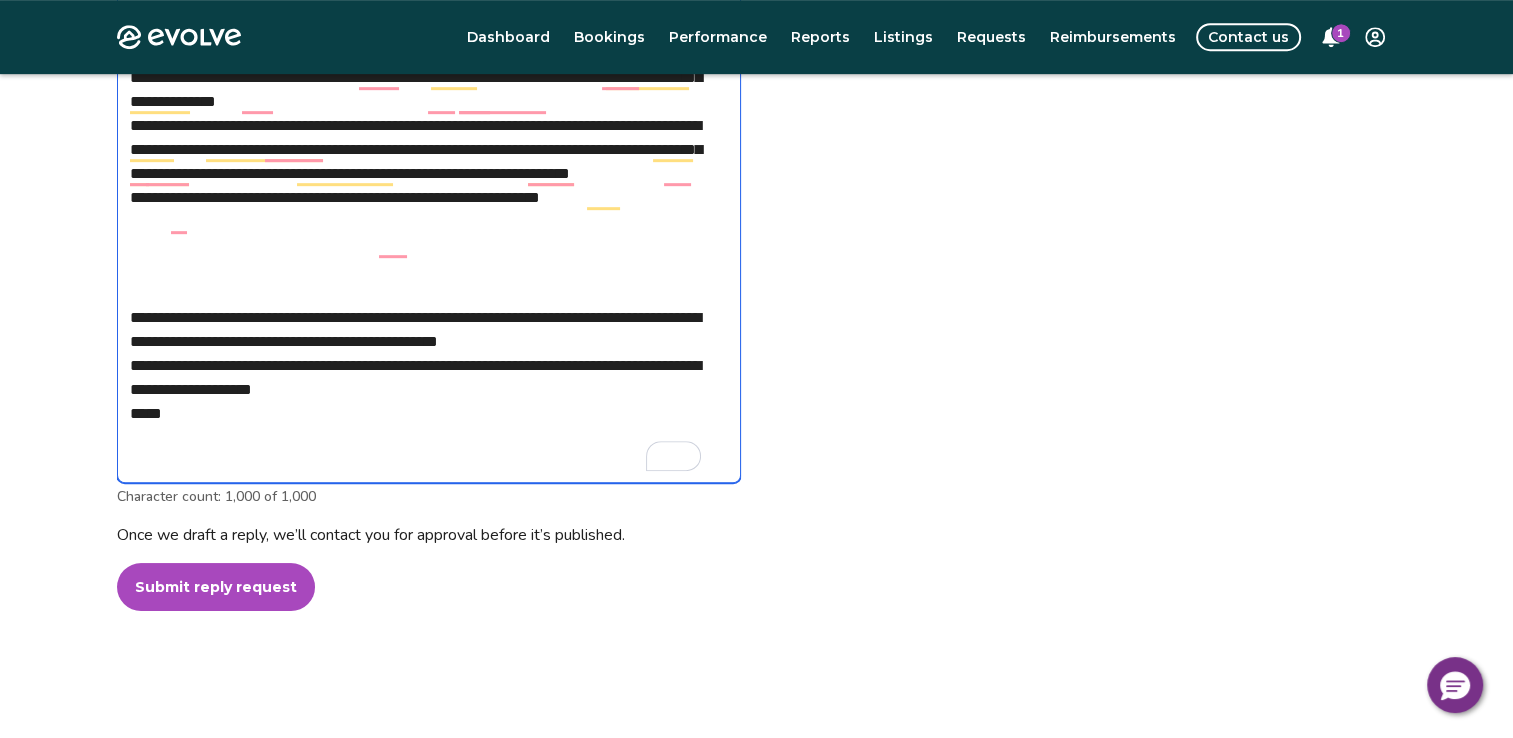 scroll, scrollTop: 1084, scrollLeft: 0, axis: vertical 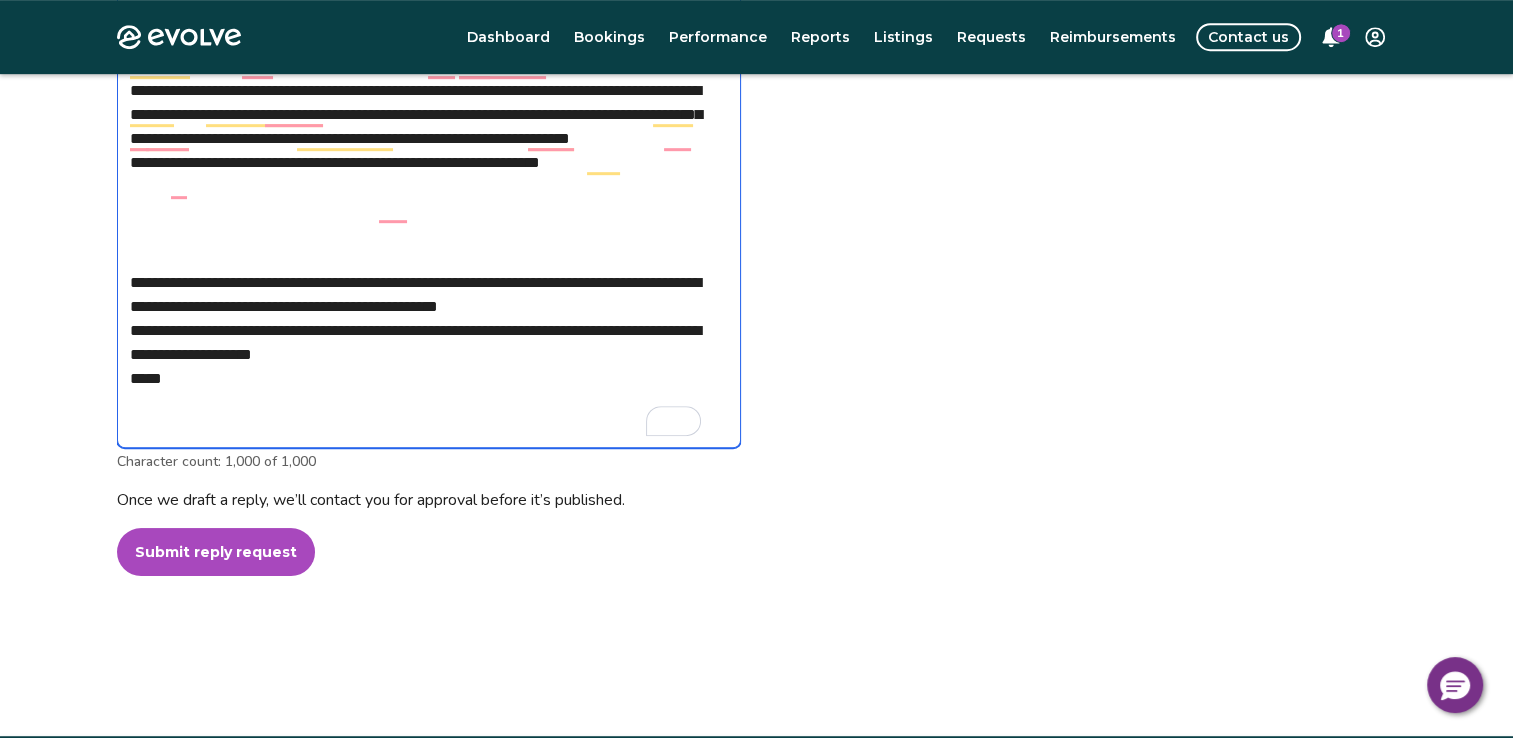 click on "**********" at bounding box center (429, 199) 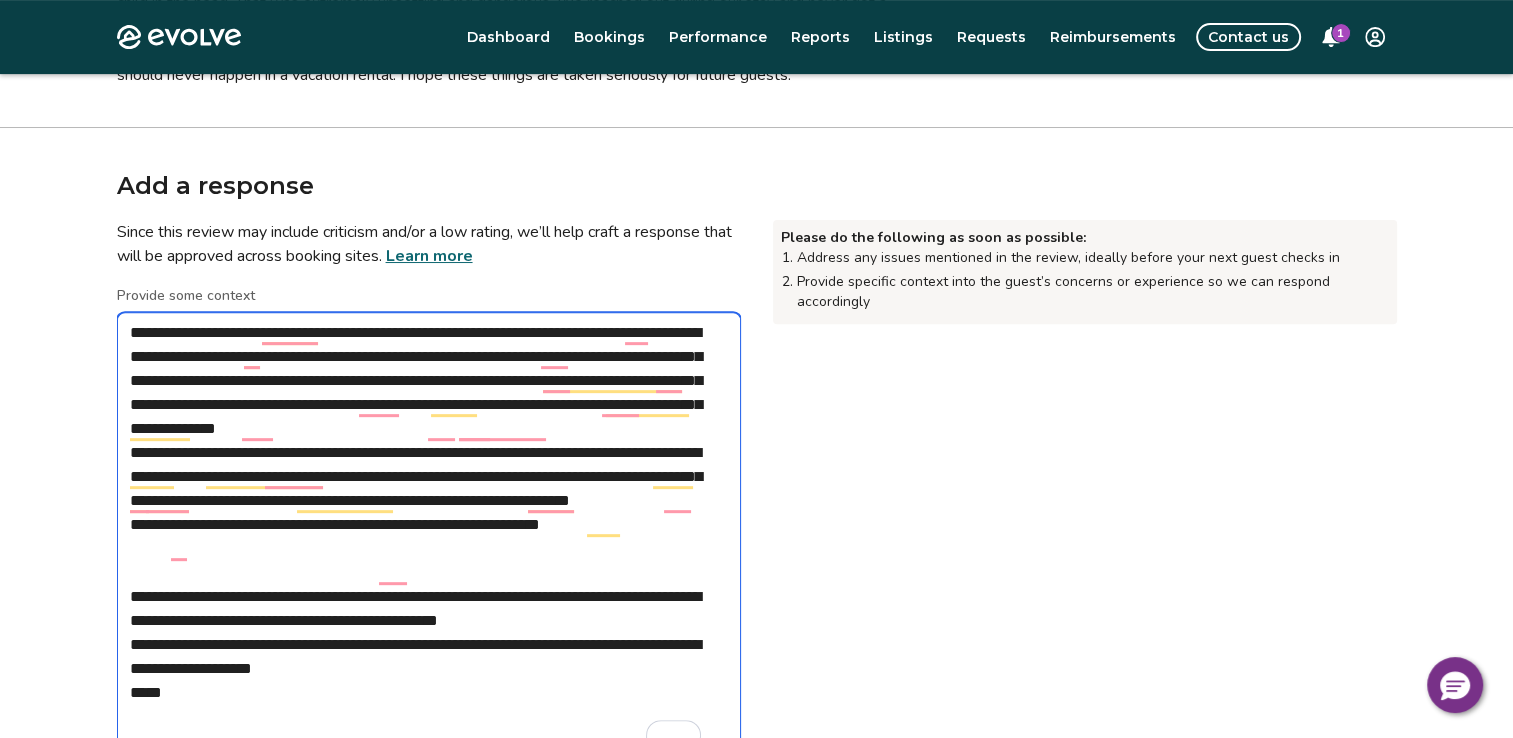 scroll, scrollTop: 784, scrollLeft: 0, axis: vertical 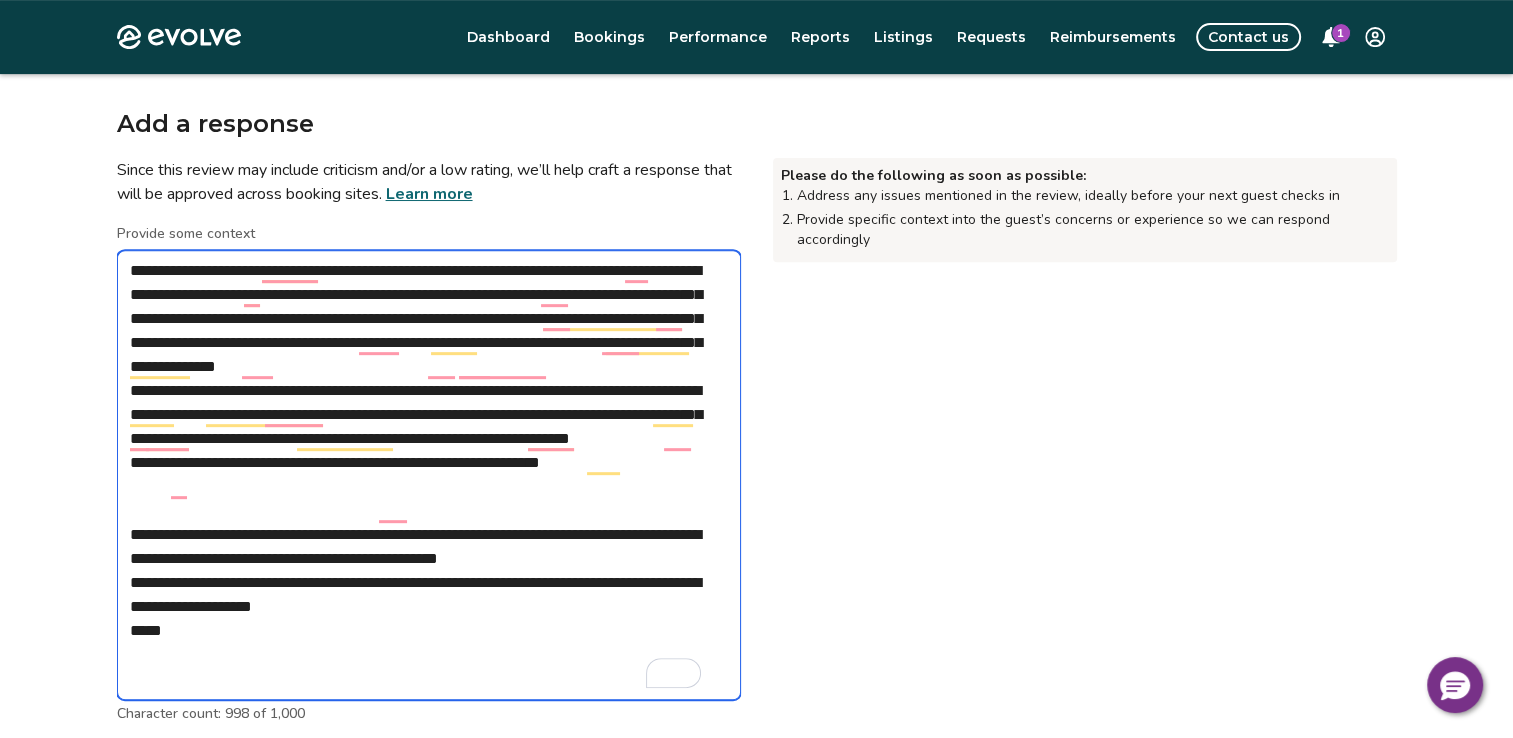 click on "**********" at bounding box center [429, 475] 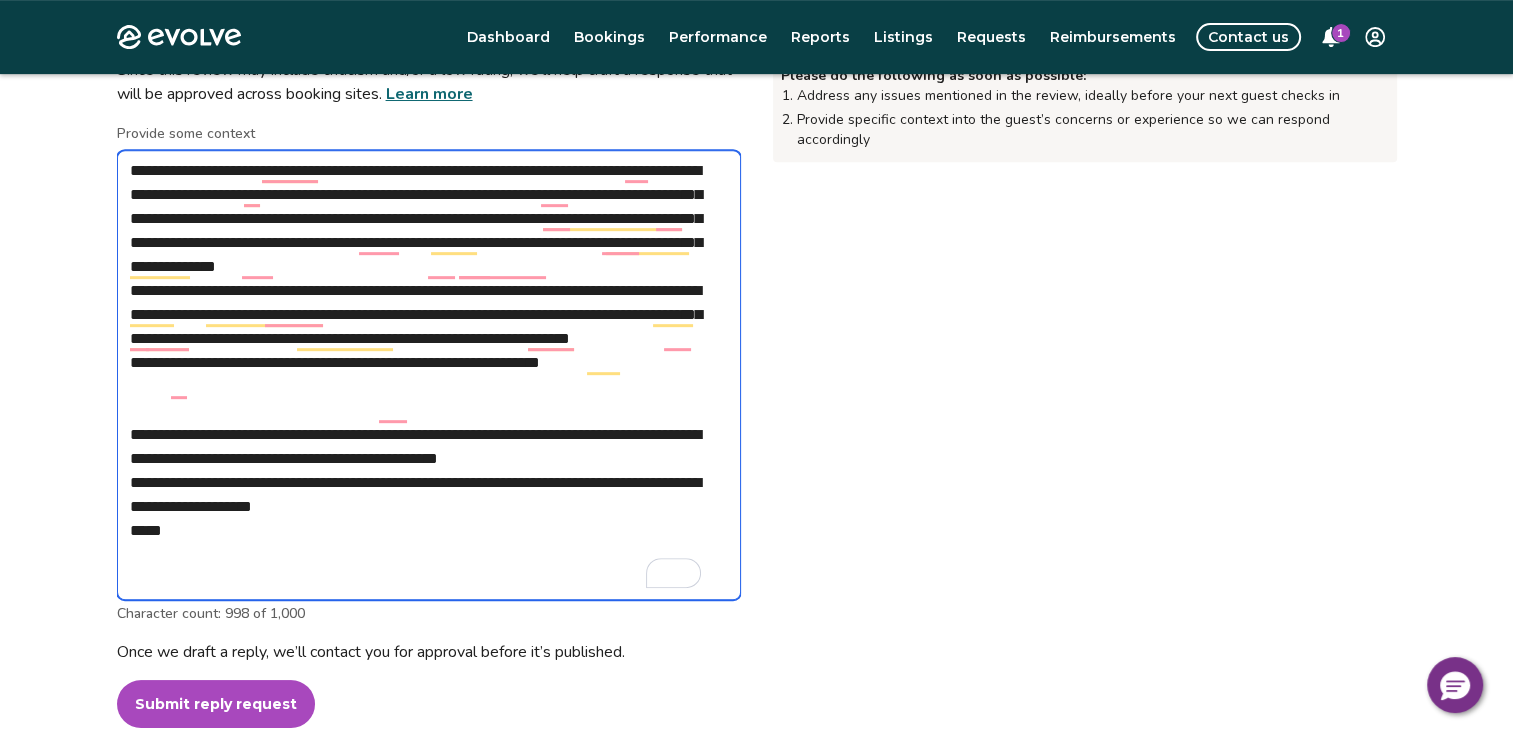scroll, scrollTop: 984, scrollLeft: 0, axis: vertical 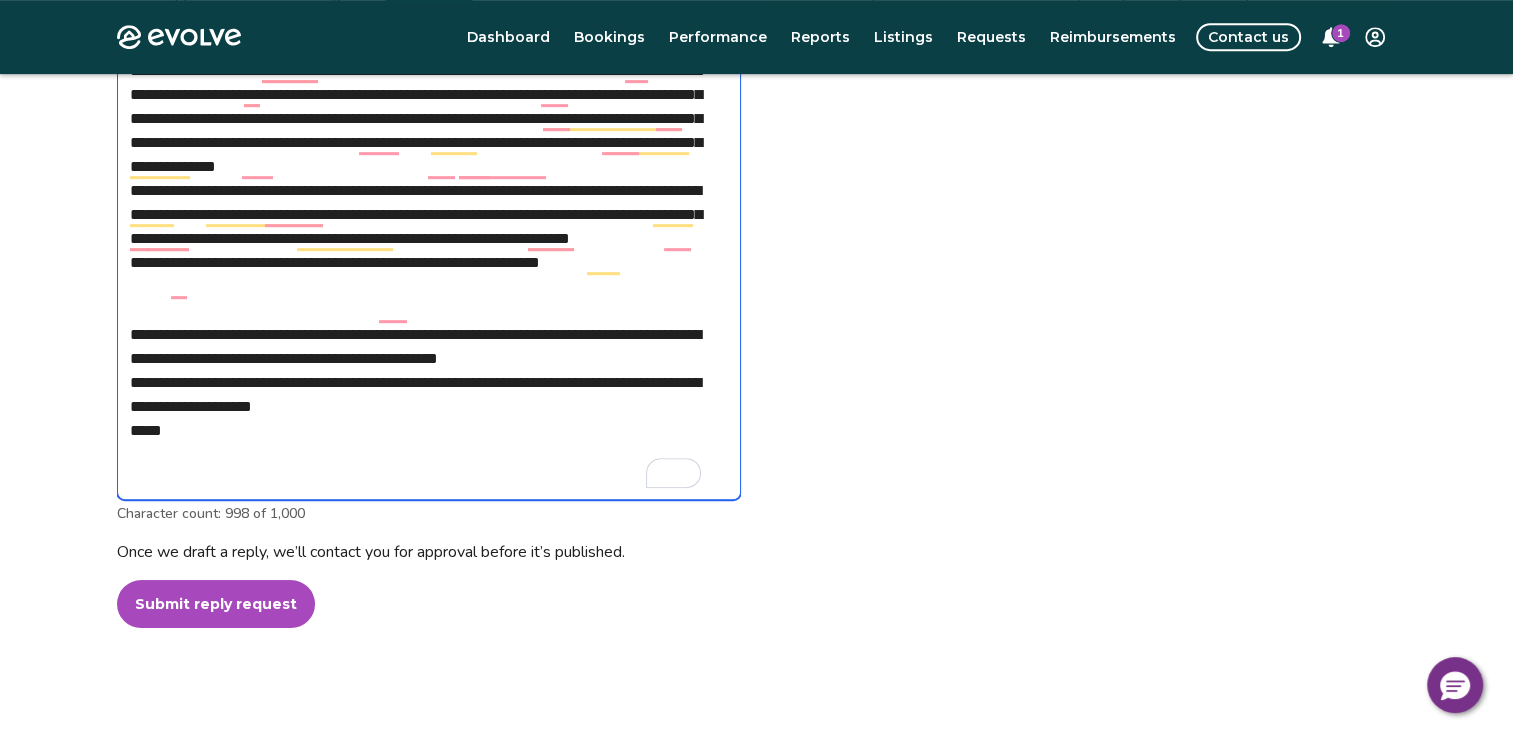 drag, startPoint x: 467, startPoint y: 481, endPoint x: 504, endPoint y: 493, distance: 38.8973 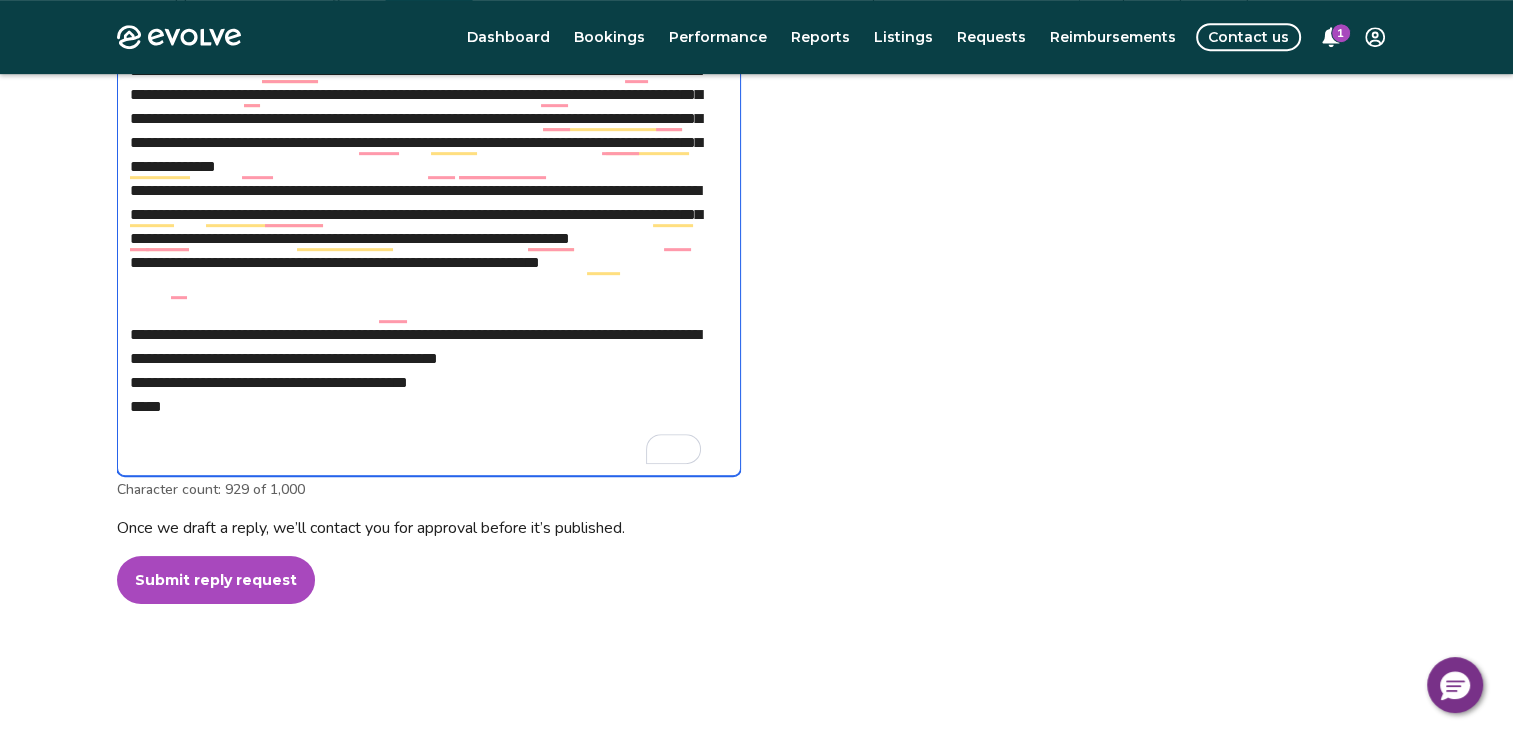click on "**********" at bounding box center (429, 263) 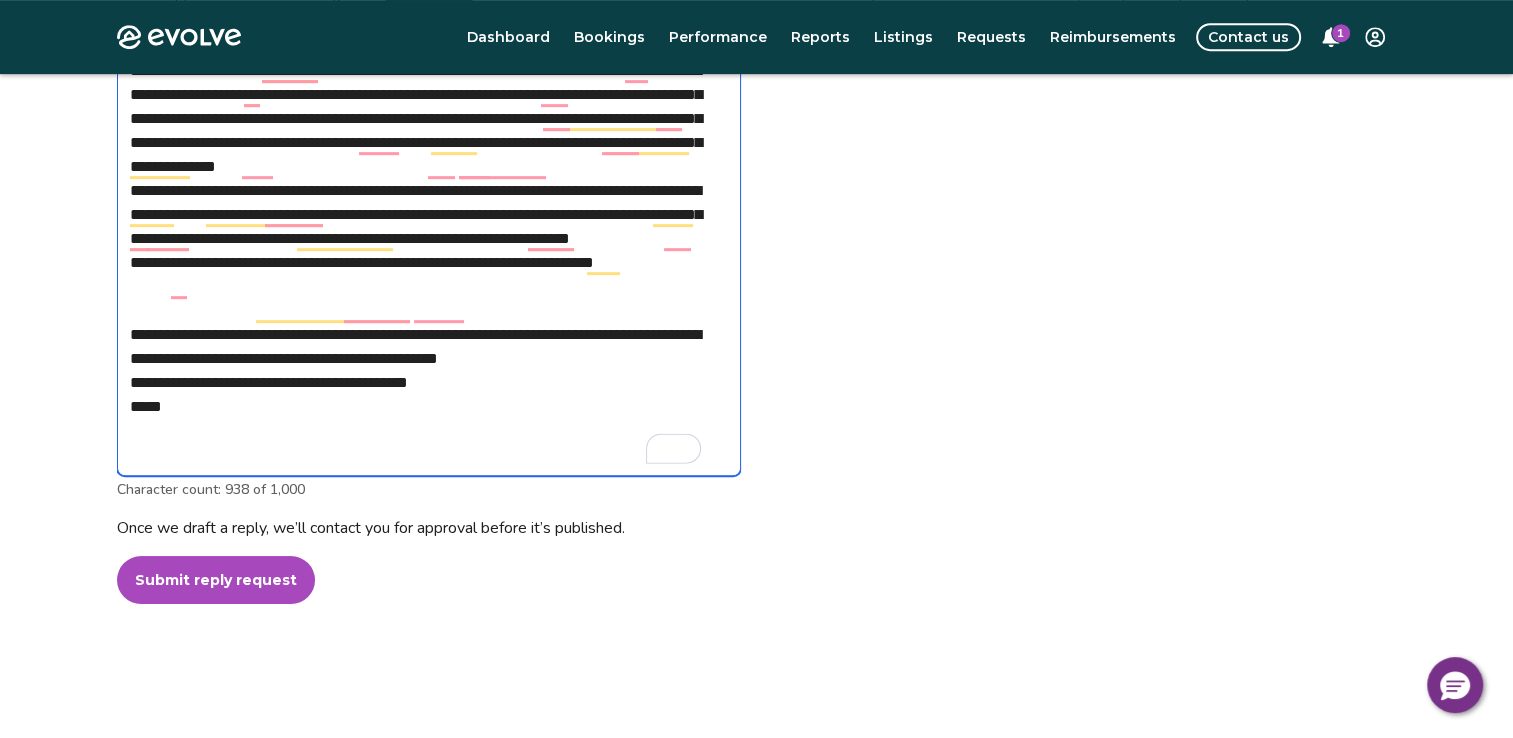 click on "**********" at bounding box center (429, 263) 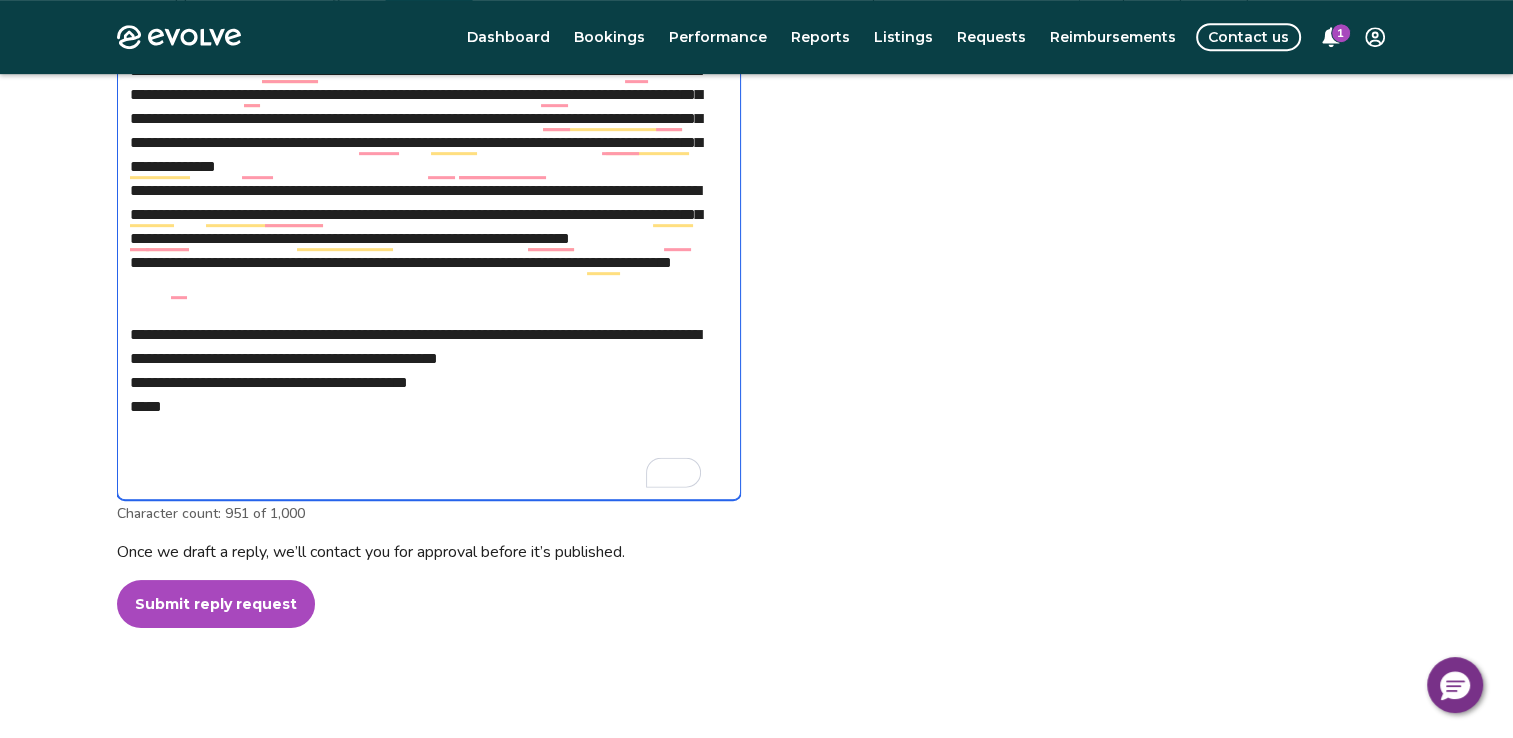 click on "**********" at bounding box center [429, 275] 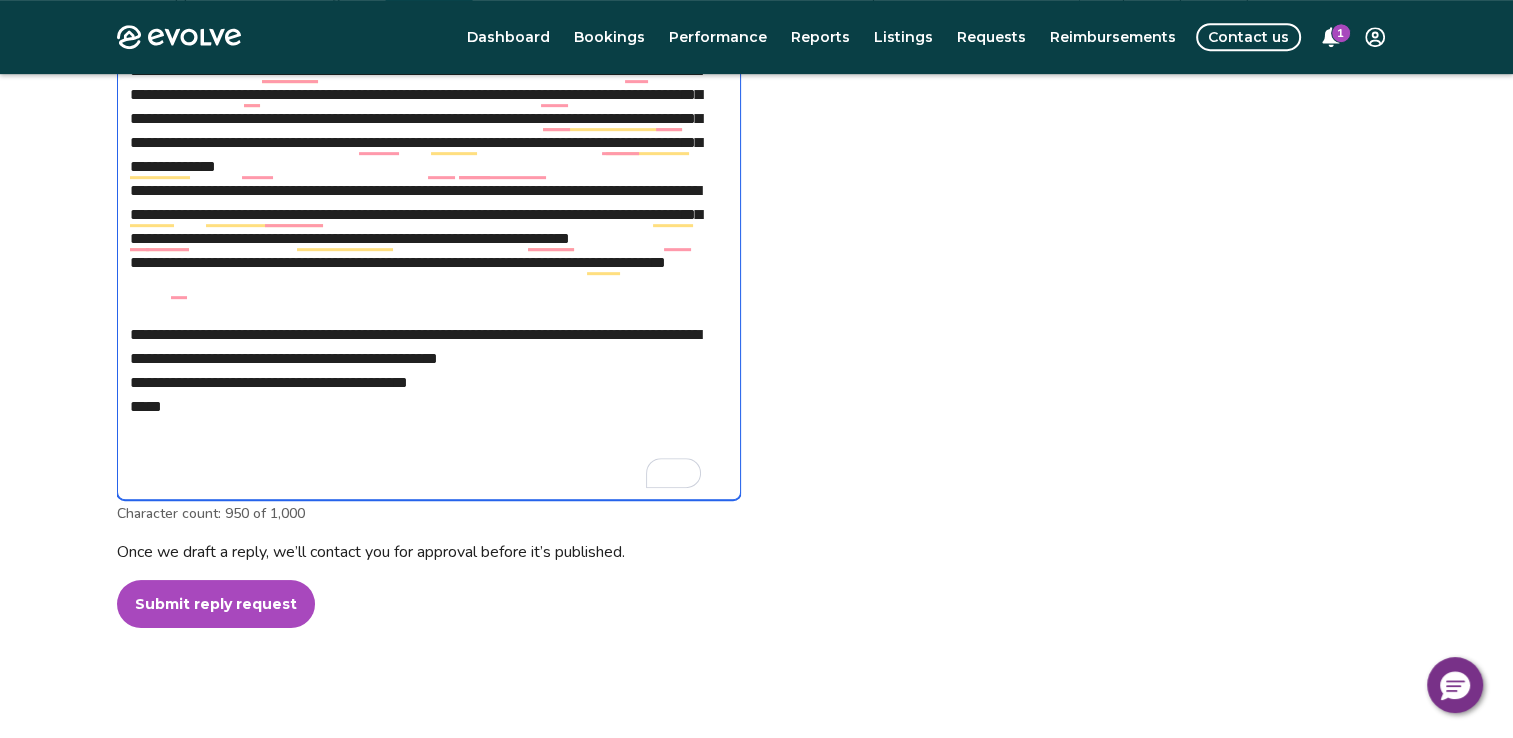 click on "**********" at bounding box center [429, 275] 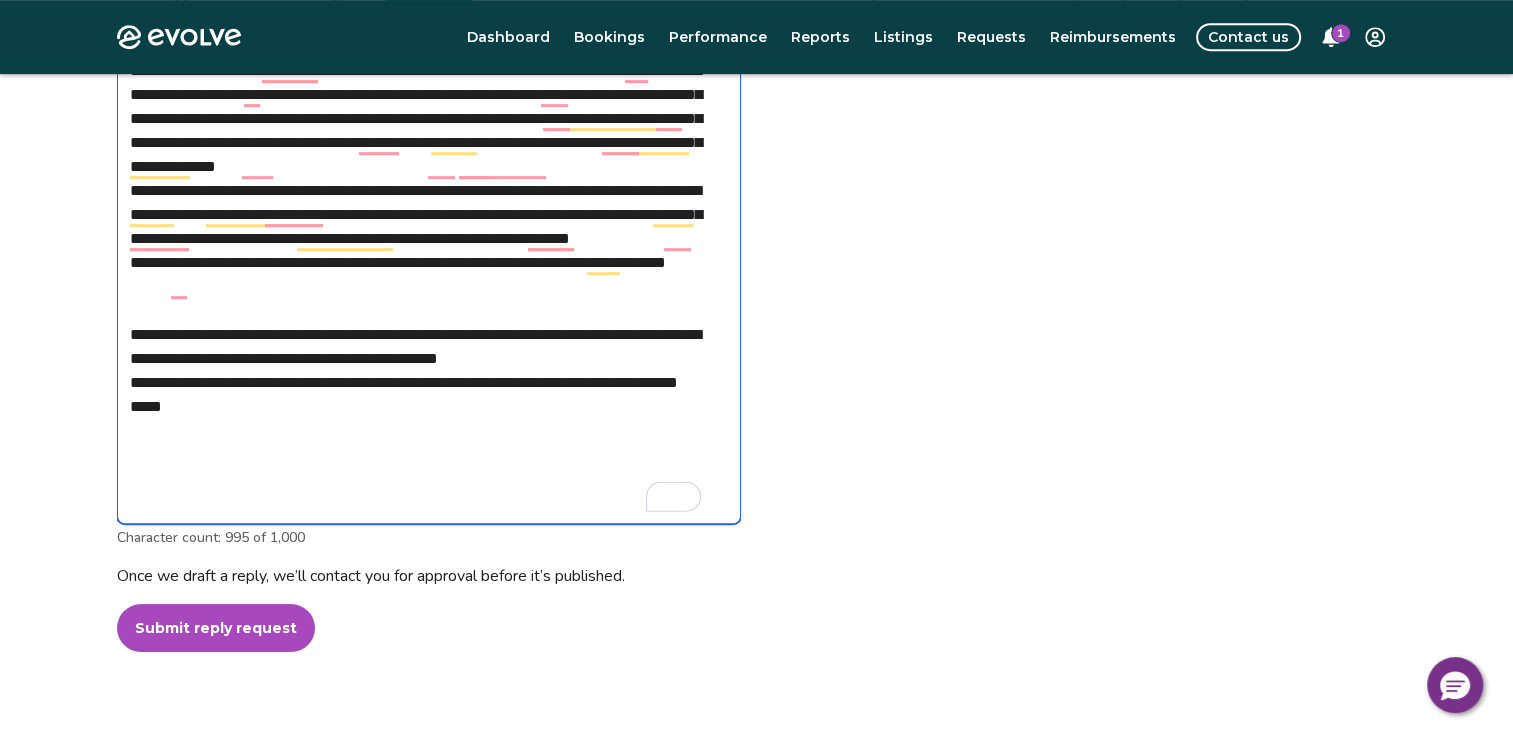 click on "**********" at bounding box center [429, 287] 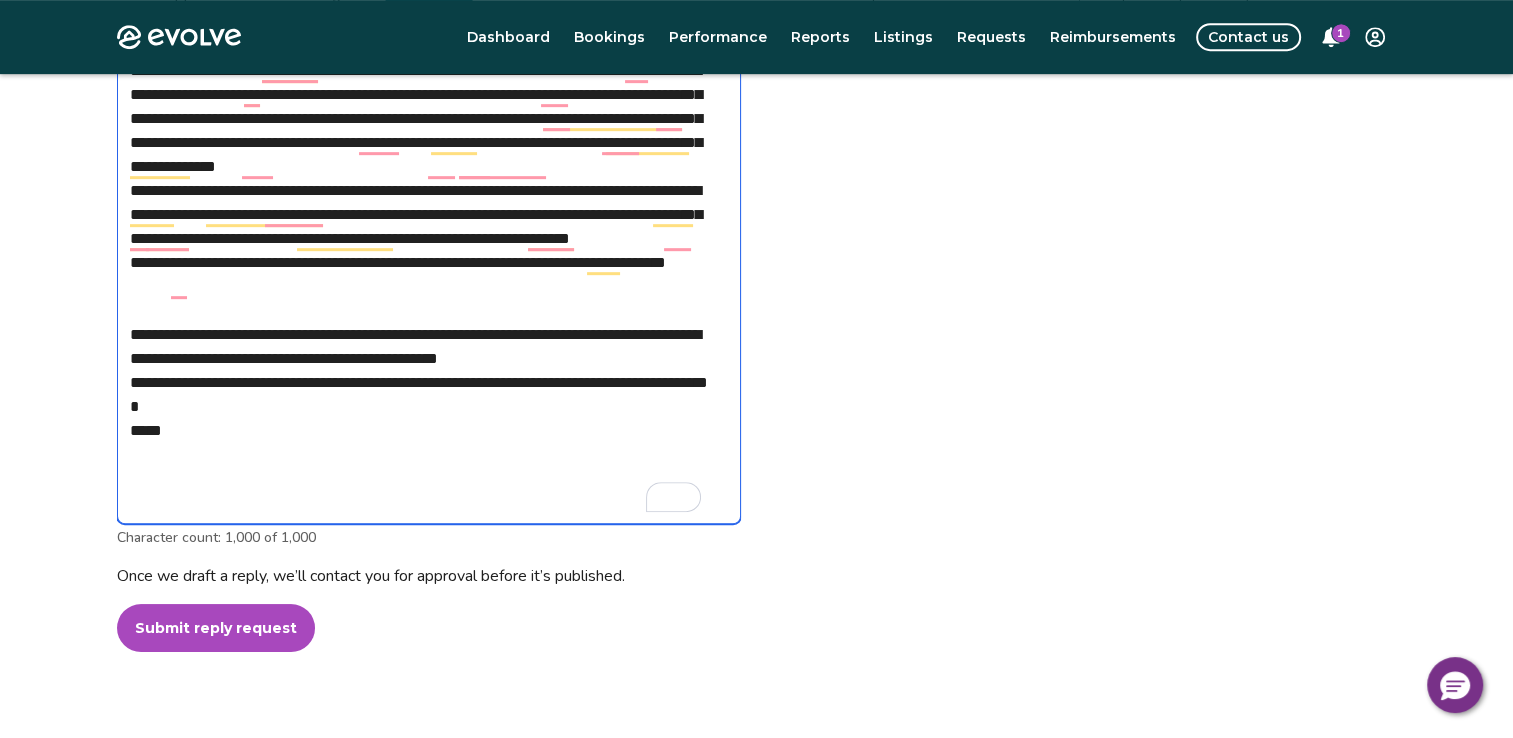 click on "**********" at bounding box center [429, 287] 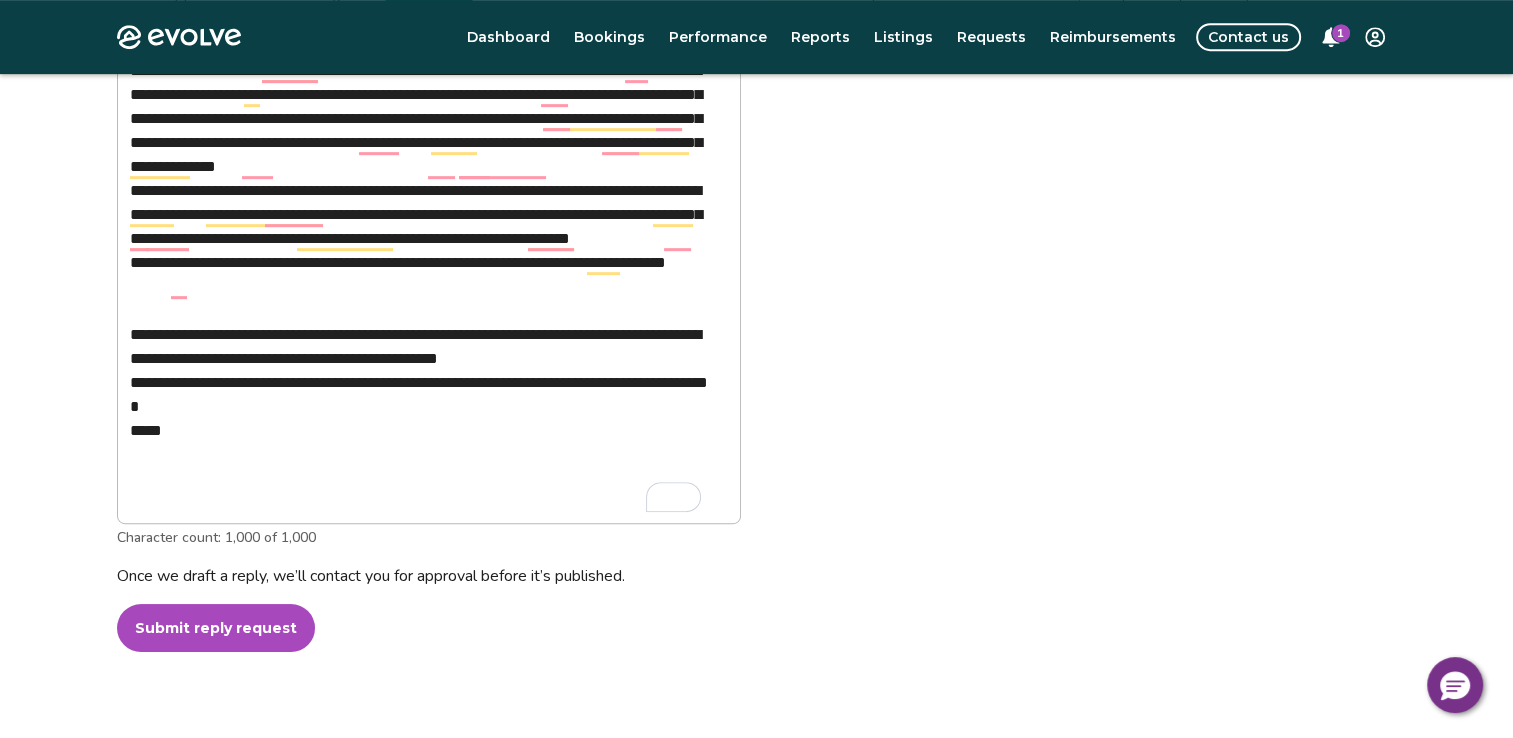 click on "Please do the following as soon as possible: Address any issues mentioned in the review, ideally before your next guest checks in Provide specific context into the guest’s concerns or experience so we can respond accordingly" at bounding box center (1085, 345) 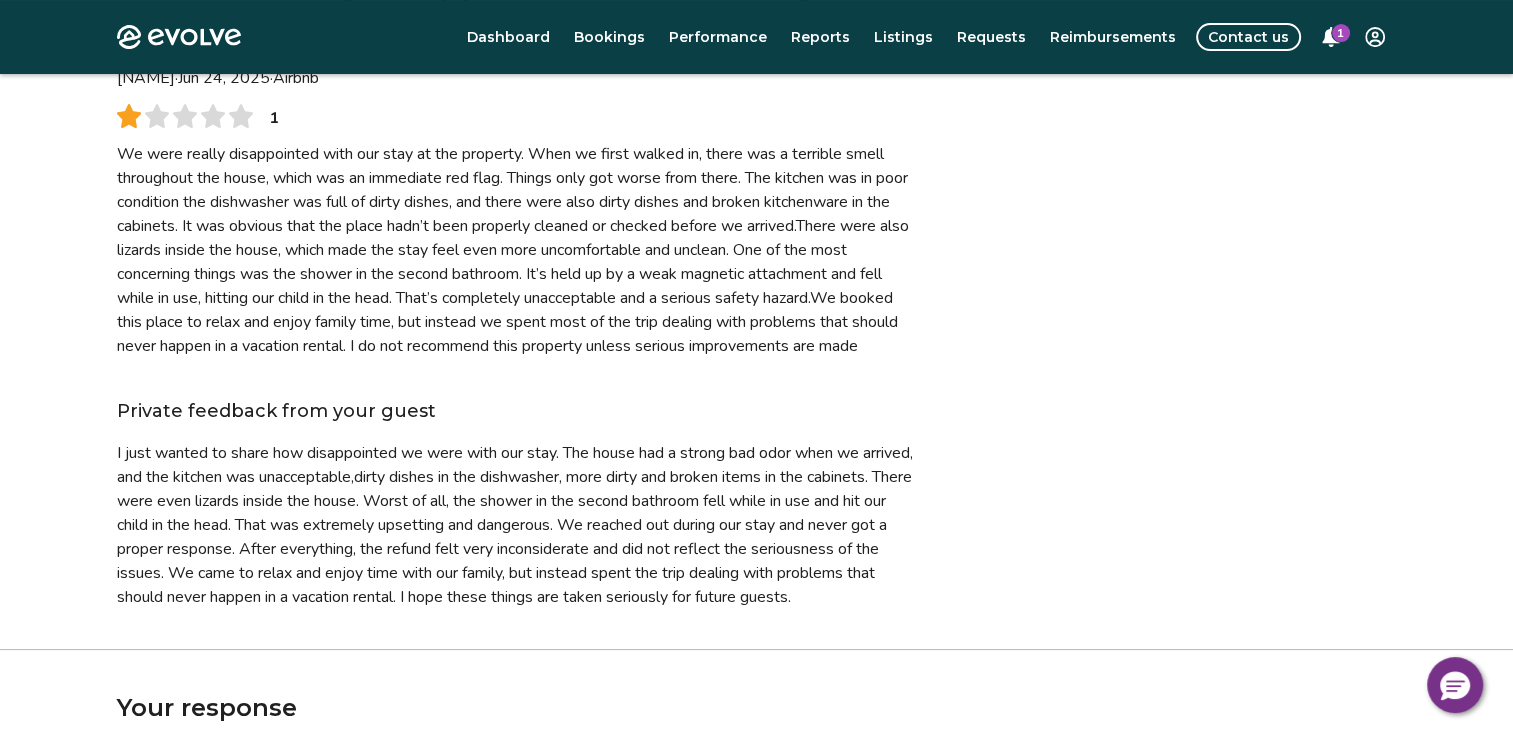 scroll, scrollTop: 0, scrollLeft: 0, axis: both 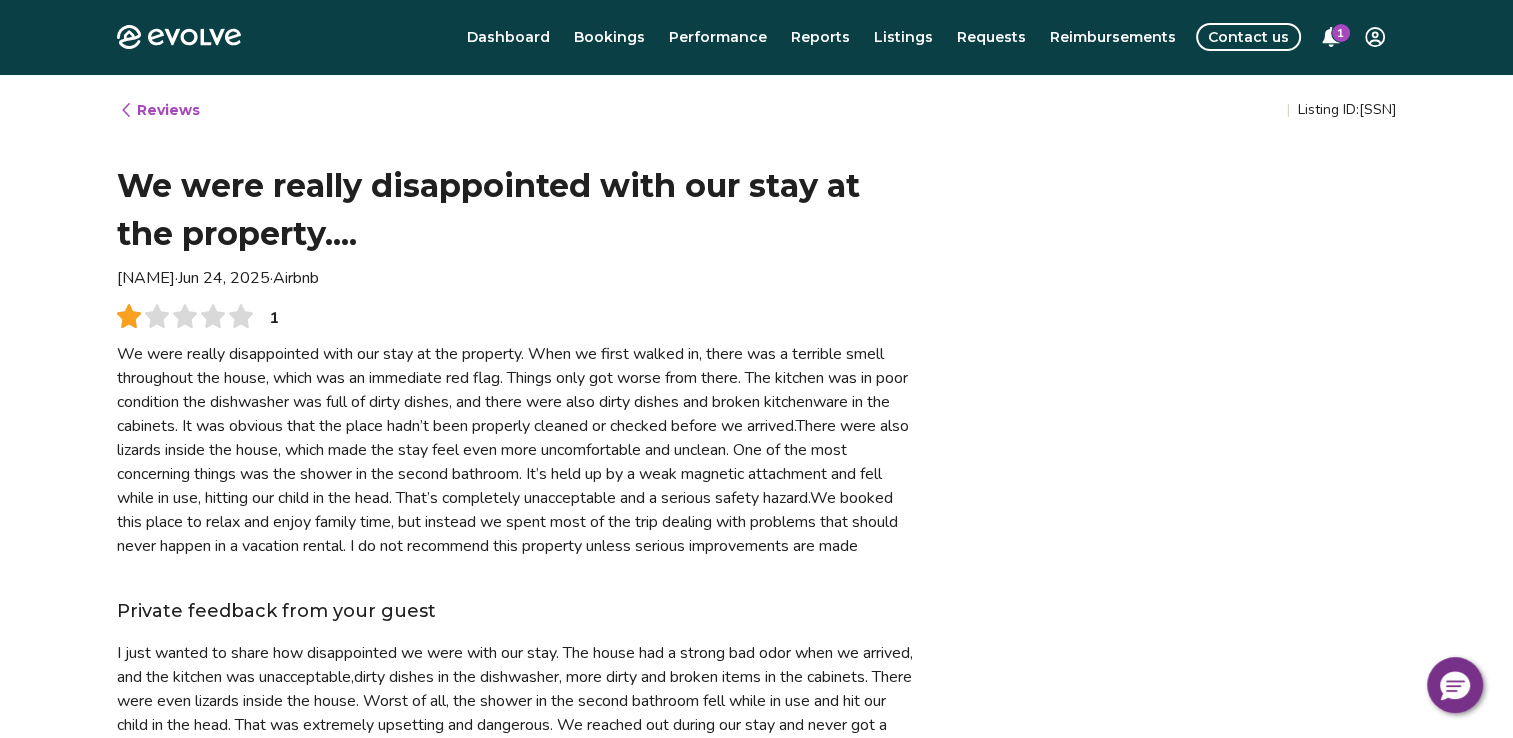 click on "Evolve Dashboard Bookings Performance Reports Listings Requests Reimbursements Contact us 1 Reviews | Listing ID:  500902 We were really disappointed with our stay at the property.... [FIRST]  ·  [DATE]  ·  Airbnb 1 Private feedback from your guest Your response You can send us additional comments to provide more context. You'll be able to see the crafted reply below when it’s ready. Send a comment [DATE] at [TIME] [OWNER_NAME] © 2013-Present Evolve Vacation Rental Network Privacy Policy | Terms of Service
*" at bounding box center [756, 821] 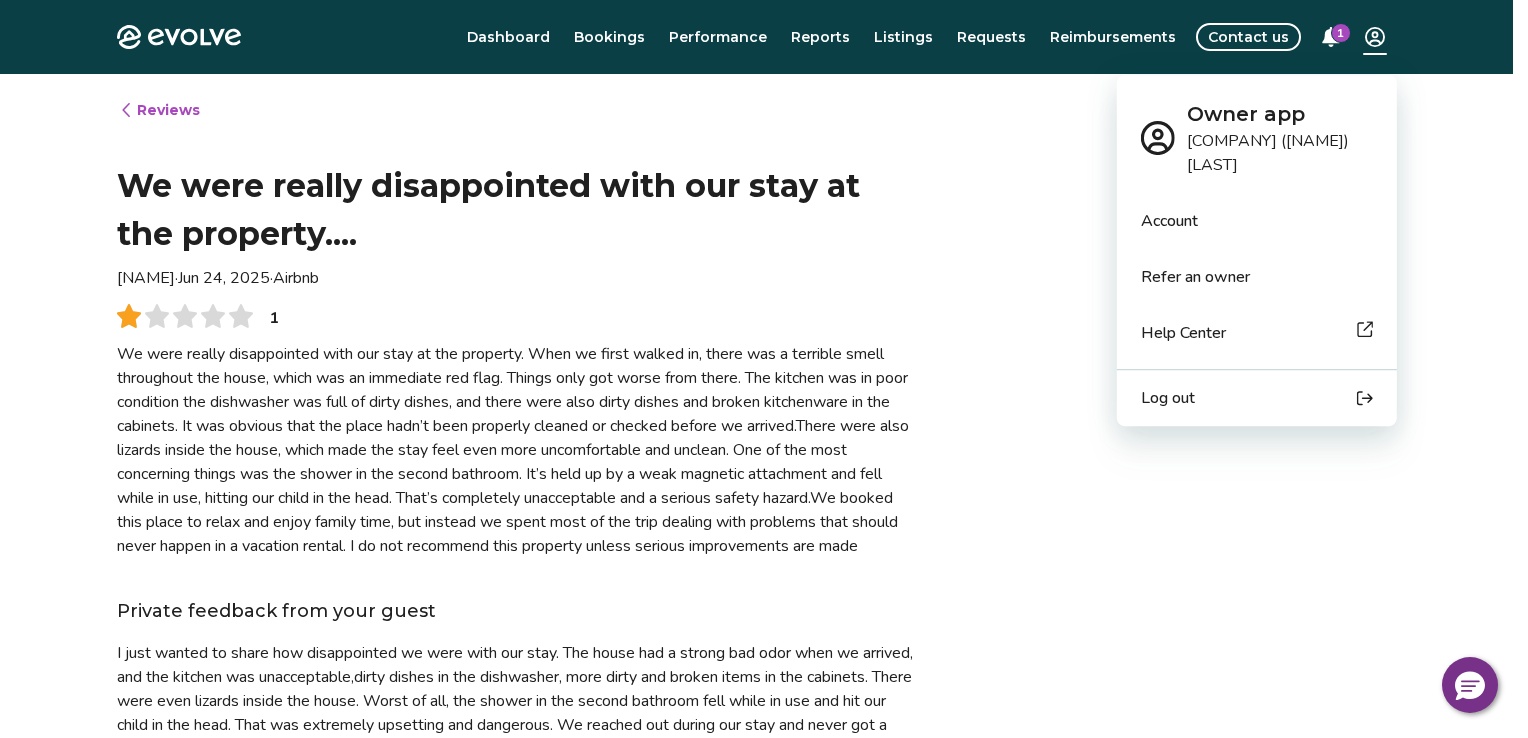 click on "Log out" at bounding box center [1168, 398] 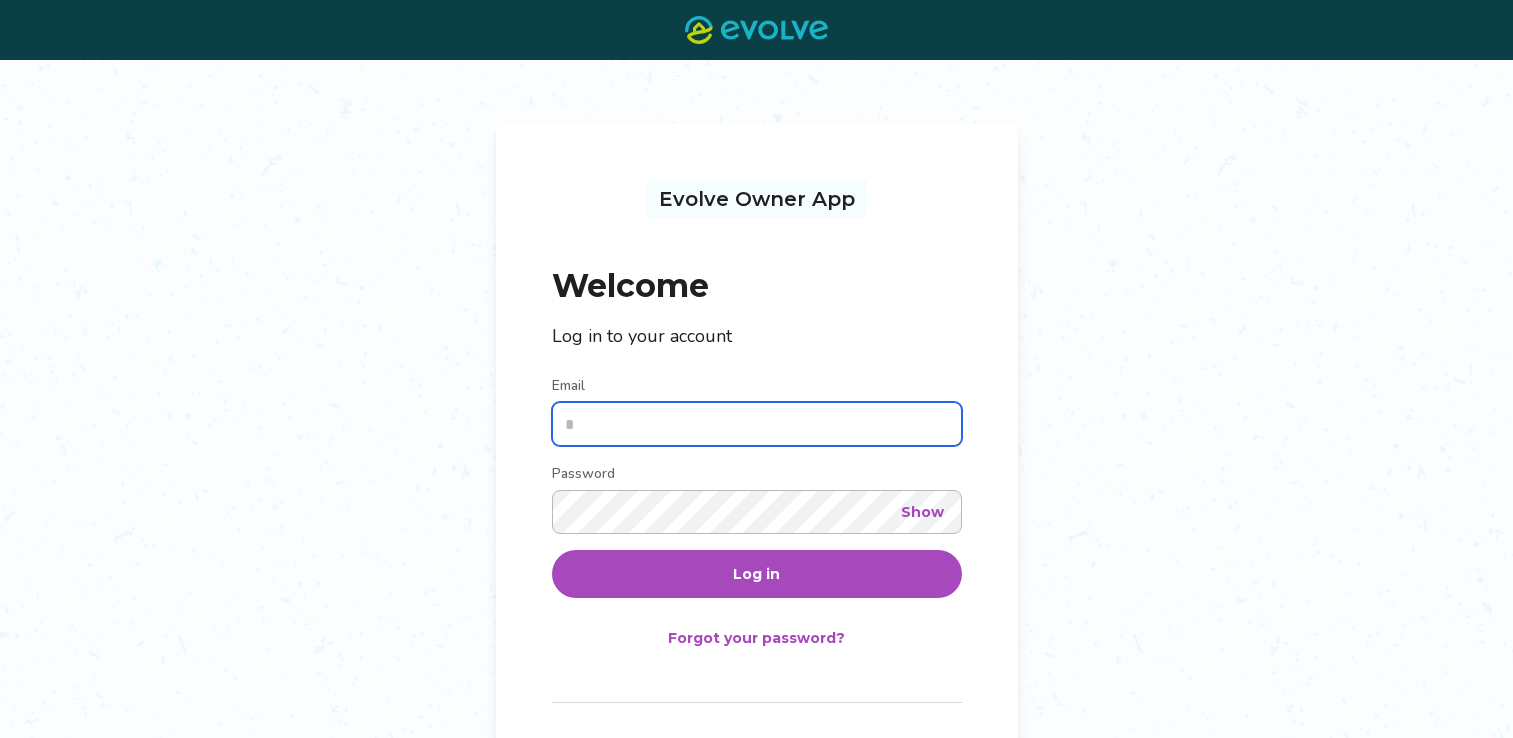 scroll, scrollTop: 0, scrollLeft: 0, axis: both 